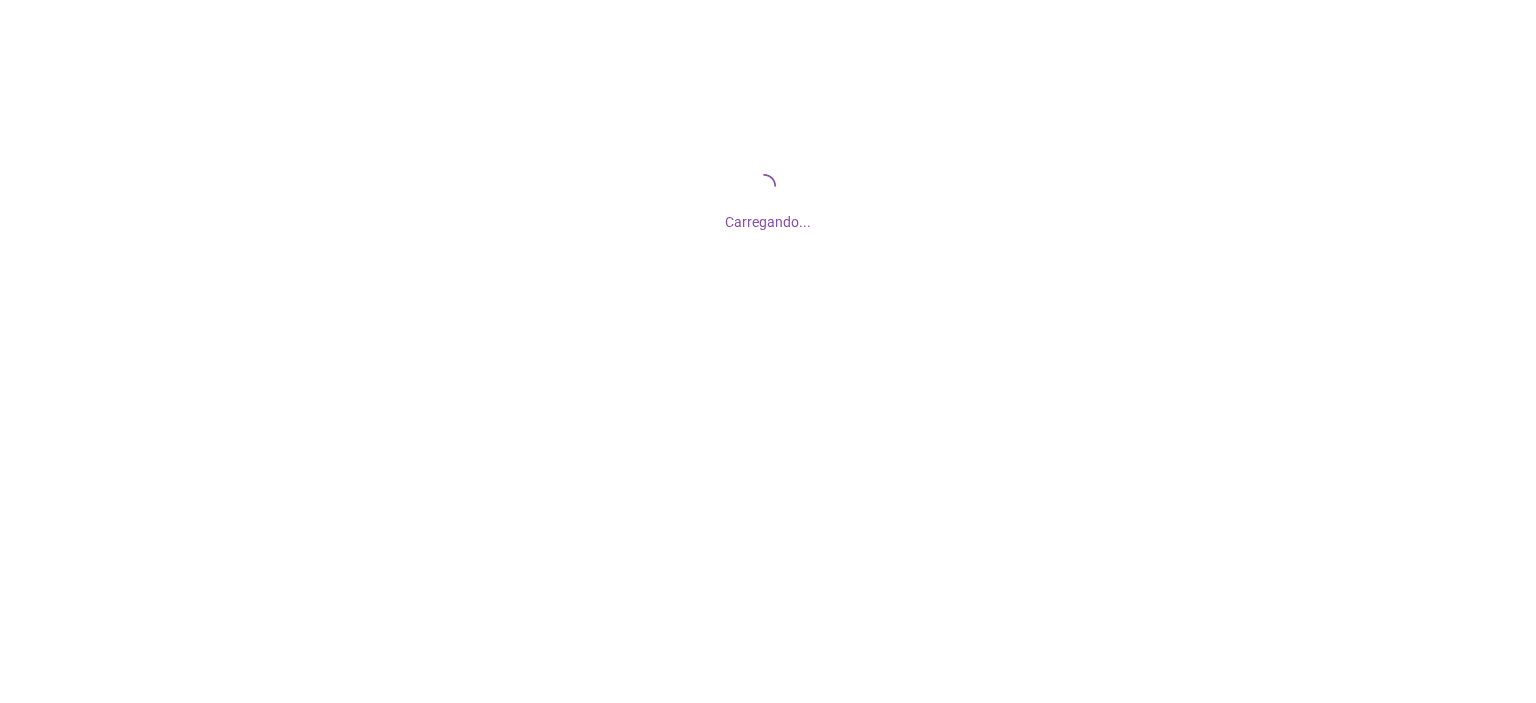 scroll, scrollTop: 0, scrollLeft: 0, axis: both 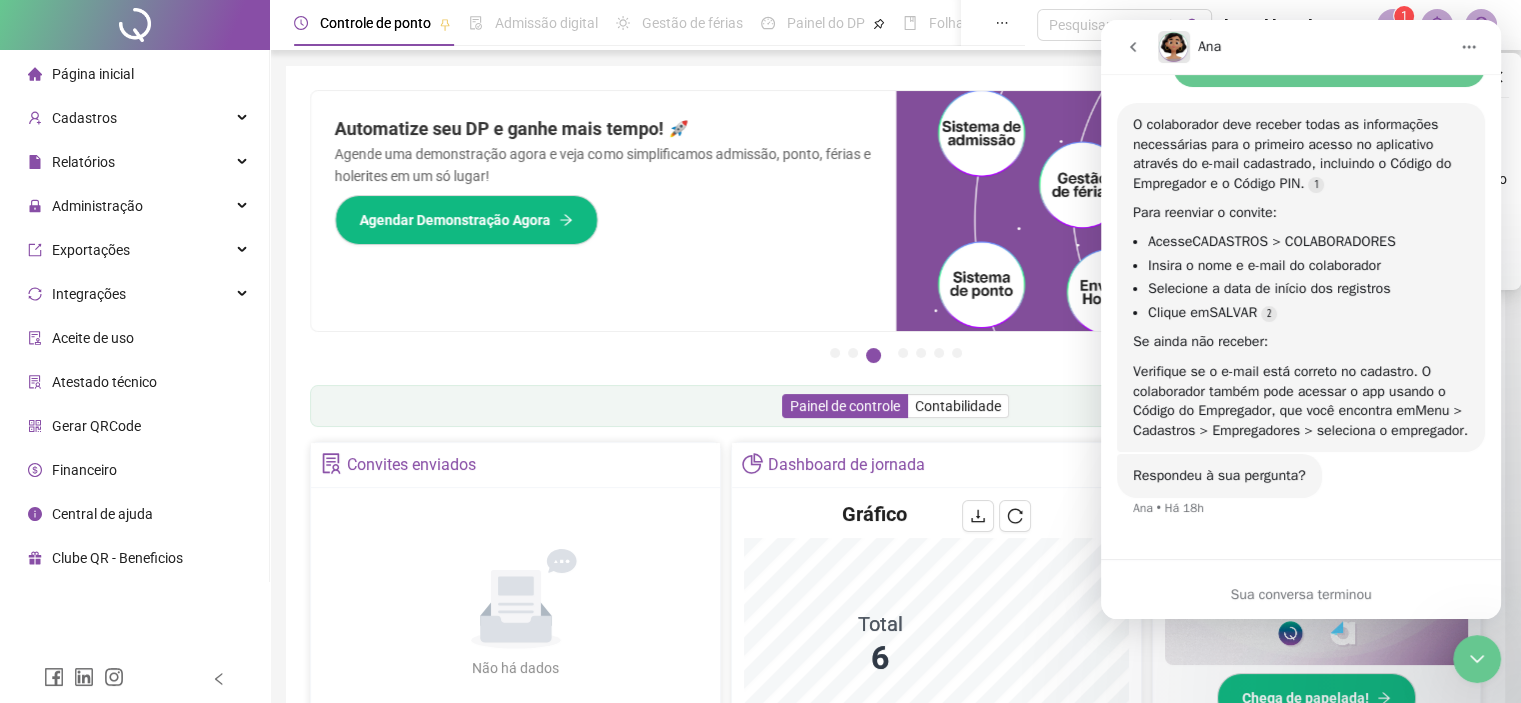 drag, startPoint x: 1131, startPoint y: 47, endPoint x: 2089, endPoint y: 193, distance: 969.0614 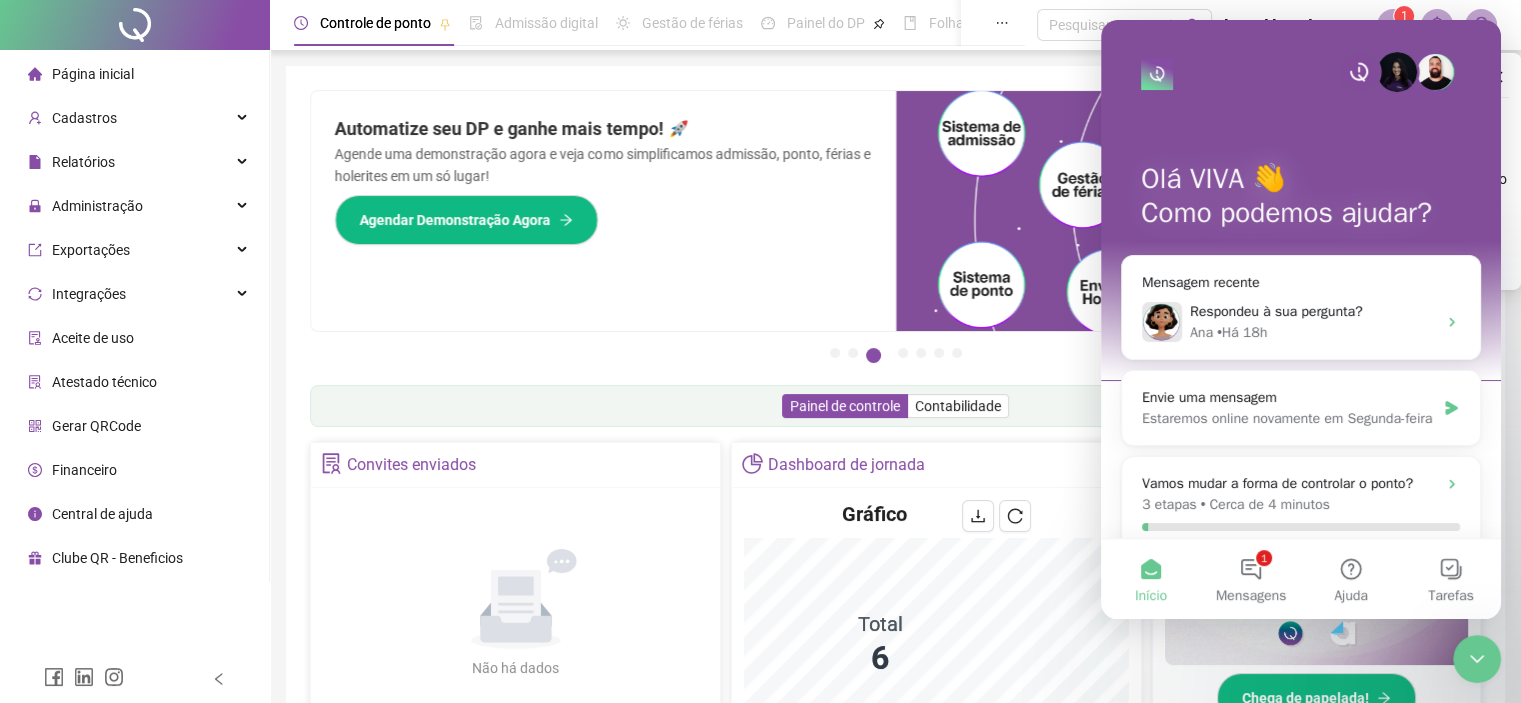 scroll, scrollTop: 0, scrollLeft: 0, axis: both 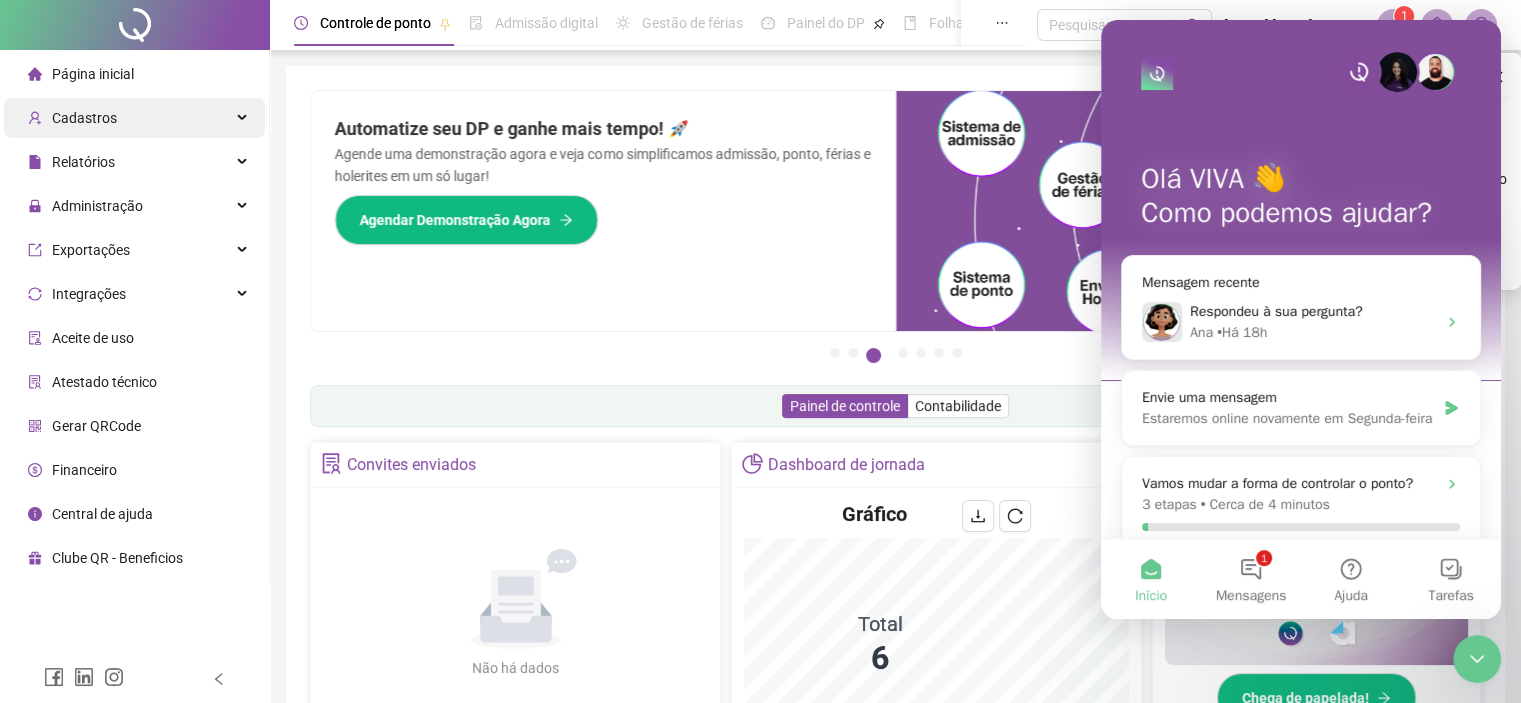click on "Cadastros" at bounding box center [84, 118] 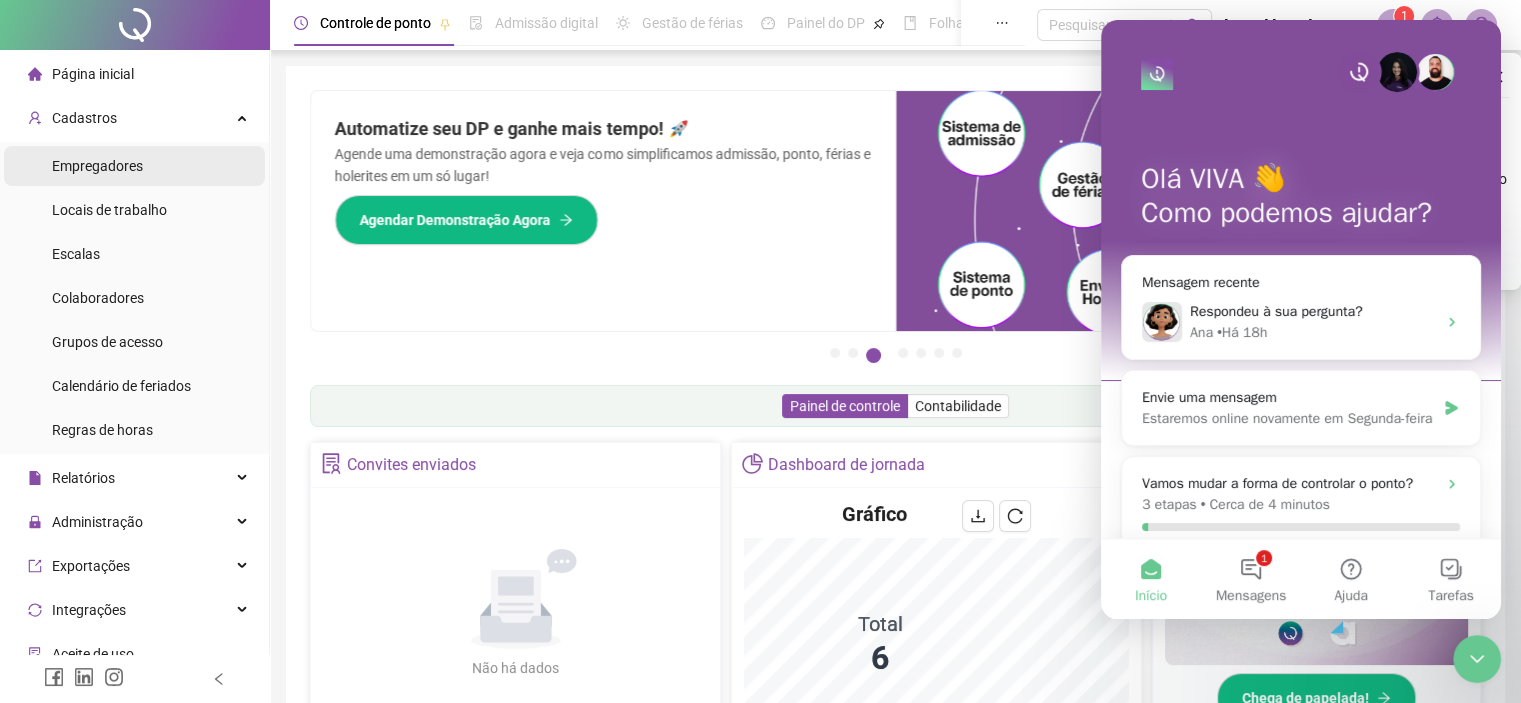 click on "Empregadores" at bounding box center (97, 166) 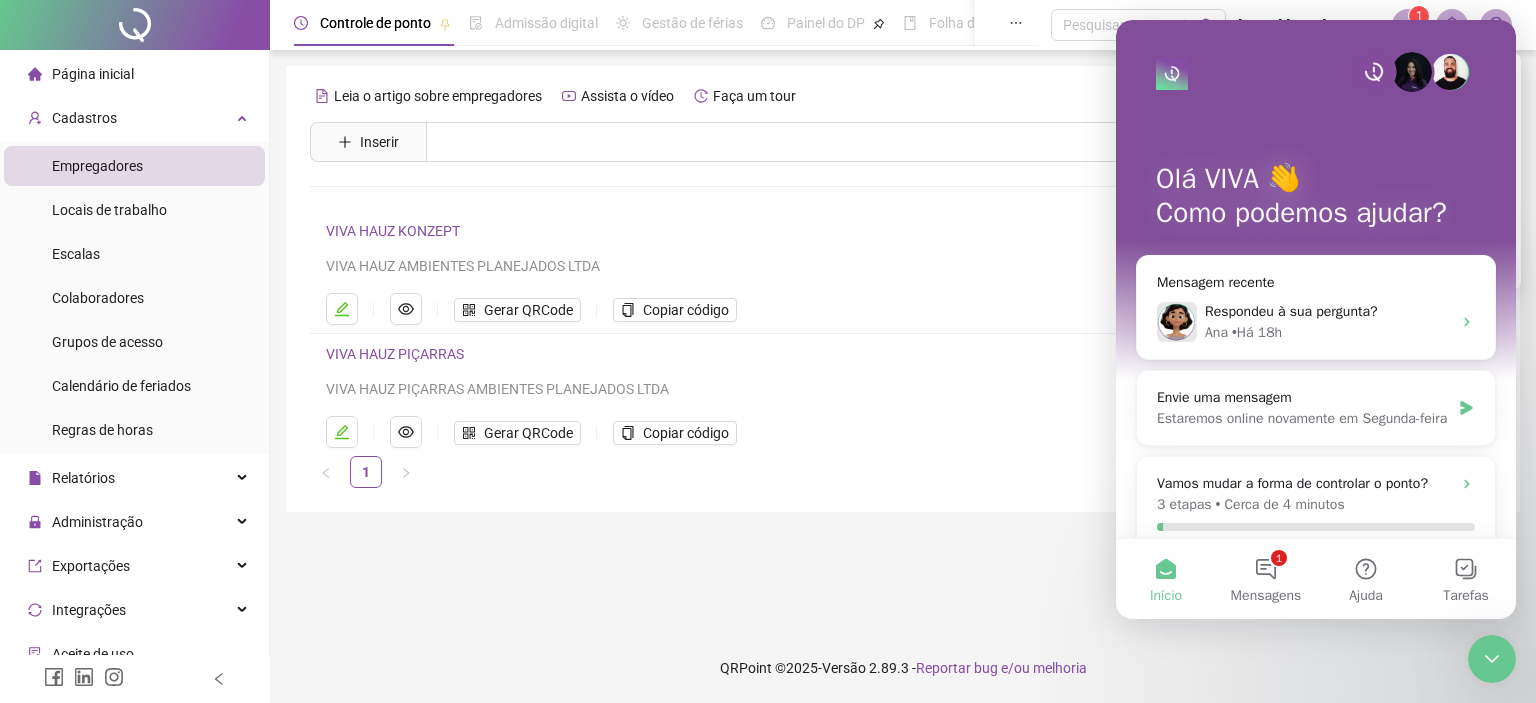 click on "Página inicial" at bounding box center (93, 74) 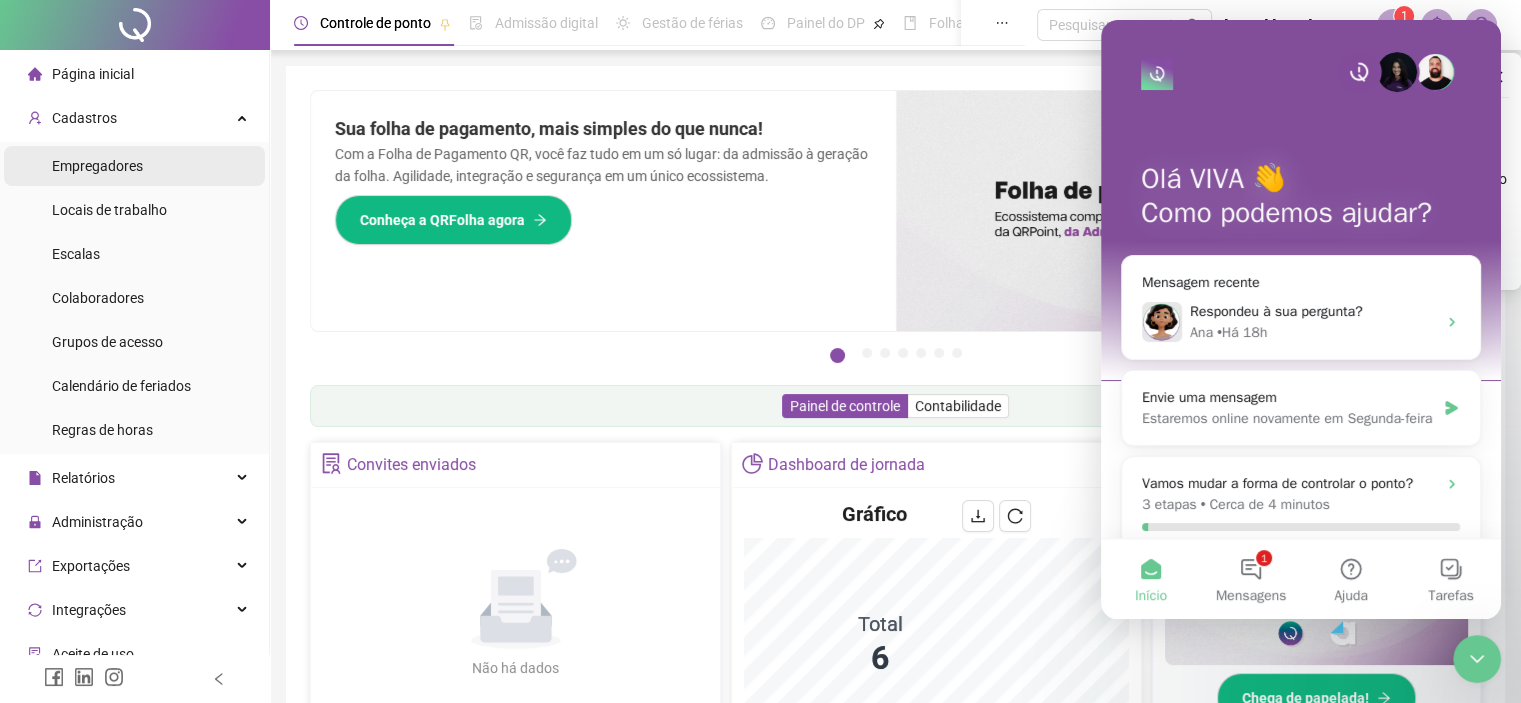click on "Empregadores" at bounding box center (97, 166) 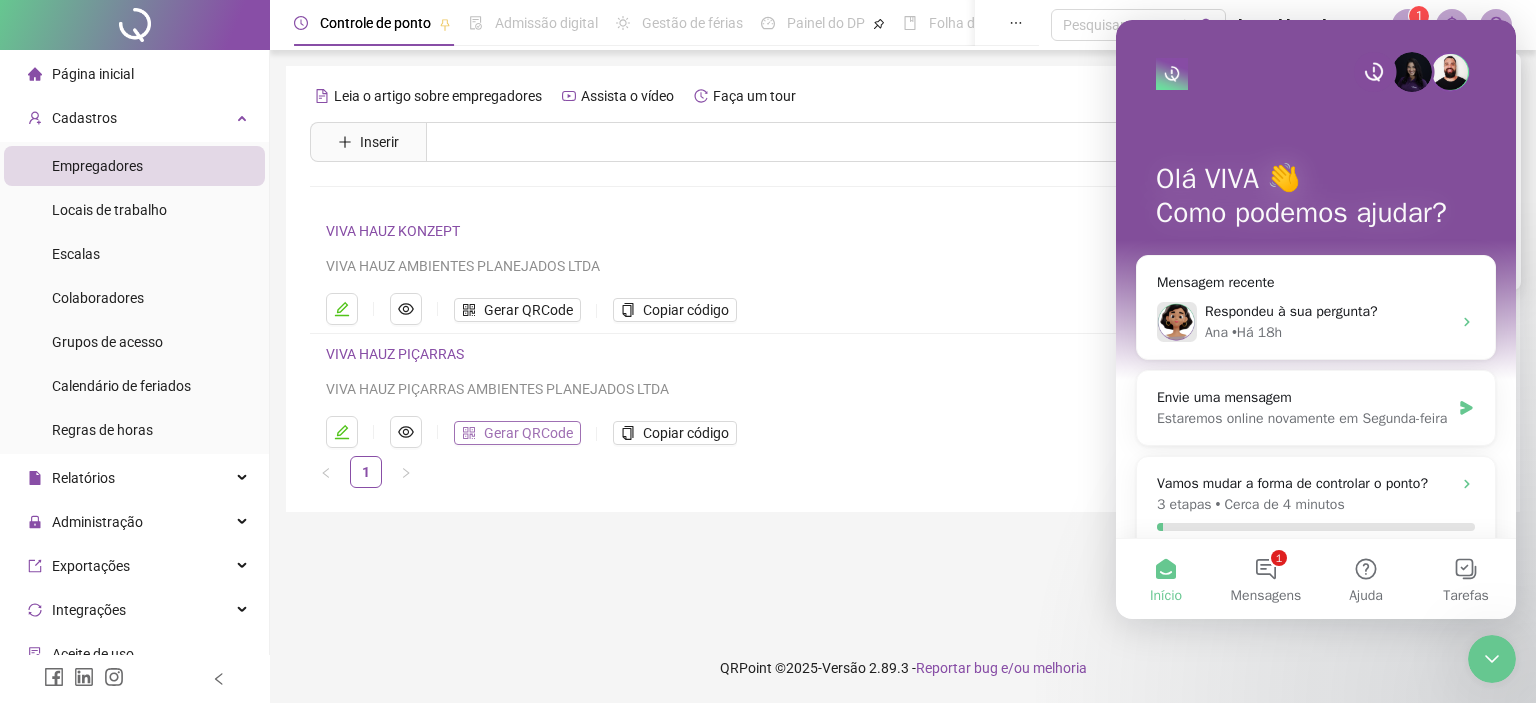 click on "Gerar QRCode" at bounding box center (528, 433) 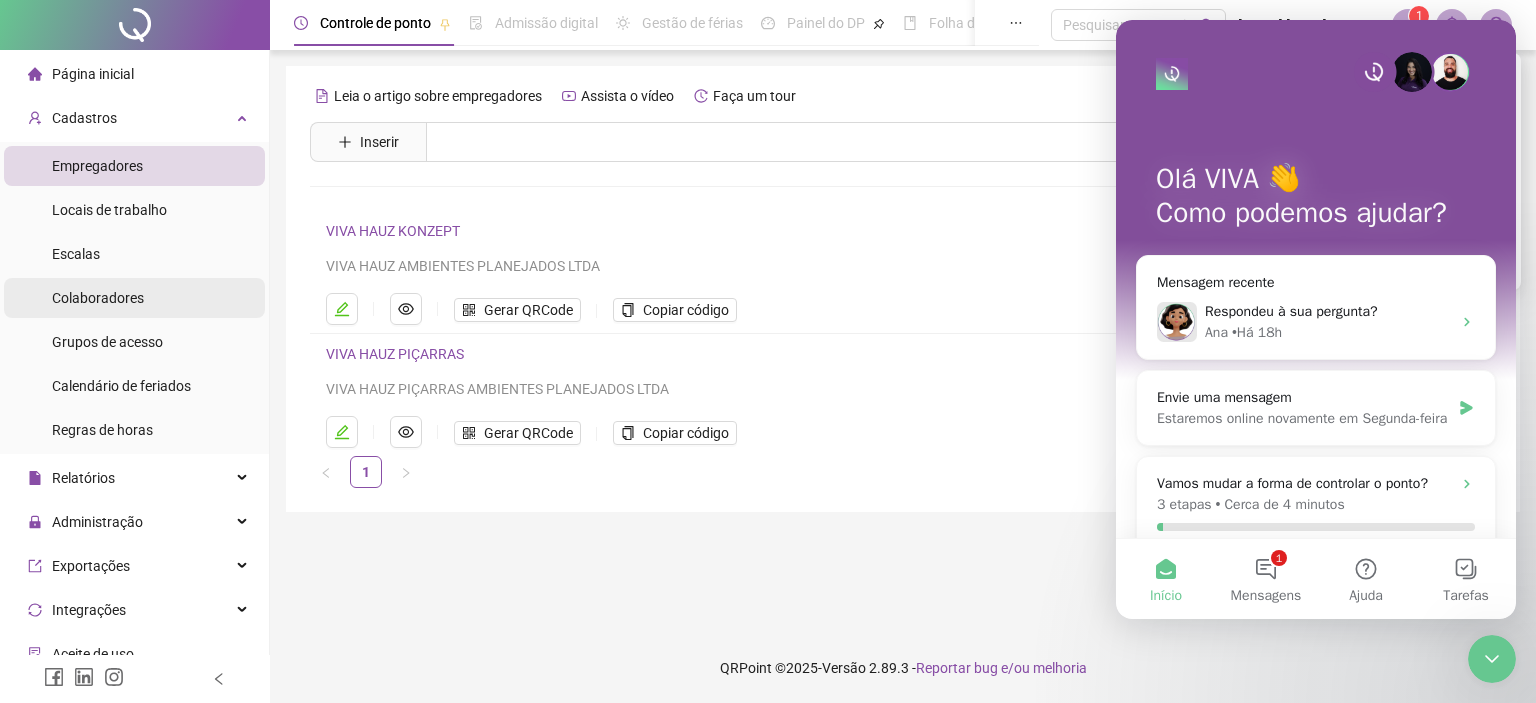 click on "Colaboradores" at bounding box center (98, 298) 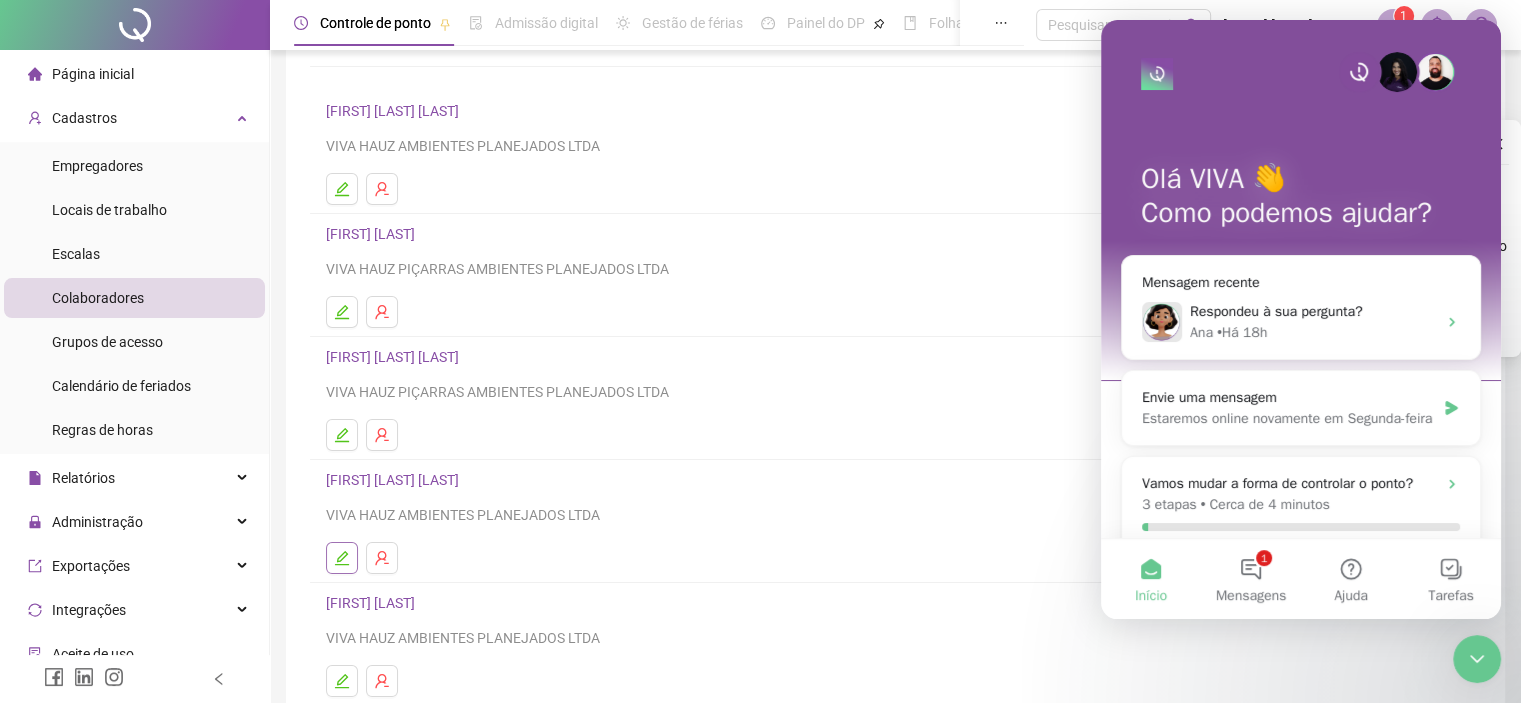 scroll, scrollTop: 200, scrollLeft: 0, axis: vertical 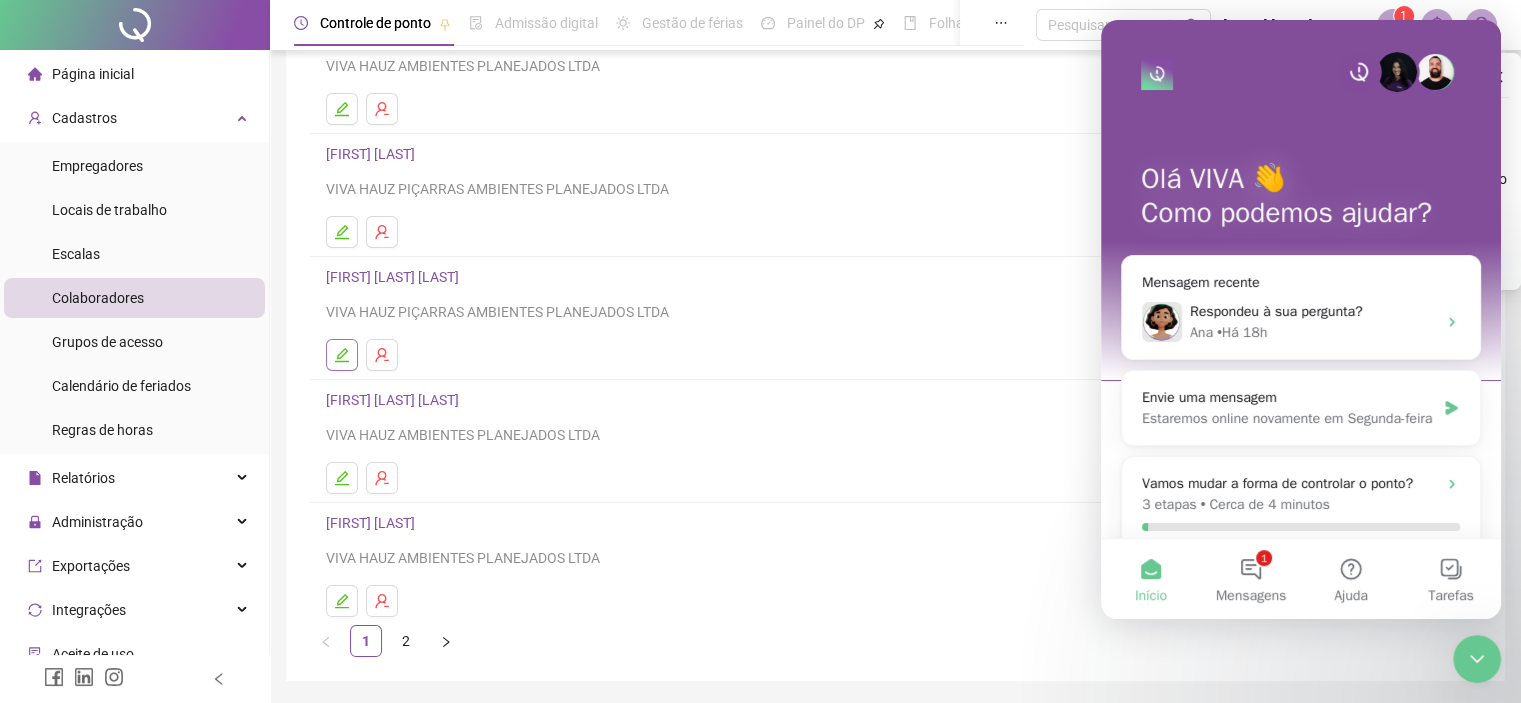 click 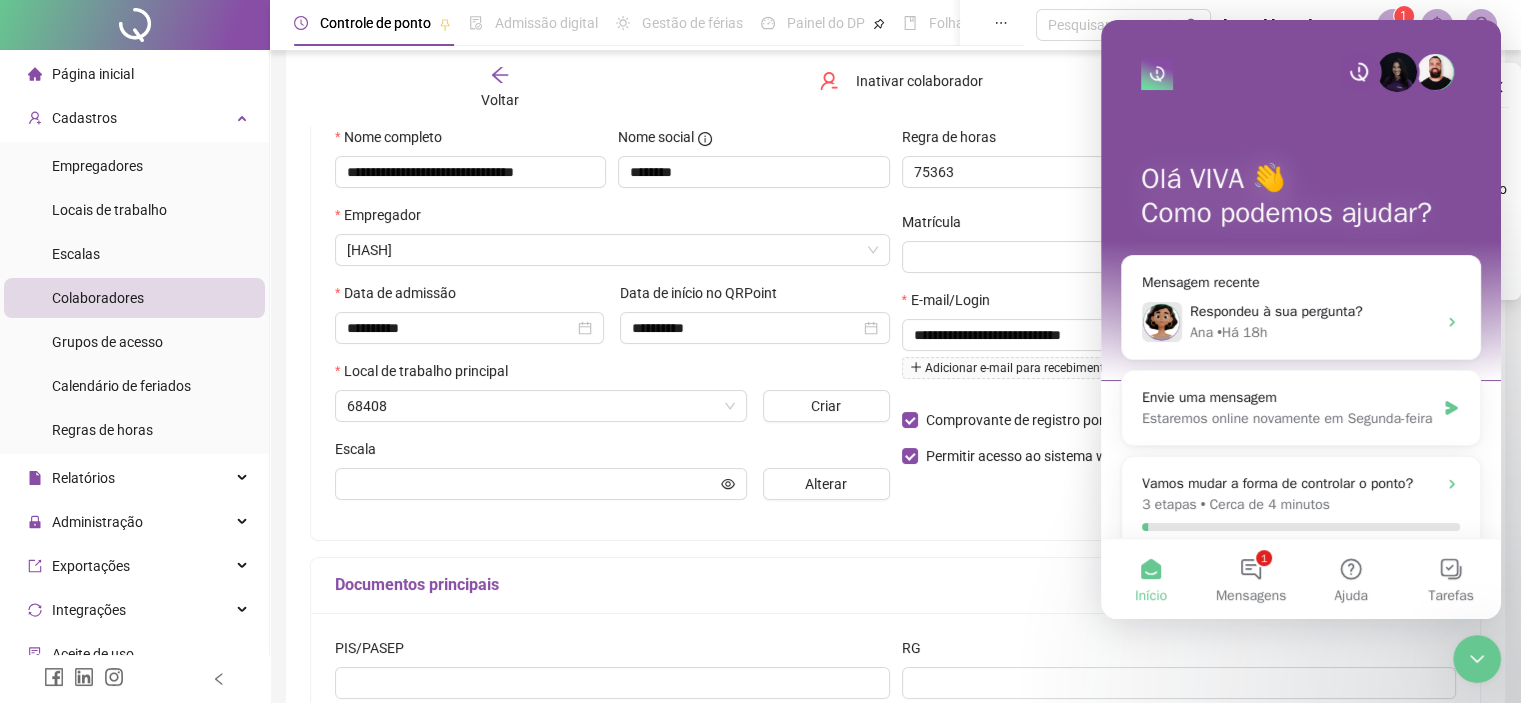 scroll, scrollTop: 210, scrollLeft: 0, axis: vertical 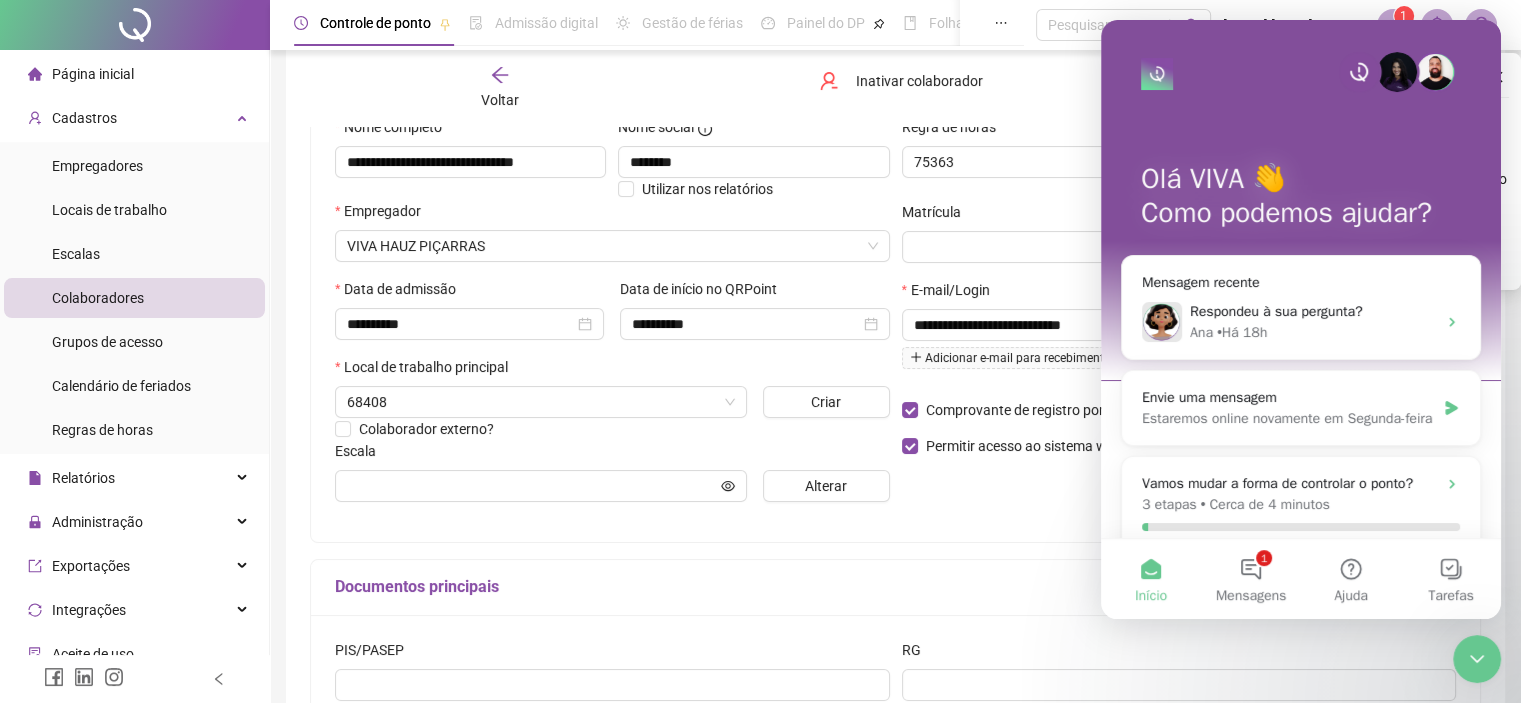 type on "**********" 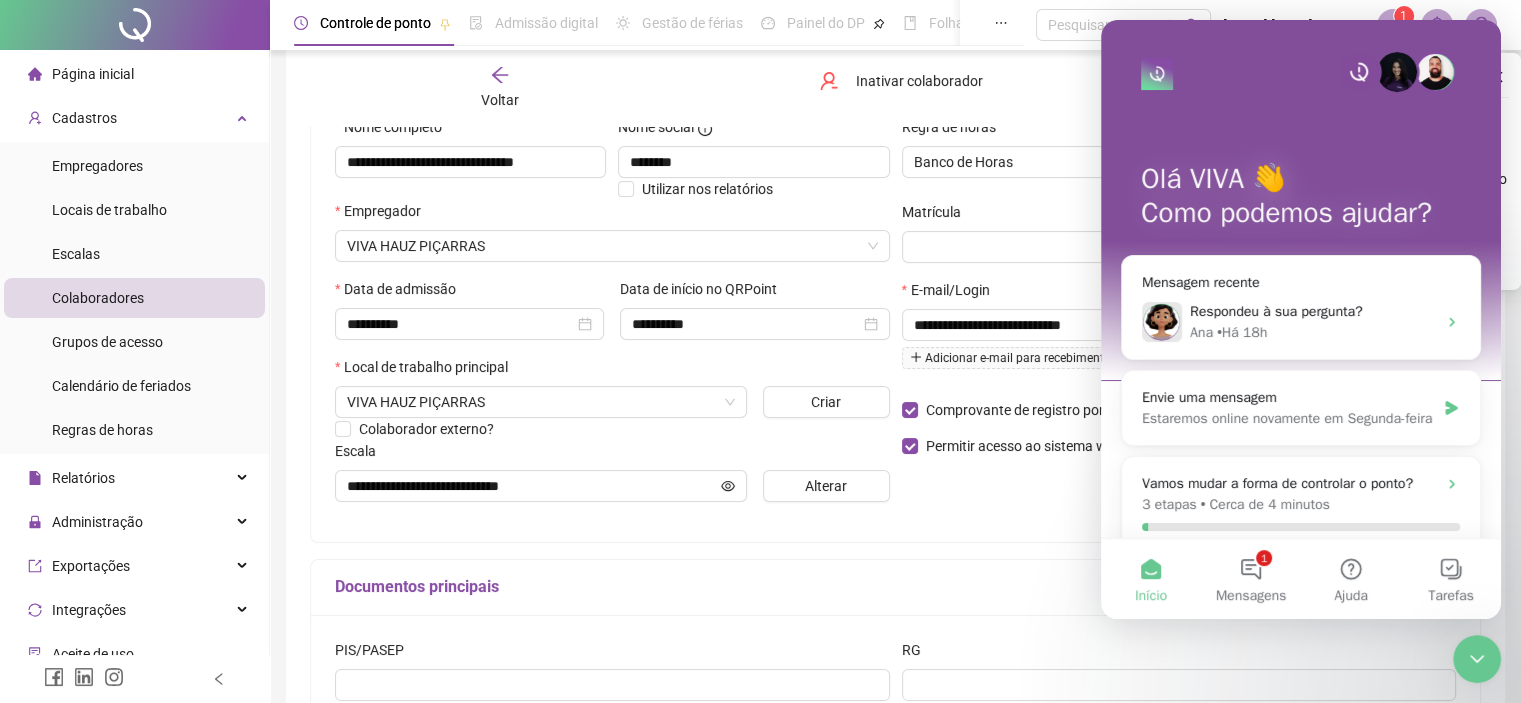 click on "Olá VIVA 👋 Como podemos ajudar?" at bounding box center [1301, 200] 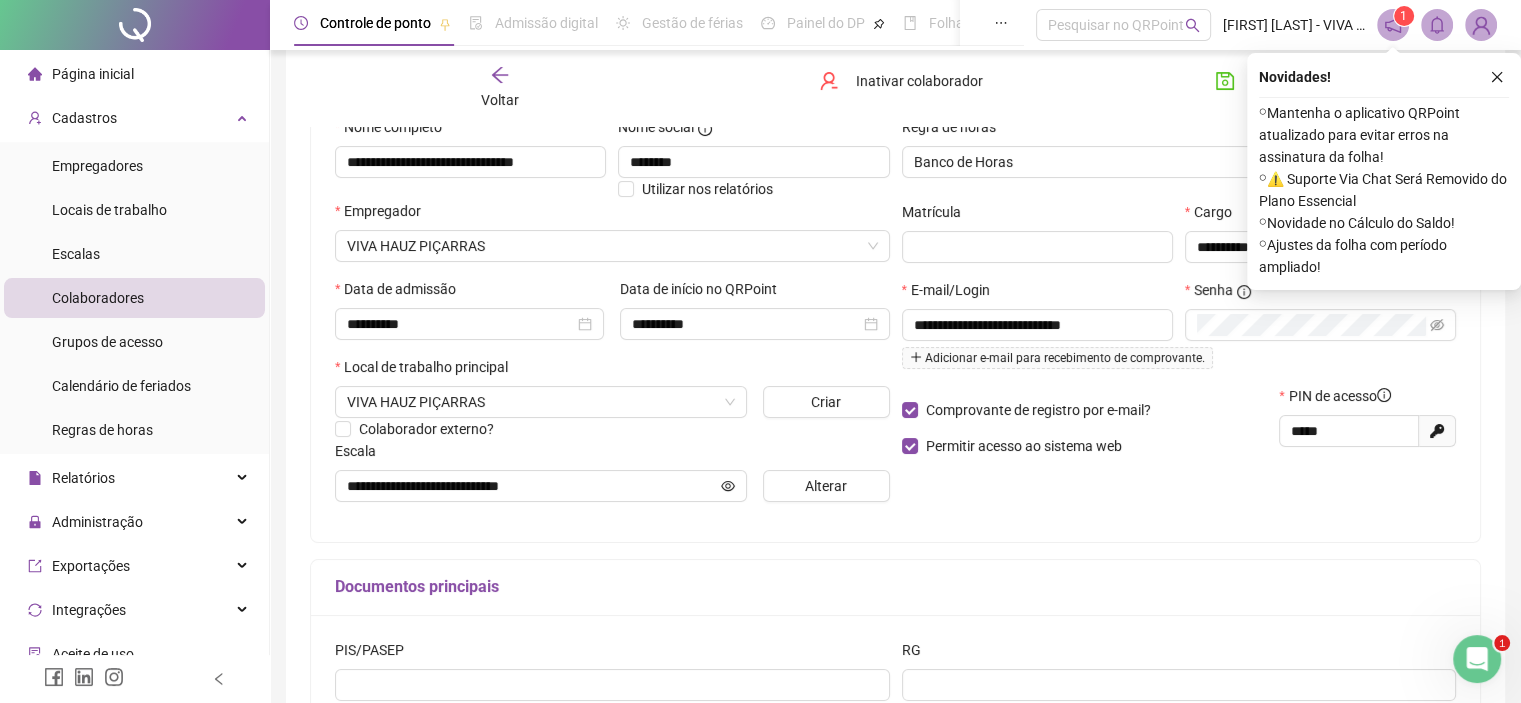 scroll, scrollTop: 0, scrollLeft: 0, axis: both 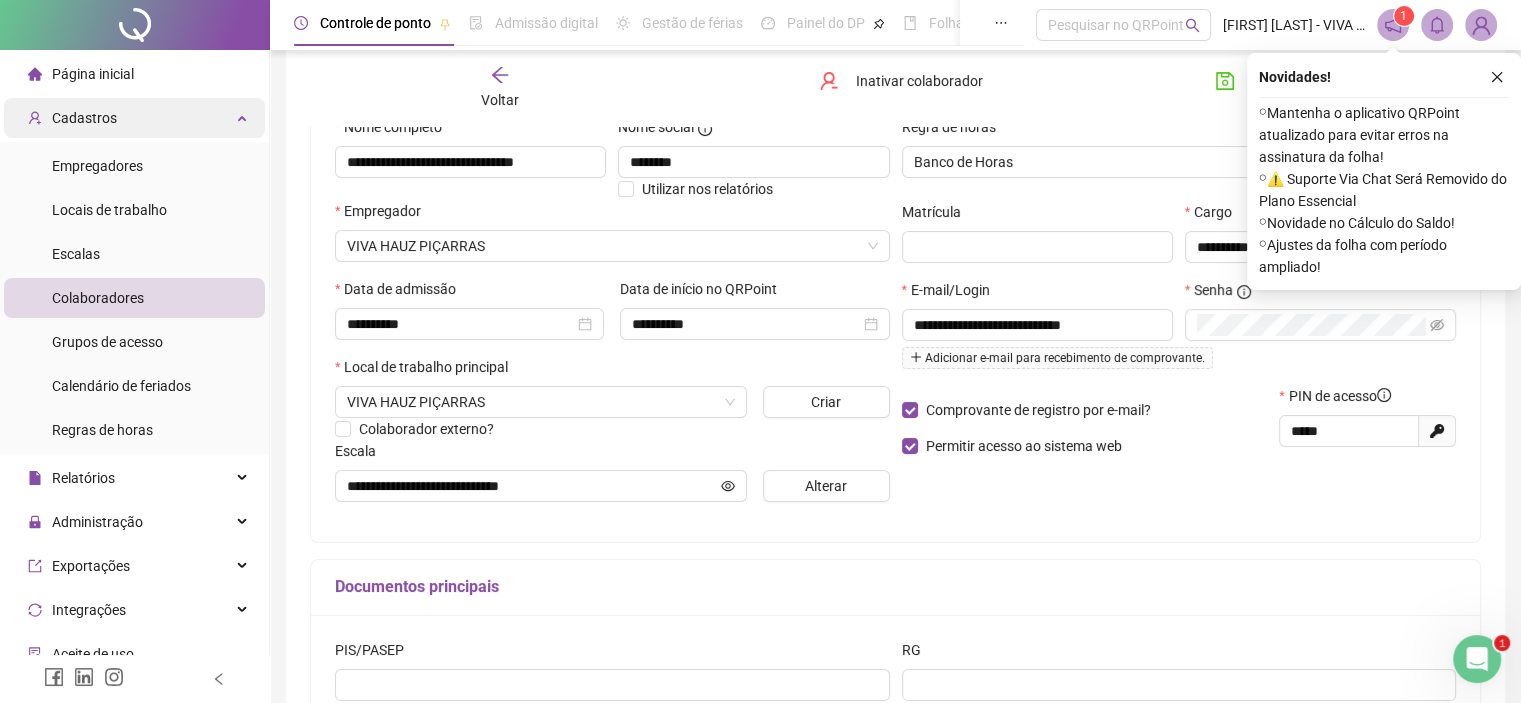 click on "Cadastros" at bounding box center [84, 118] 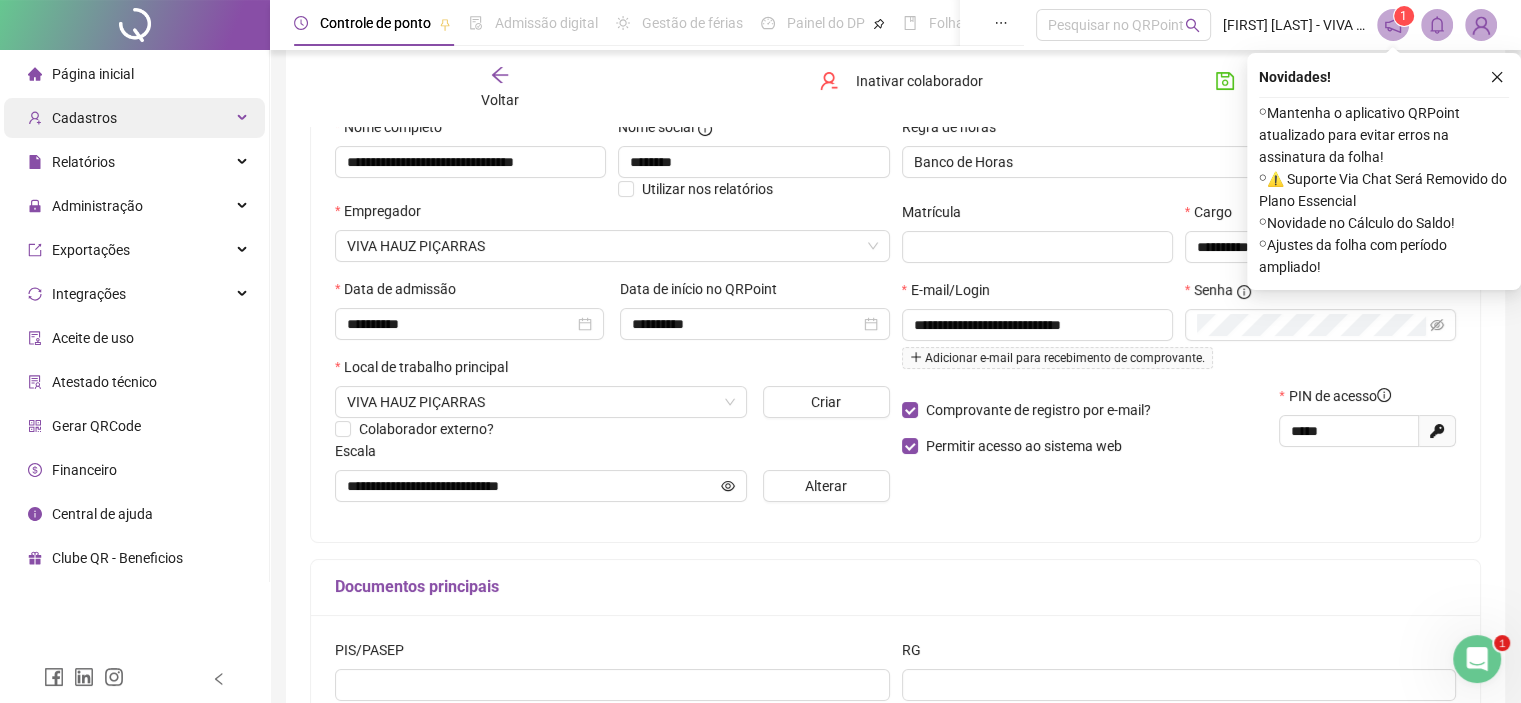 click on "Cadastros" at bounding box center [84, 118] 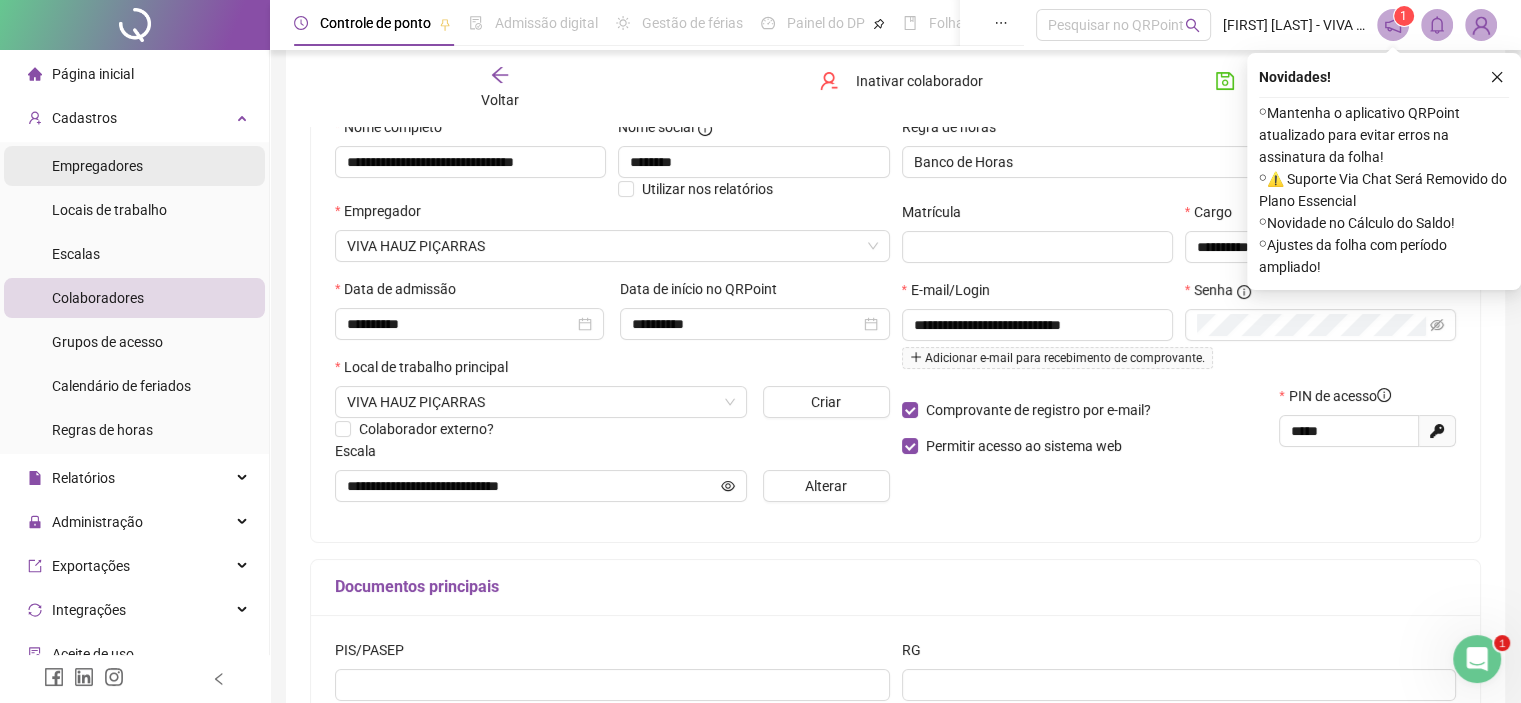 click on "Empregadores" at bounding box center [97, 166] 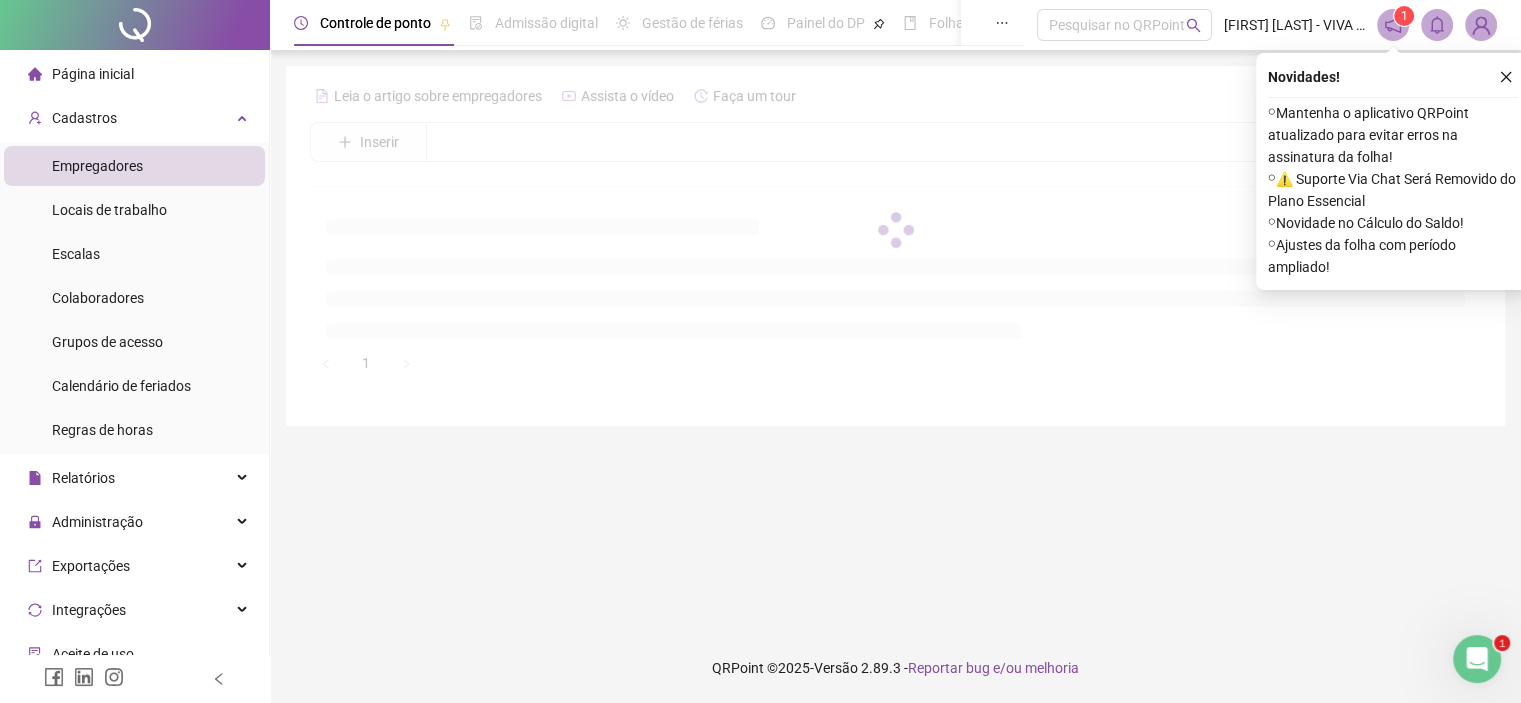 scroll, scrollTop: 0, scrollLeft: 0, axis: both 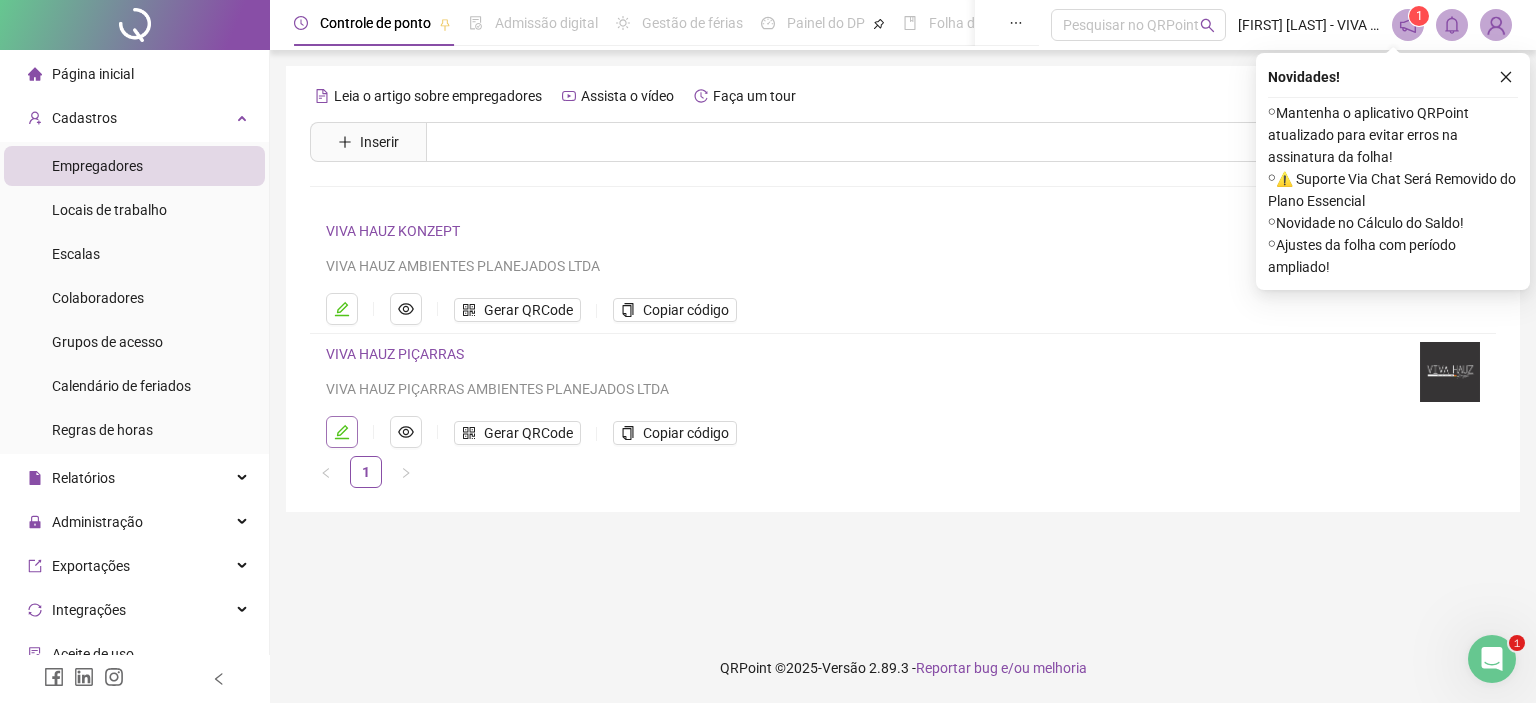 click 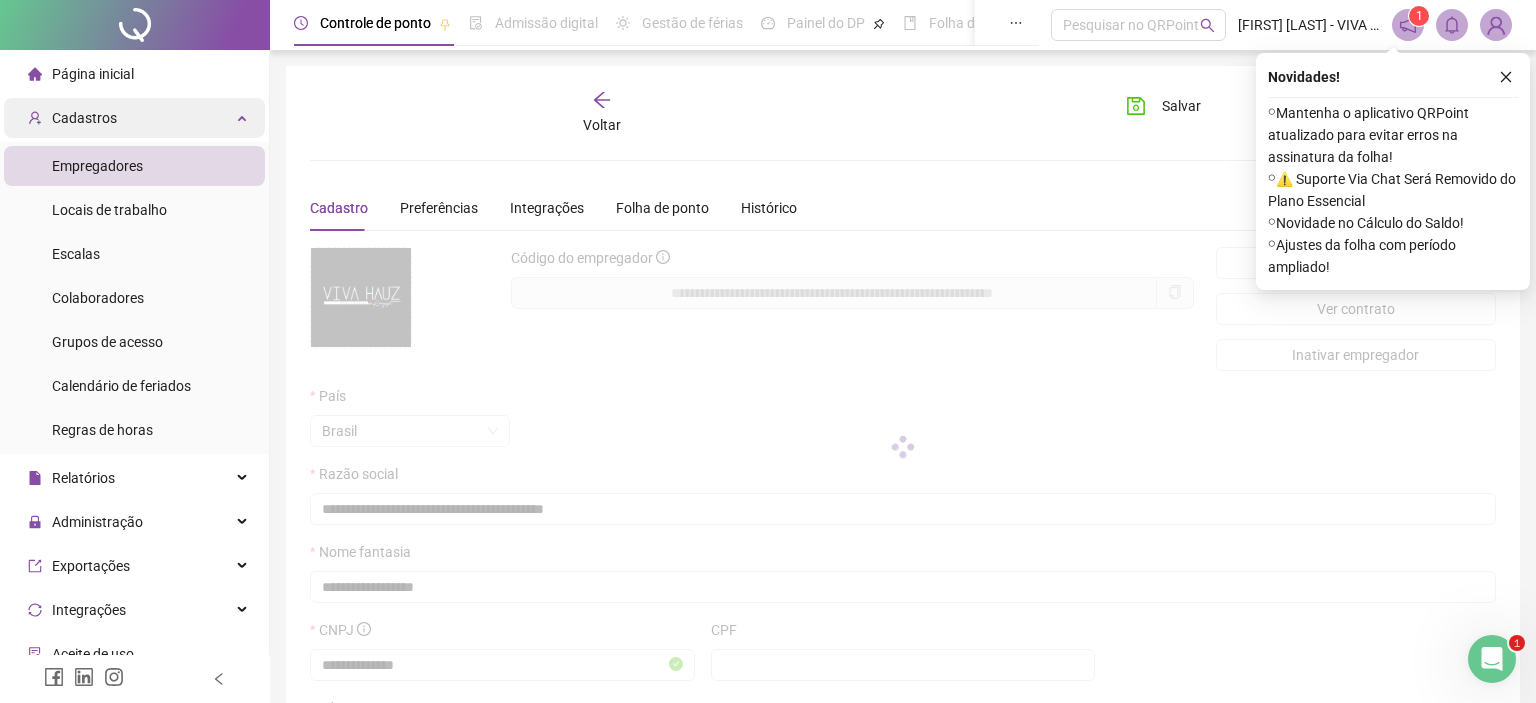 type on "**********" 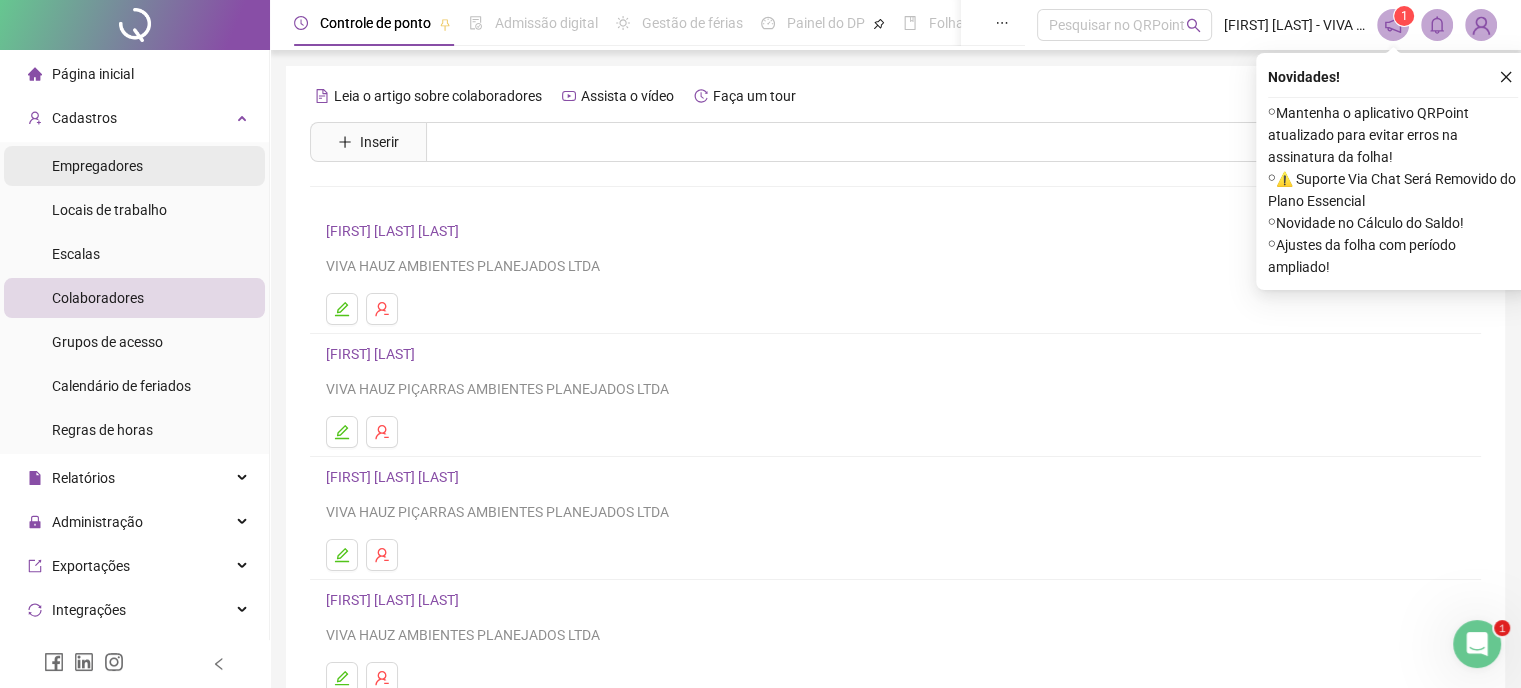 click on "Empregadores" at bounding box center [97, 166] 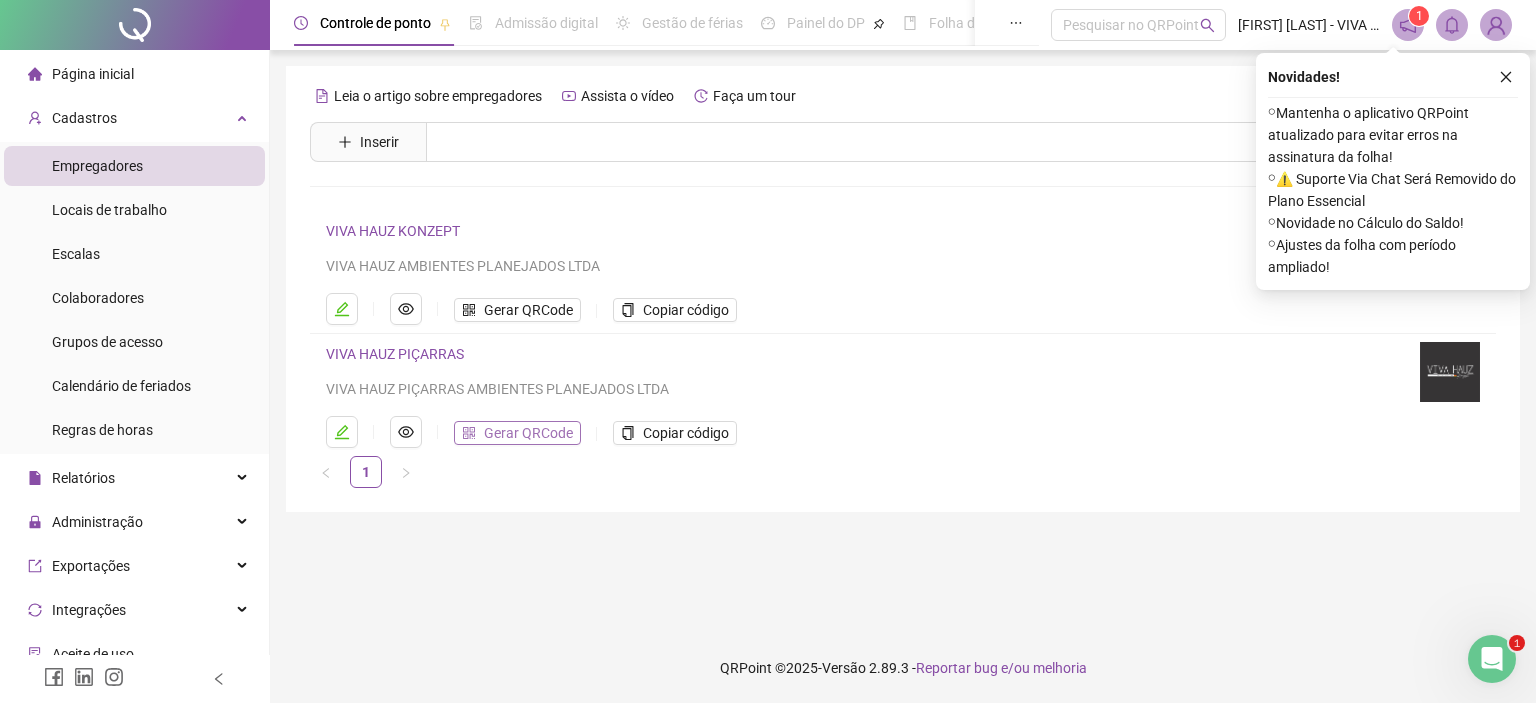 click on "Gerar QRCode" at bounding box center [528, 433] 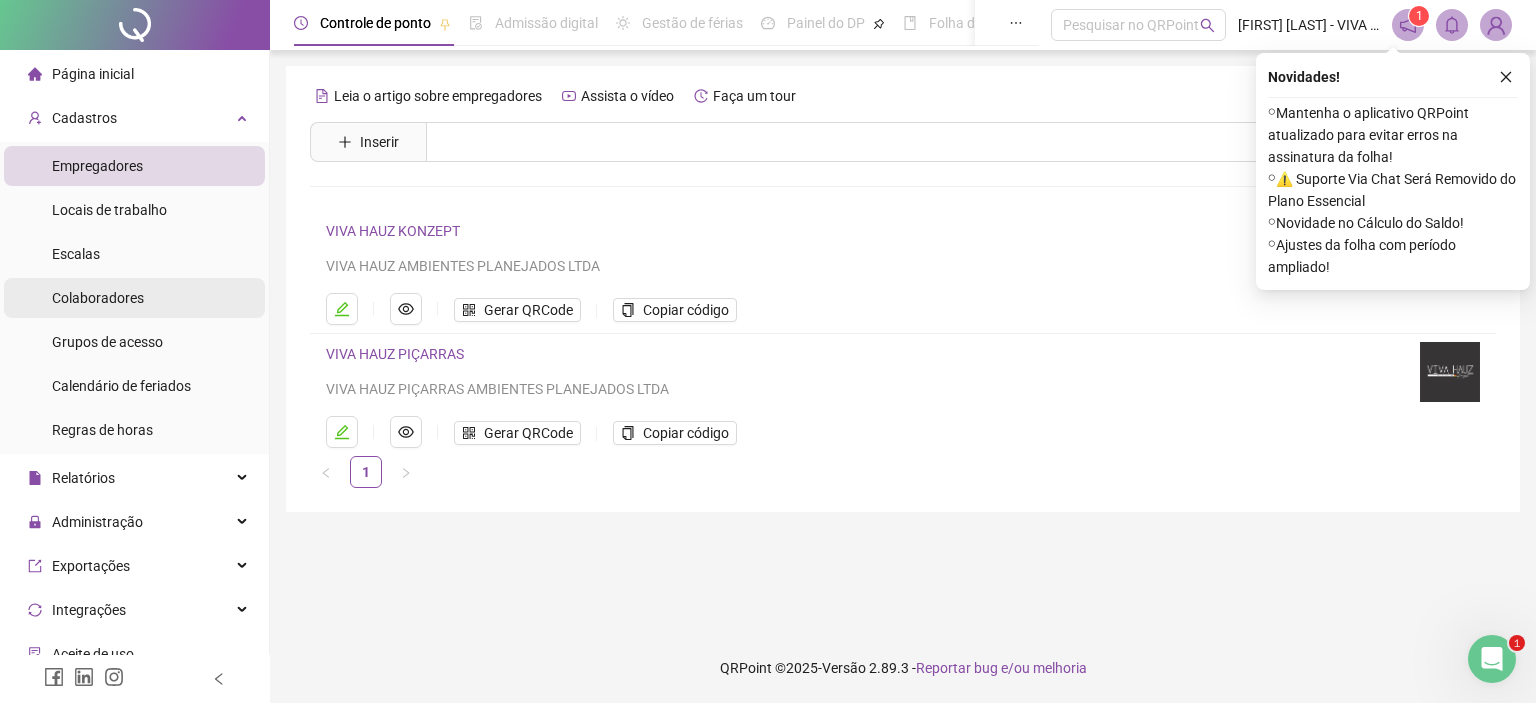 click on "Colaboradores" at bounding box center (98, 298) 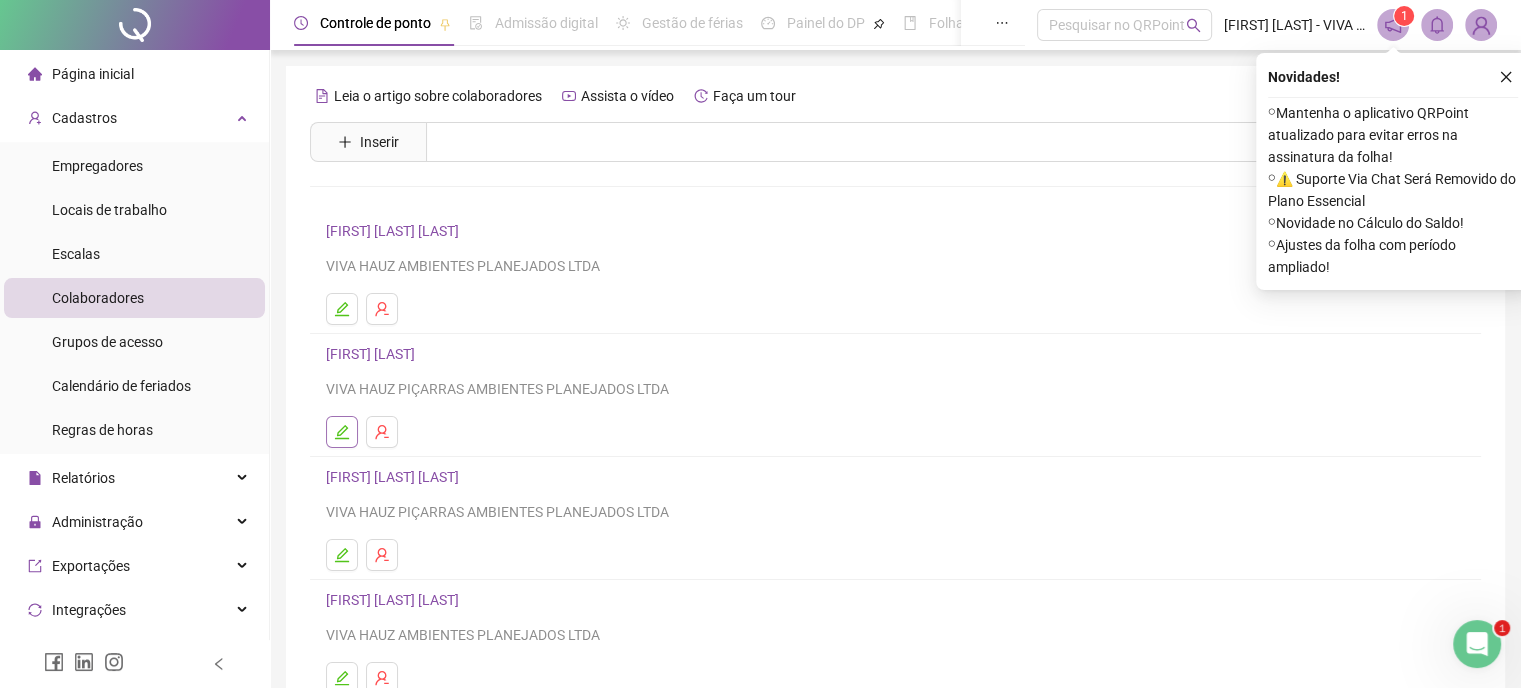 click 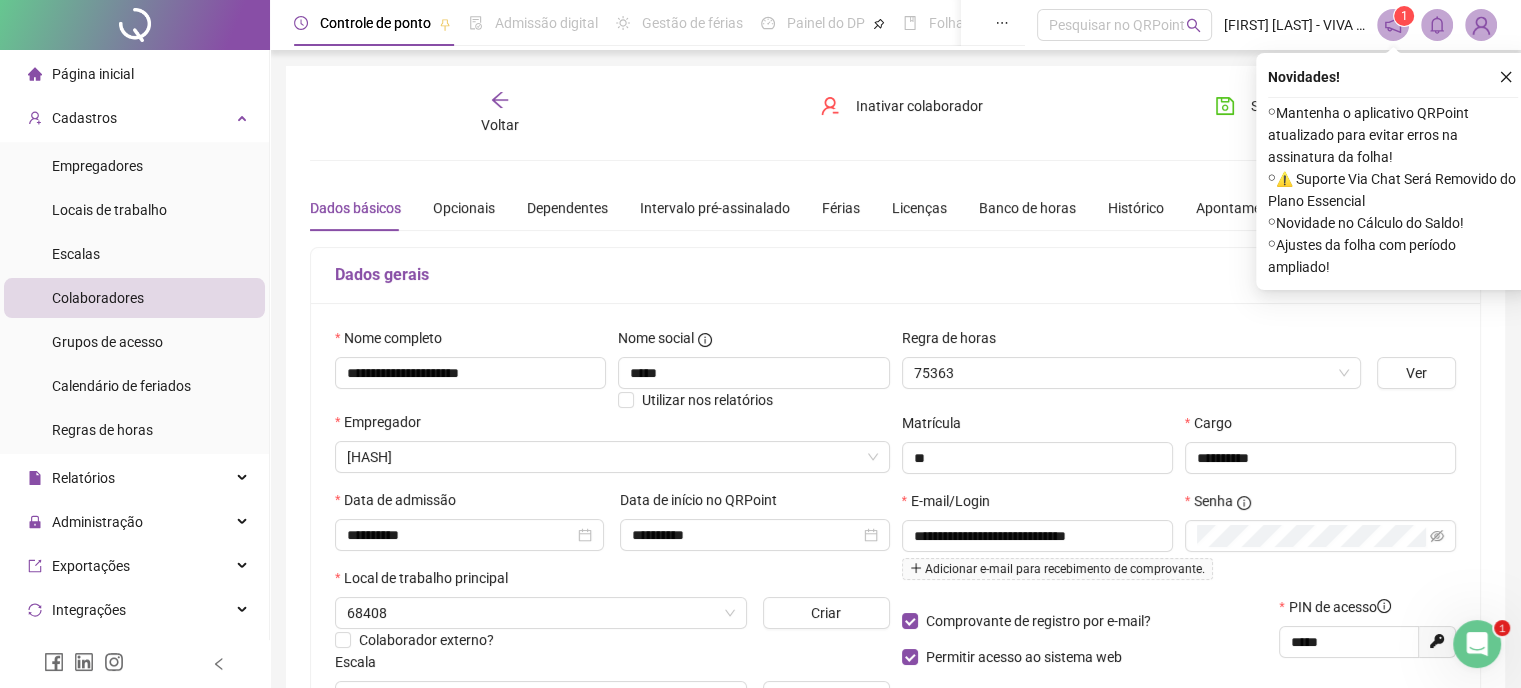 type on "**********" 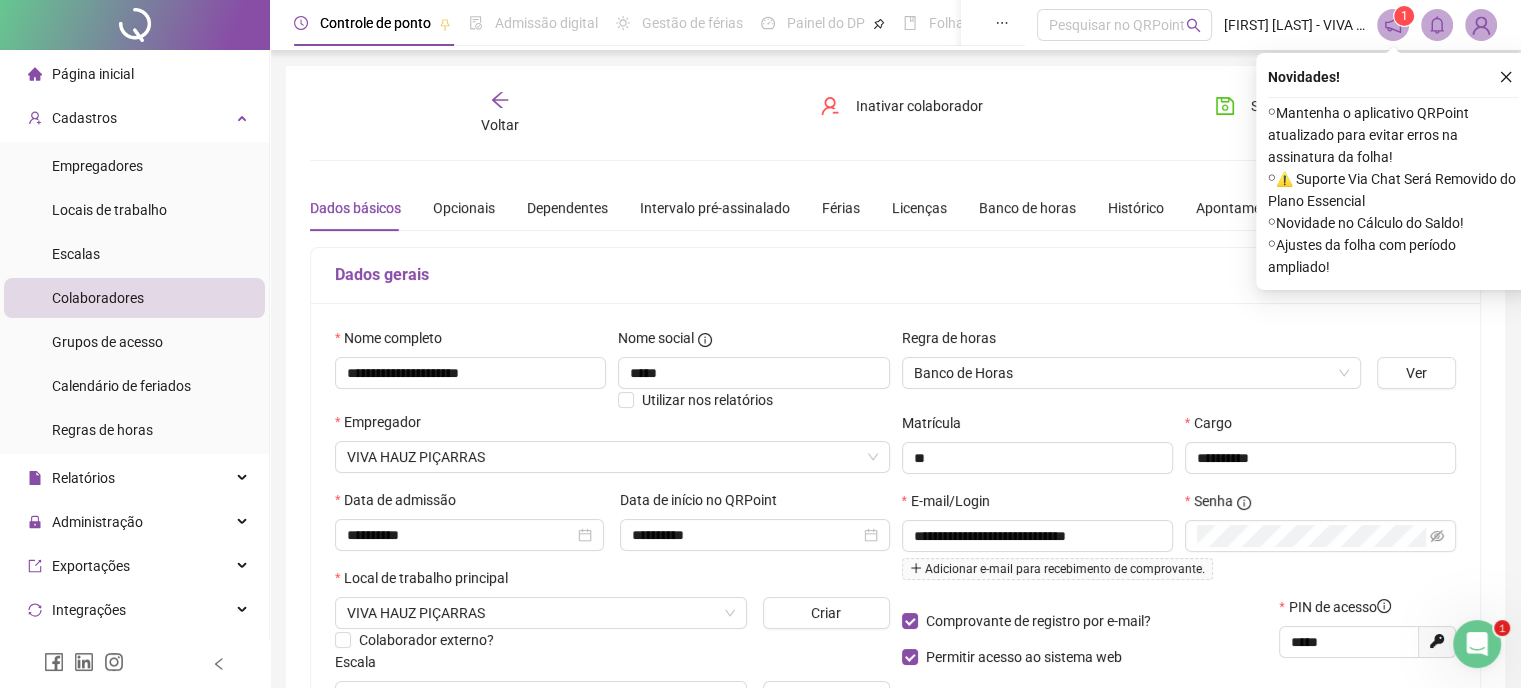 click on "Página inicial" at bounding box center (134, 74) 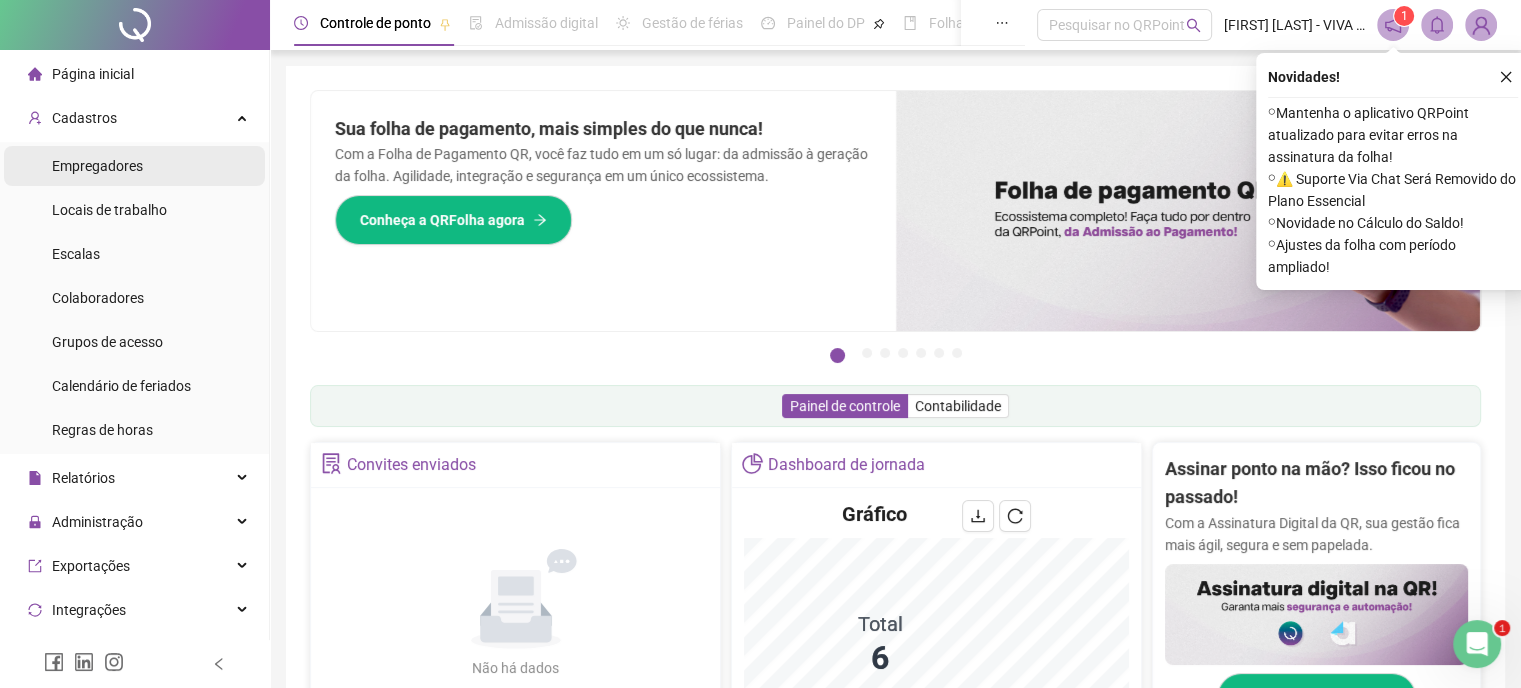 click on "Empregadores" at bounding box center [97, 166] 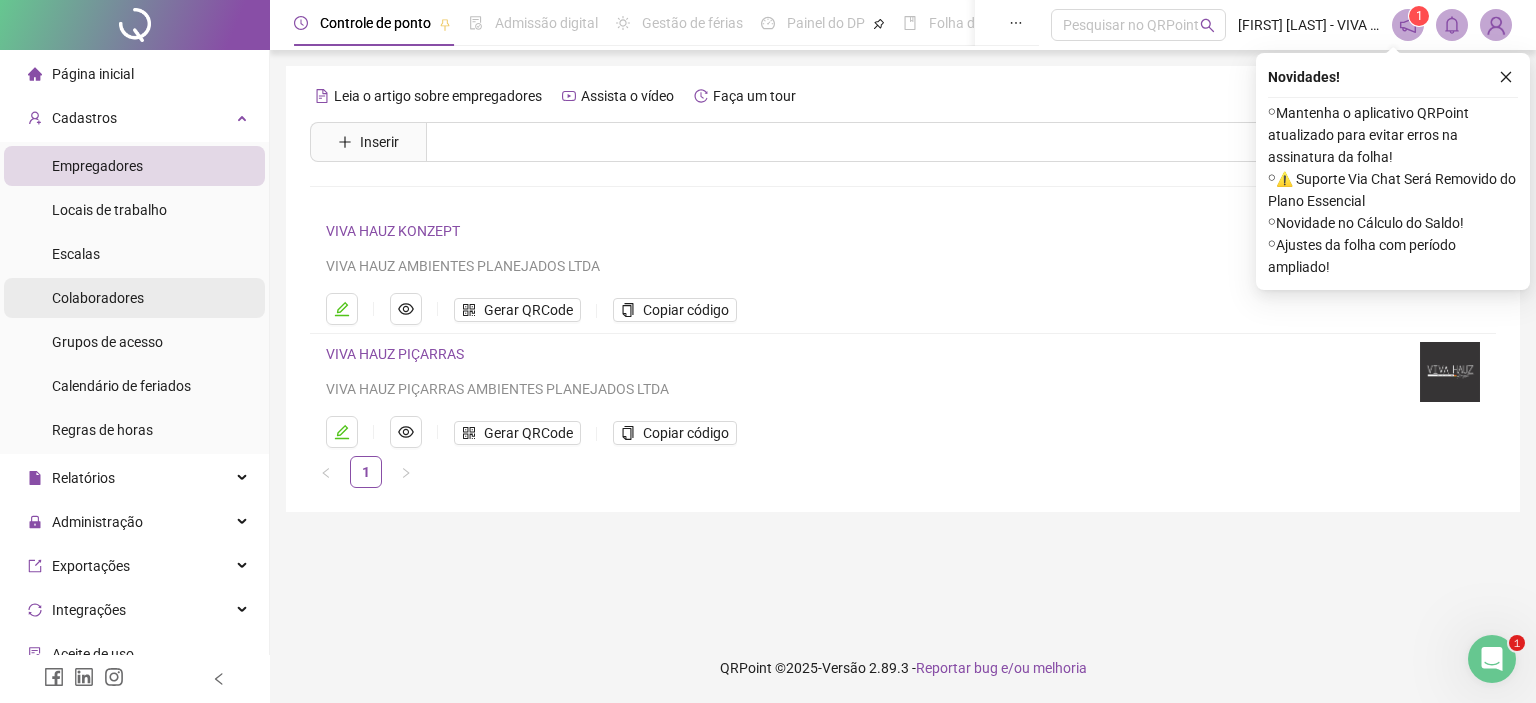 click on "Colaboradores" at bounding box center (98, 298) 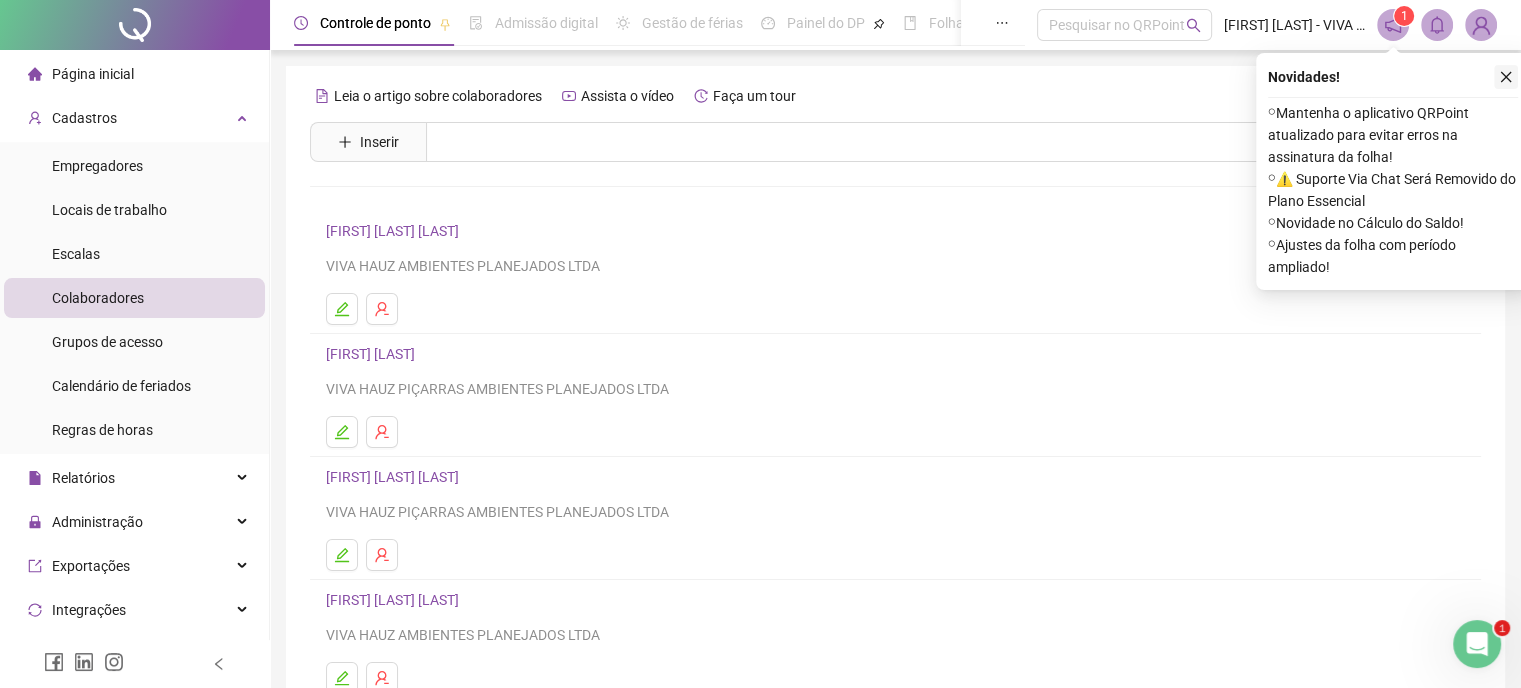 click 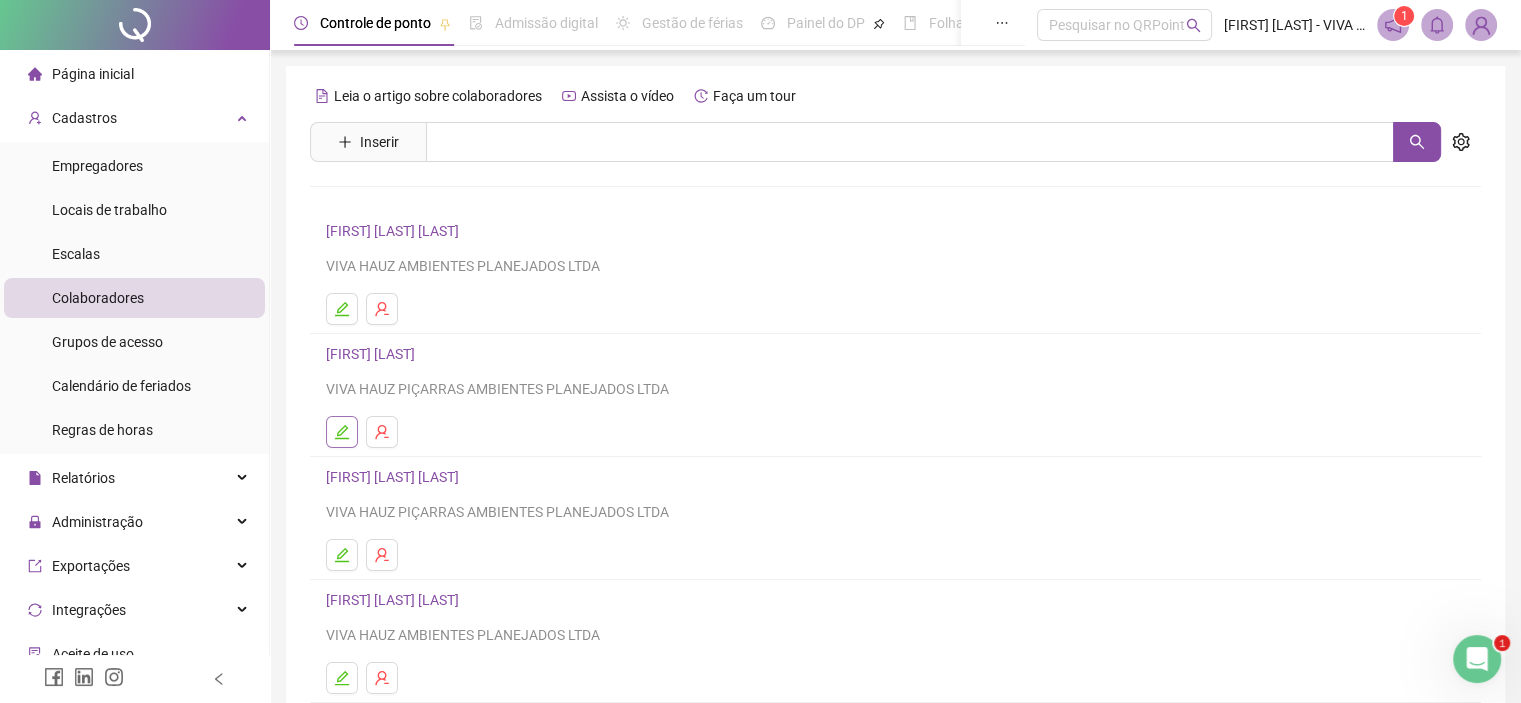 click 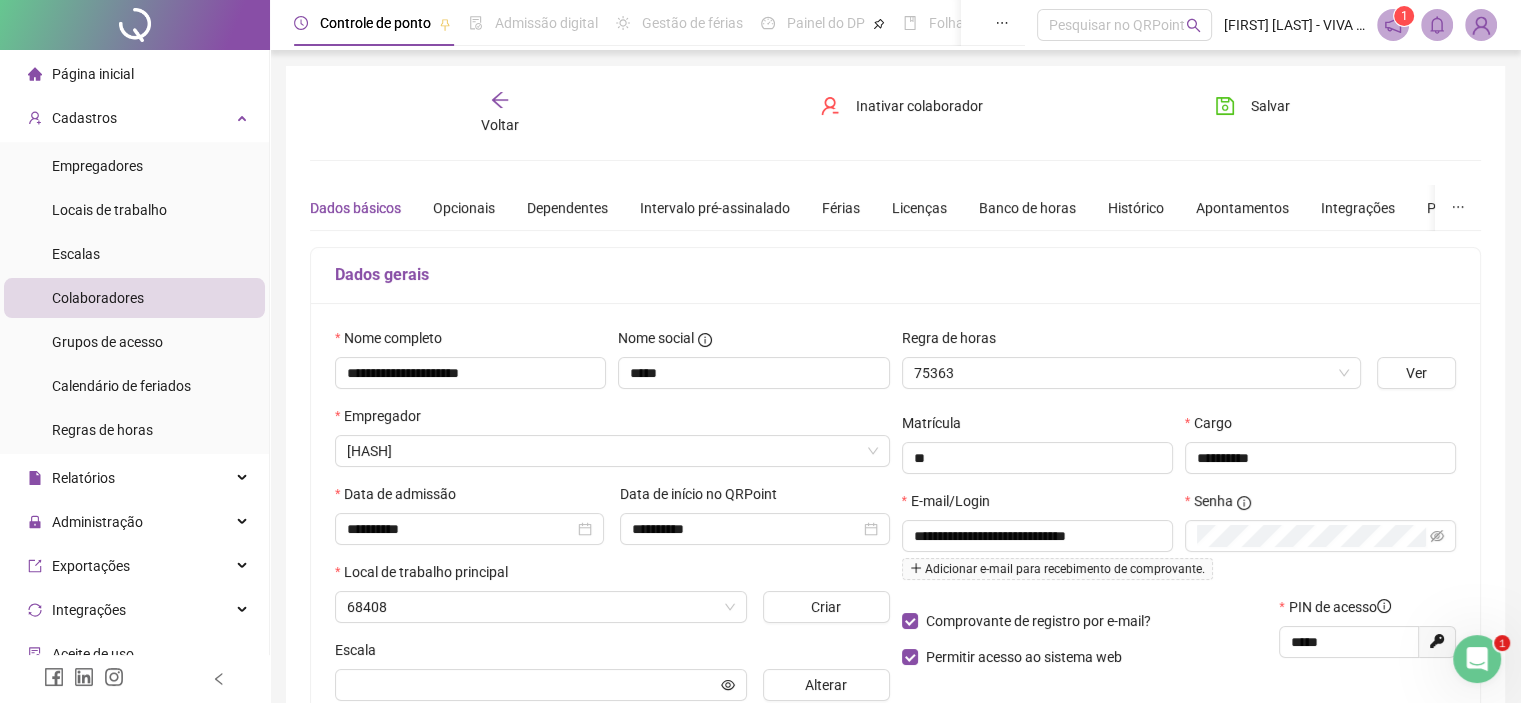type on "**********" 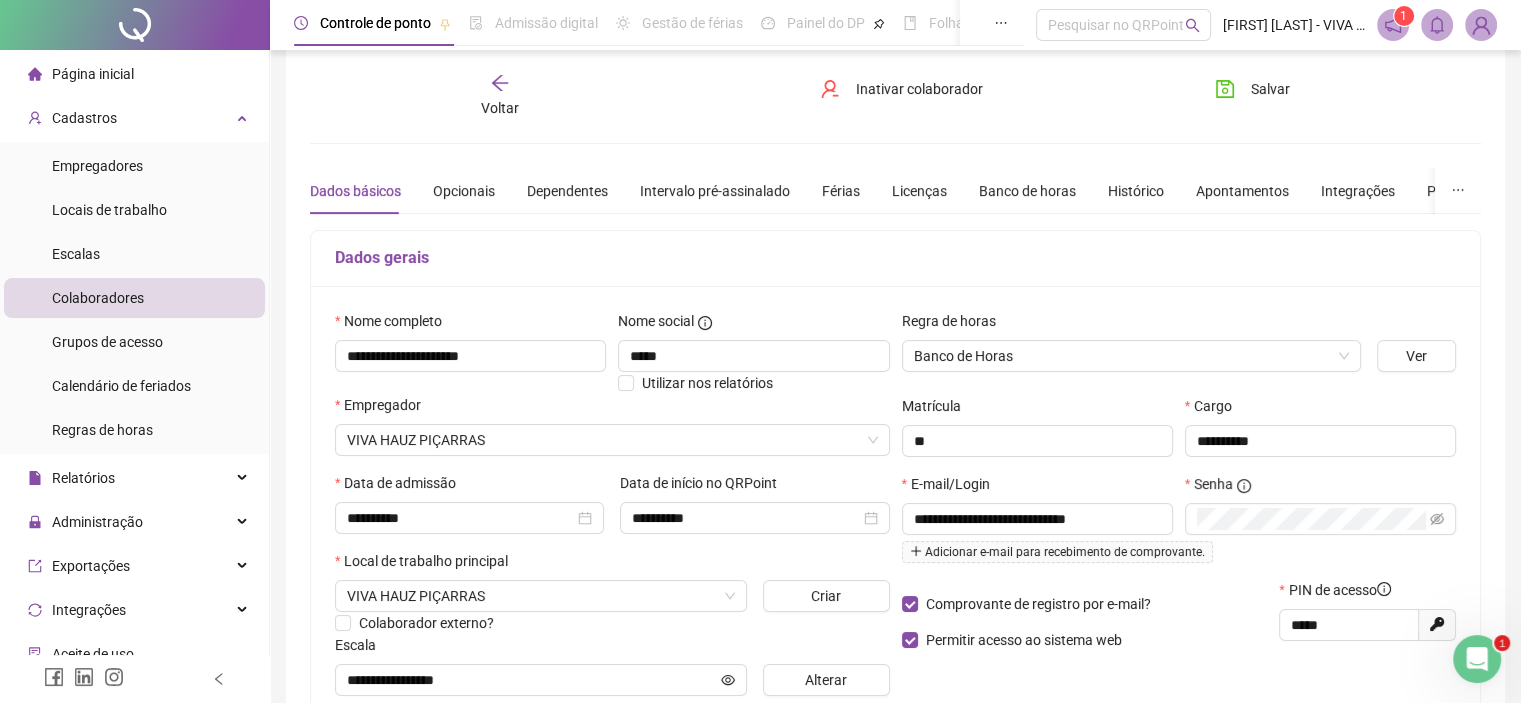 scroll, scrollTop: 0, scrollLeft: 0, axis: both 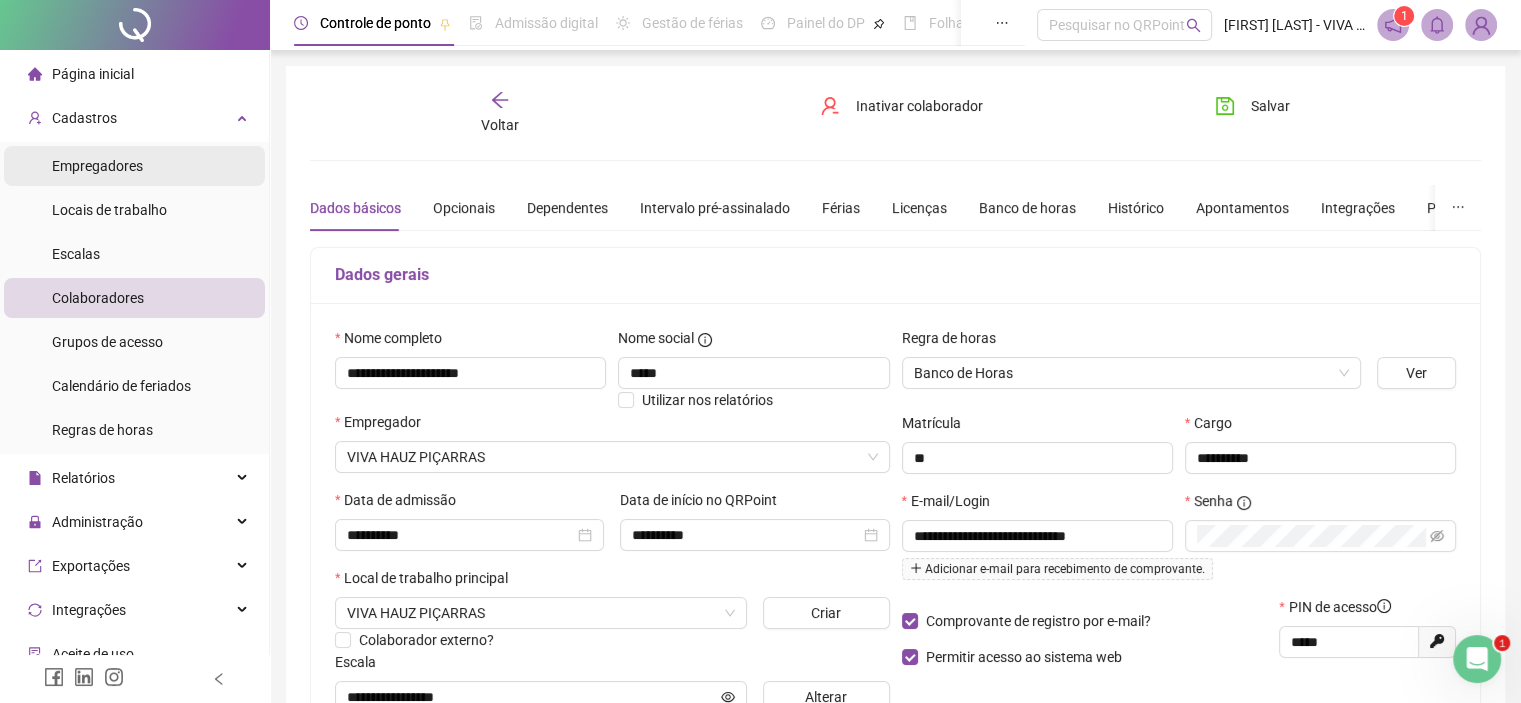 click on "Empregadores" at bounding box center [97, 166] 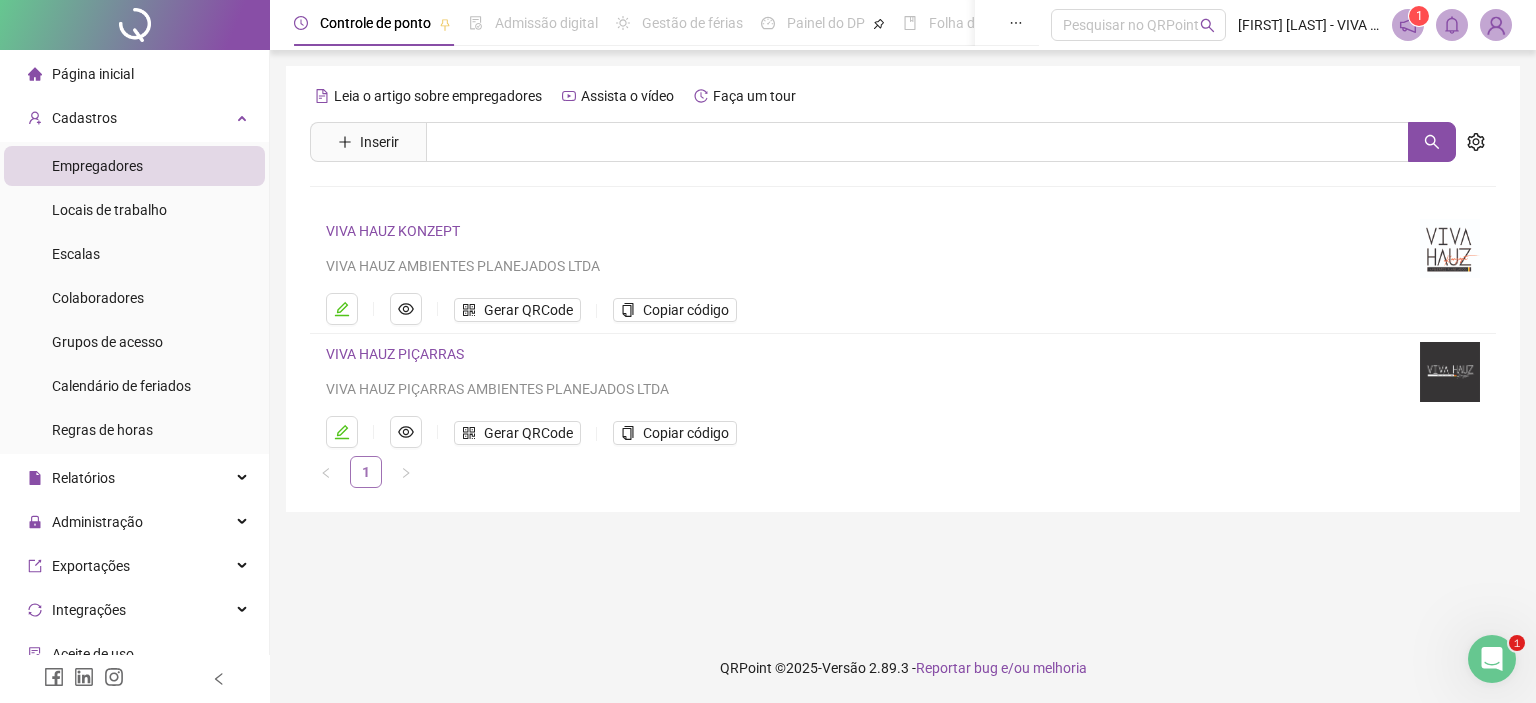 click on "1" at bounding box center [366, 472] 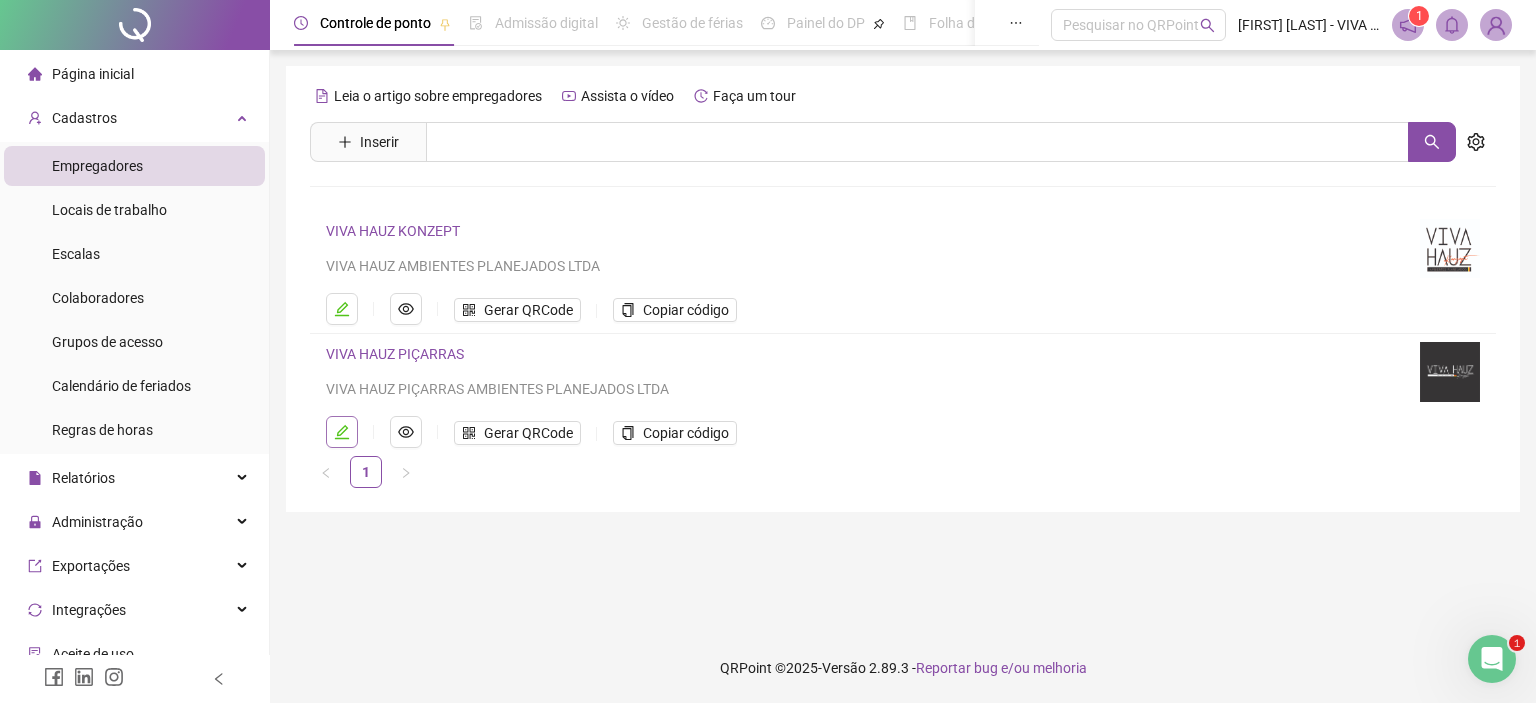 click 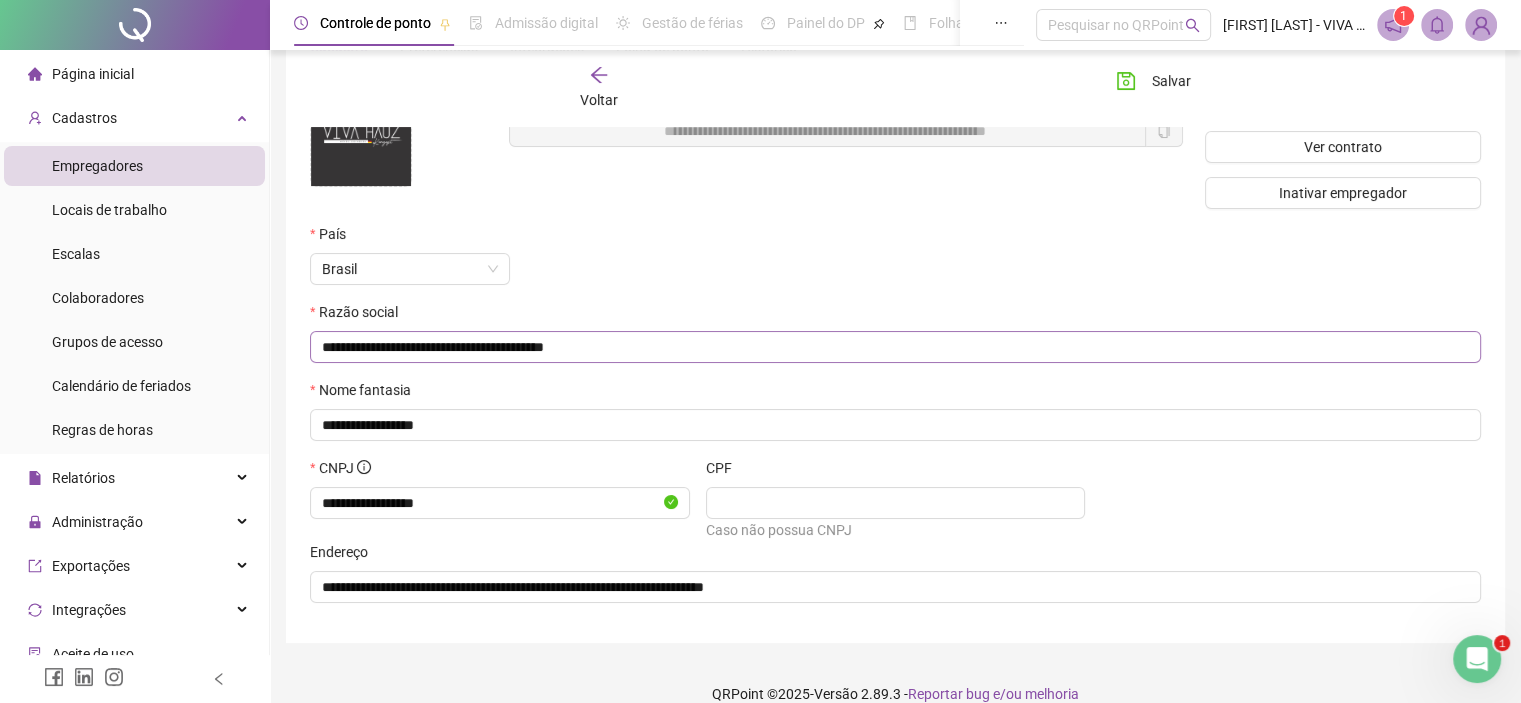 scroll, scrollTop: 188, scrollLeft: 0, axis: vertical 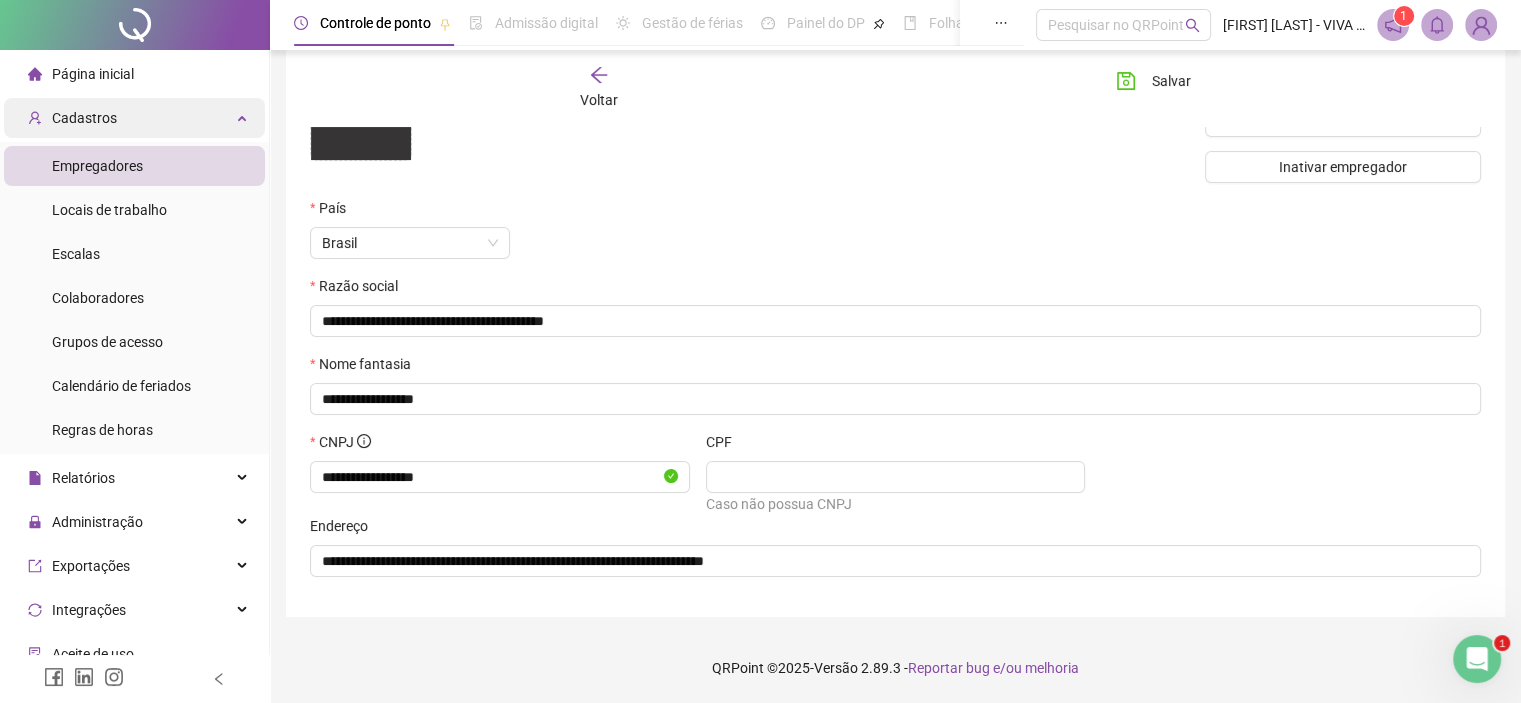 click on "Cadastros" at bounding box center [84, 118] 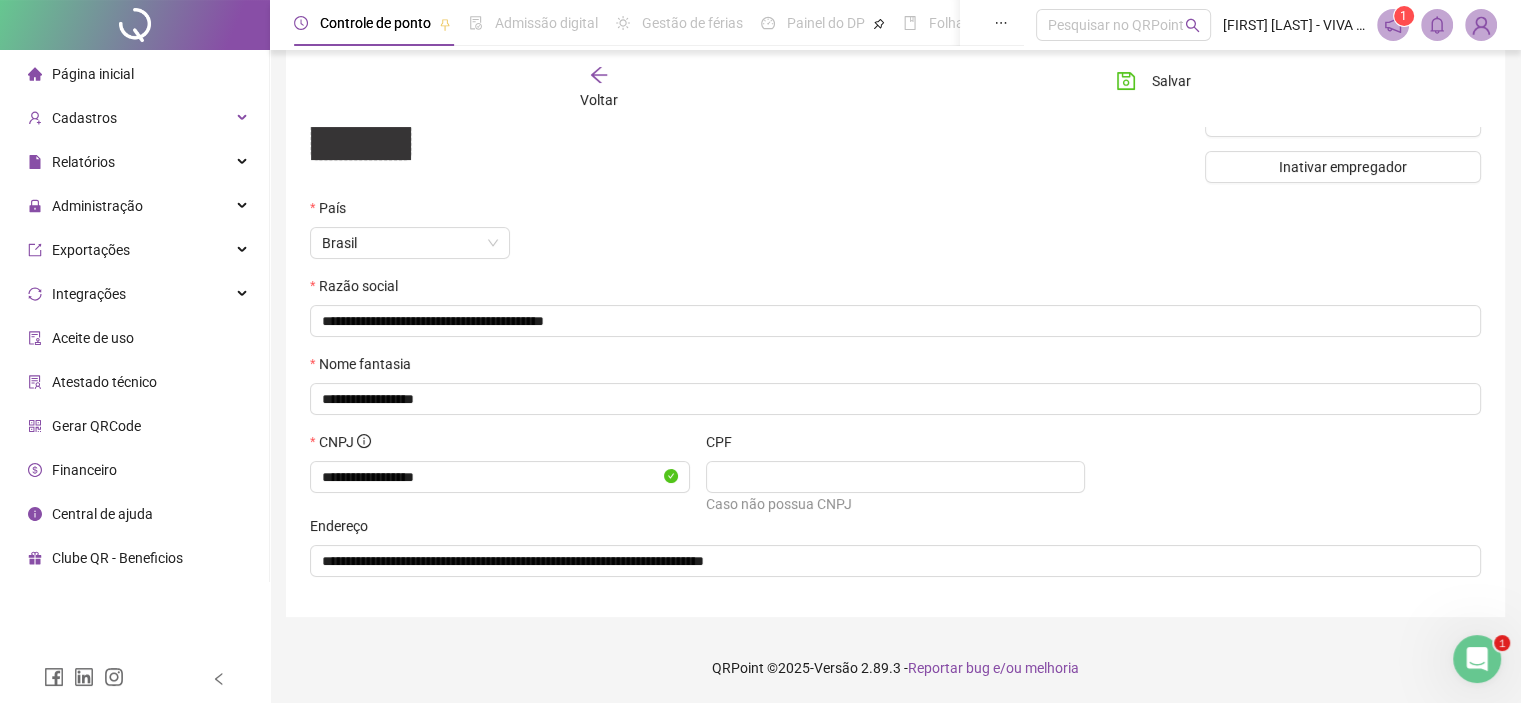 click on "Página inicial" at bounding box center (93, 74) 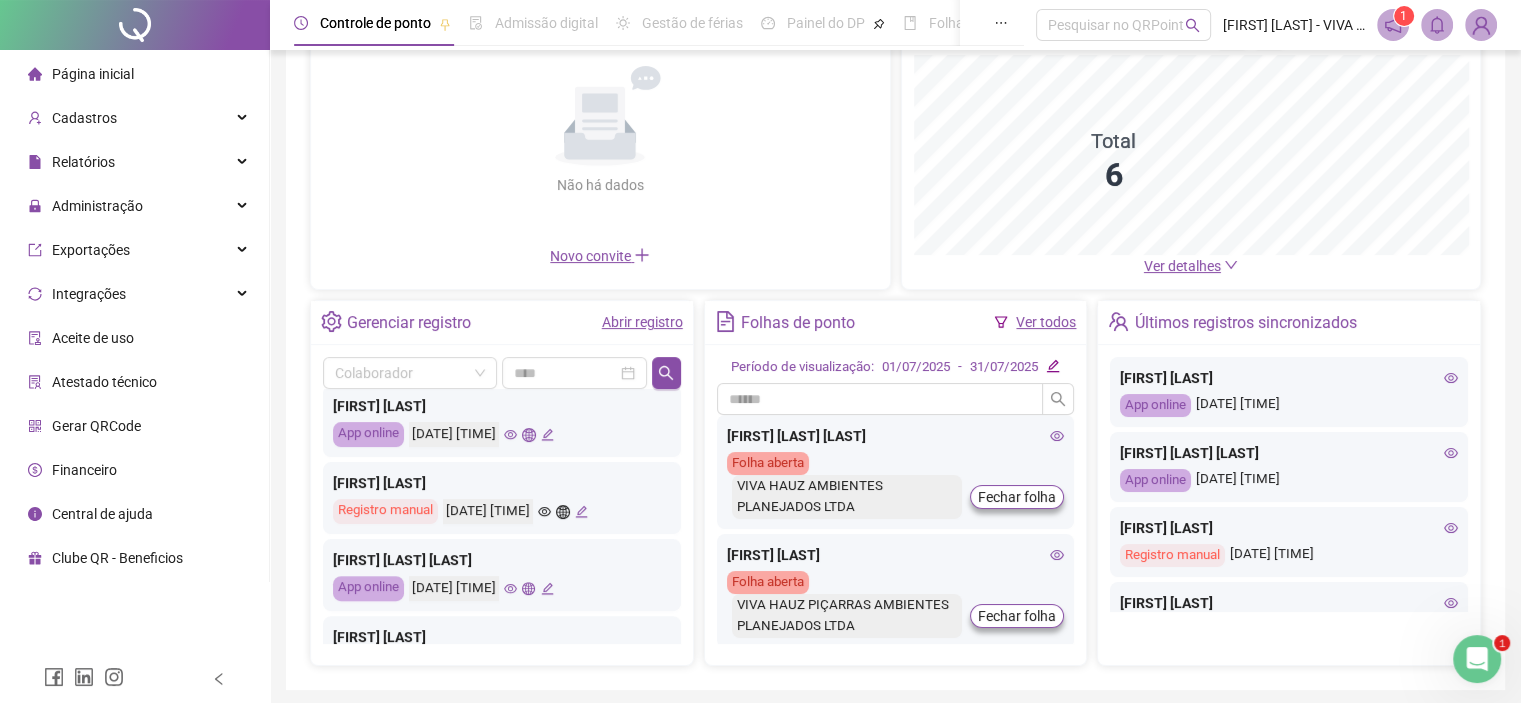 scroll, scrollTop: 900, scrollLeft: 0, axis: vertical 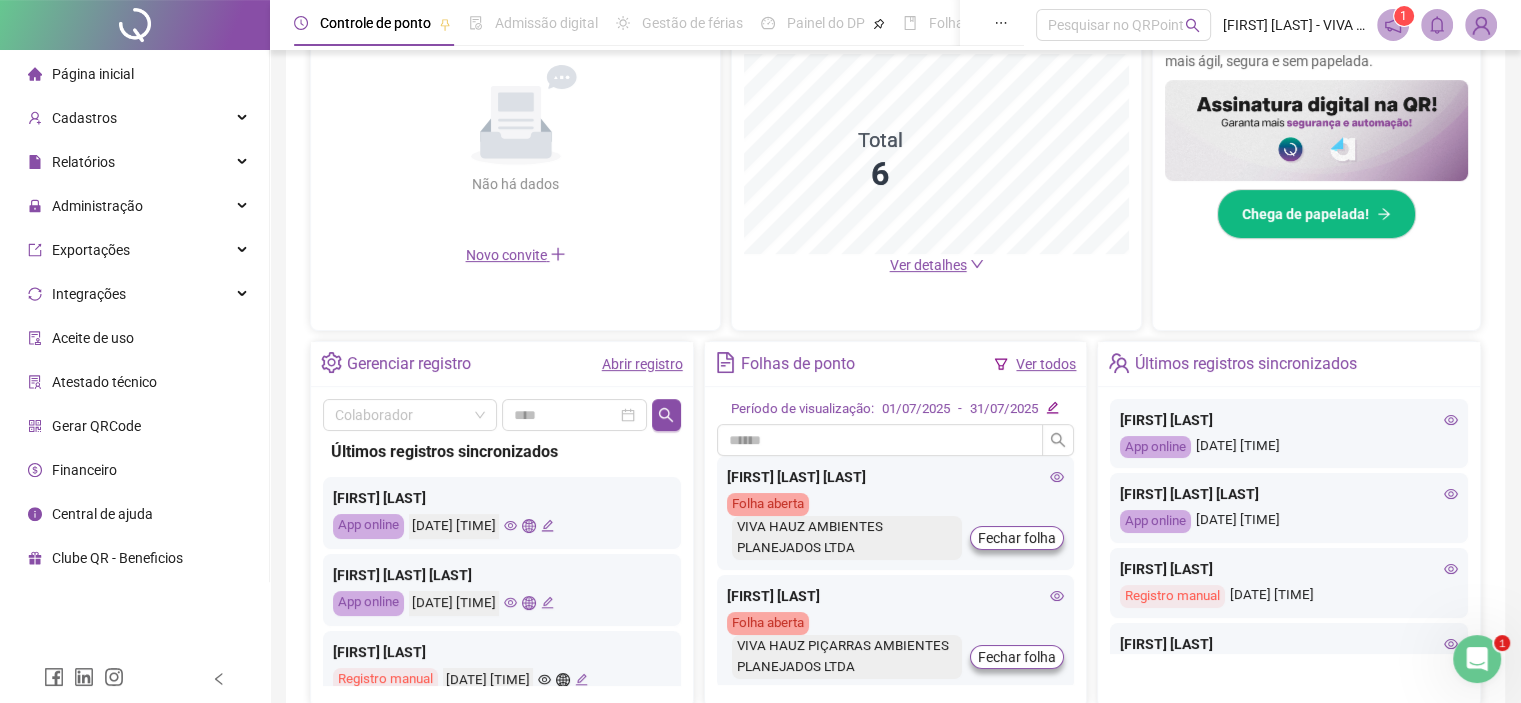 click on "Página inicial" at bounding box center [93, 74] 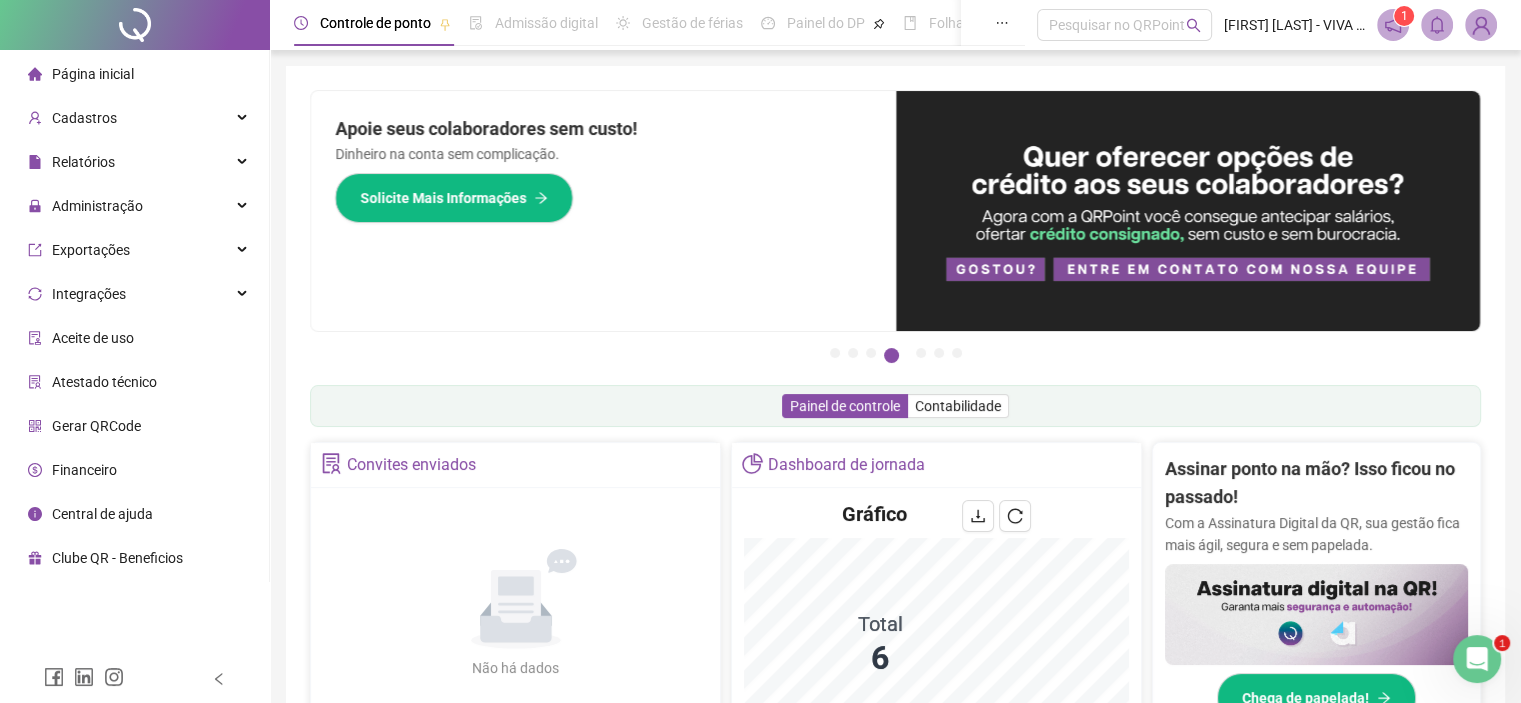 click on "Página inicial" at bounding box center [93, 74] 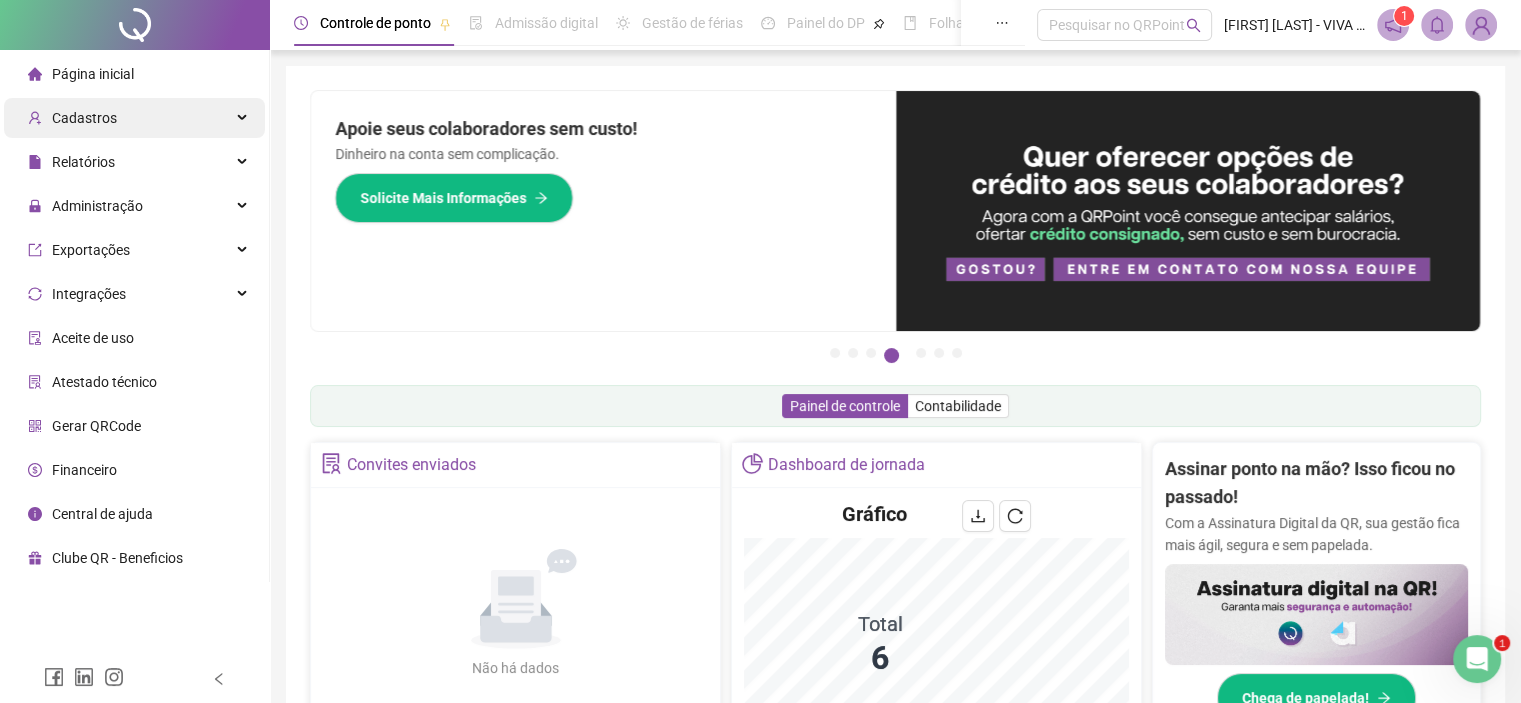 click on "Cadastros" at bounding box center (84, 118) 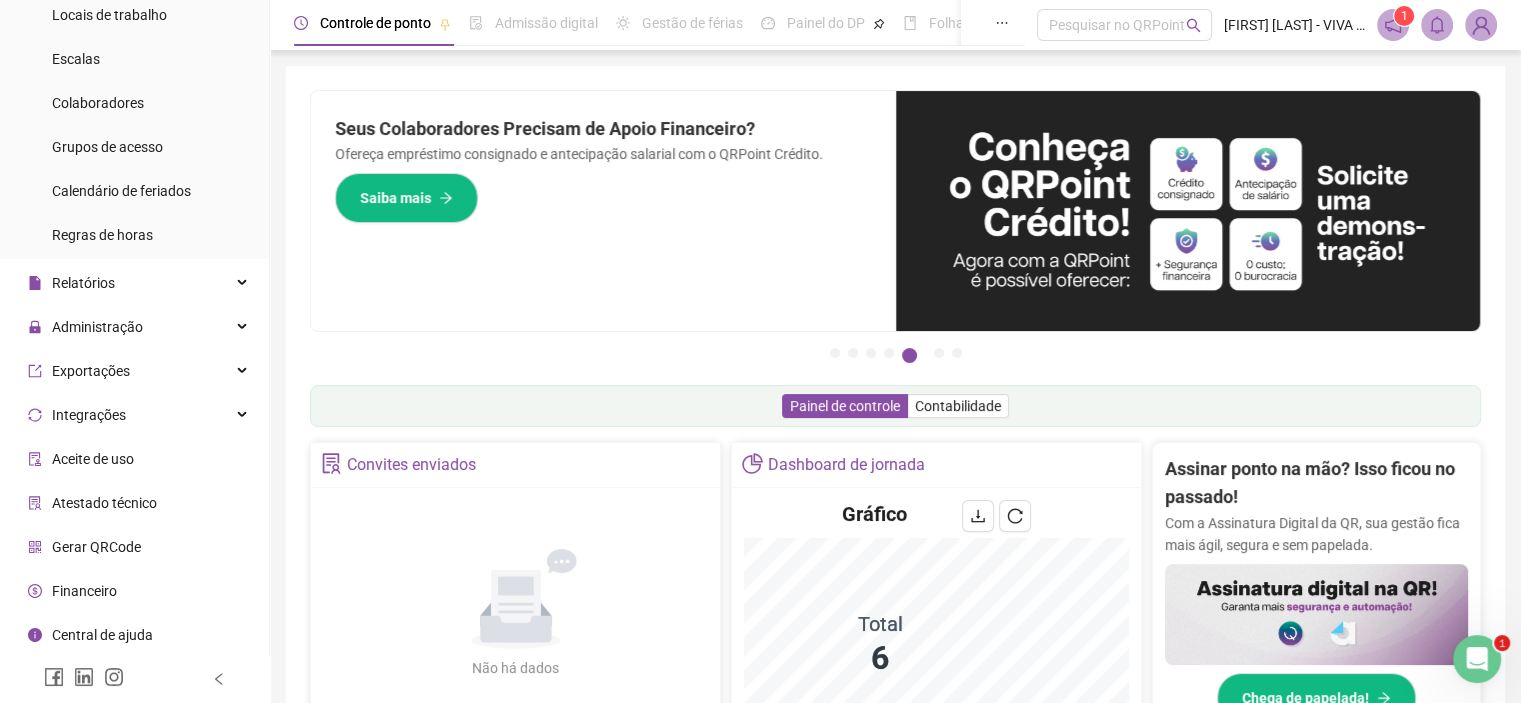 scroll, scrollTop: 0, scrollLeft: 0, axis: both 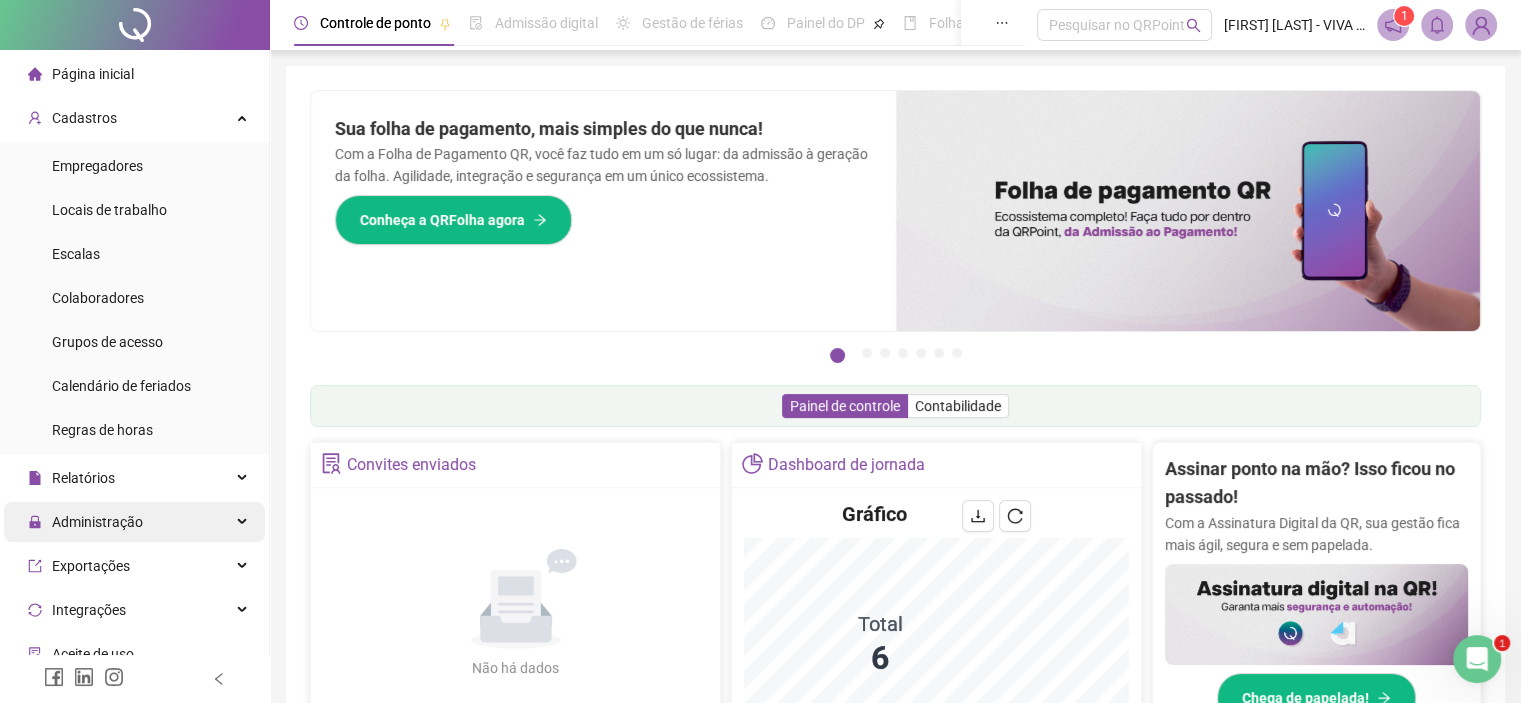 click on "Administração" at bounding box center [134, 522] 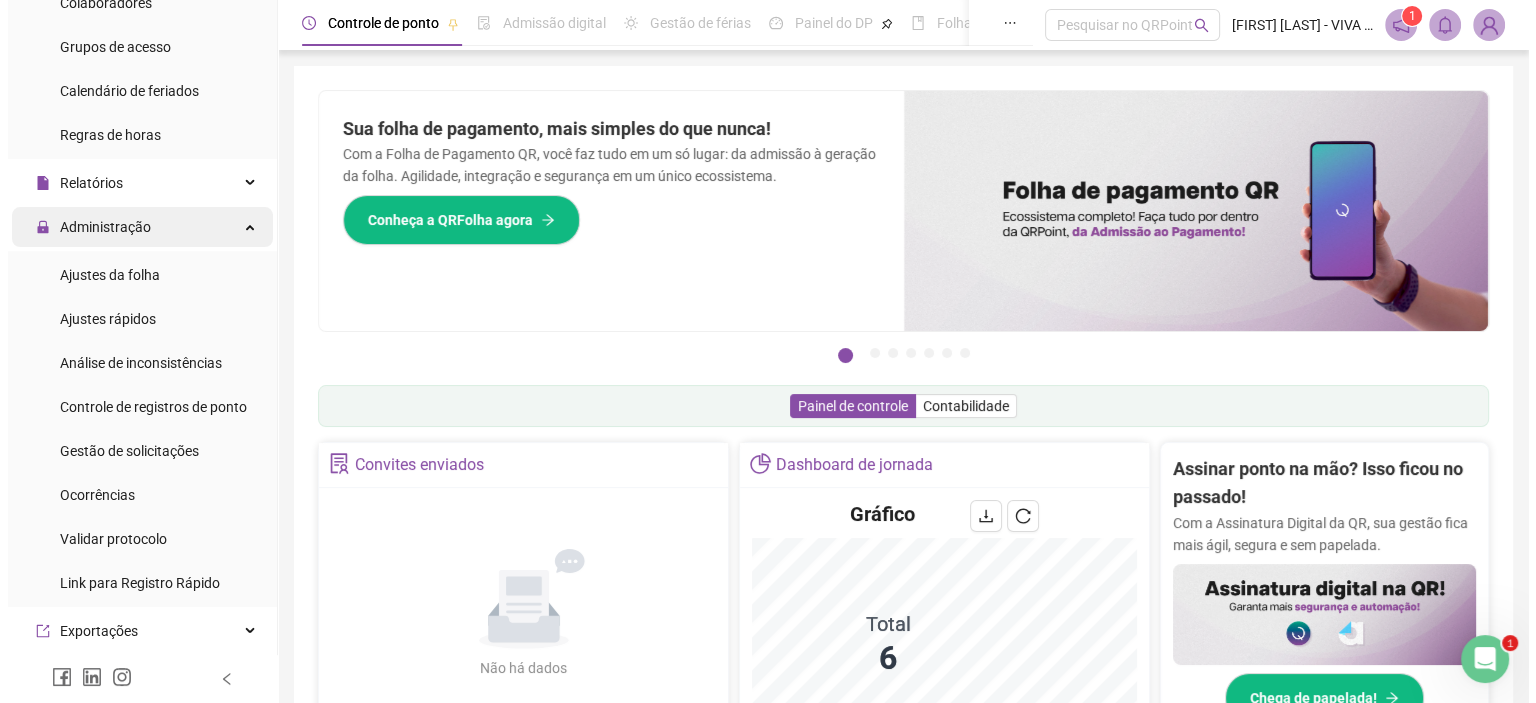 scroll, scrollTop: 555, scrollLeft: 0, axis: vertical 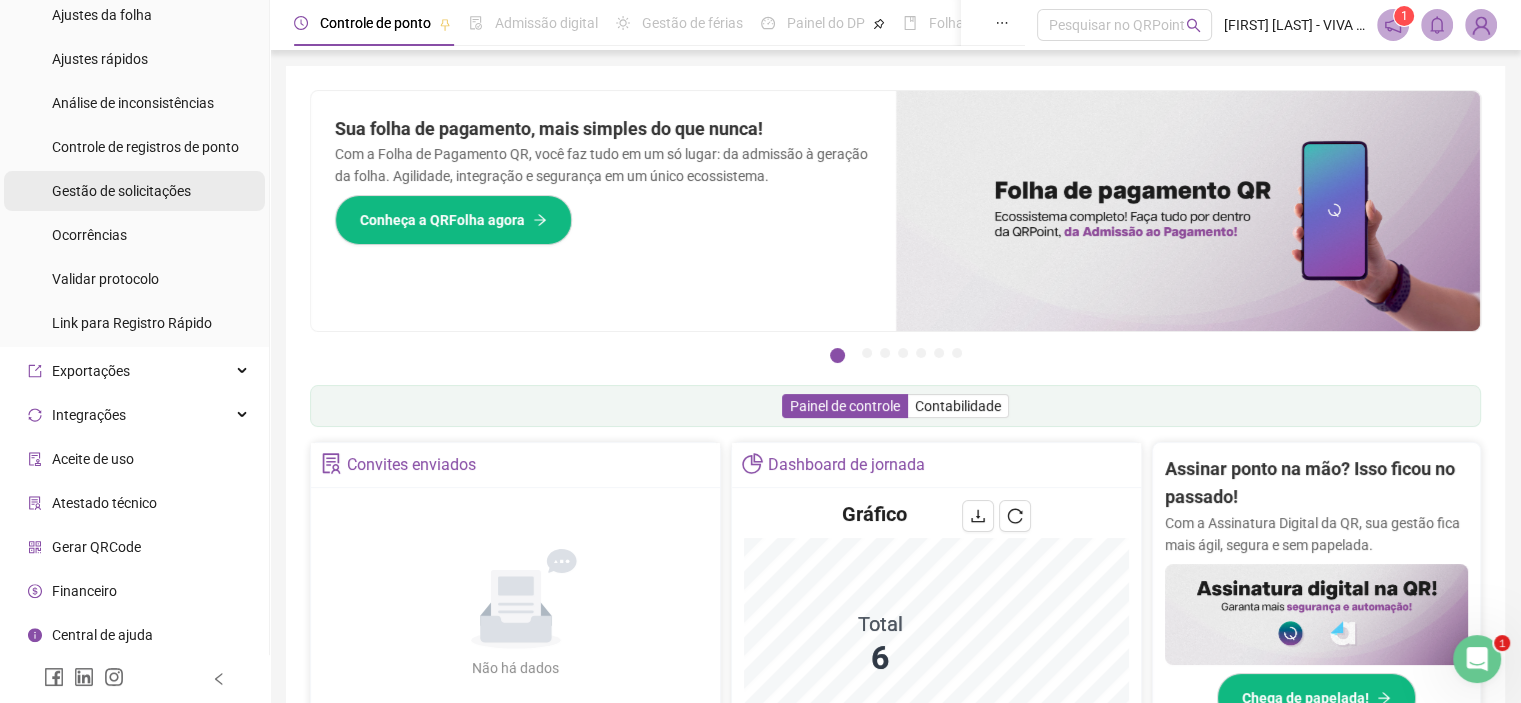click on "Gestão de solicitações" at bounding box center [121, 191] 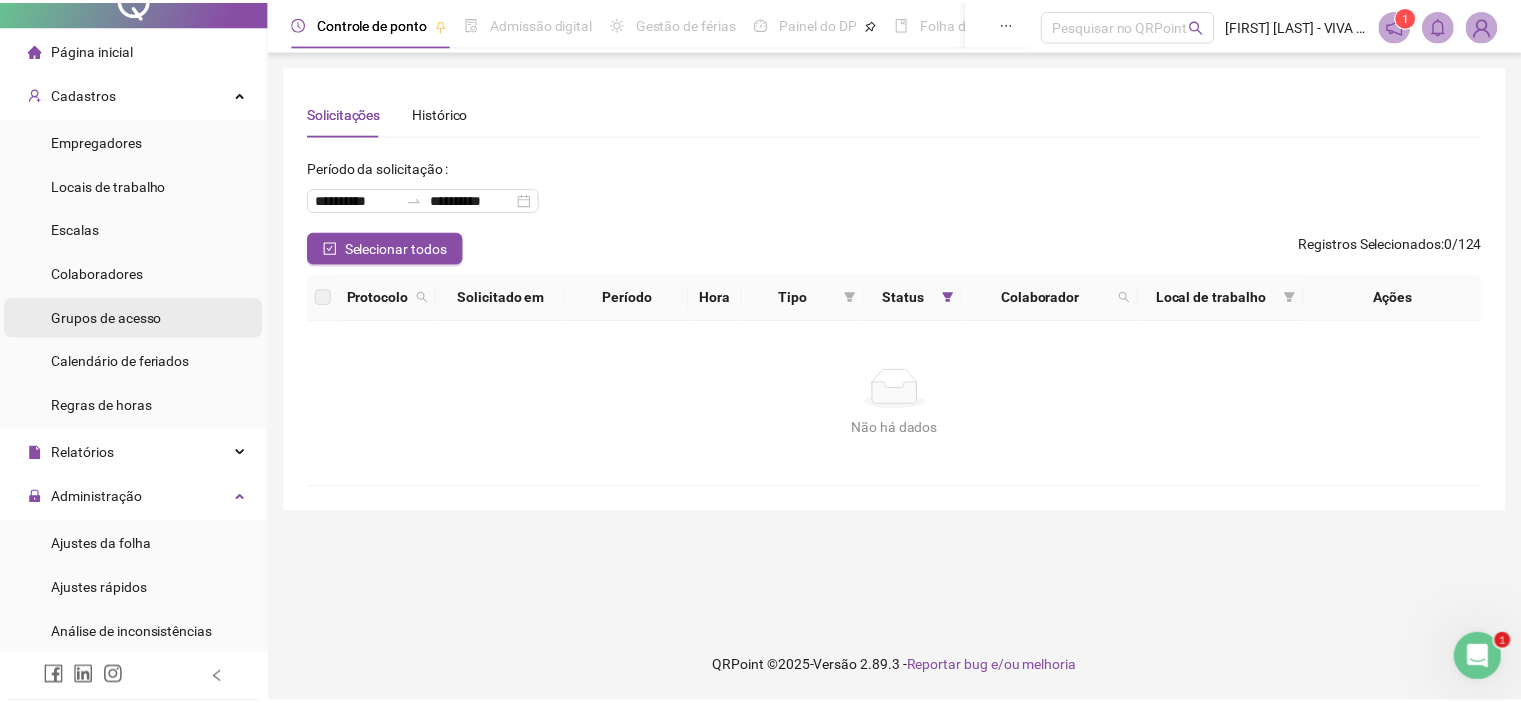 scroll, scrollTop: 0, scrollLeft: 0, axis: both 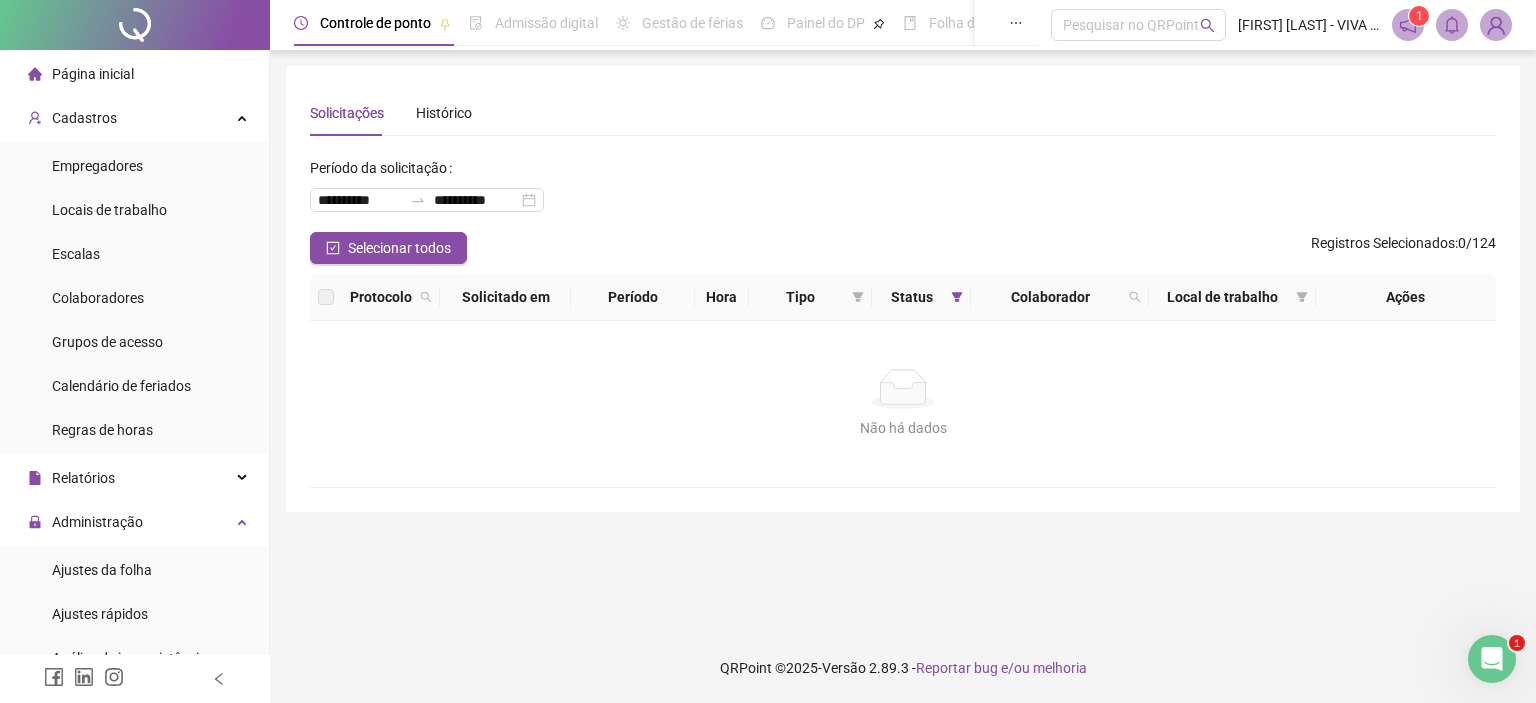 click on "Página inicial" at bounding box center (93, 74) 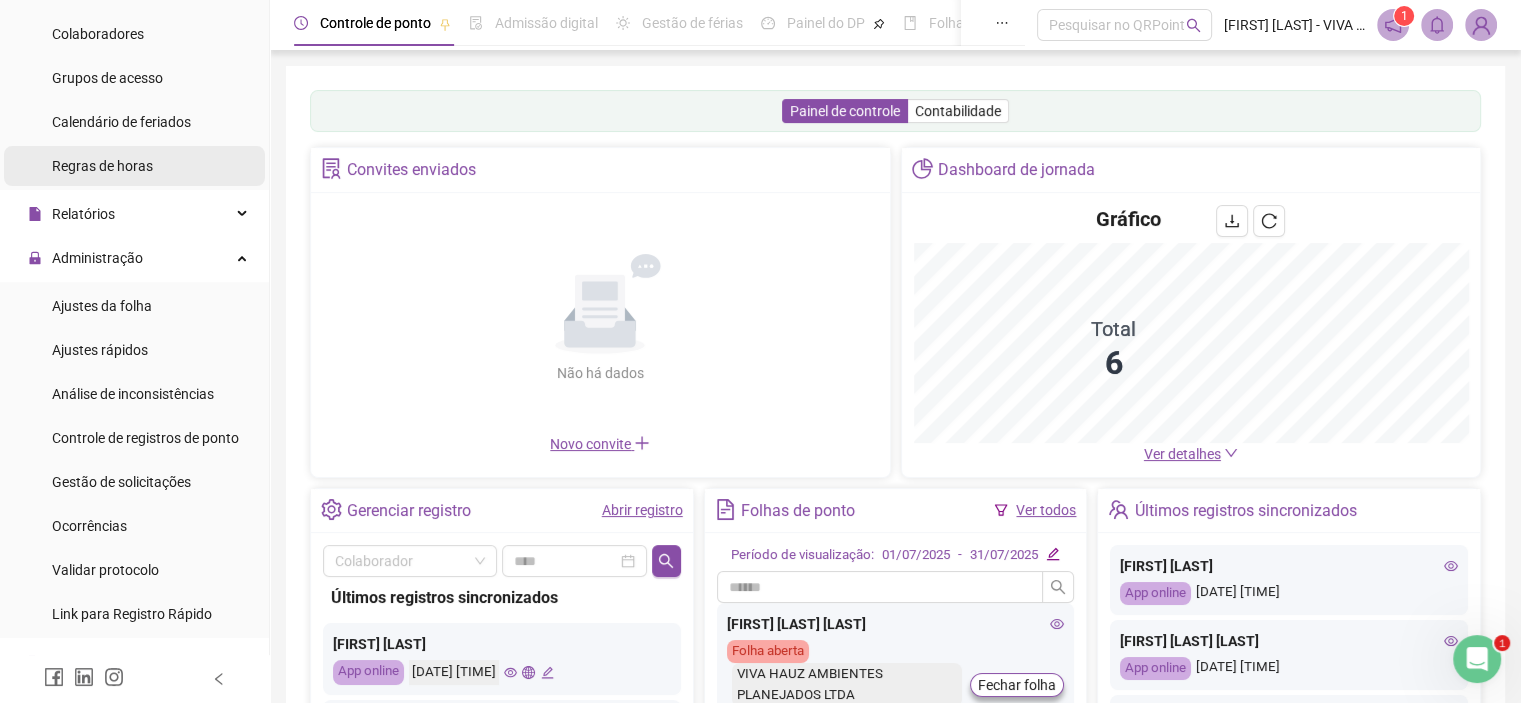scroll, scrollTop: 400, scrollLeft: 0, axis: vertical 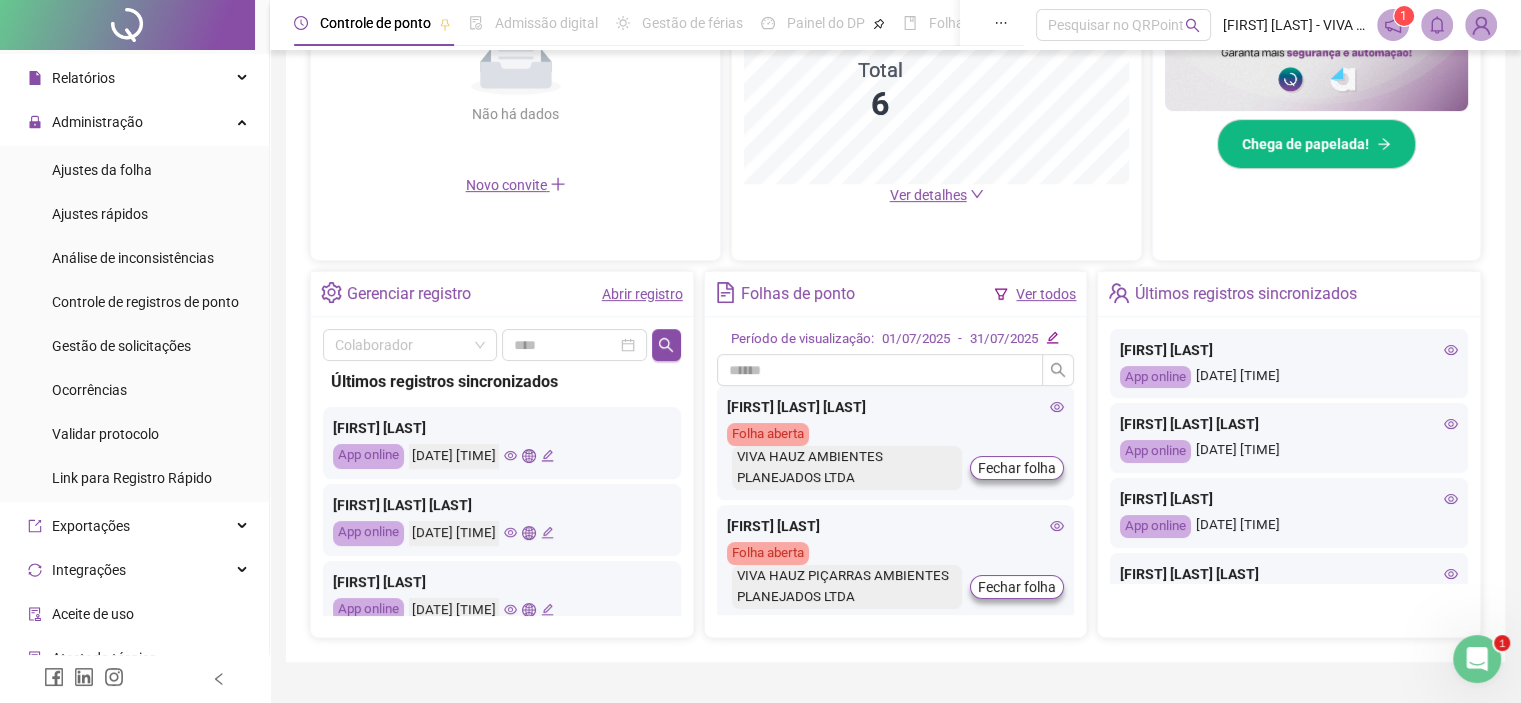 click 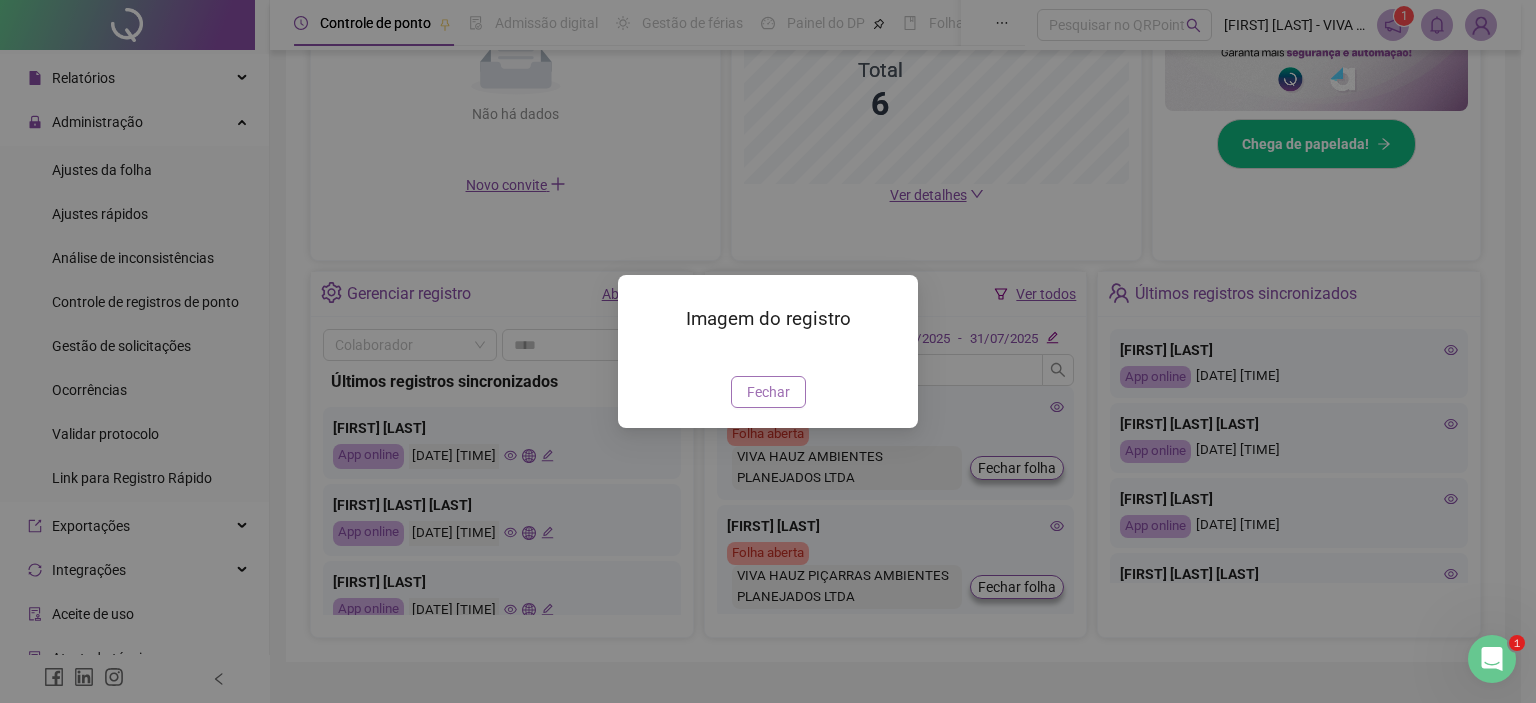 click on "Fechar" at bounding box center [768, 392] 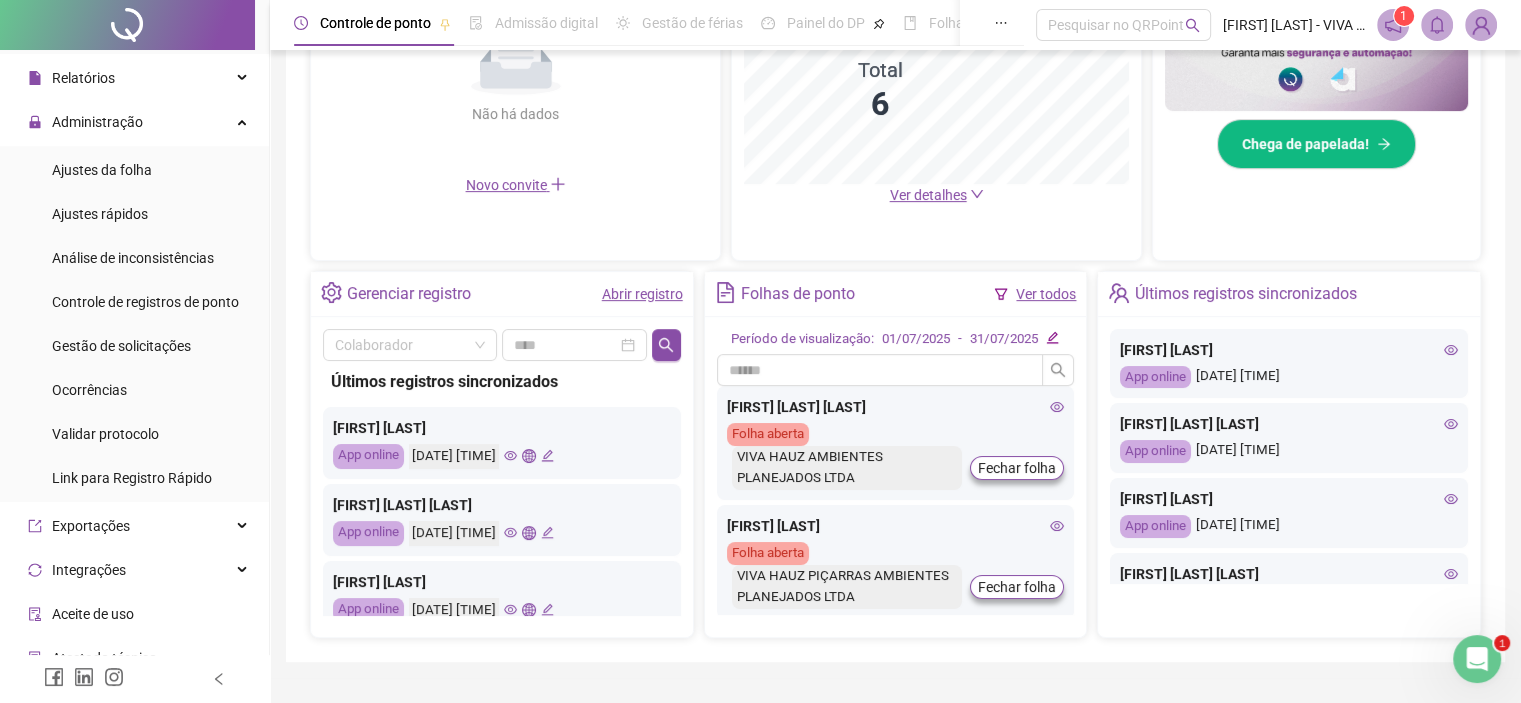 click 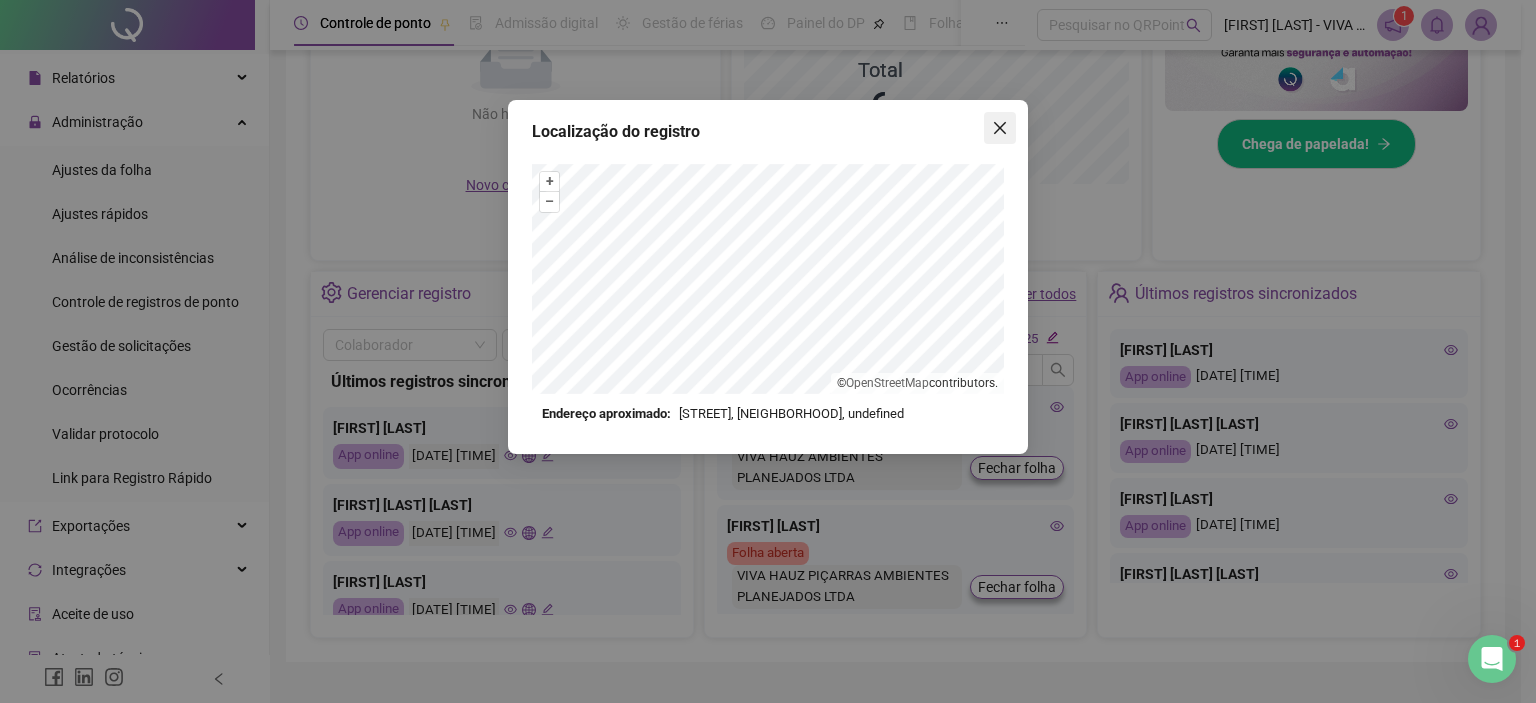 click 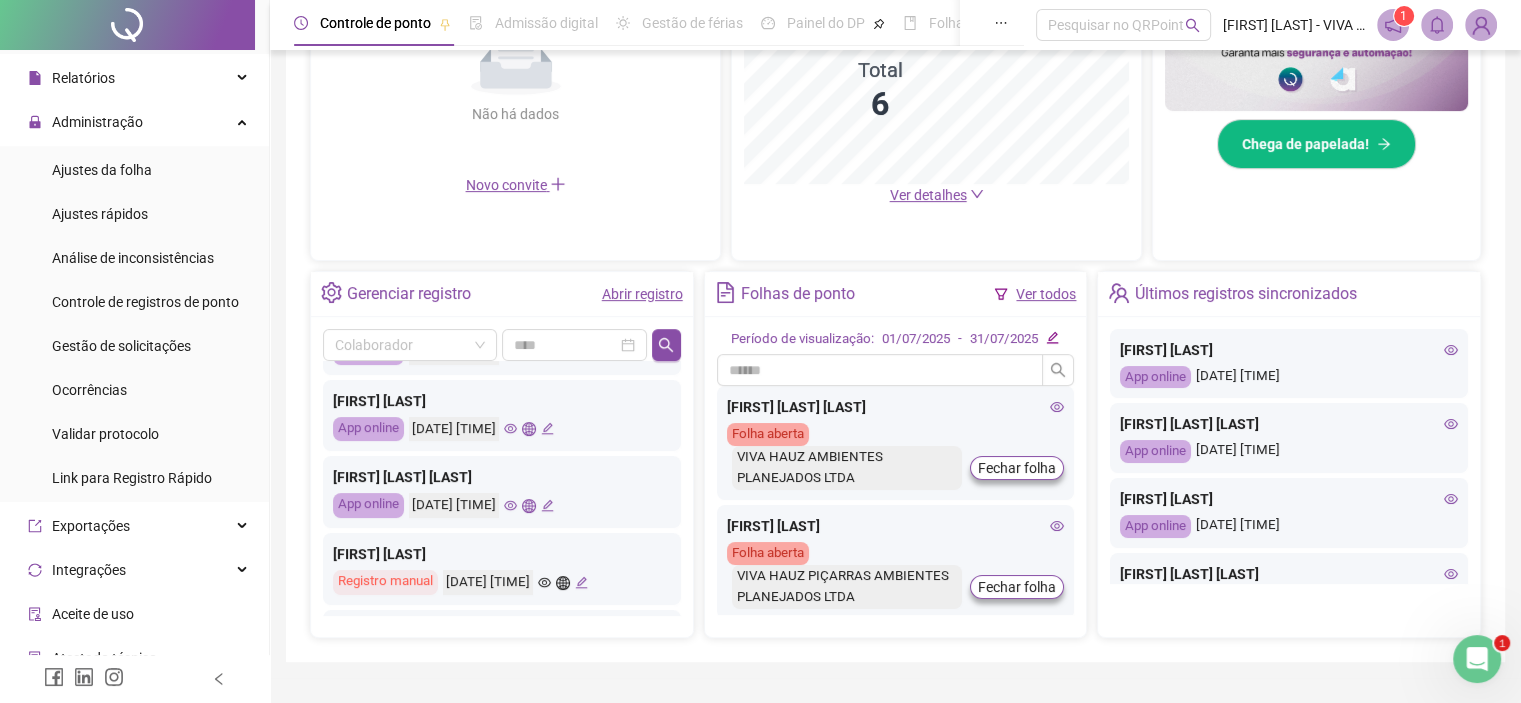 scroll, scrollTop: 0, scrollLeft: 0, axis: both 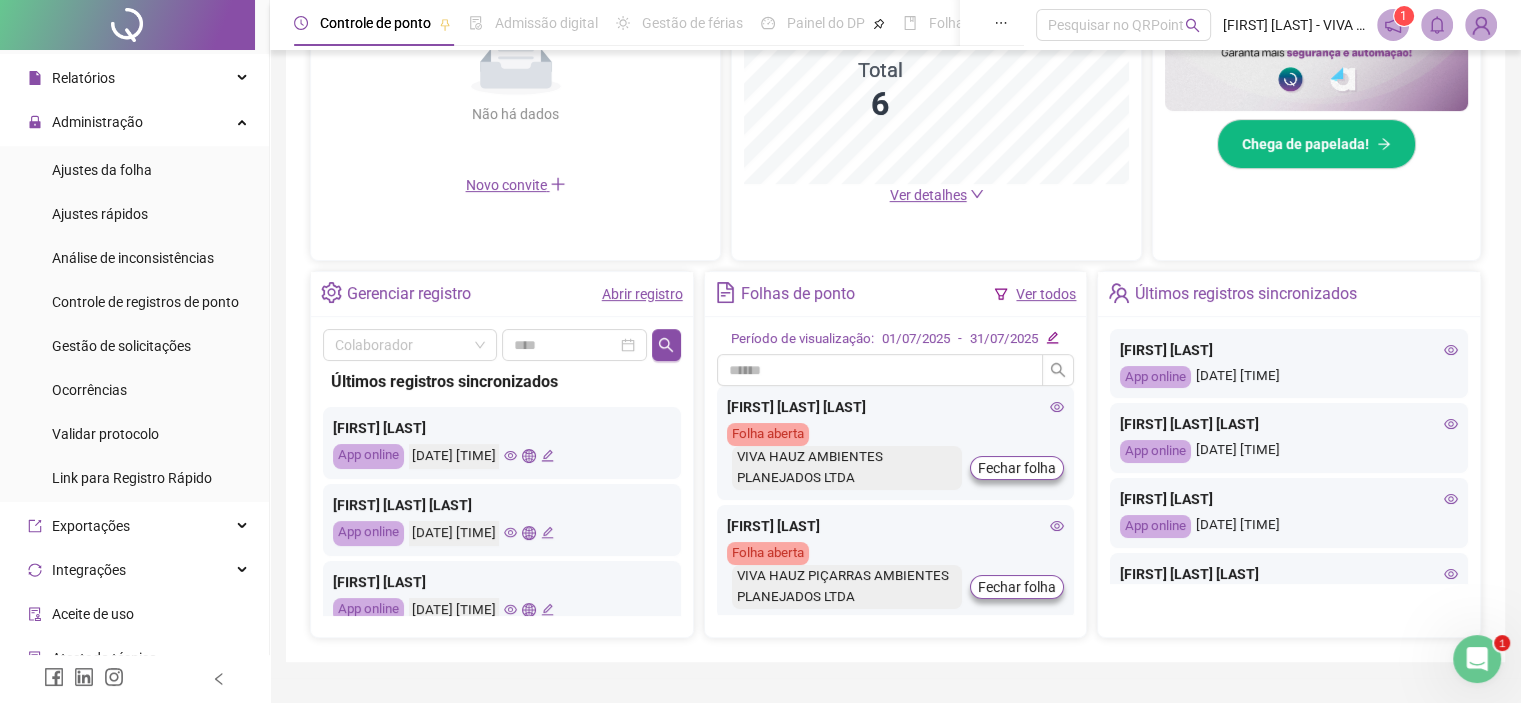 click 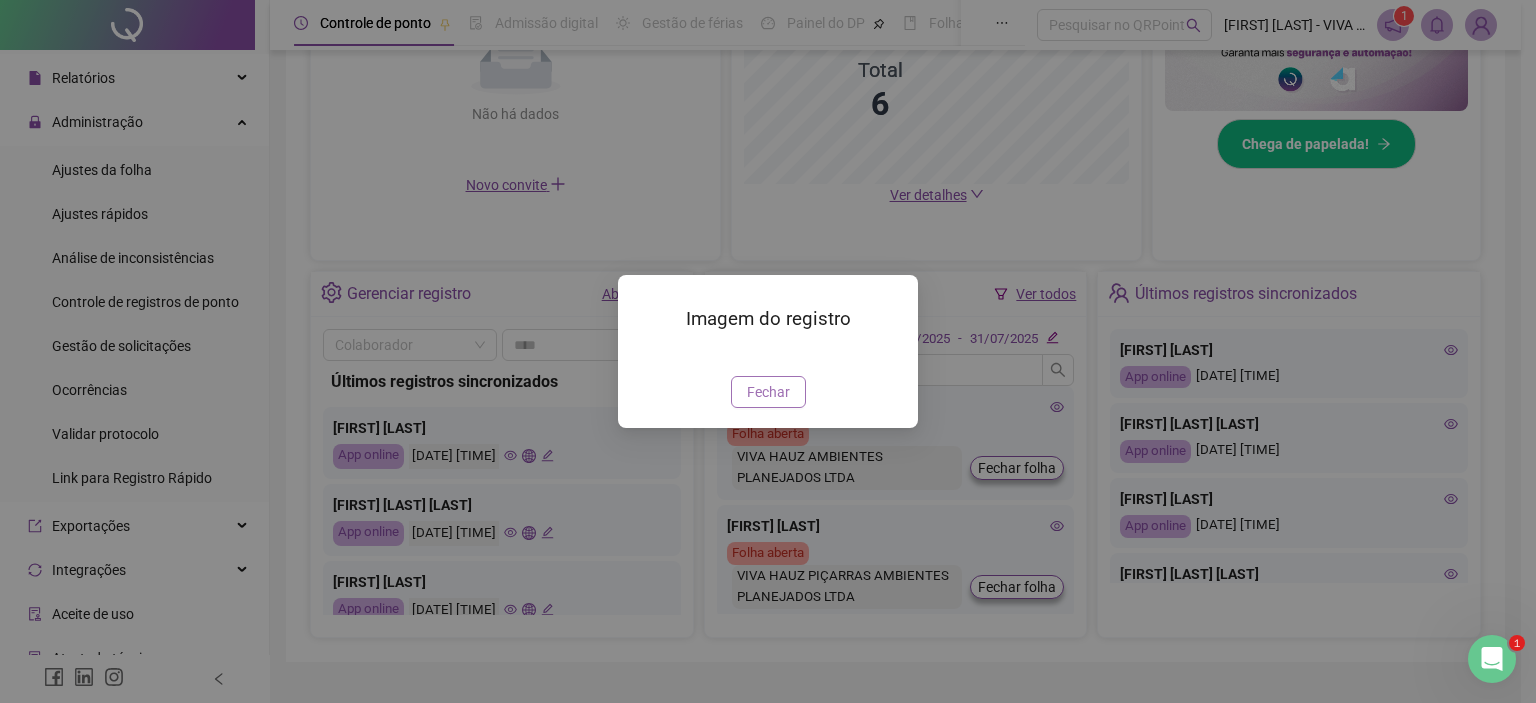 click on "Fechar" at bounding box center (768, 392) 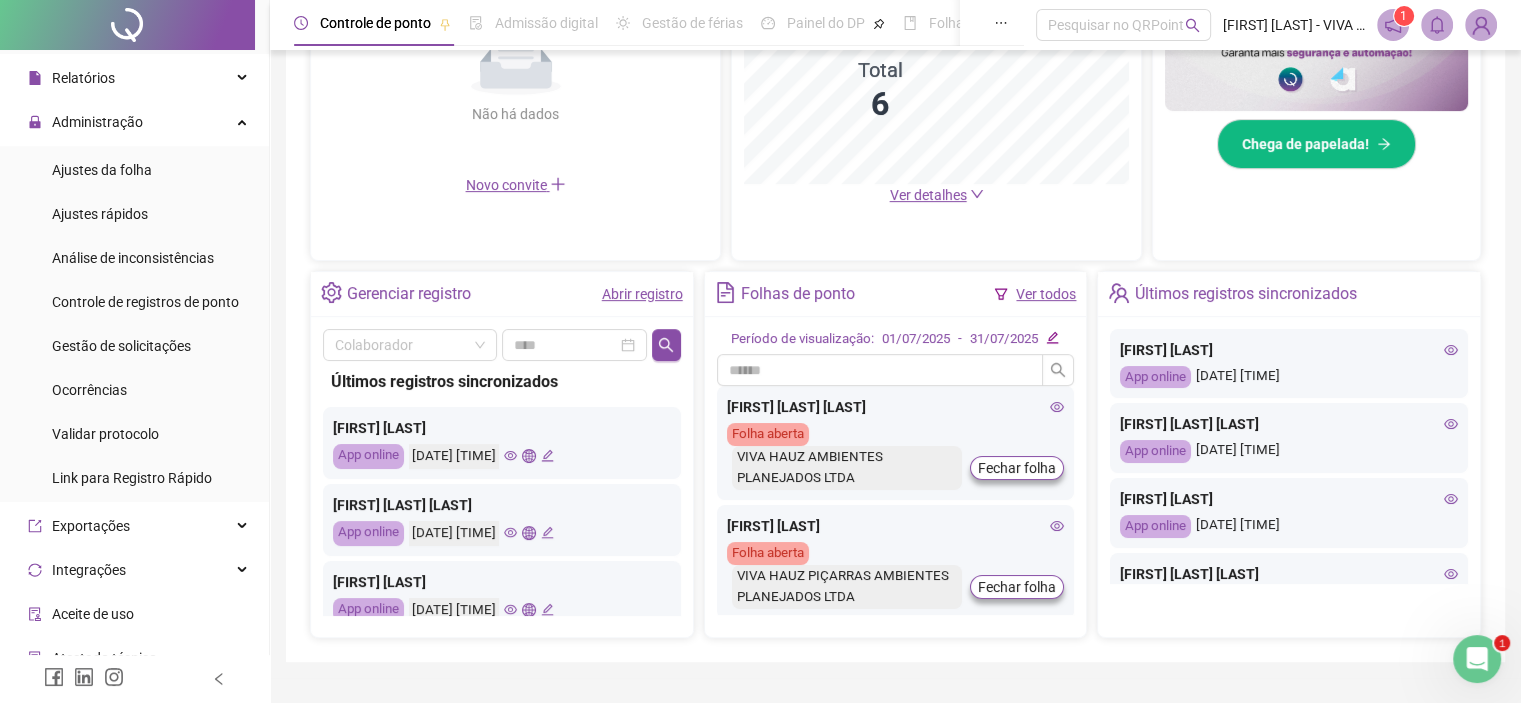 click 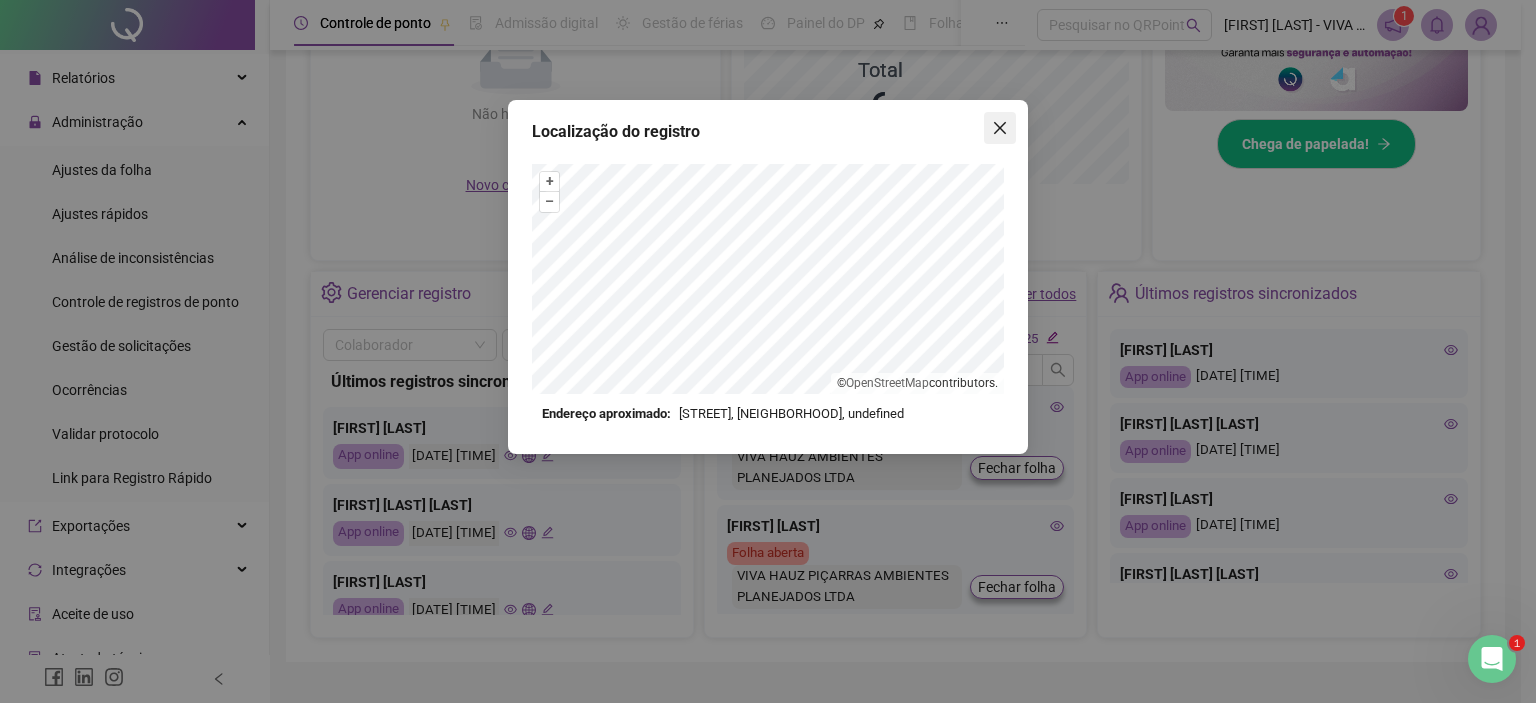 click 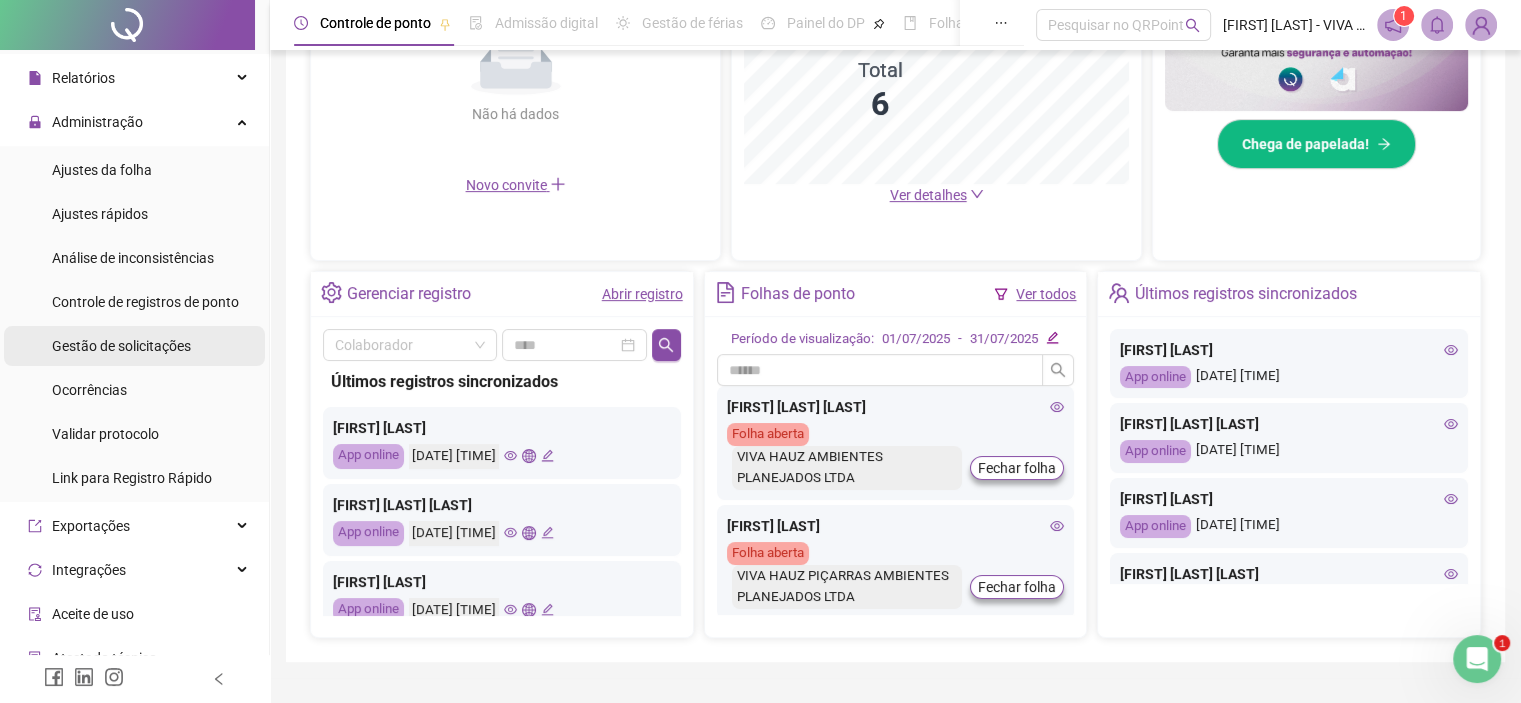 click on "Gestão de solicitações" at bounding box center (121, 346) 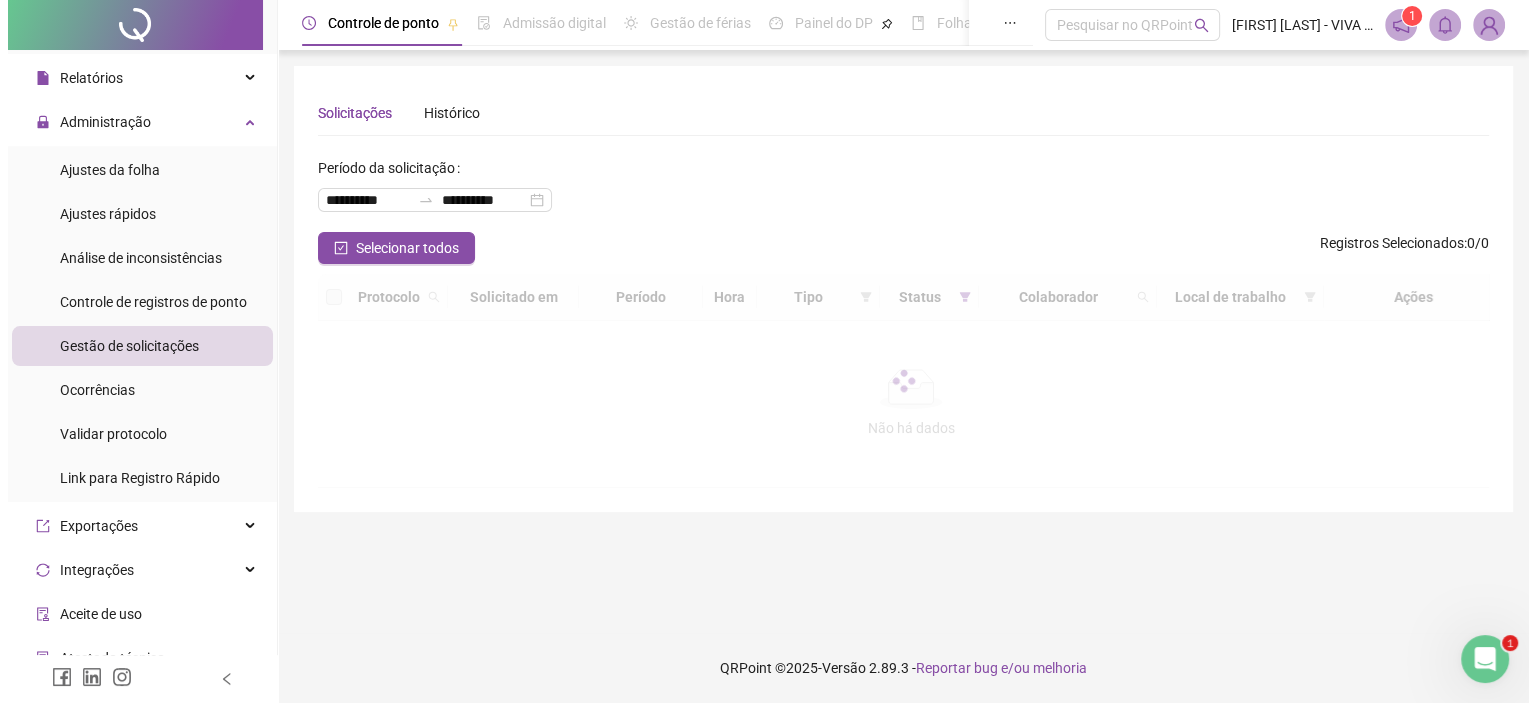 scroll, scrollTop: 0, scrollLeft: 0, axis: both 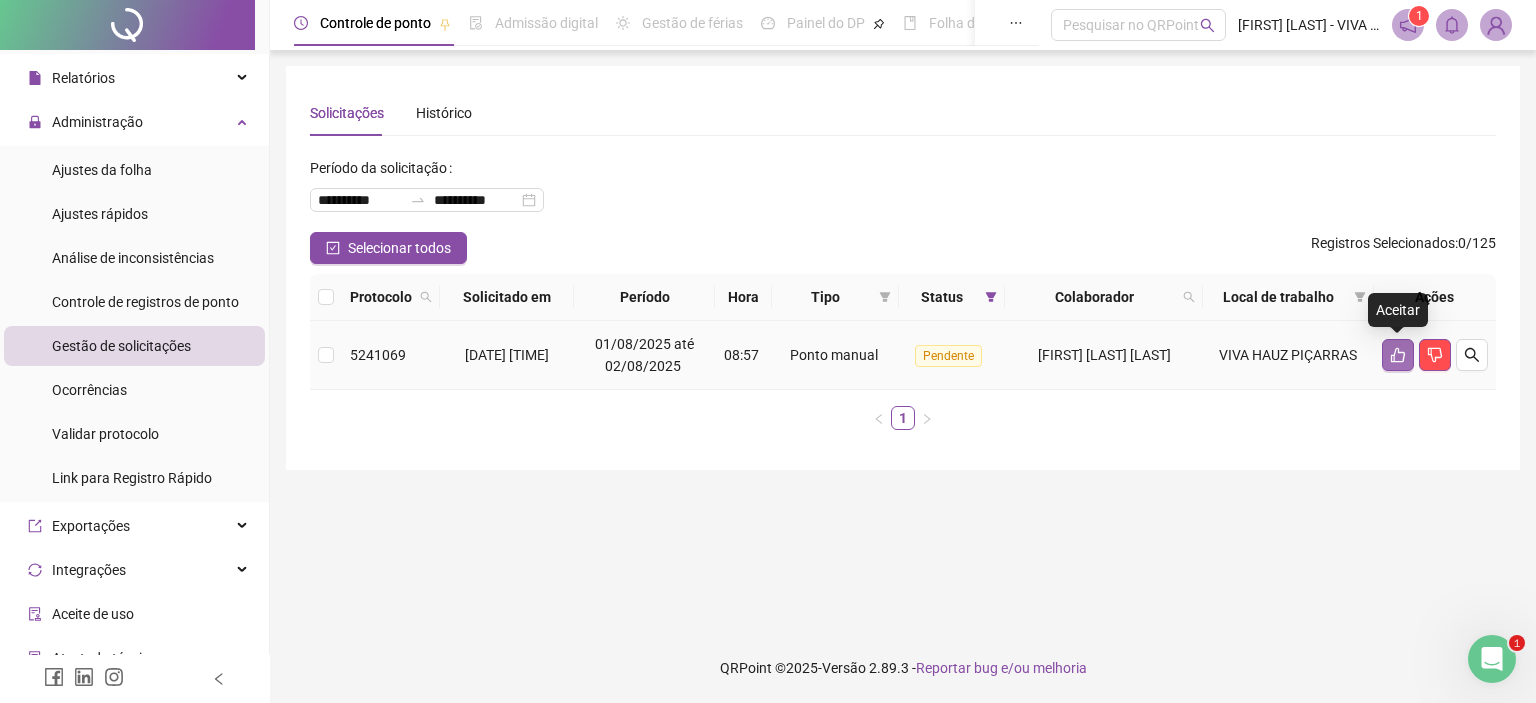 click 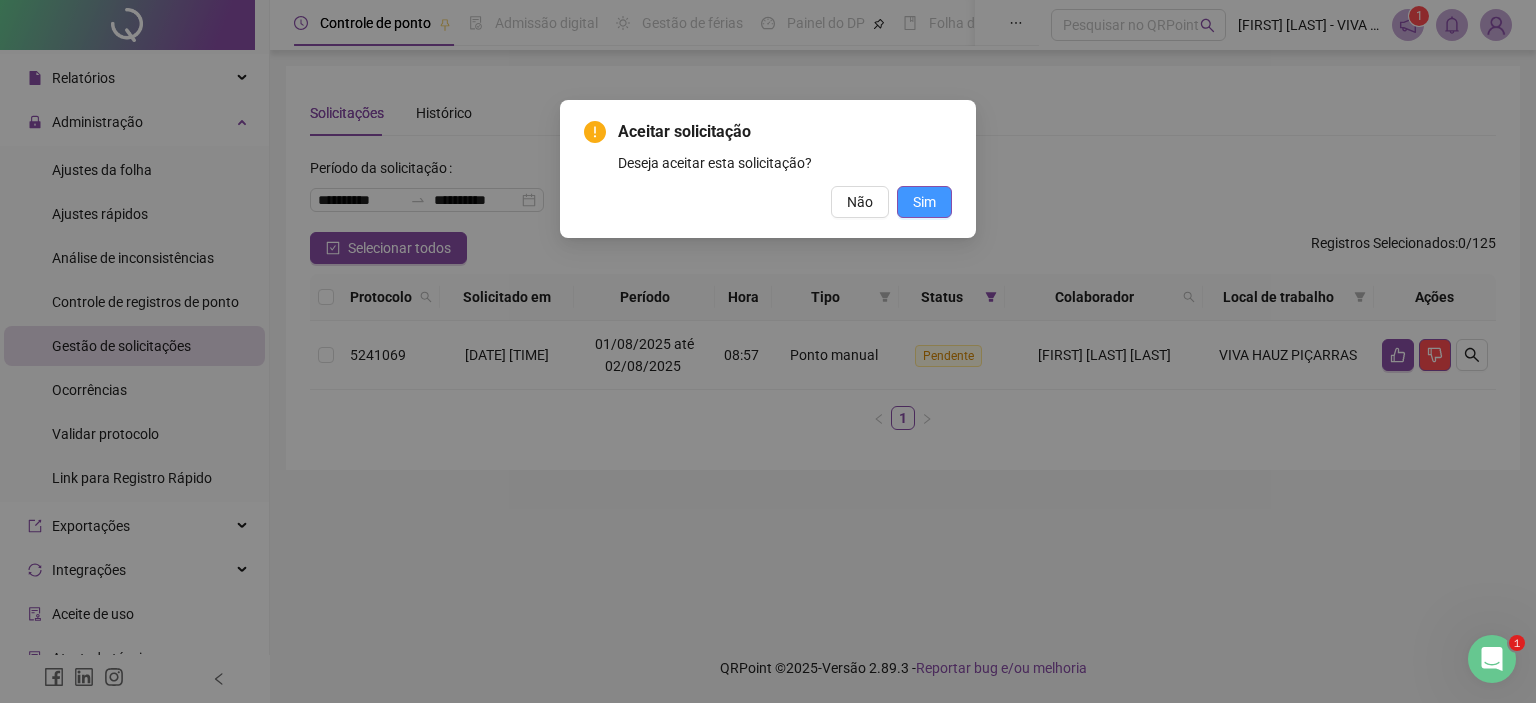 click on "Sim" at bounding box center (924, 202) 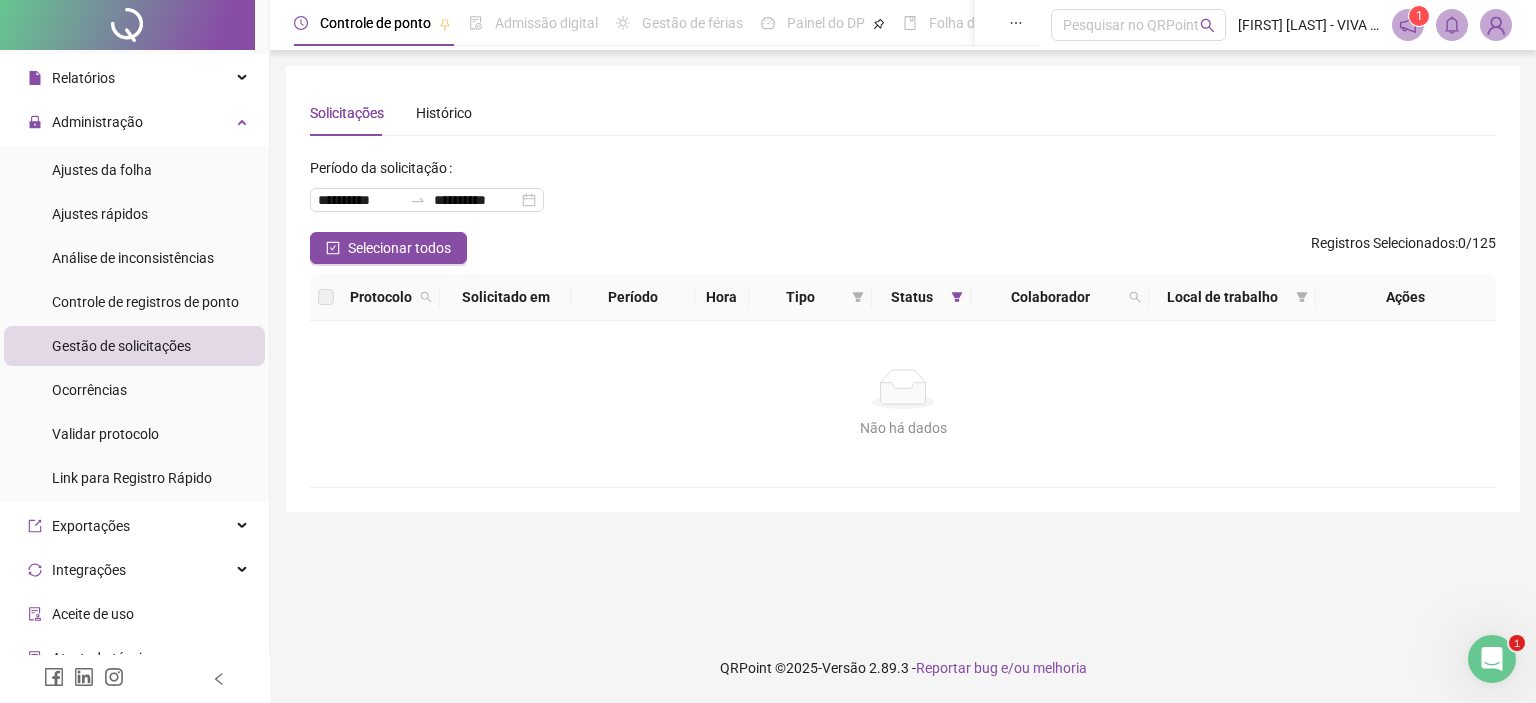 click on "Gestão de solicitações" at bounding box center [121, 346] 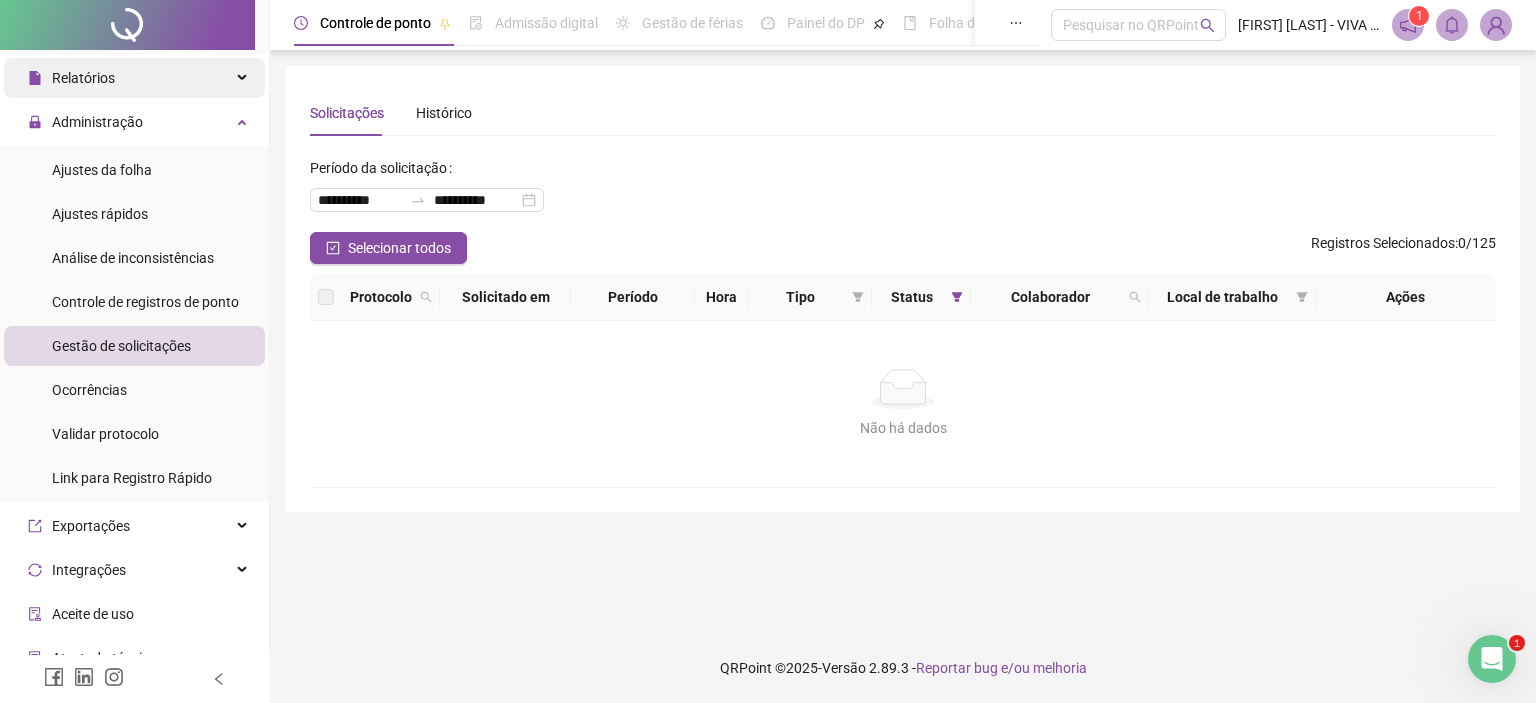 click on "Relatórios" at bounding box center (83, 78) 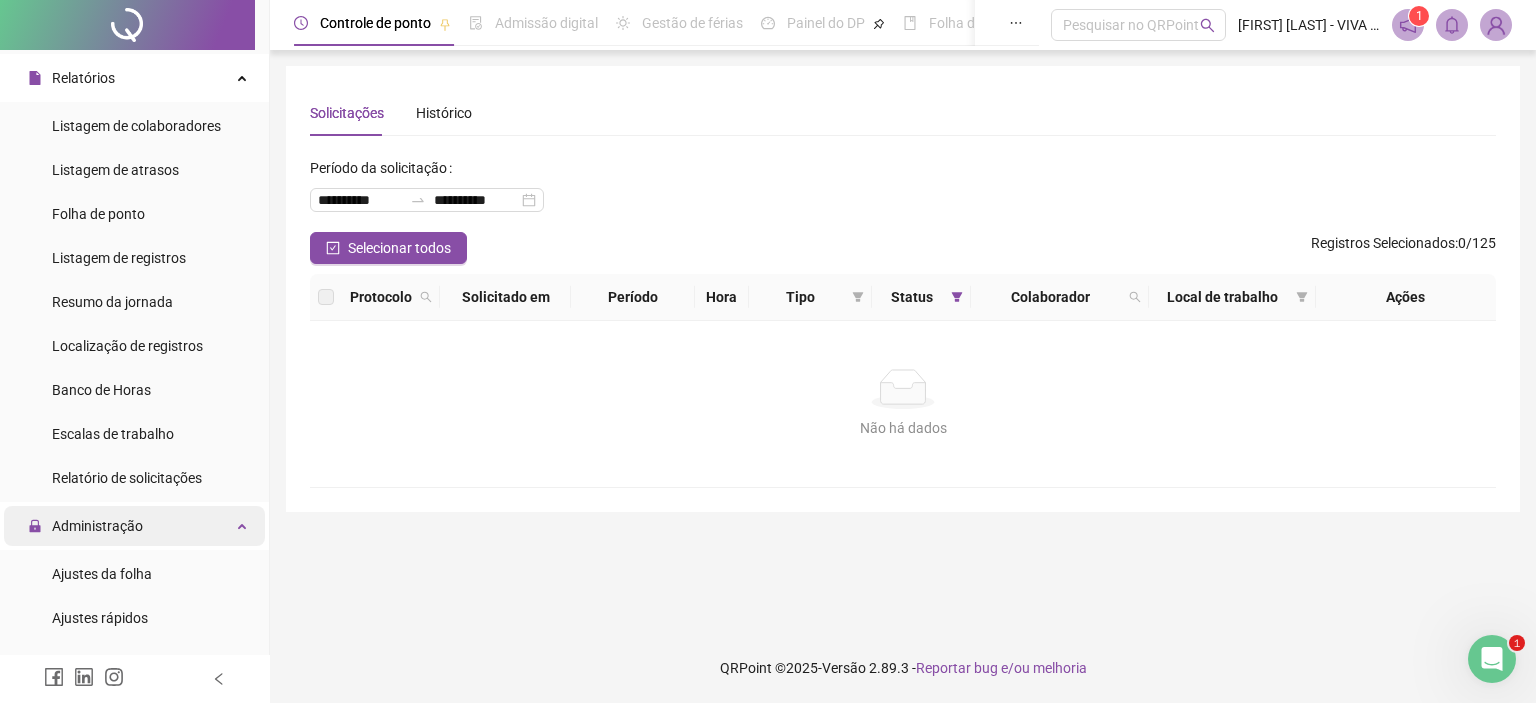 click on "Administração" at bounding box center [97, 526] 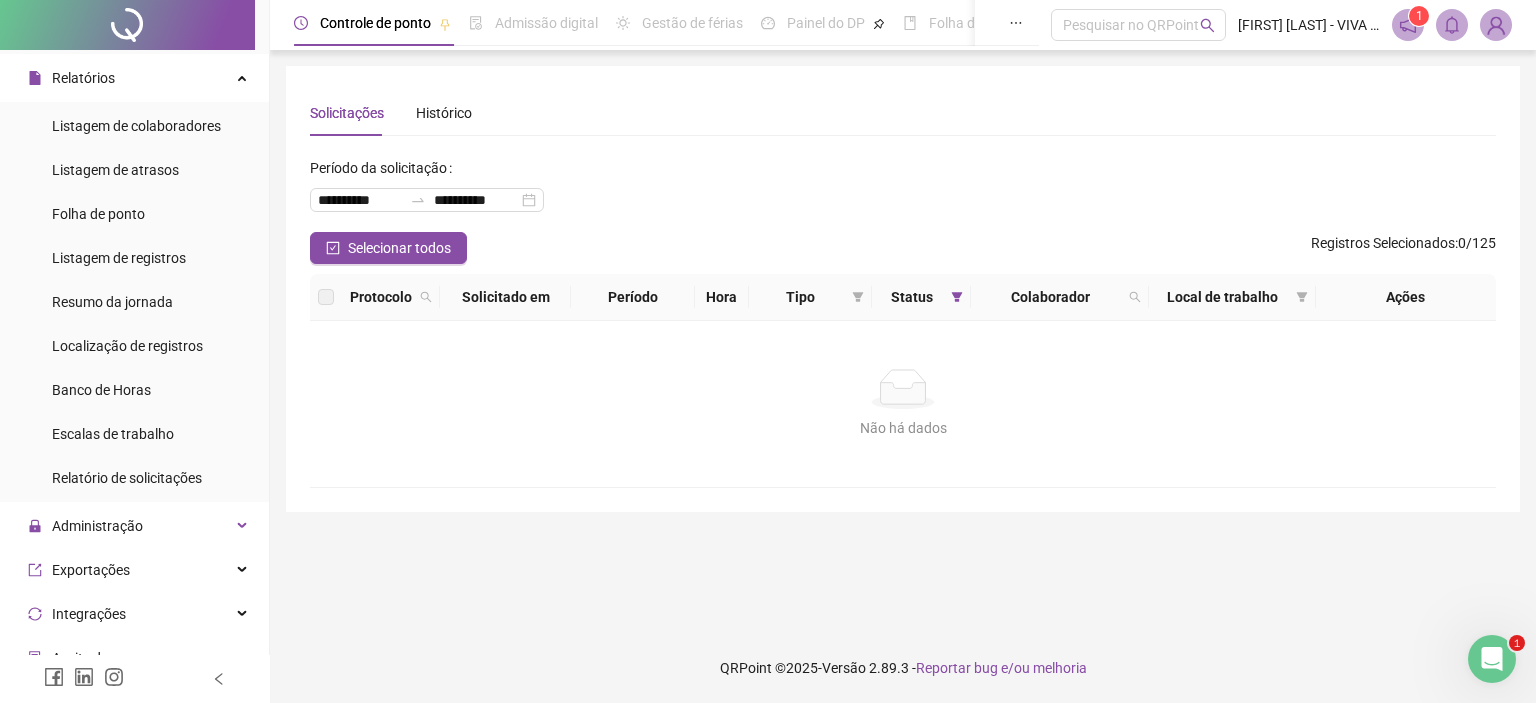 scroll, scrollTop: 599, scrollLeft: 0, axis: vertical 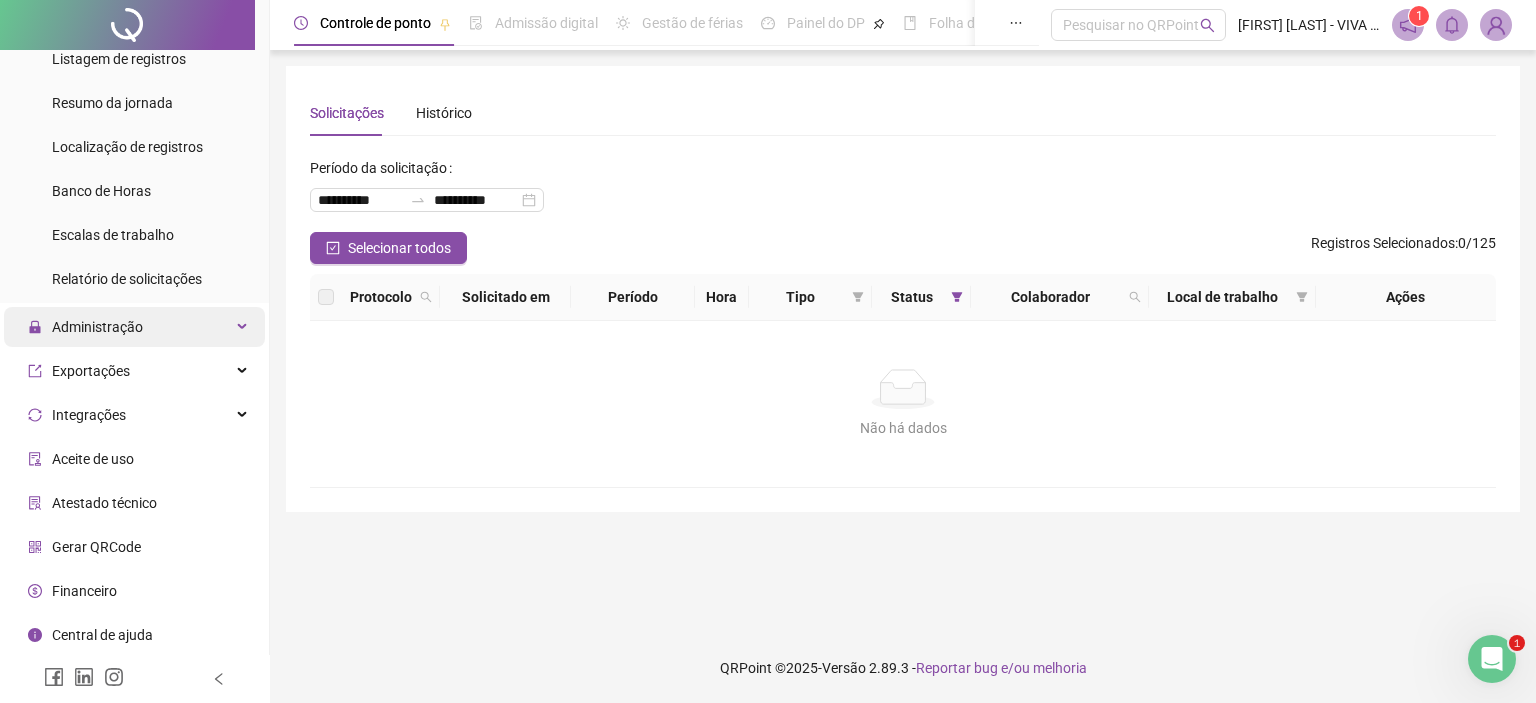 click on "Administração" at bounding box center [134, 327] 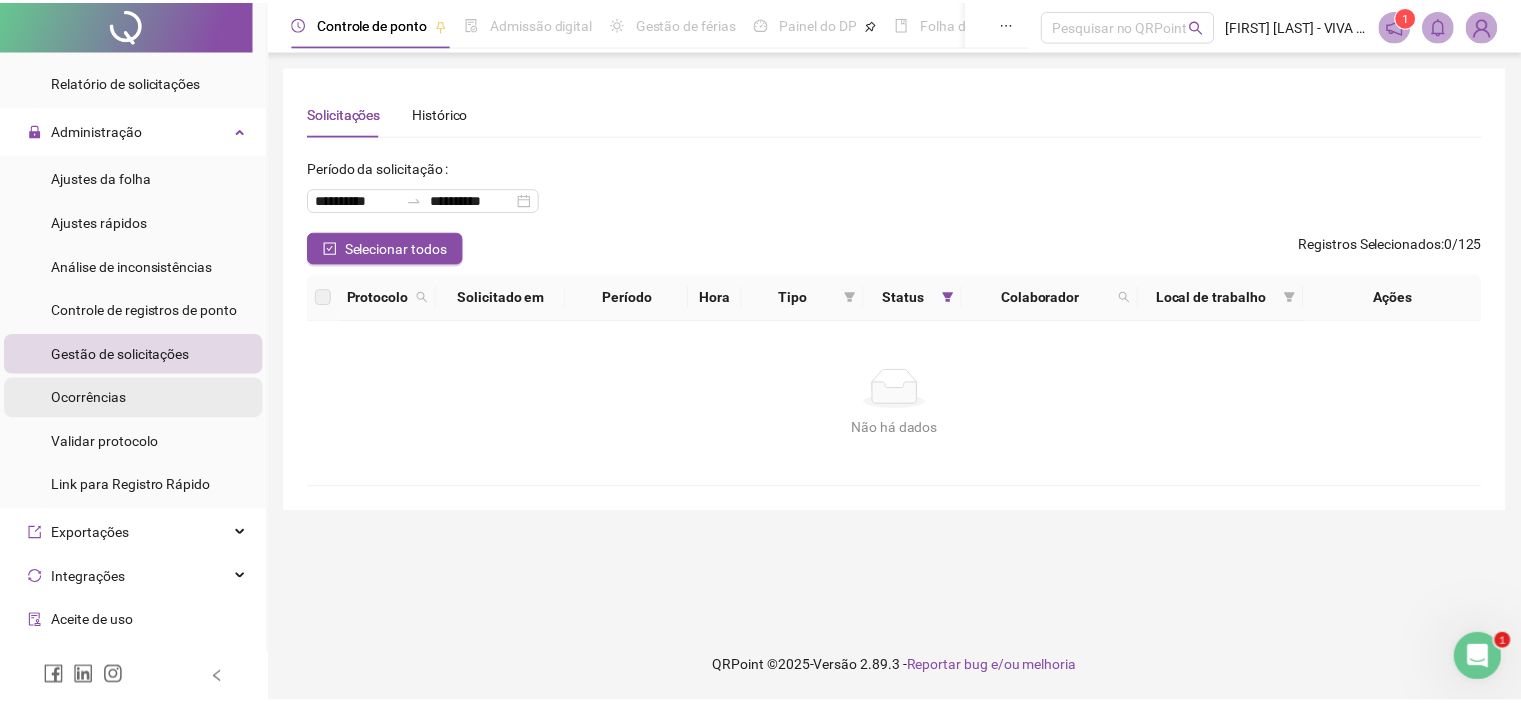 scroll, scrollTop: 799, scrollLeft: 0, axis: vertical 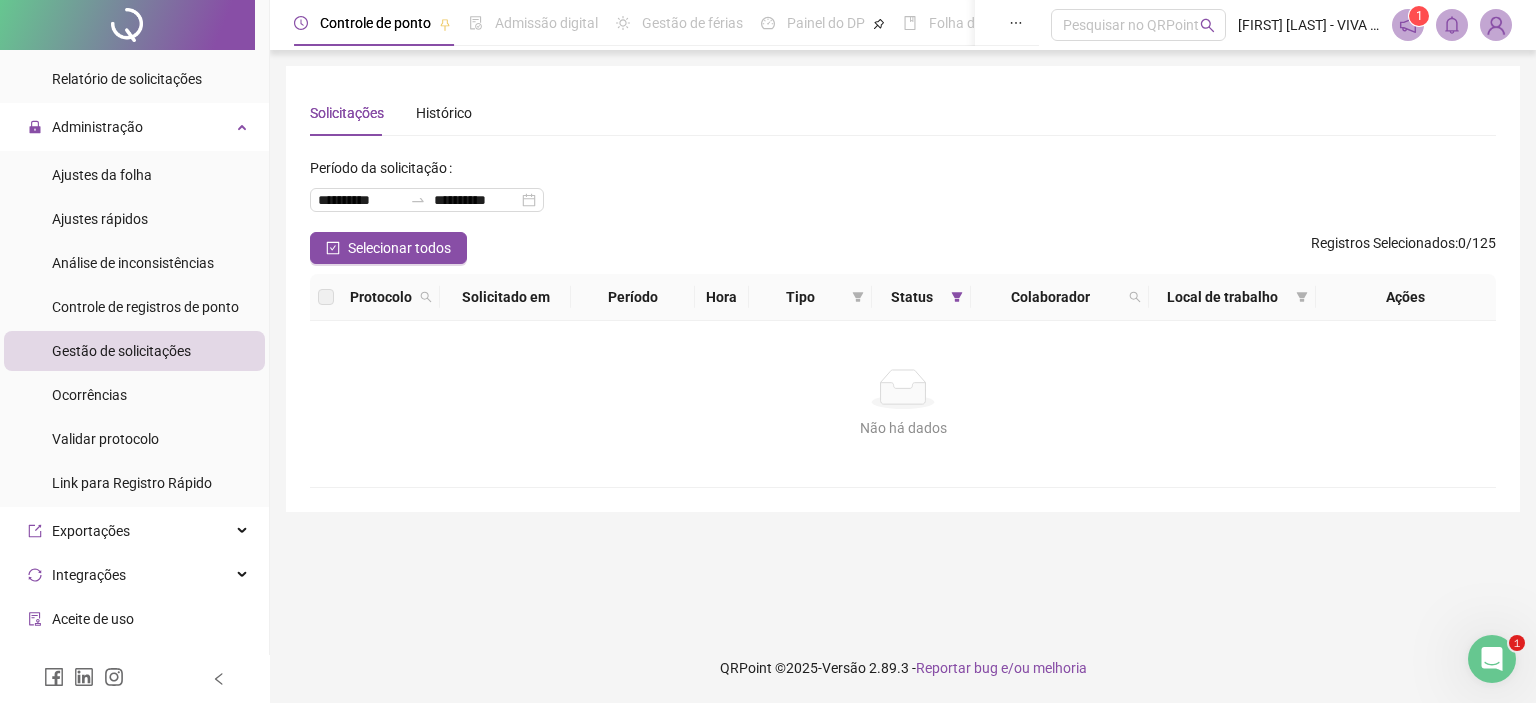 click on "Gestão de solicitações" at bounding box center (121, 351) 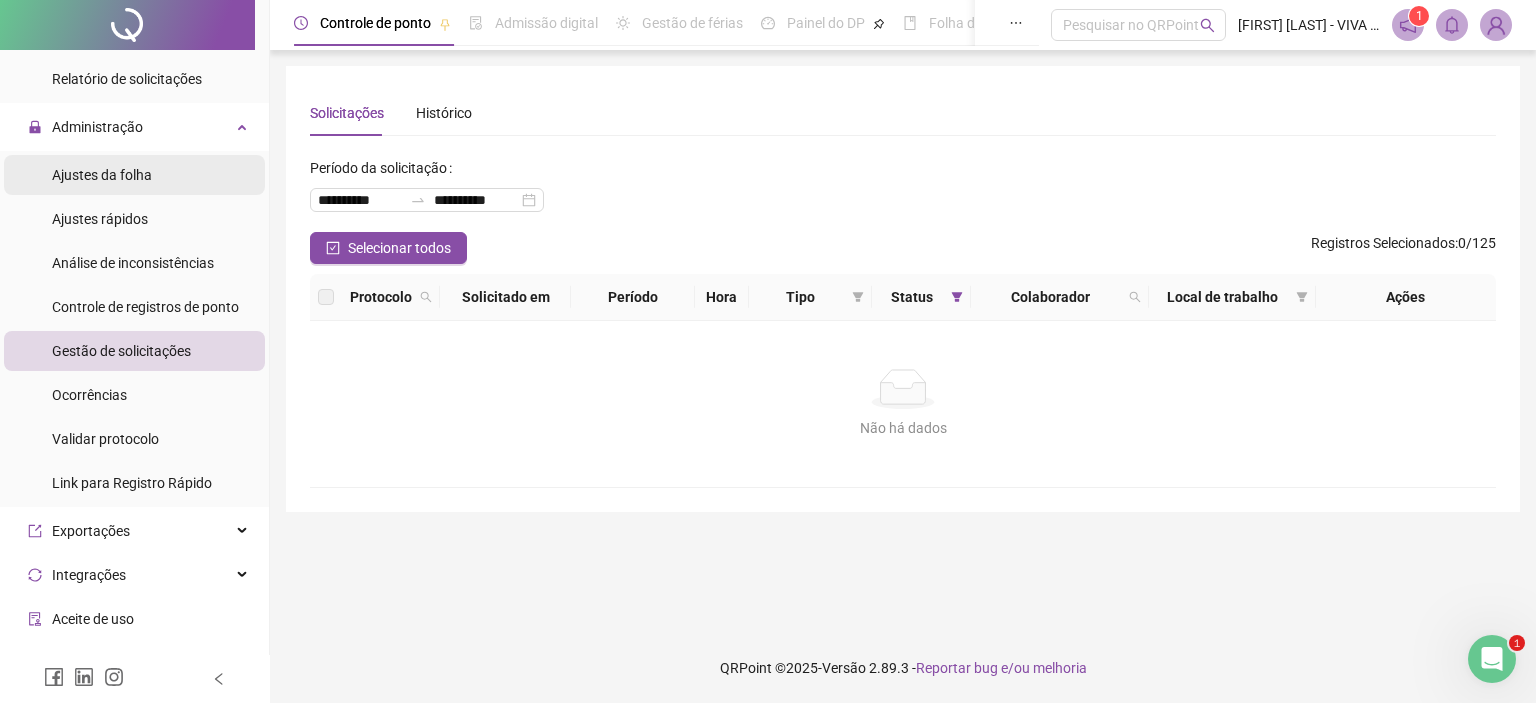 click on "Ajustes da folha" at bounding box center [102, 175] 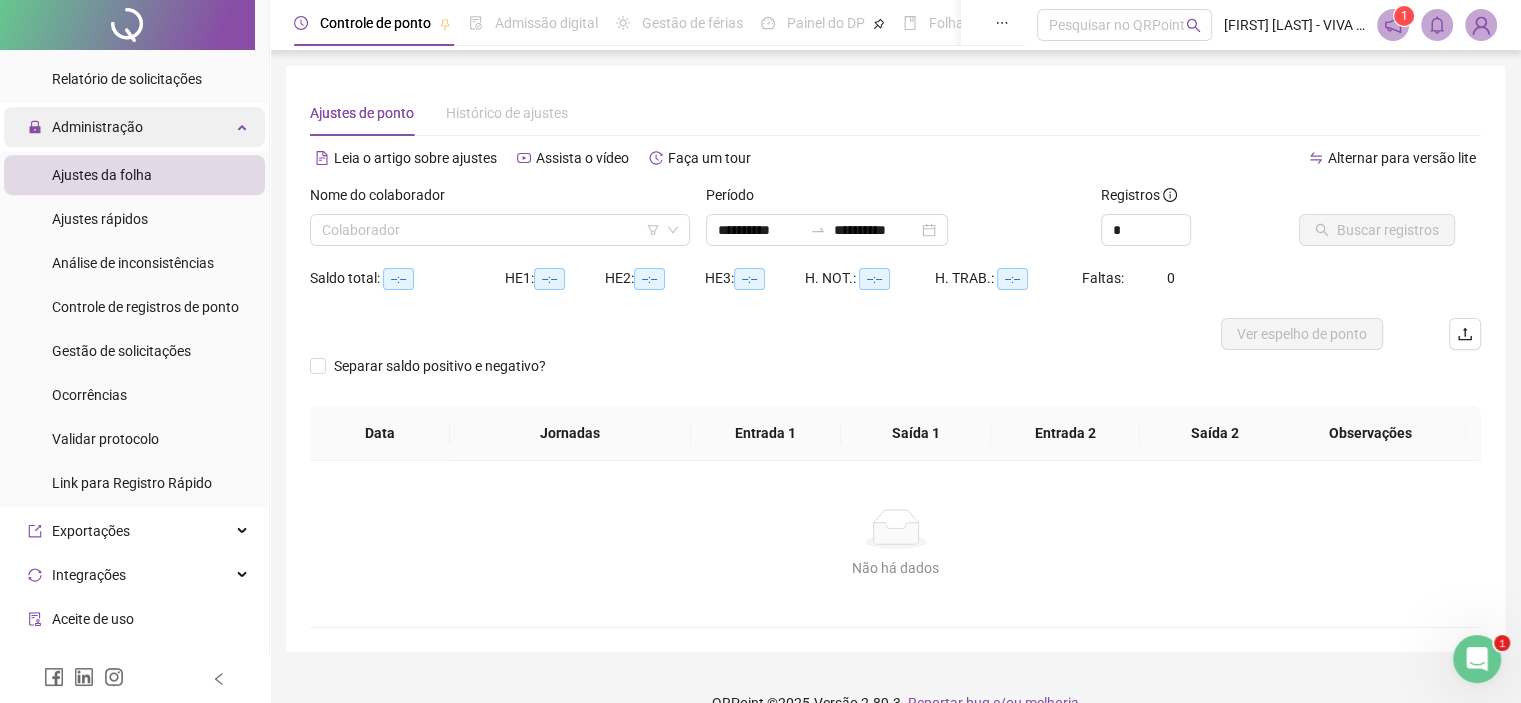 click on "Administração" at bounding box center [97, 127] 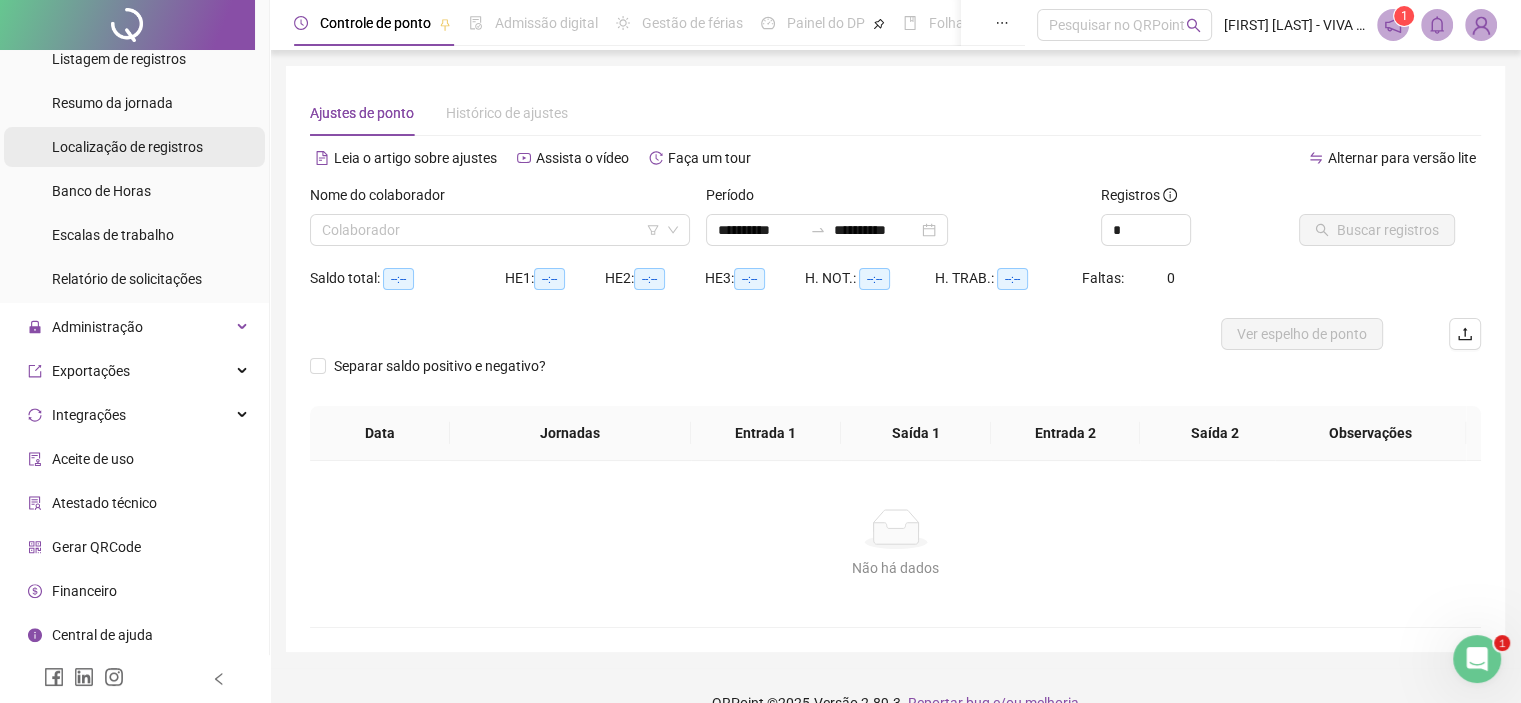 scroll, scrollTop: 599, scrollLeft: 0, axis: vertical 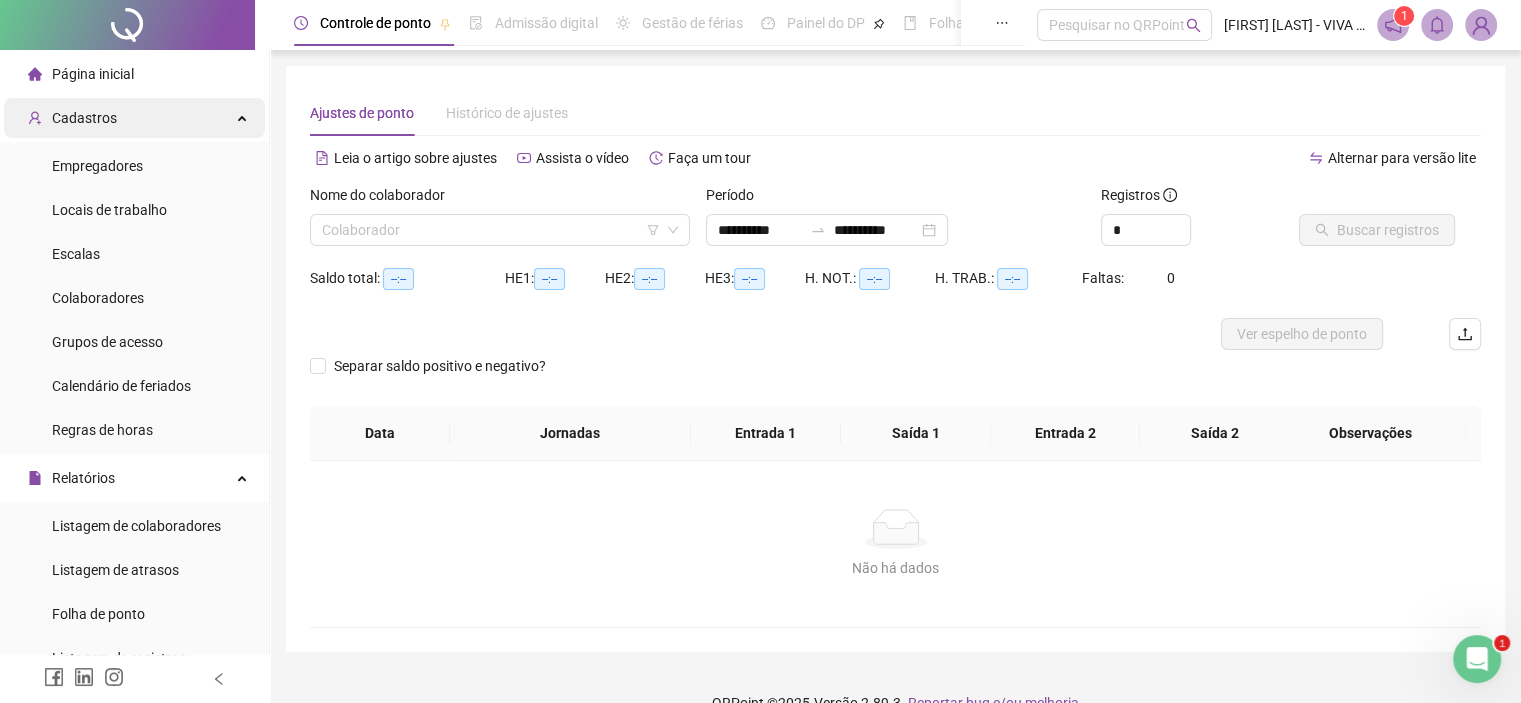 click on "Cadastros" at bounding box center [84, 118] 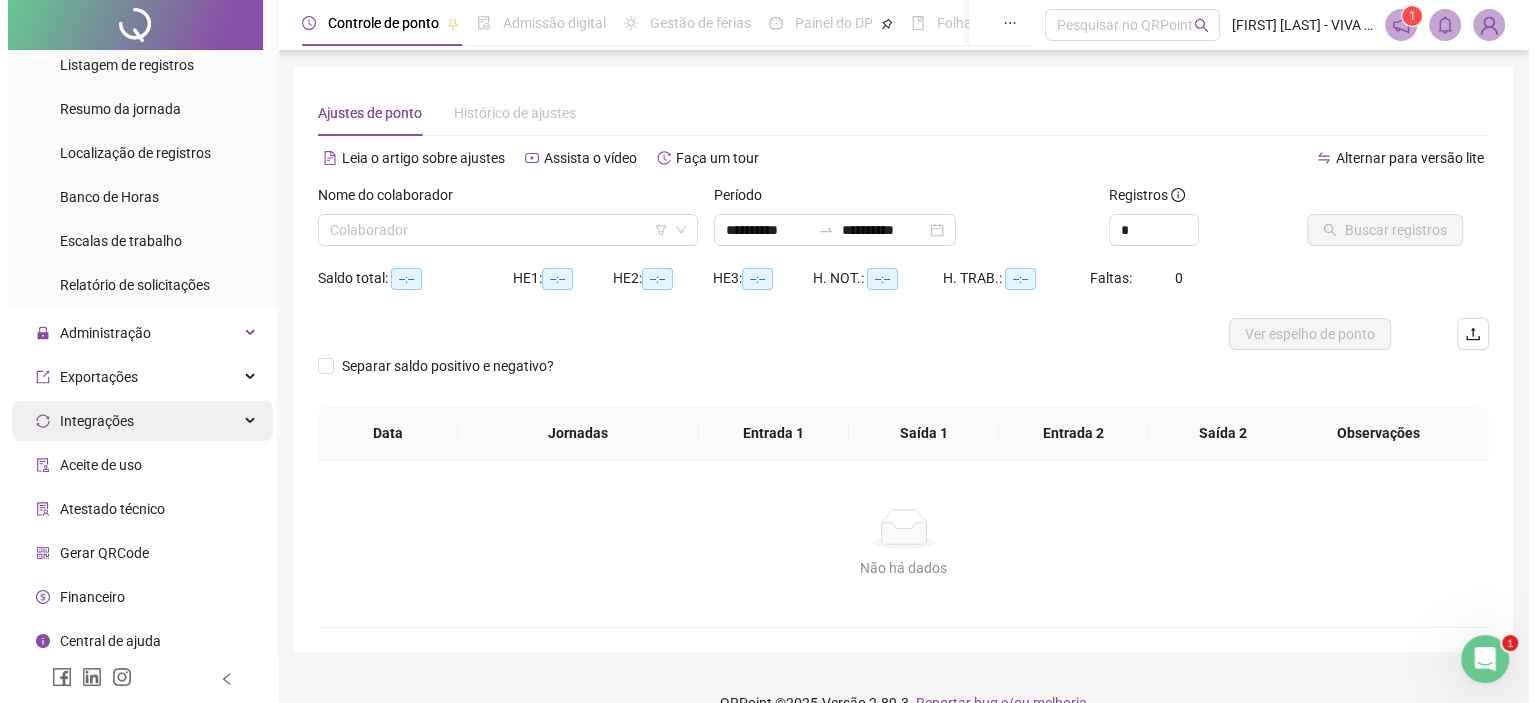 scroll, scrollTop: 283, scrollLeft: 0, axis: vertical 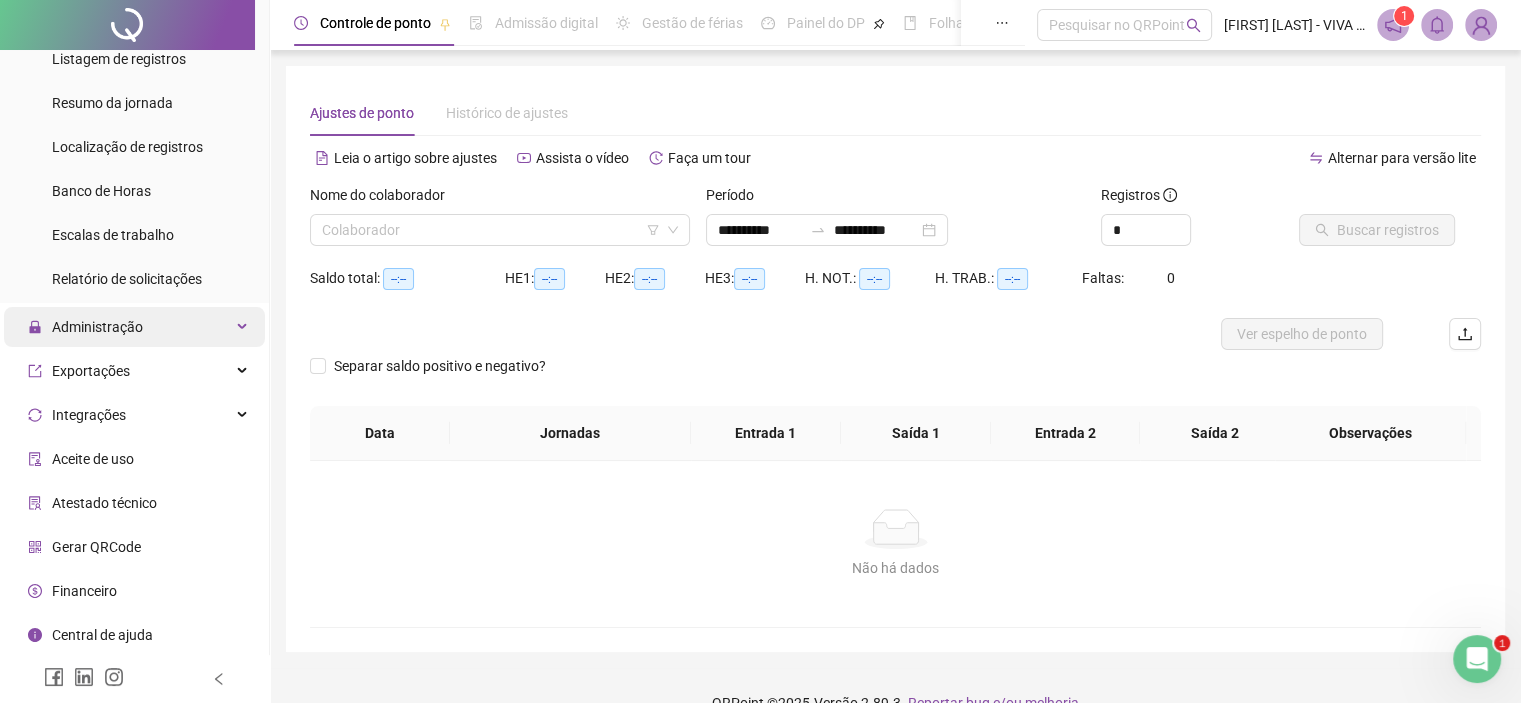 click on "Administração" at bounding box center [97, 327] 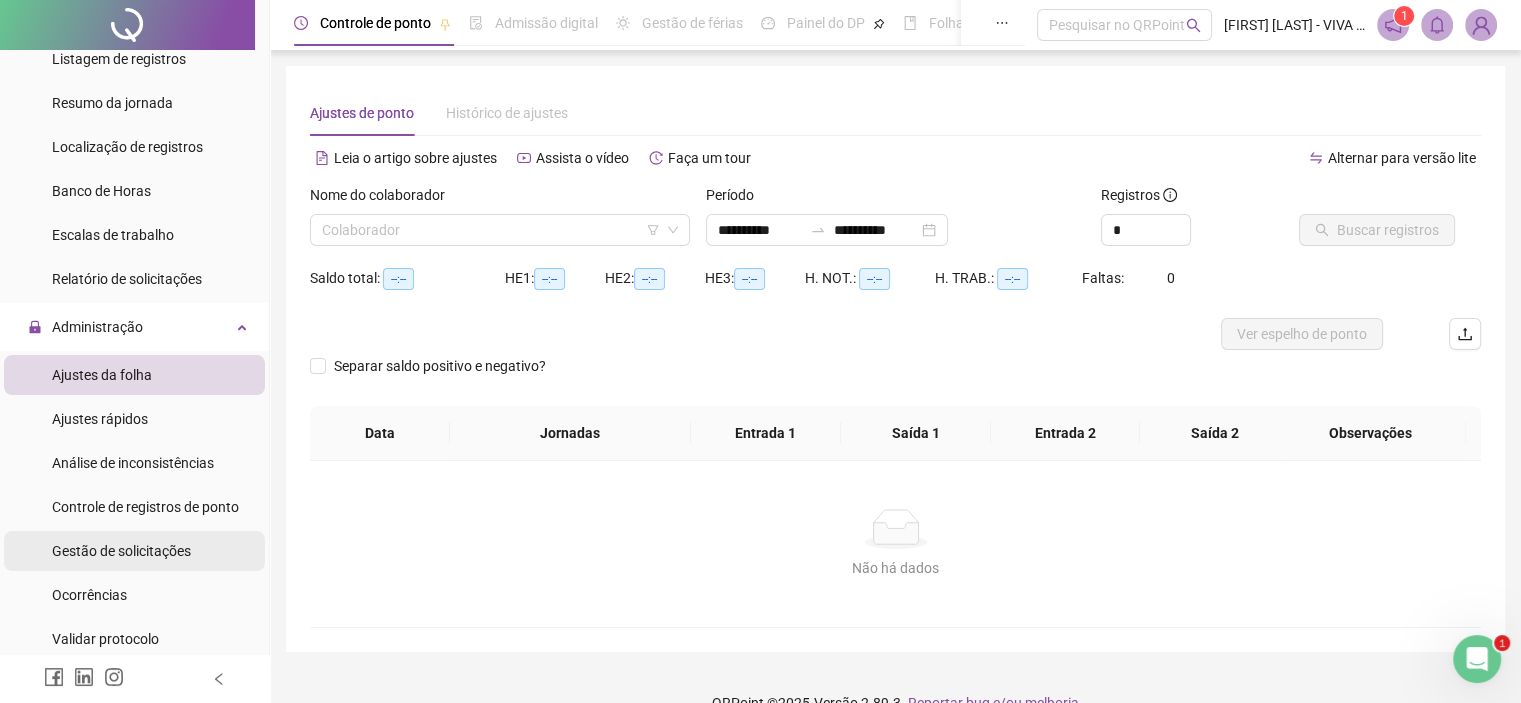 click on "Gestão de solicitações" at bounding box center [121, 551] 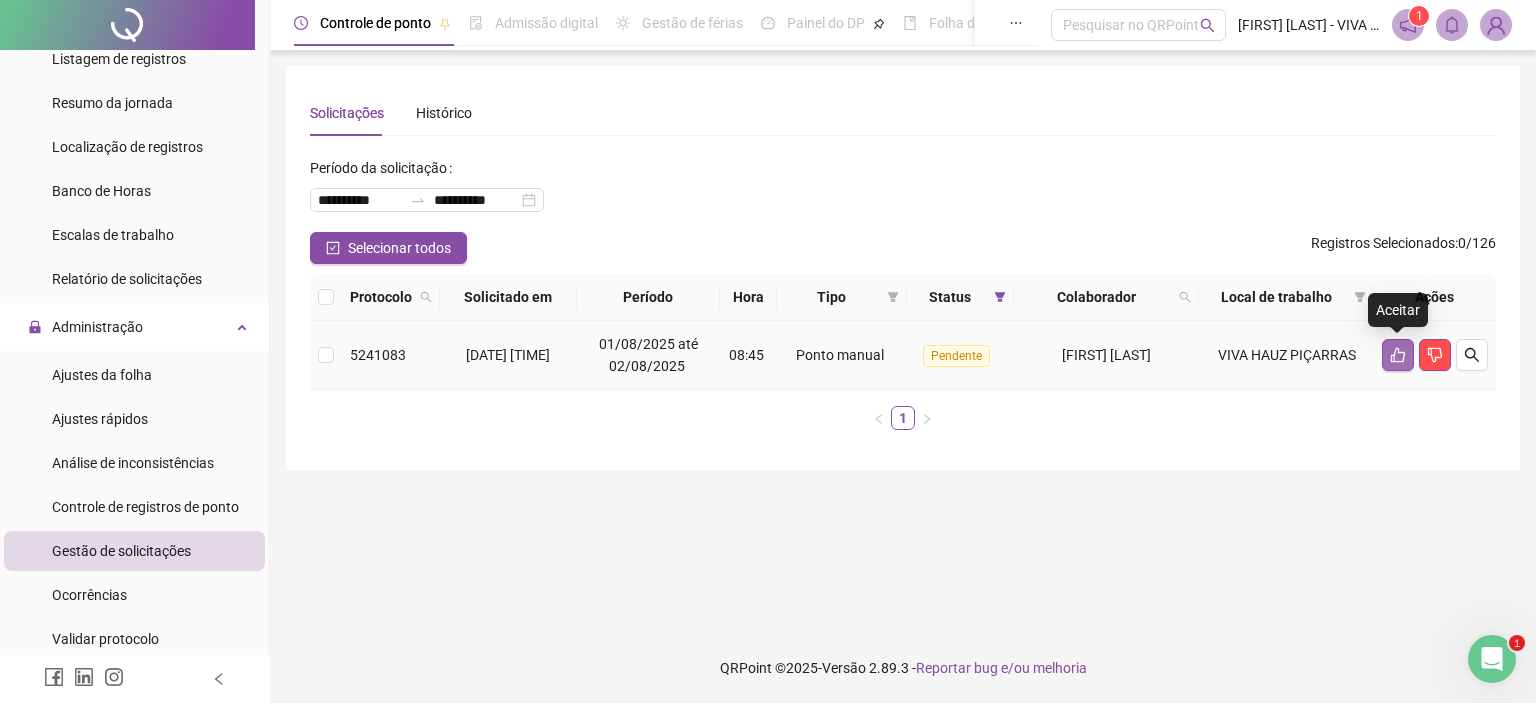 click 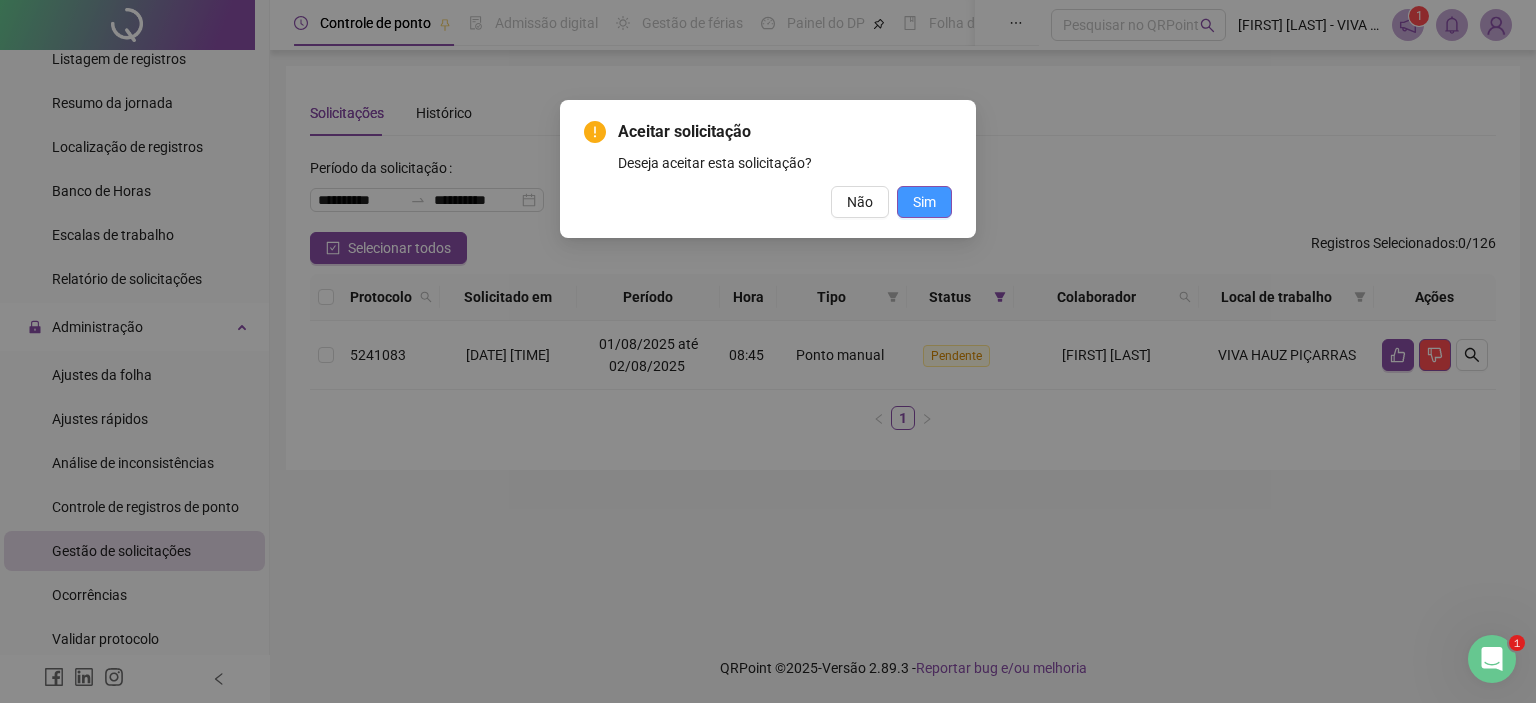 click on "Sim" at bounding box center (924, 202) 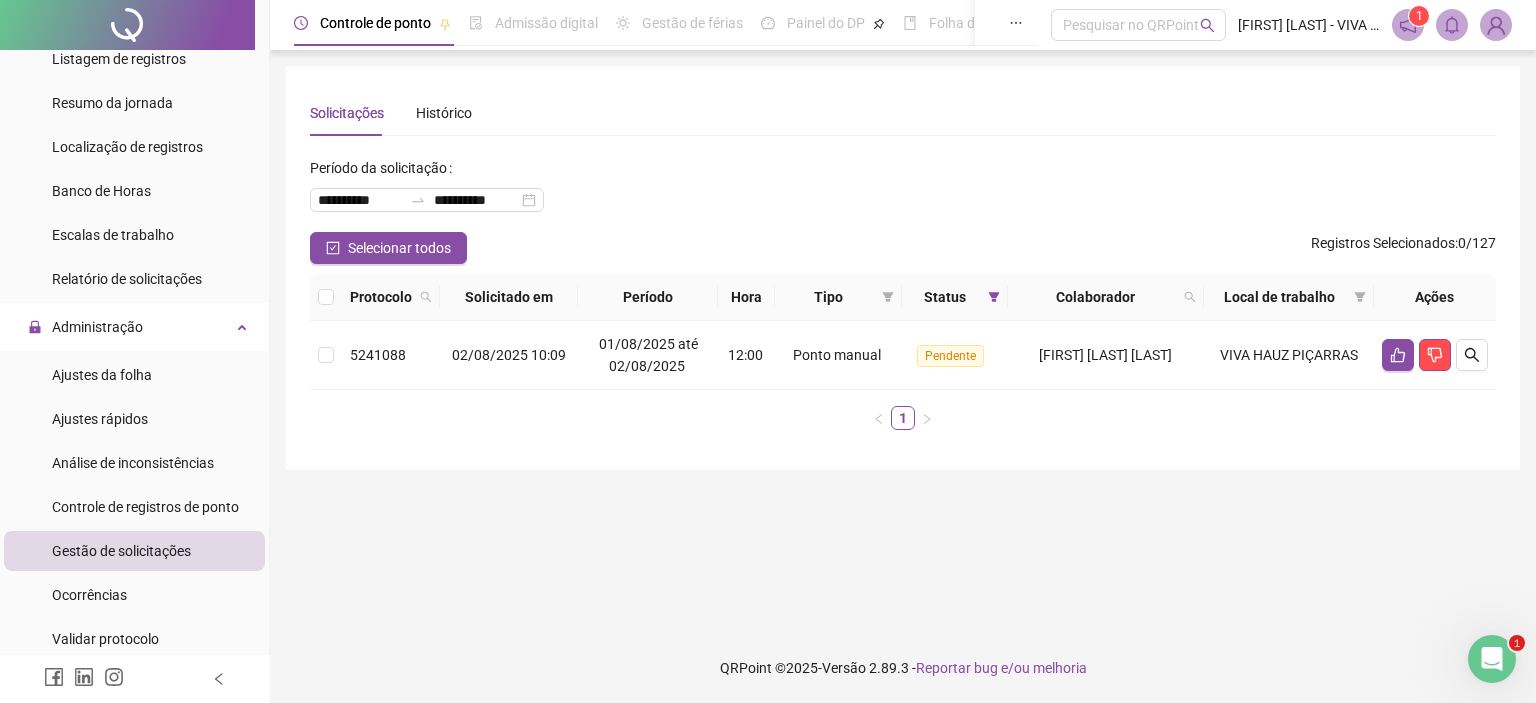 type 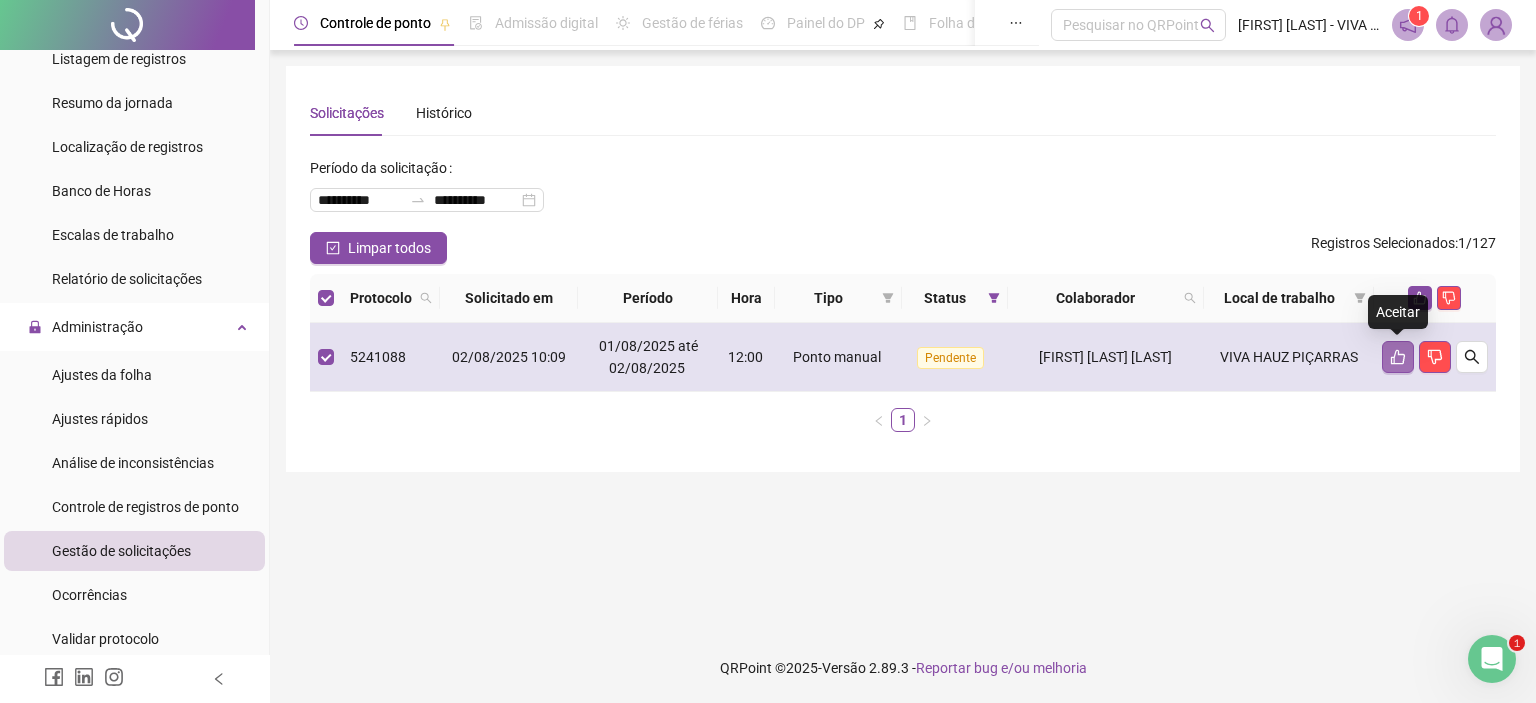click 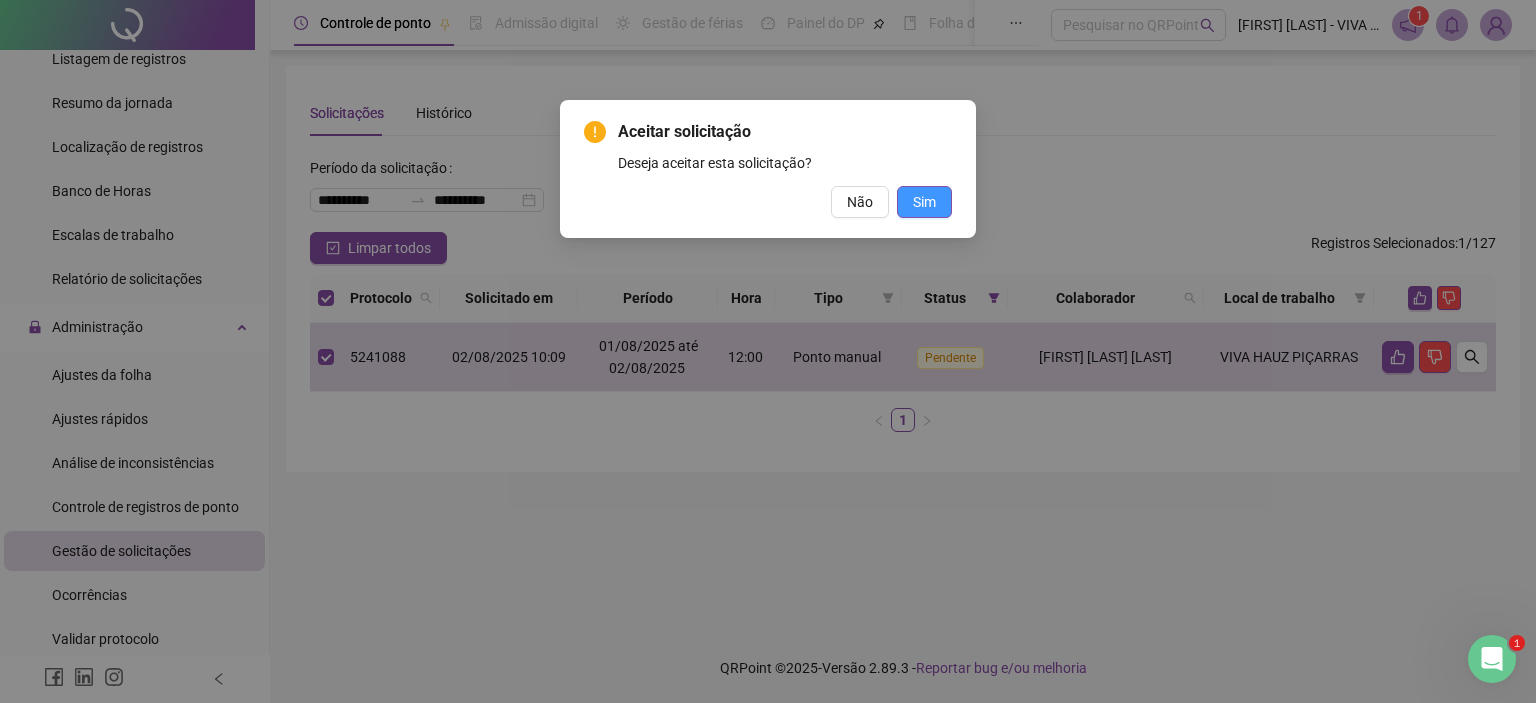 click on "Sim" at bounding box center (924, 202) 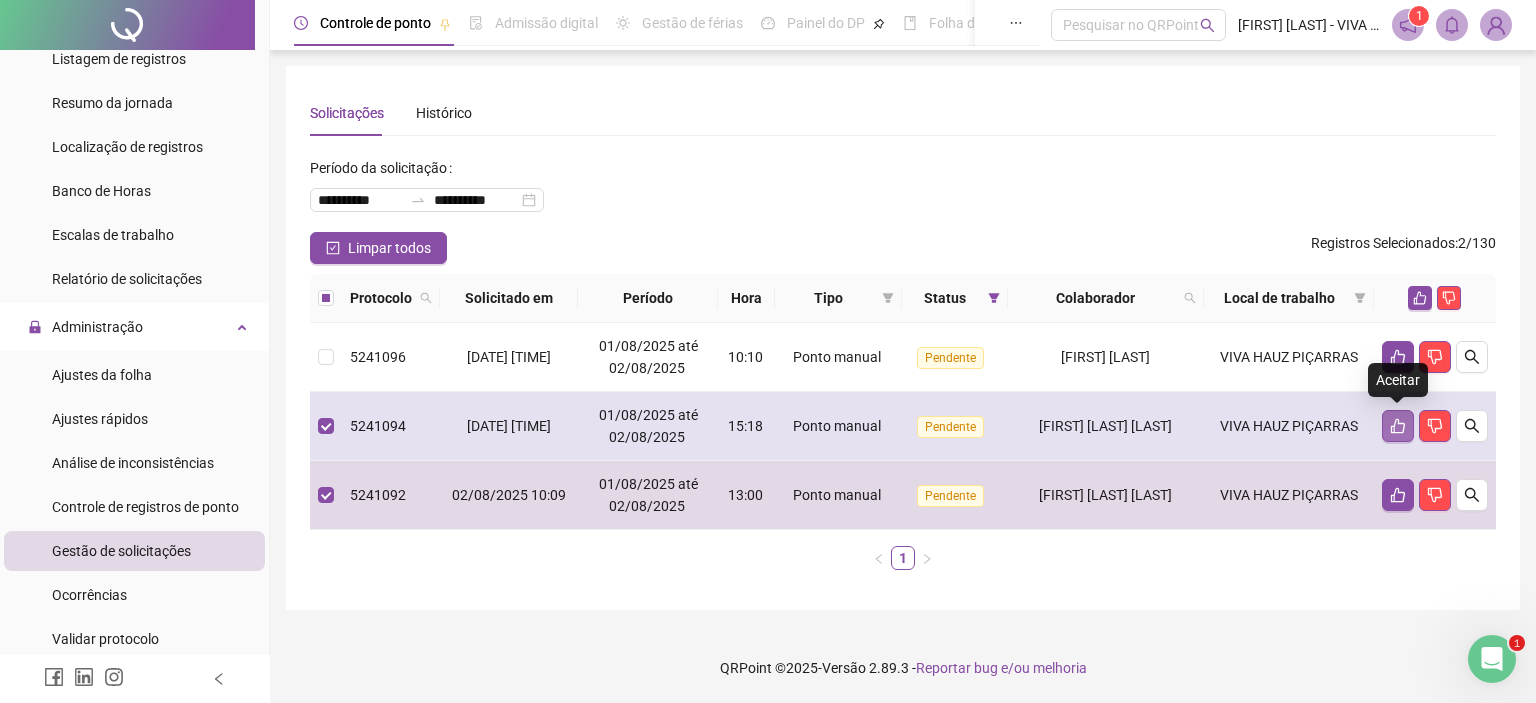 click 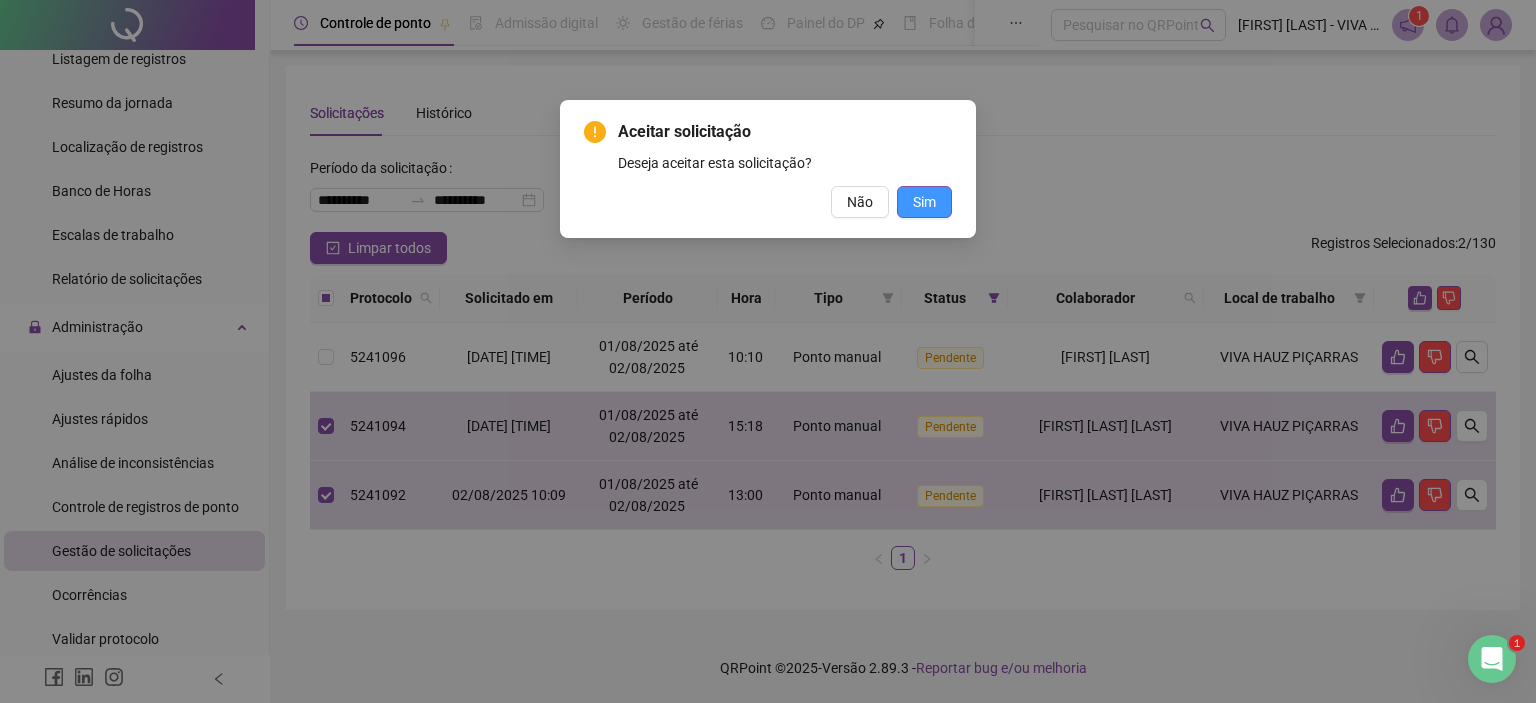 click on "Sim" at bounding box center (924, 202) 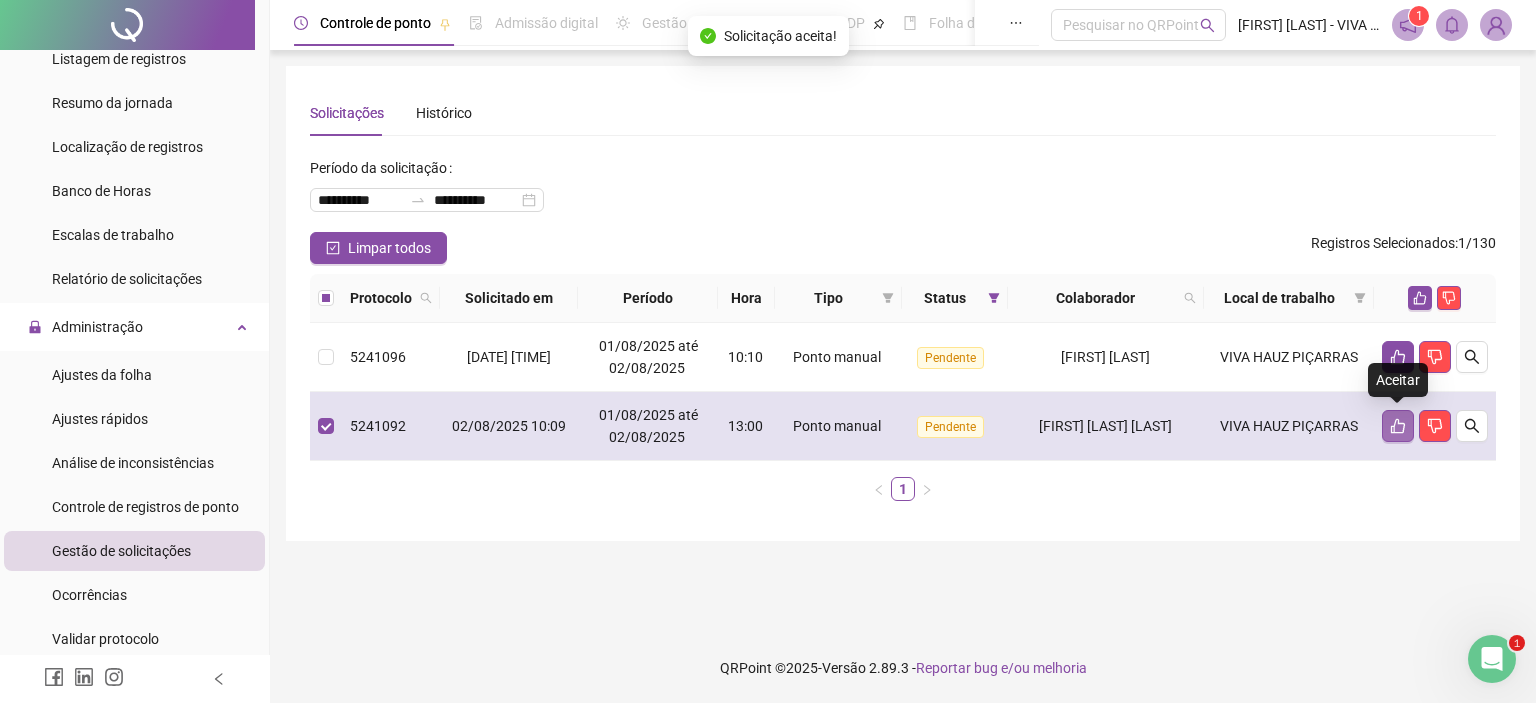 click 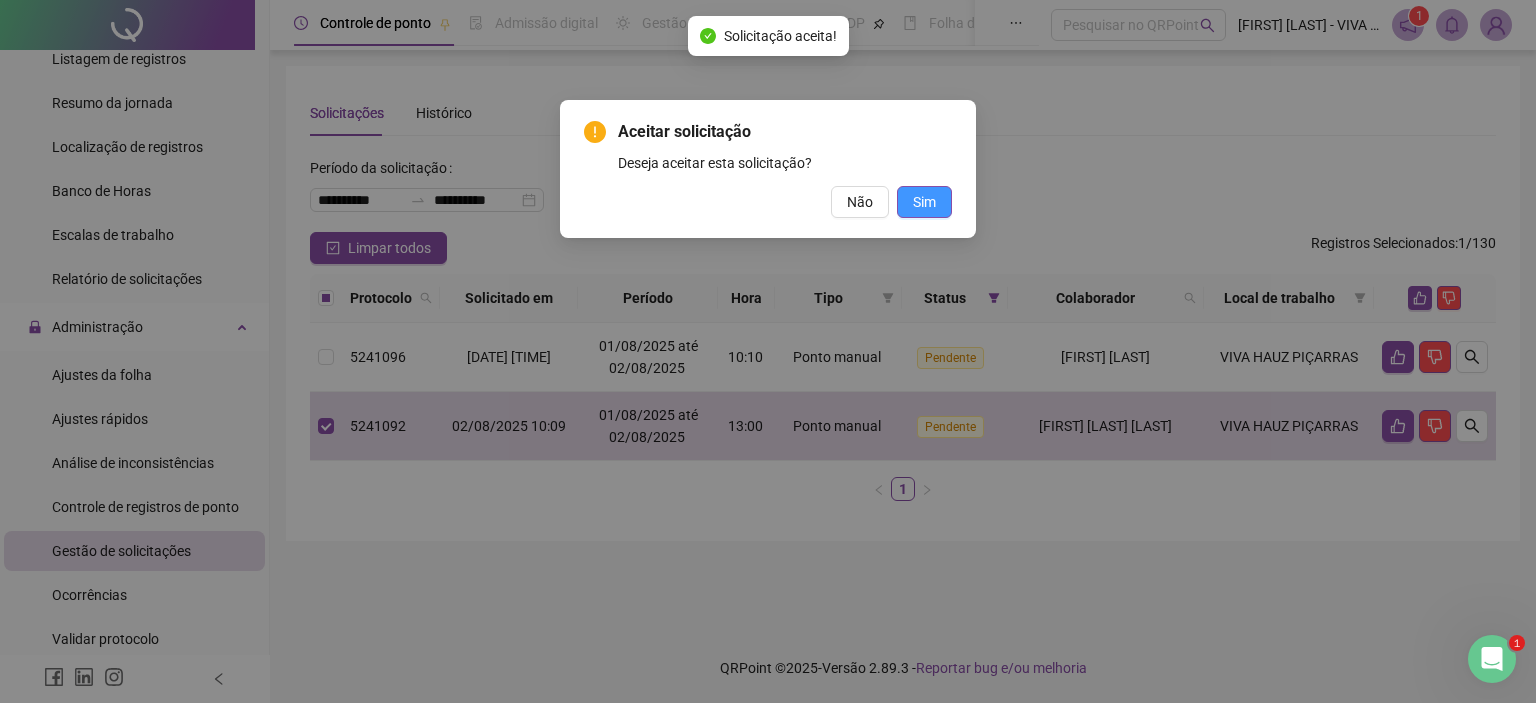 click on "Sim" at bounding box center [924, 202] 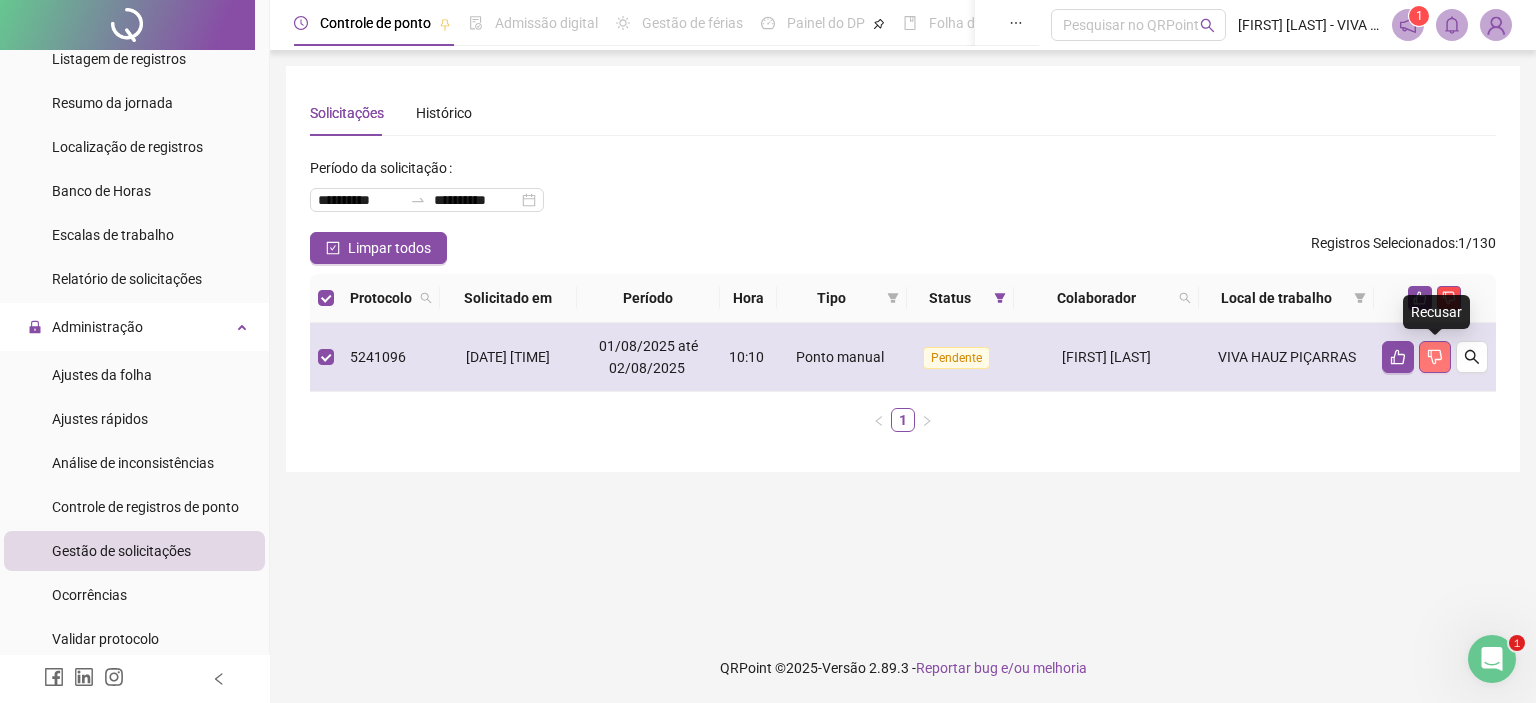 click 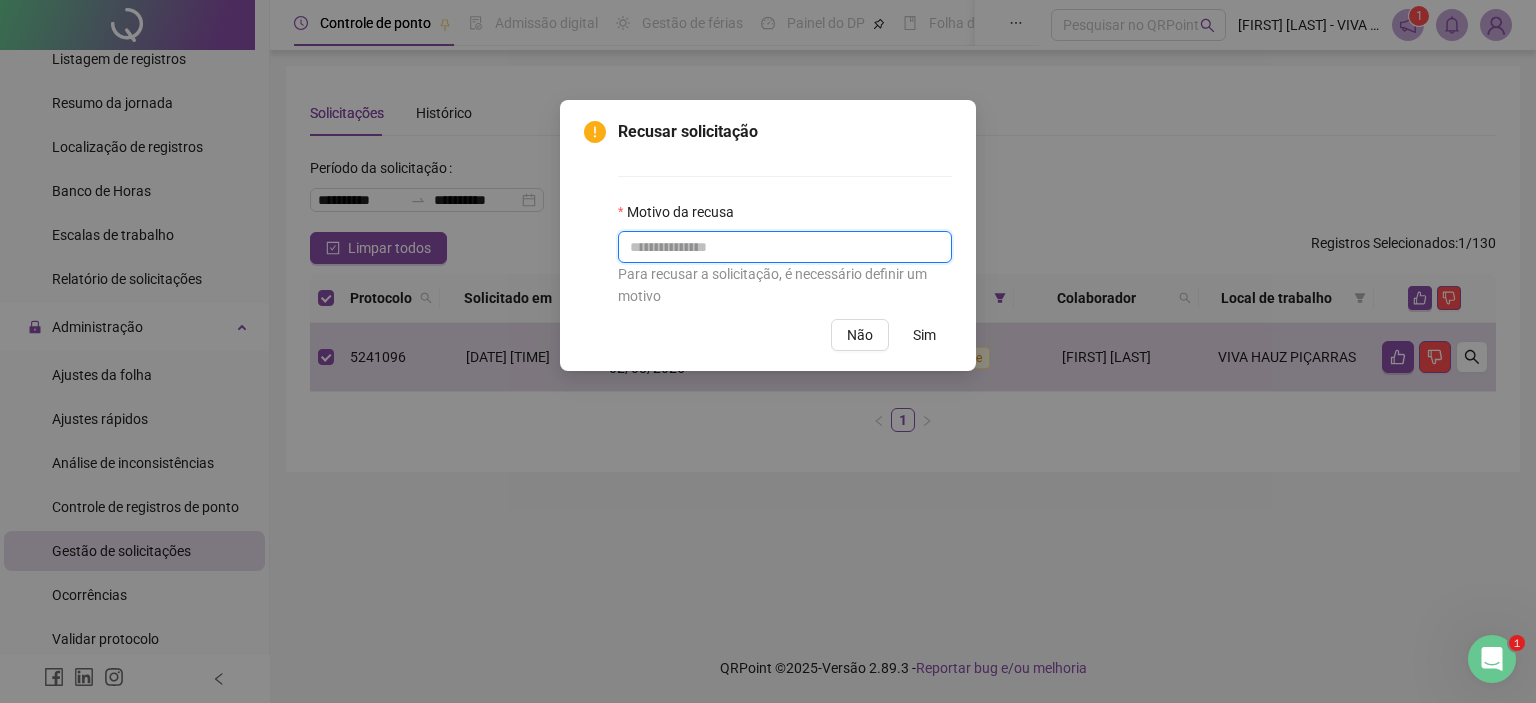 click at bounding box center [785, 247] 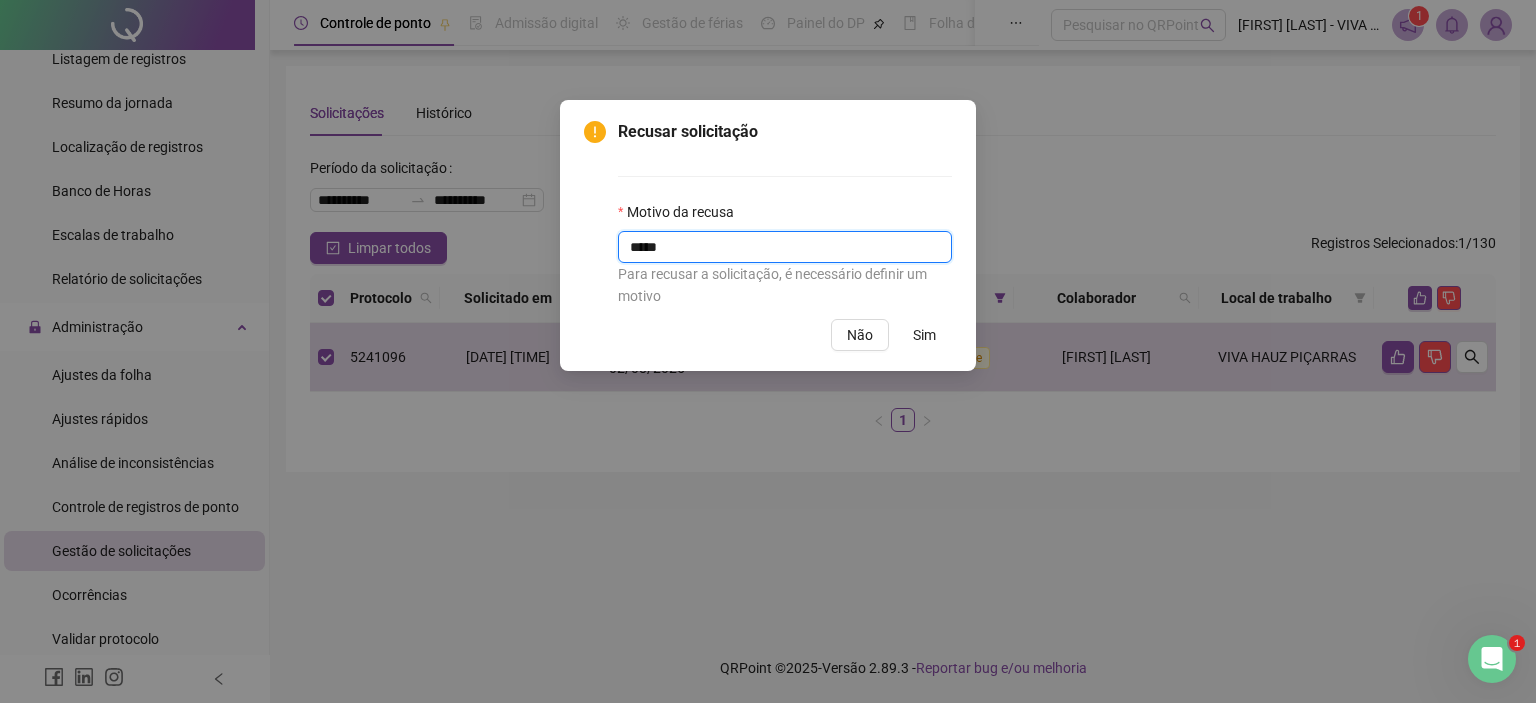 type on "*****" 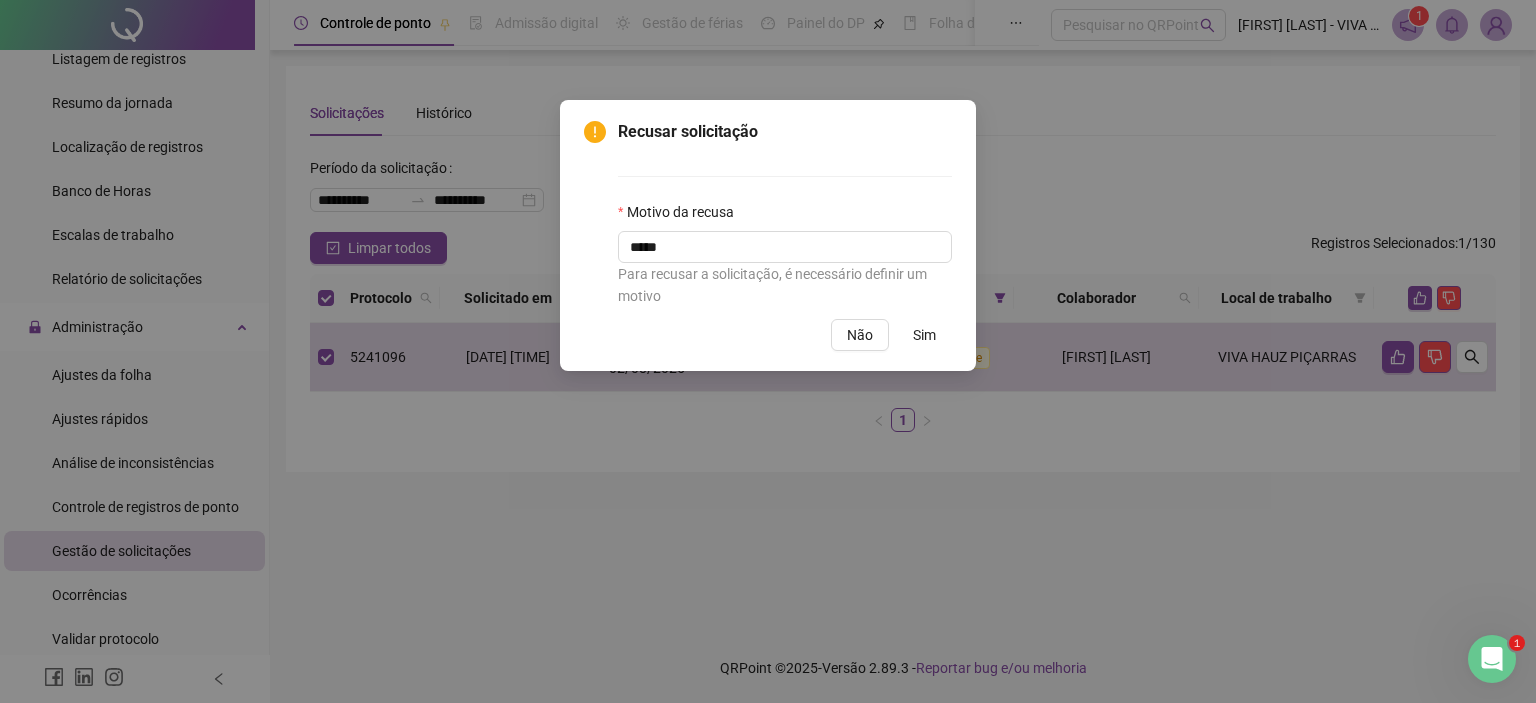 click on "Sim" at bounding box center [924, 335] 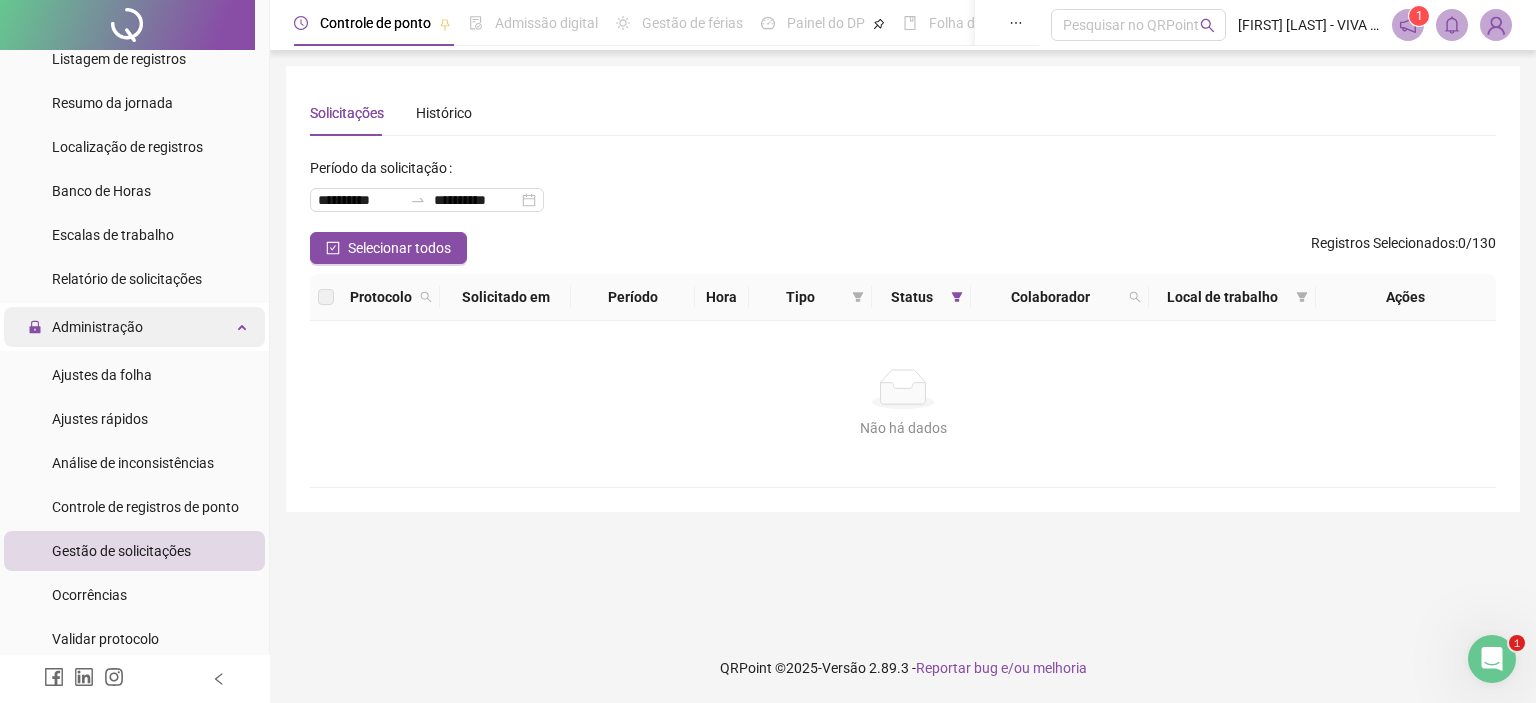 click on "Administração" at bounding box center [97, 327] 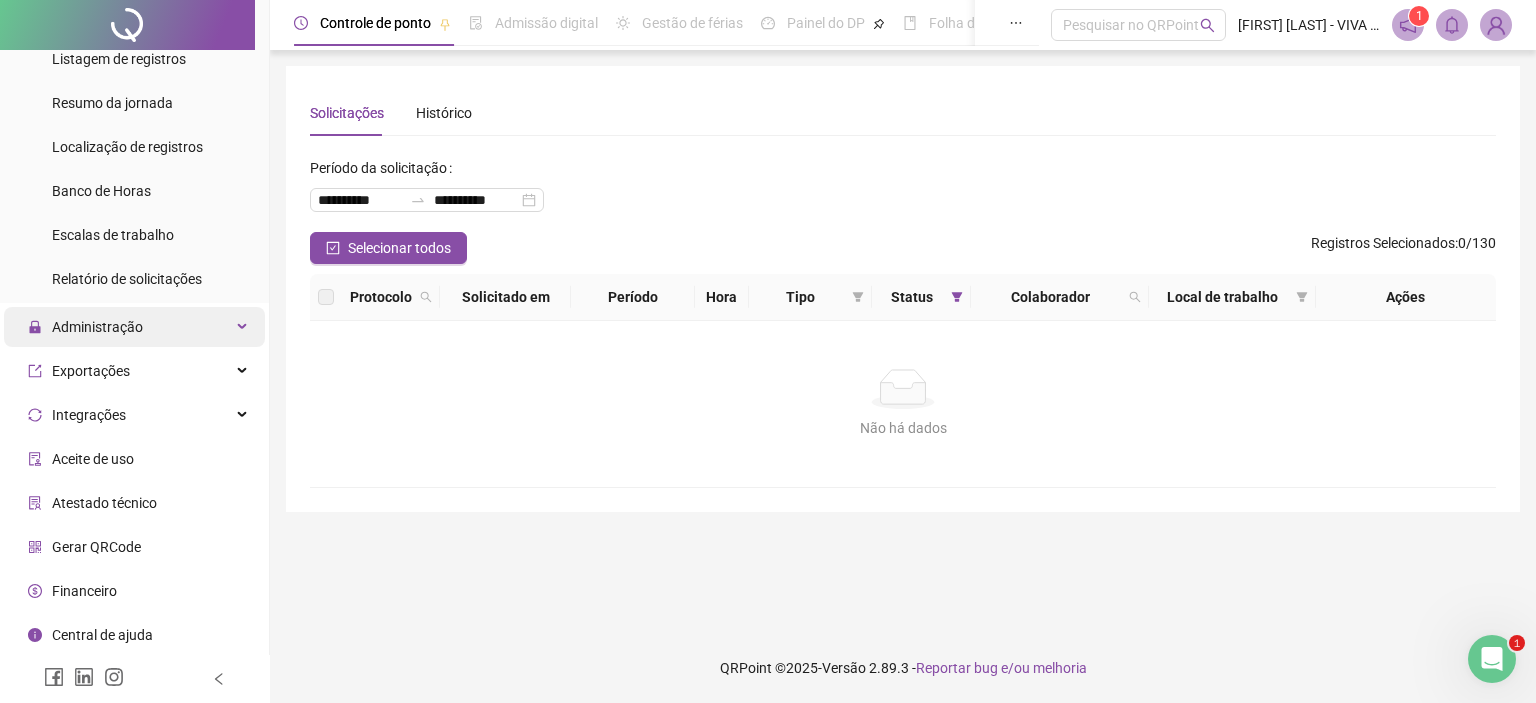 click on "Administração" at bounding box center (97, 327) 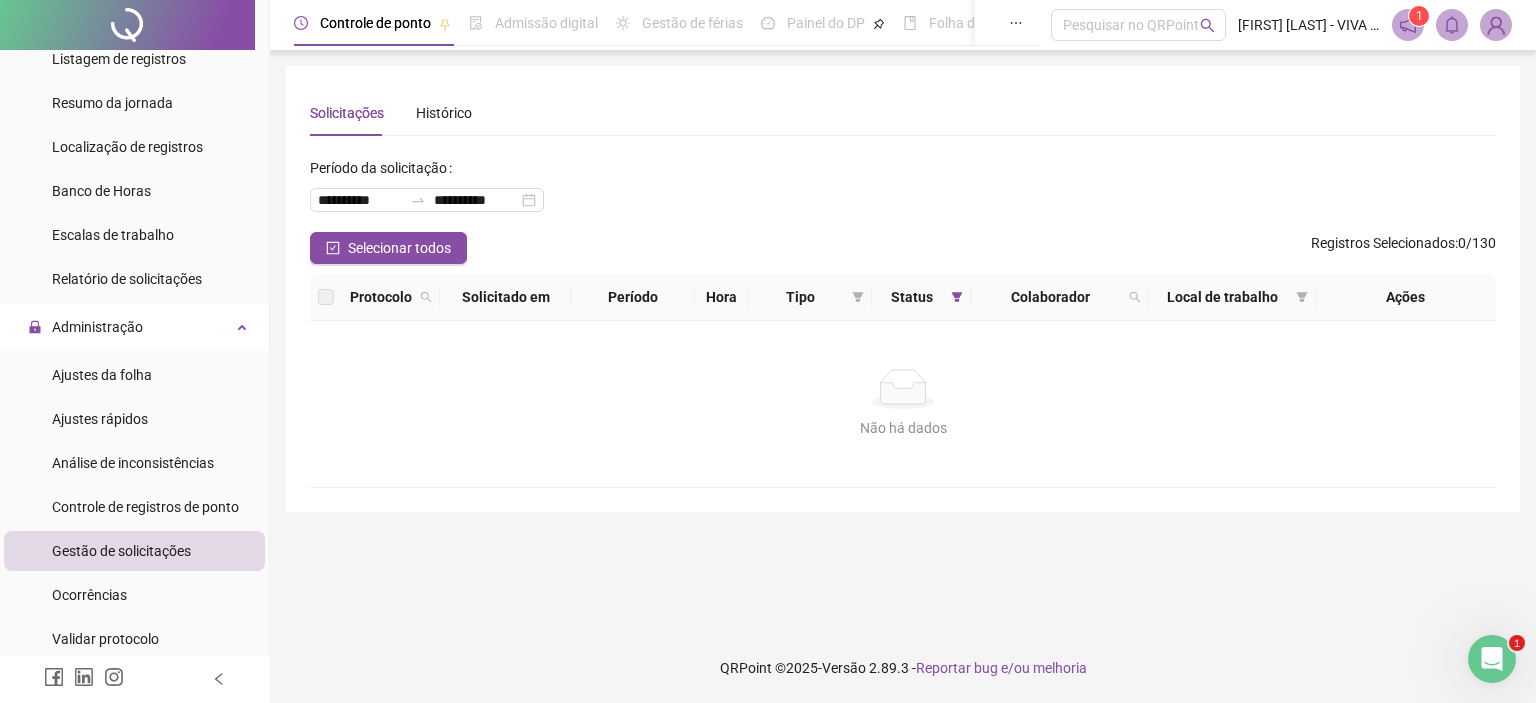 click on "Gestão de solicitações" at bounding box center (121, 551) 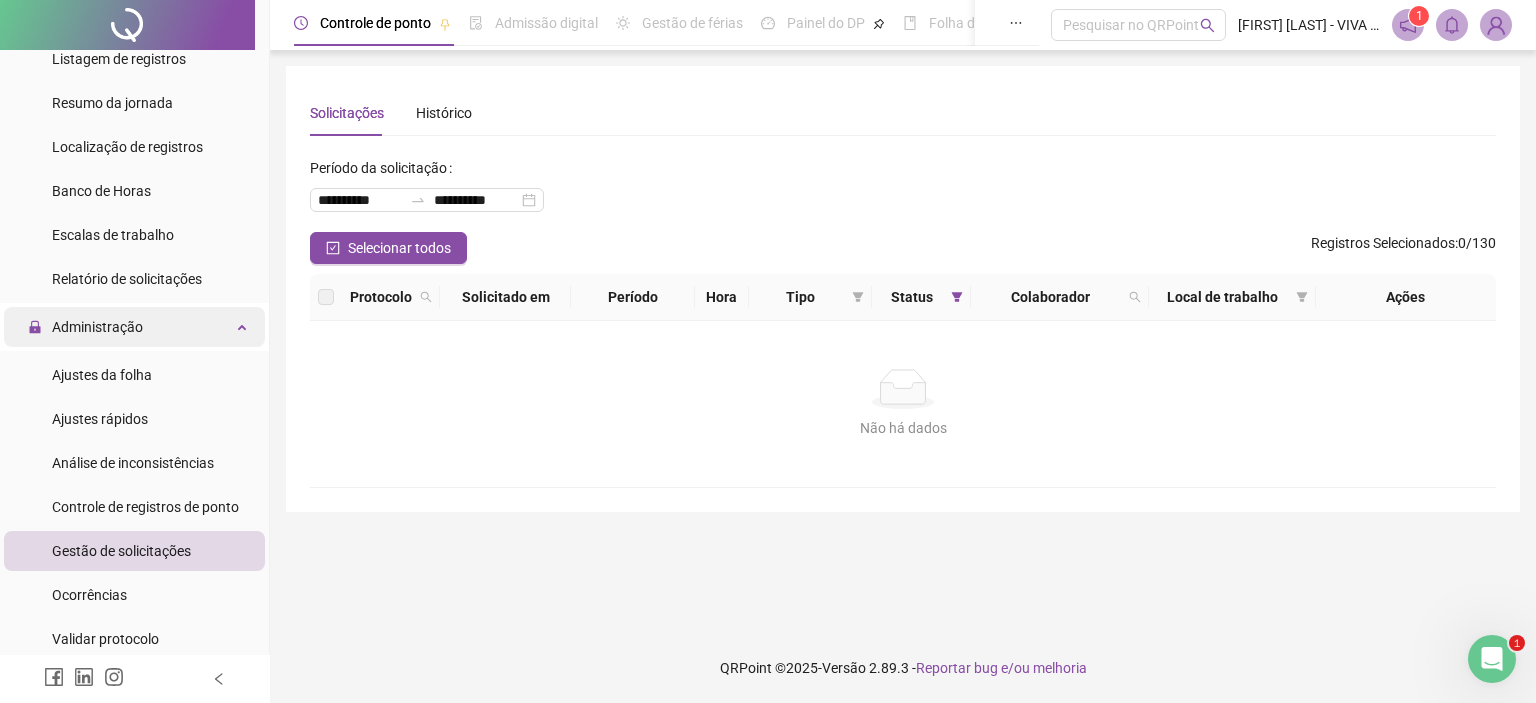 click on "Administração" at bounding box center [97, 327] 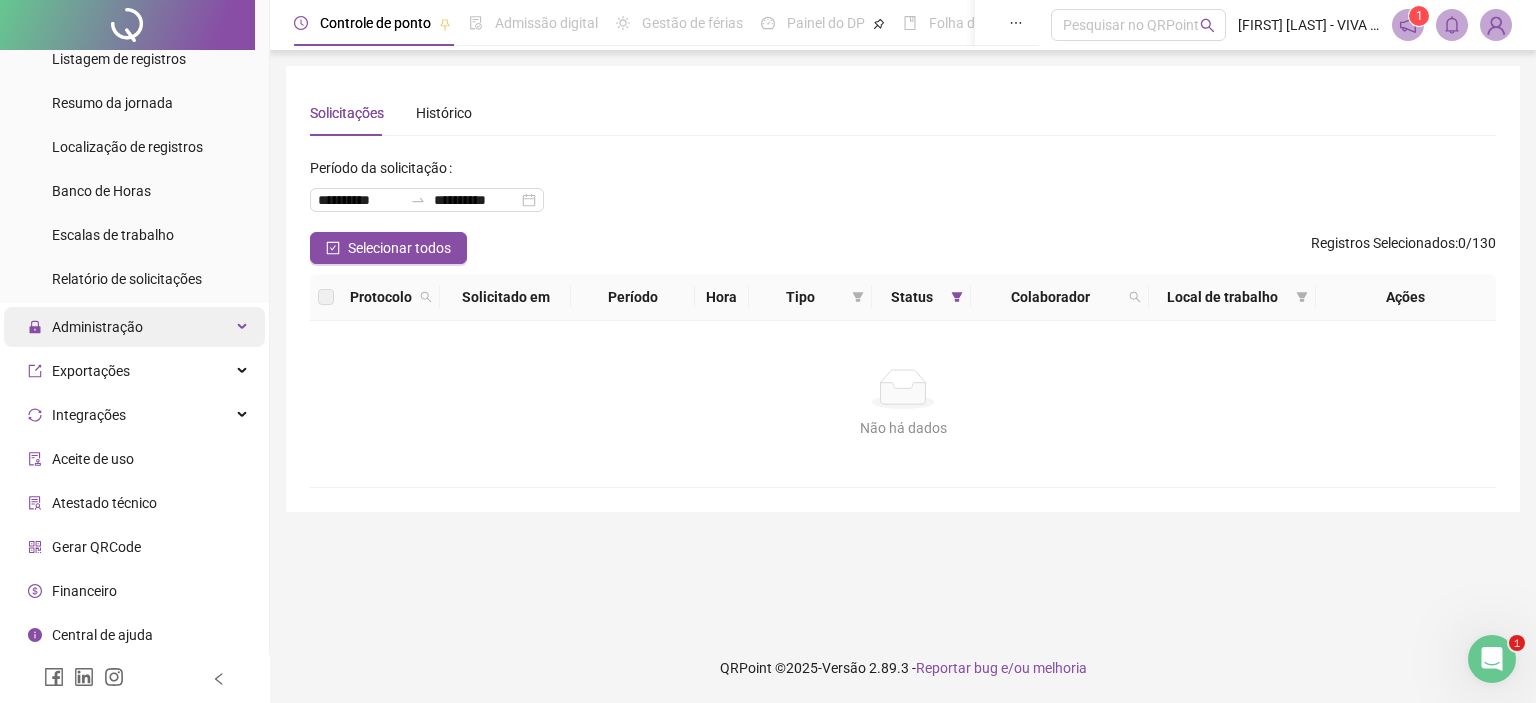 click on "Administração" at bounding box center [97, 327] 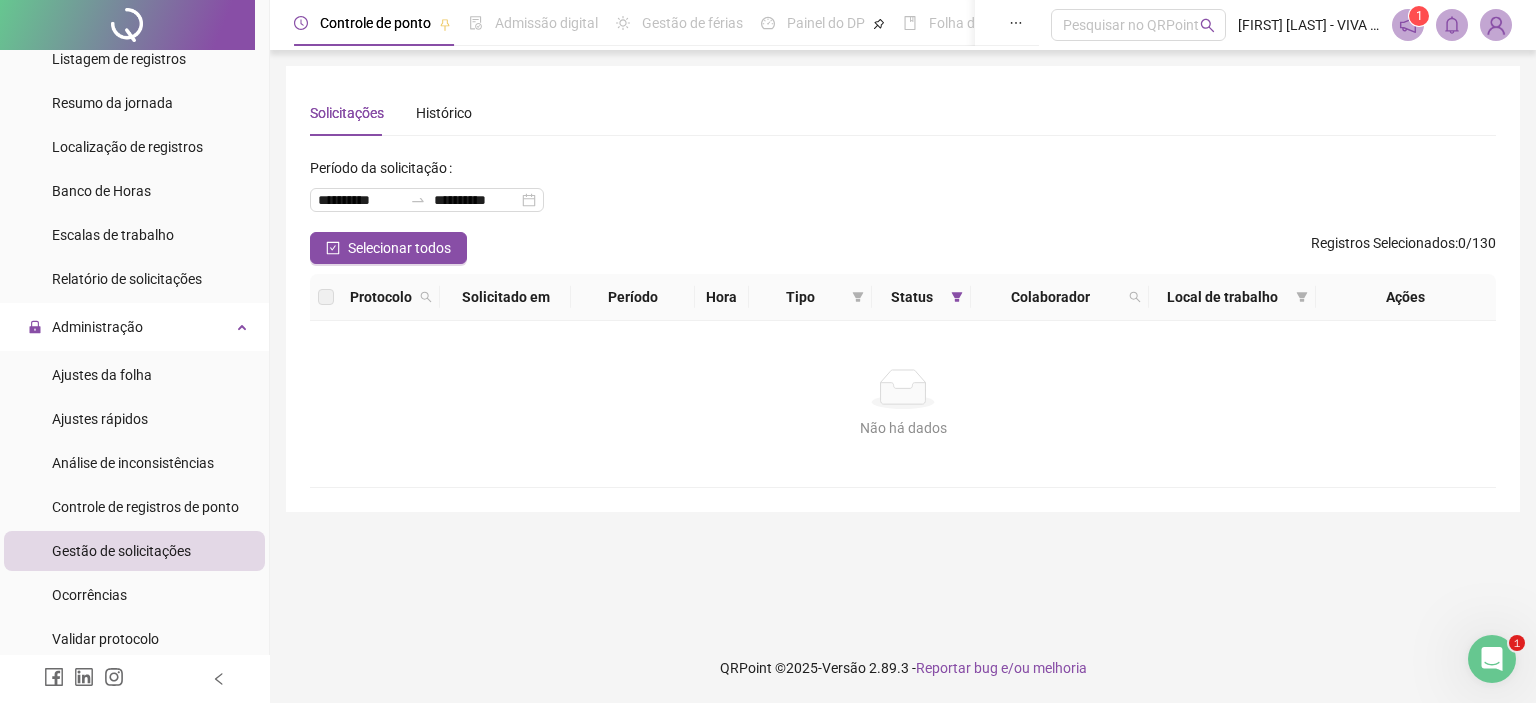 click on "Gestão de solicitações" at bounding box center (121, 551) 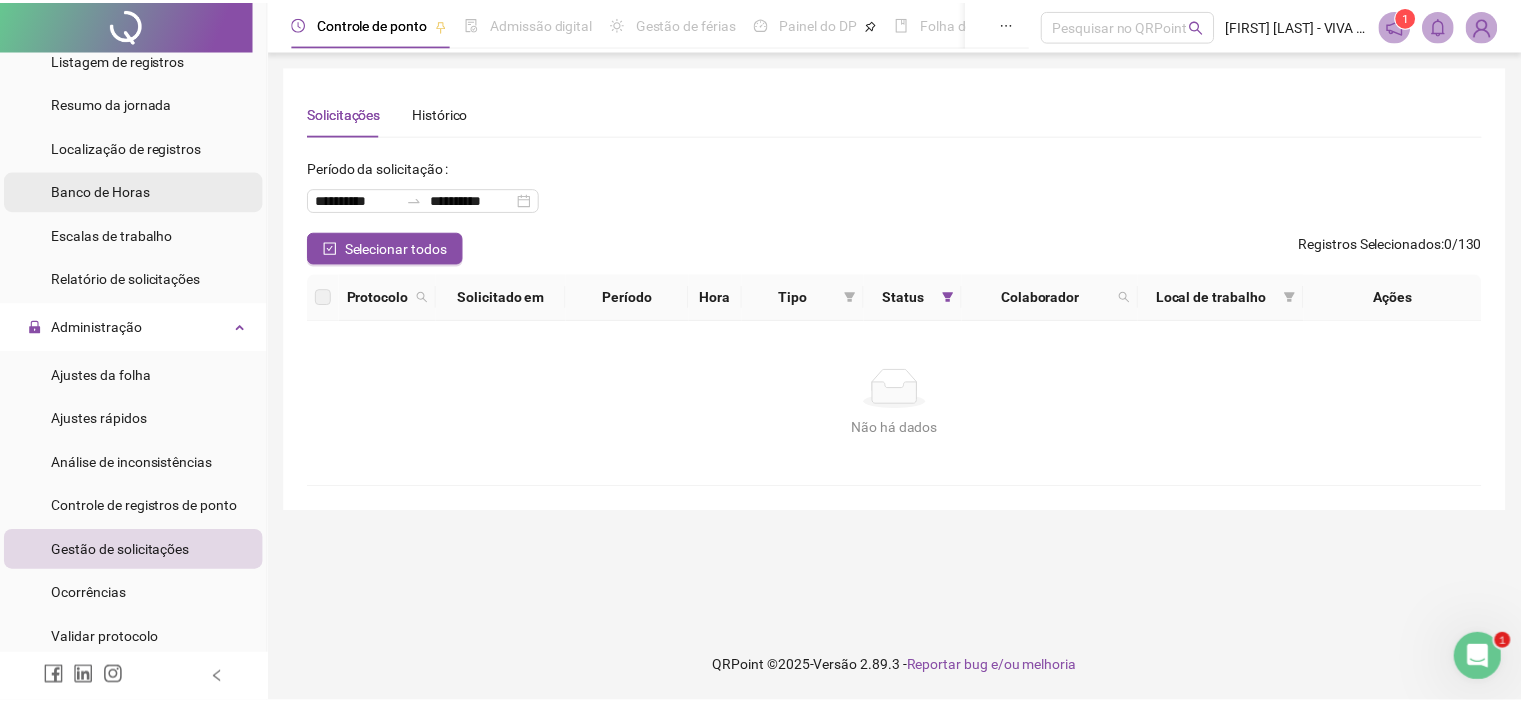 scroll, scrollTop: 0, scrollLeft: 0, axis: both 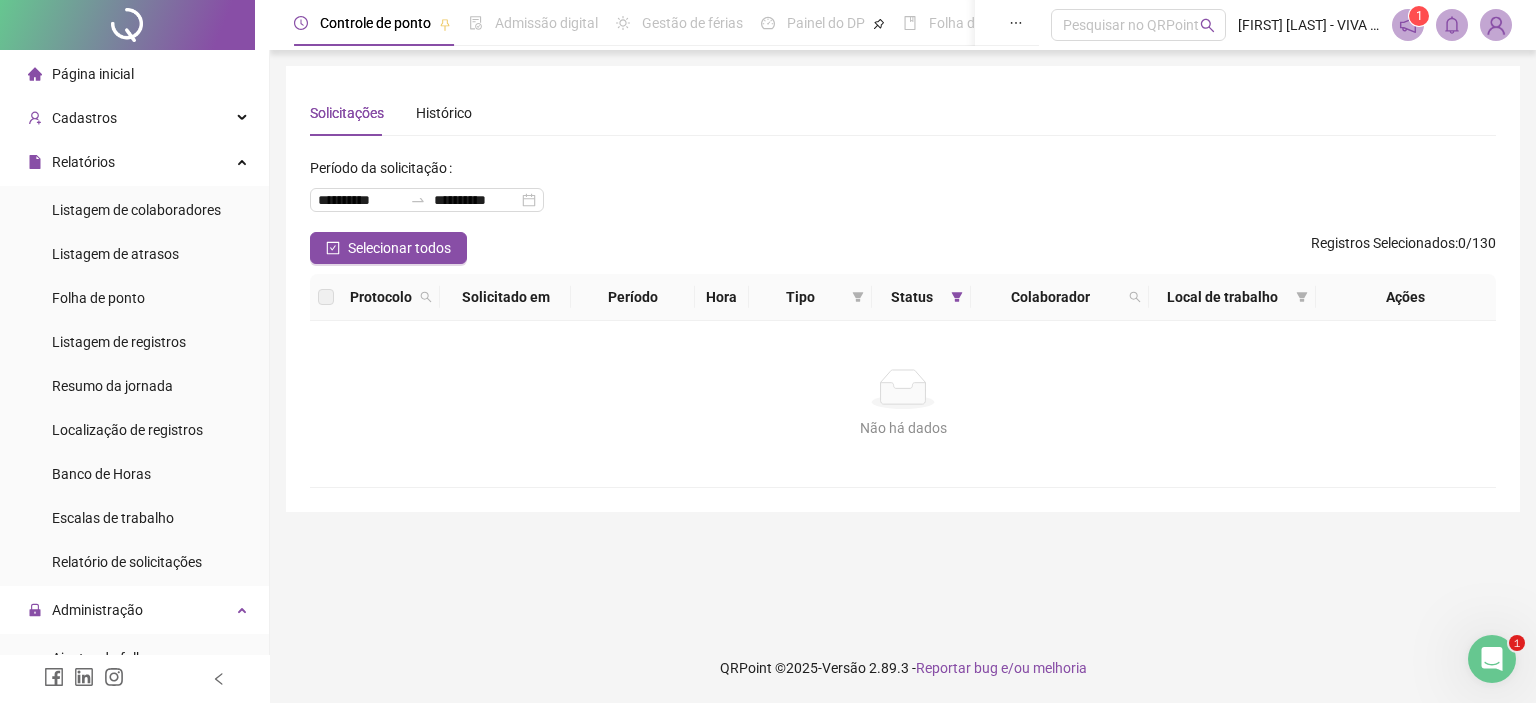 click on "Página inicial" at bounding box center [93, 74] 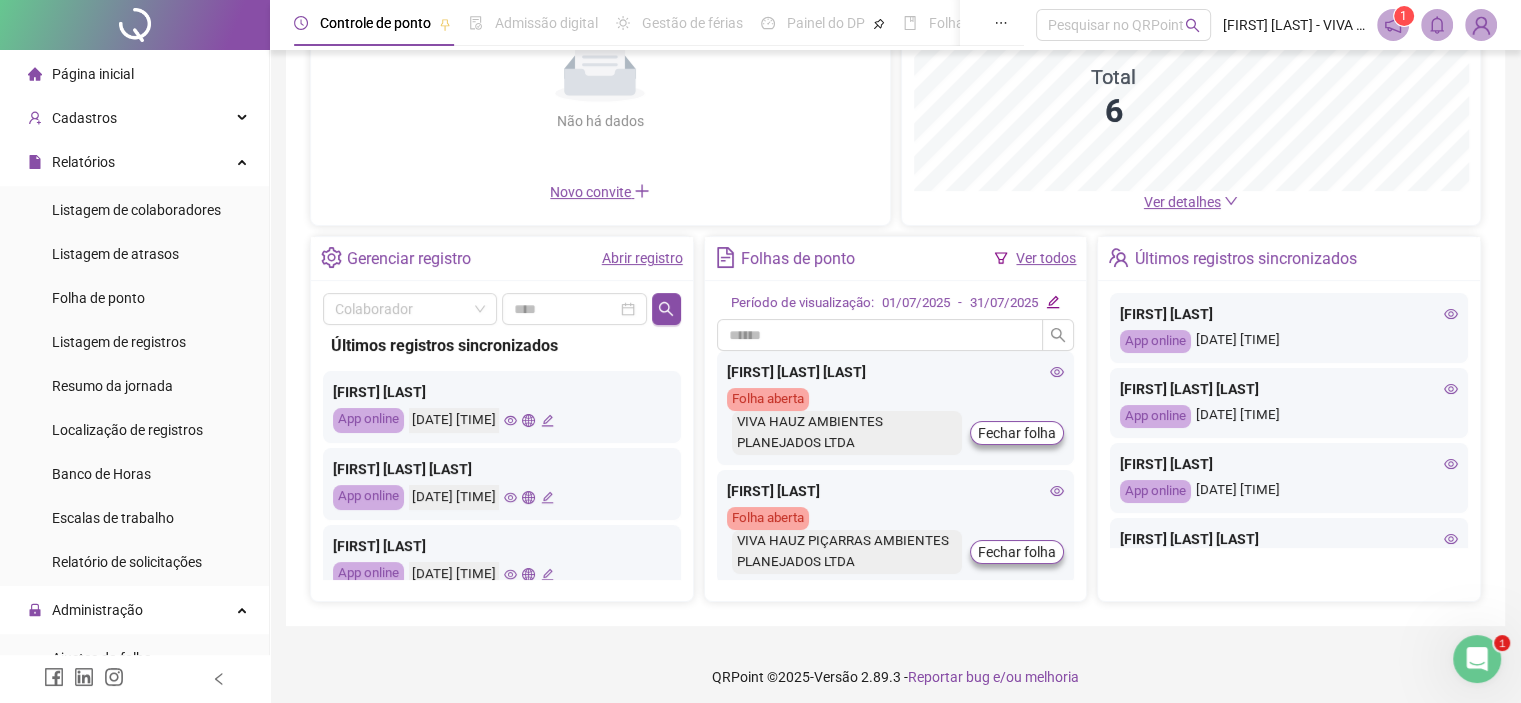 scroll, scrollTop: 259, scrollLeft: 0, axis: vertical 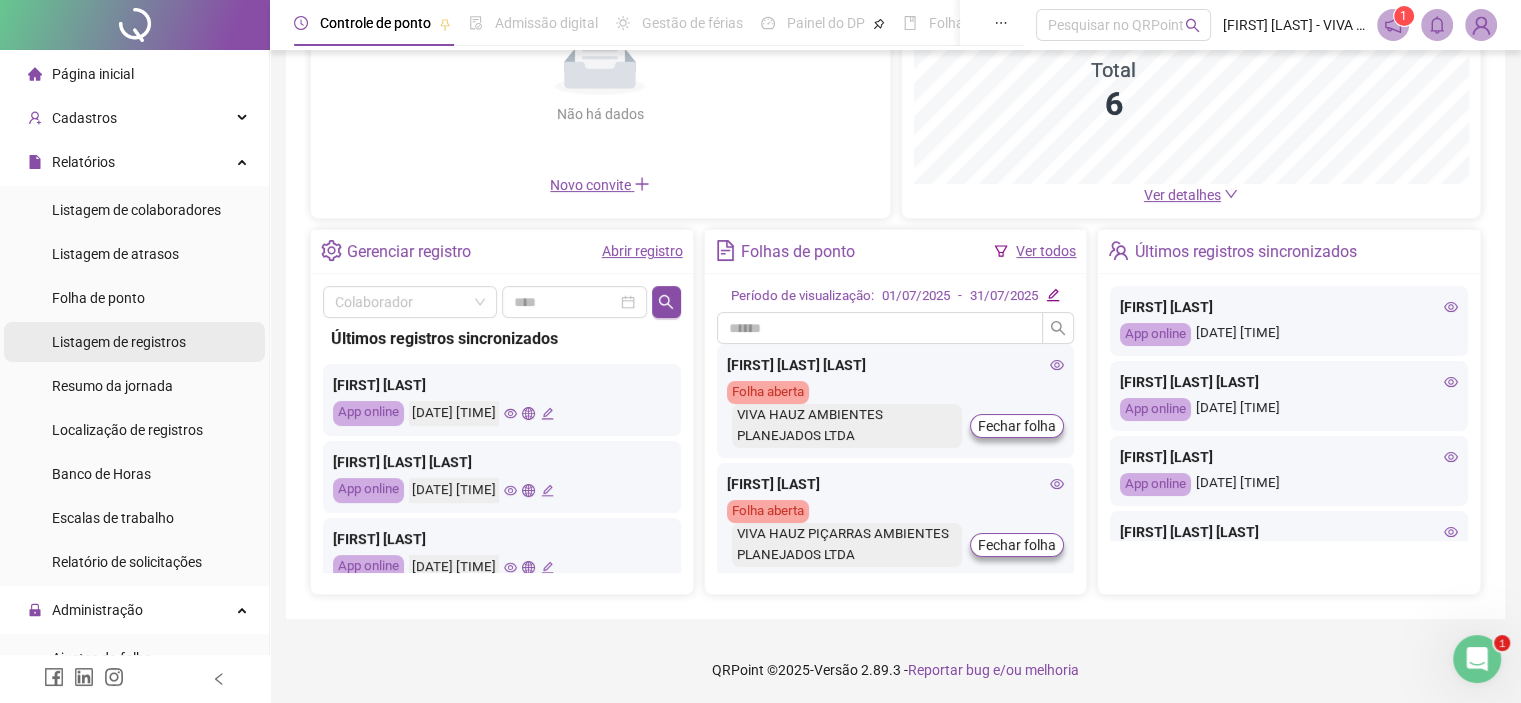 click on "Listagem de registros" at bounding box center (119, 342) 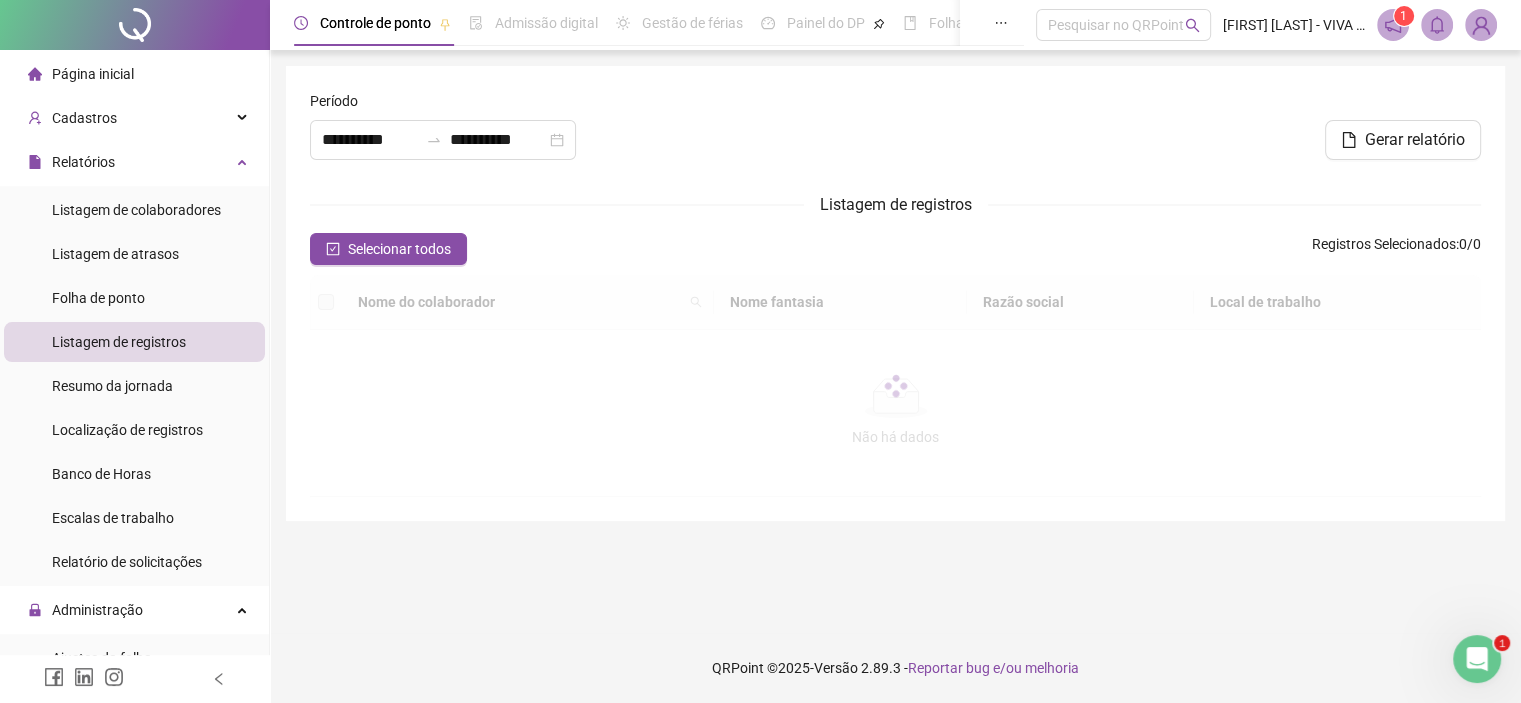 scroll, scrollTop: 0, scrollLeft: 0, axis: both 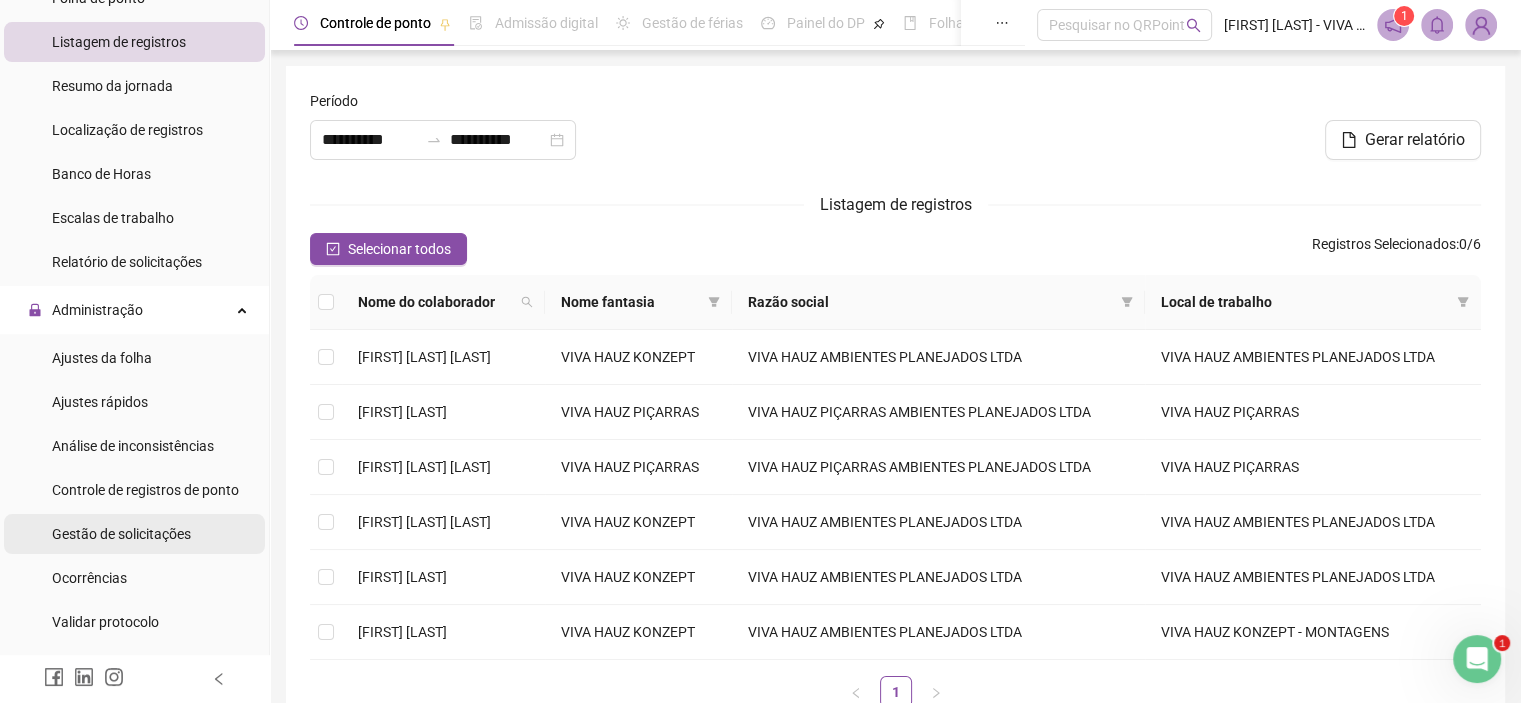 click on "Gestão de solicitações" at bounding box center (121, 534) 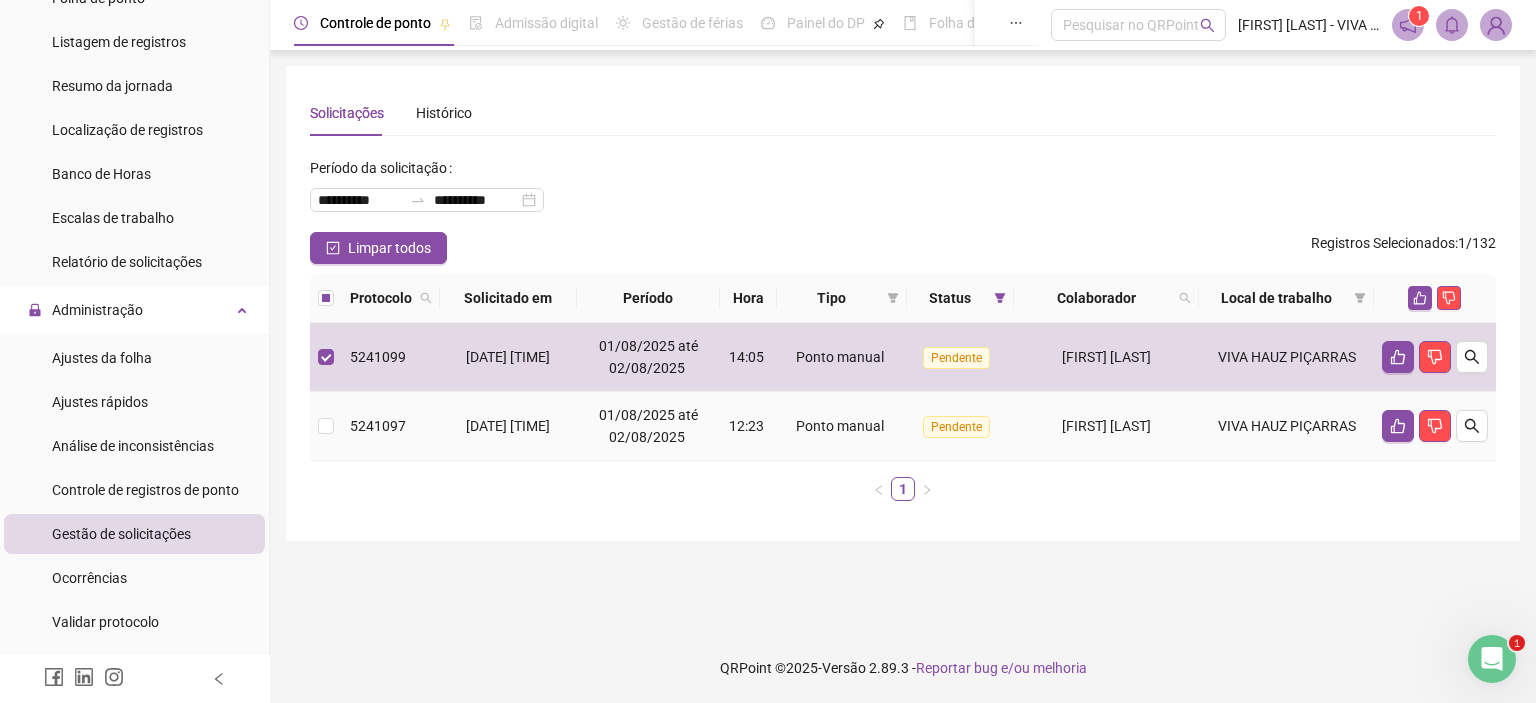 click at bounding box center [326, 426] 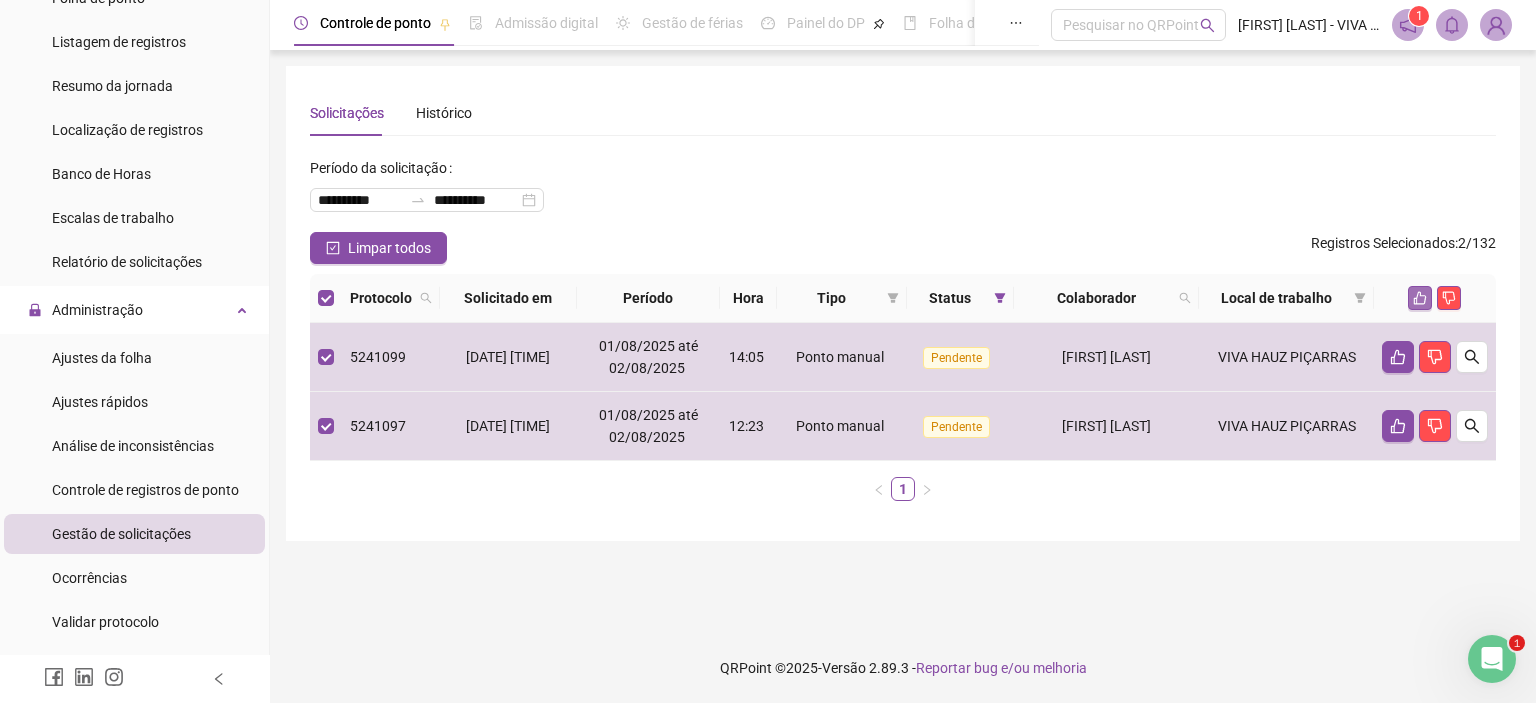 click 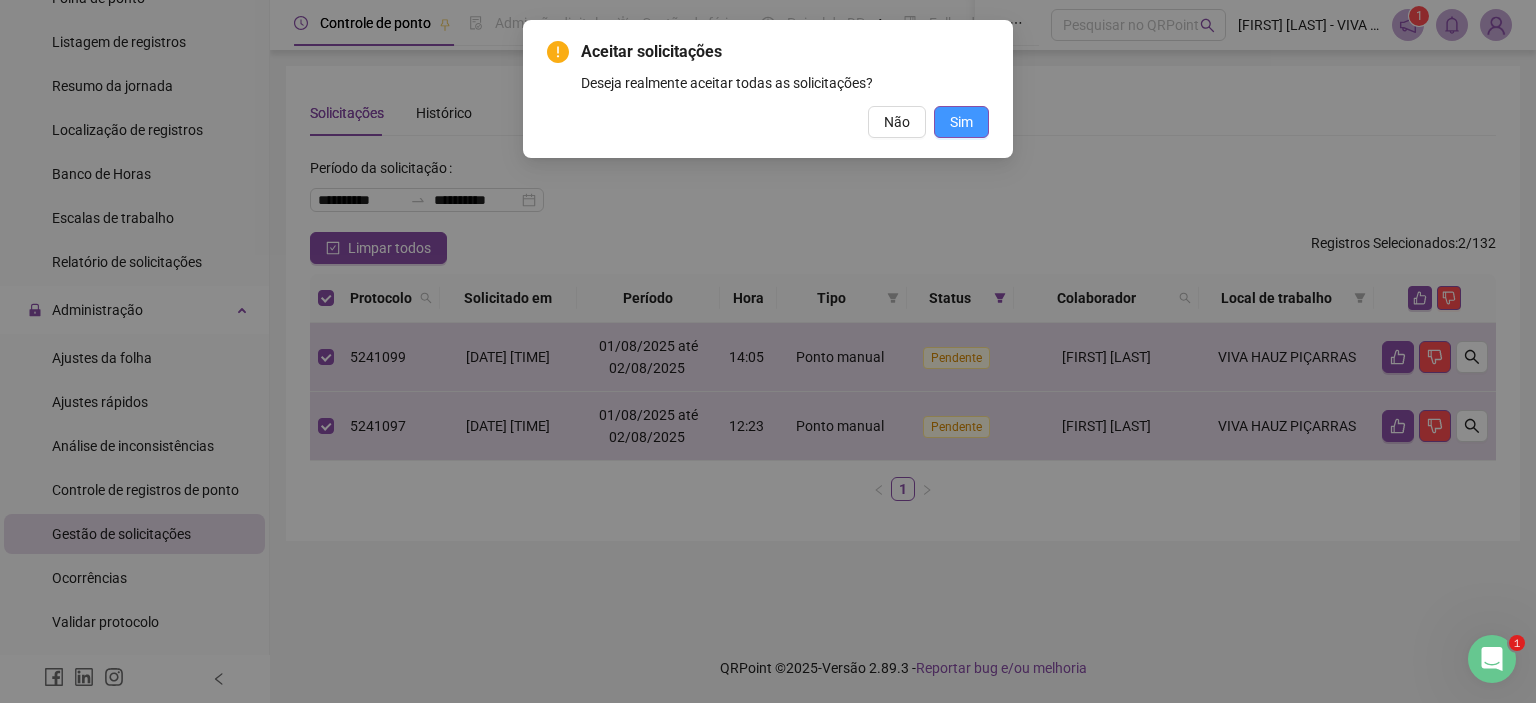 click on "Sim" at bounding box center [961, 122] 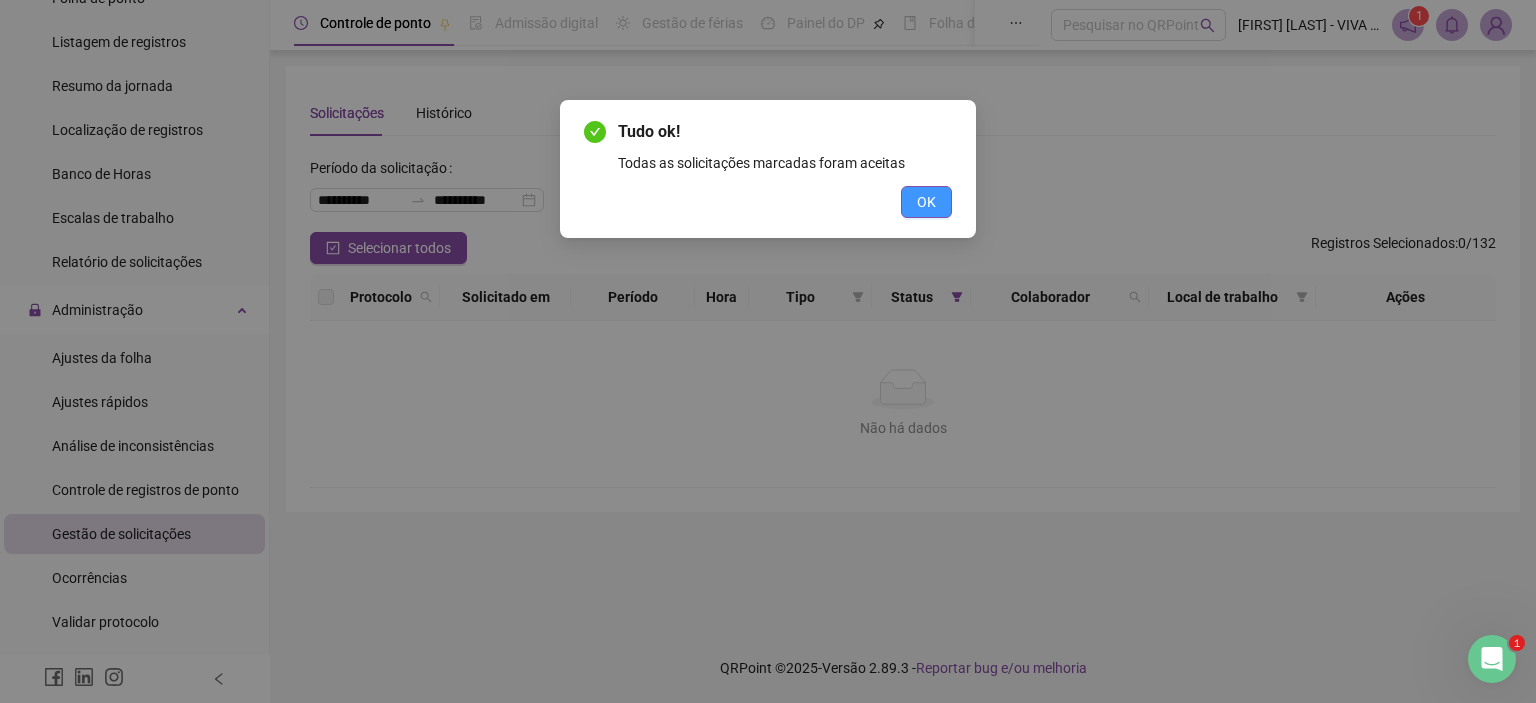 click on "OK" at bounding box center [926, 202] 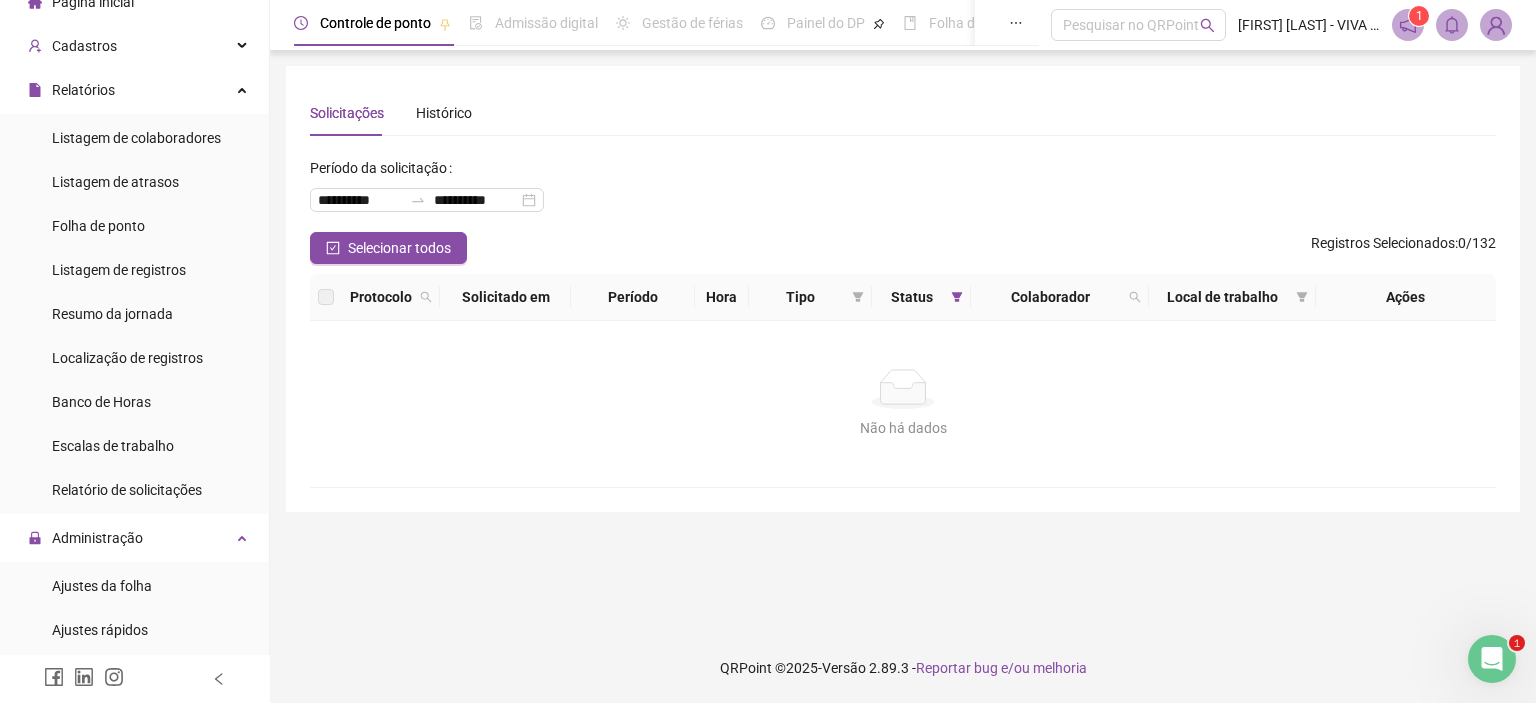 scroll, scrollTop: 0, scrollLeft: 0, axis: both 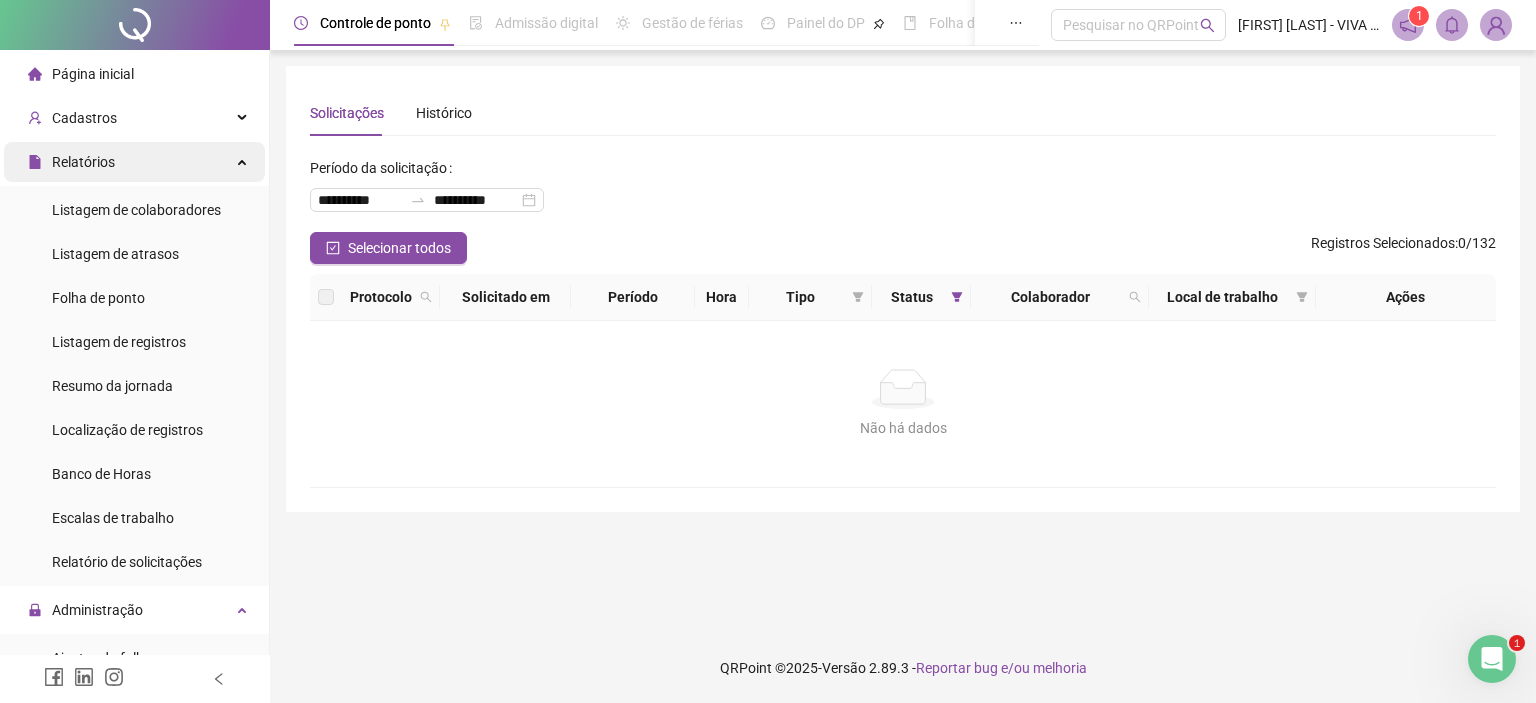 click on "Relatórios" at bounding box center [134, 162] 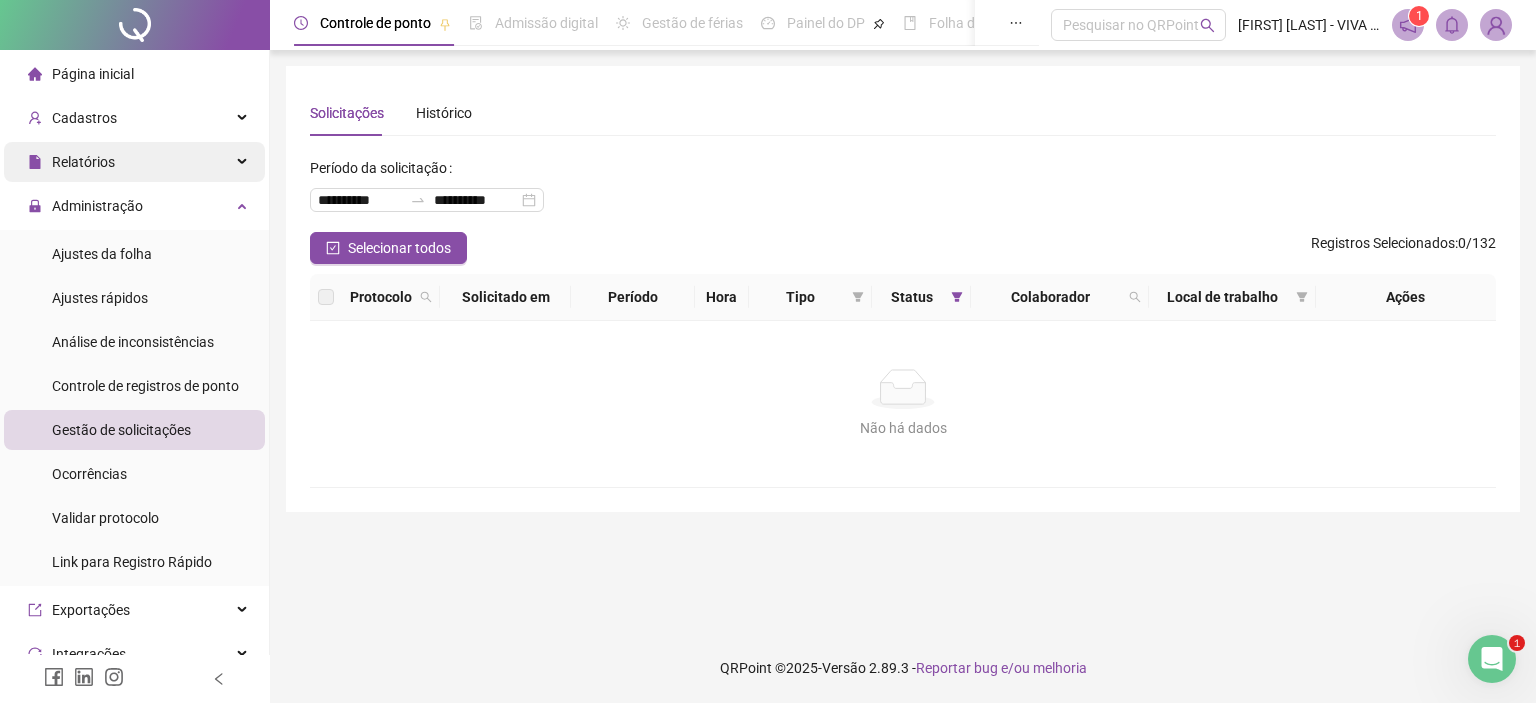 click on "Relatórios" at bounding box center [134, 162] 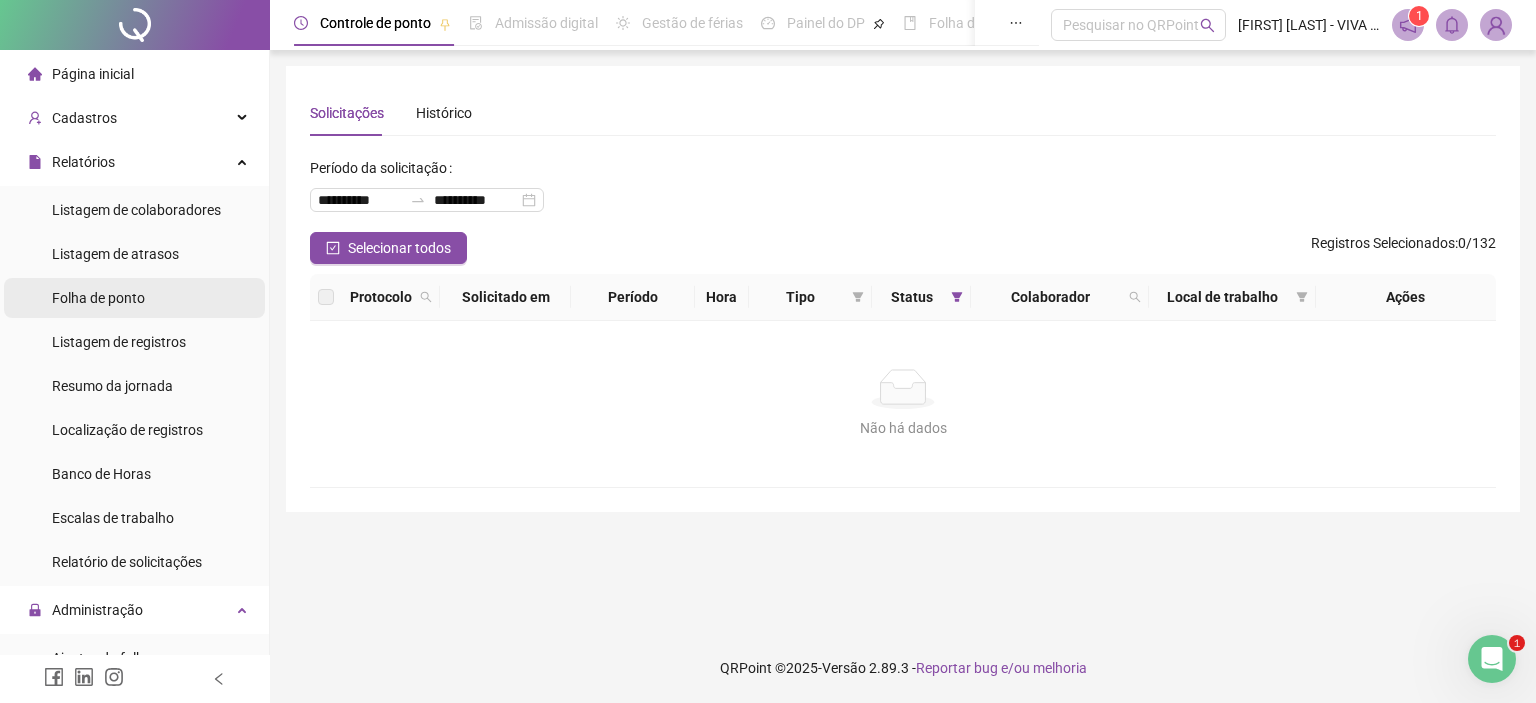 click on "Folha de ponto" at bounding box center [98, 298] 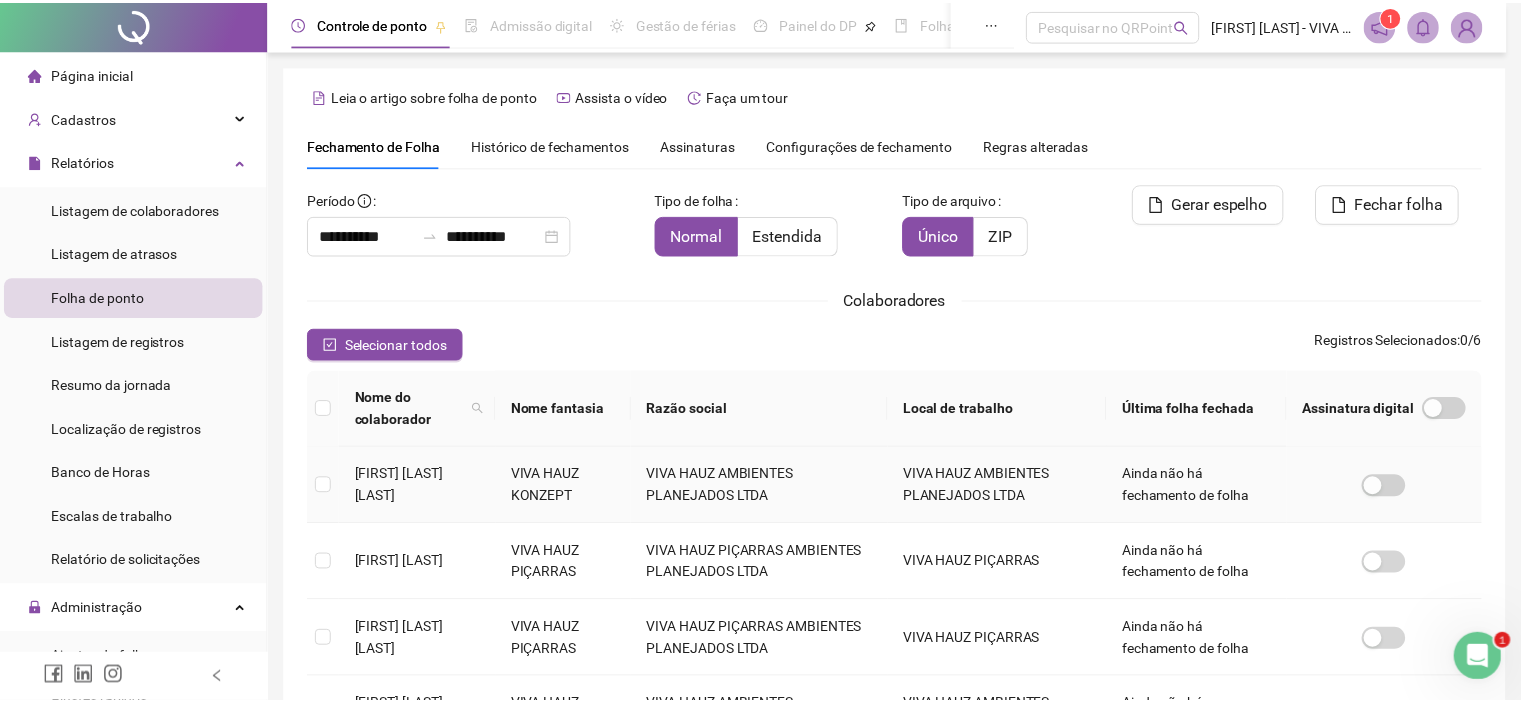 scroll, scrollTop: 47, scrollLeft: 0, axis: vertical 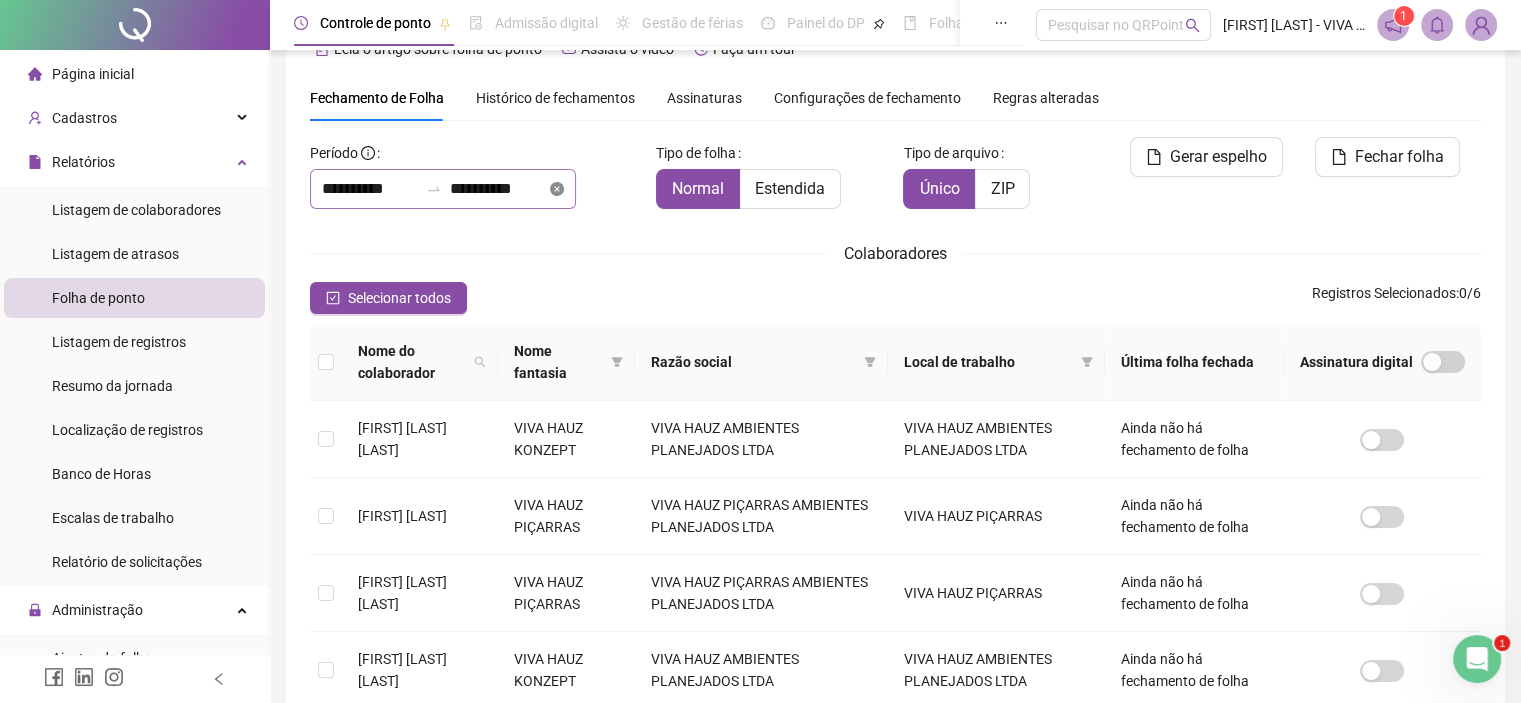 click on "**********" at bounding box center [443, 189] 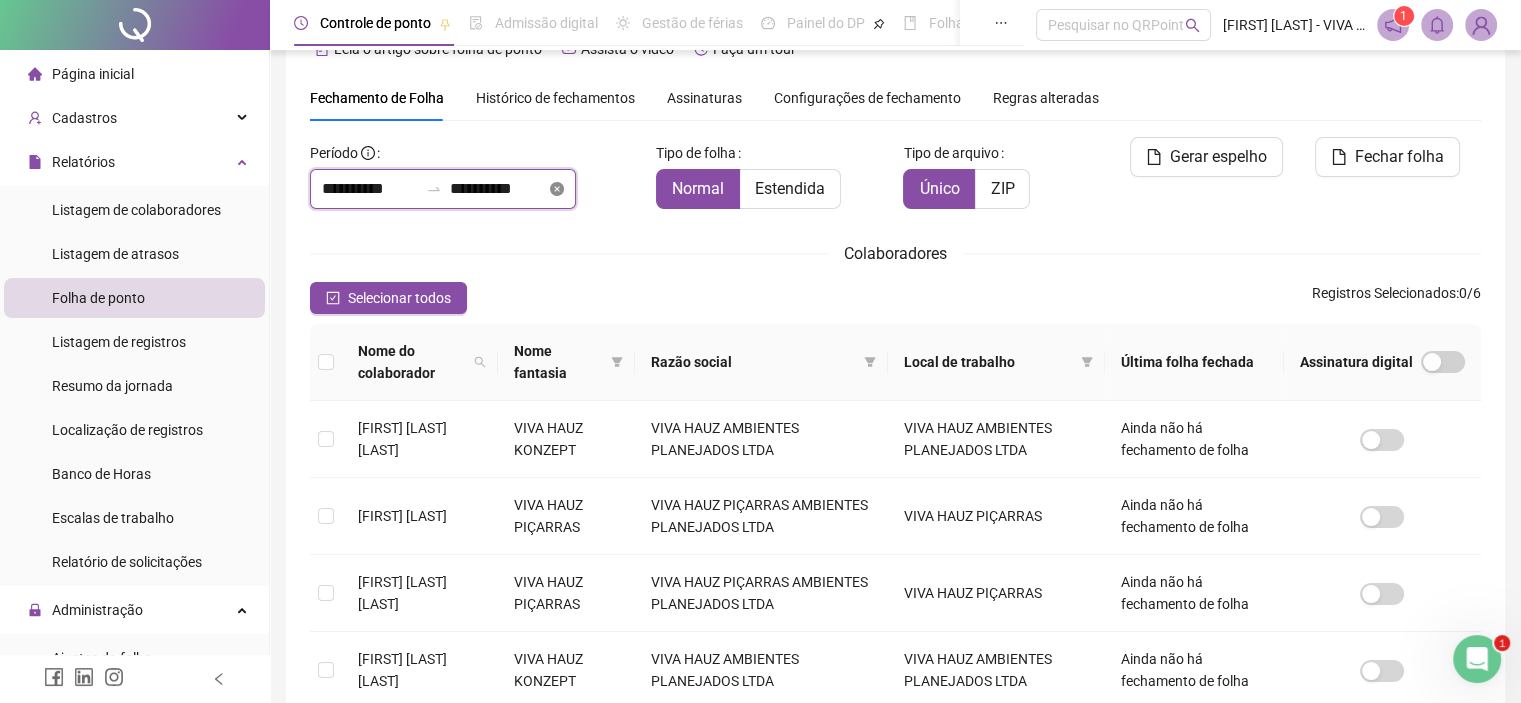 scroll, scrollTop: 57, scrollLeft: 0, axis: vertical 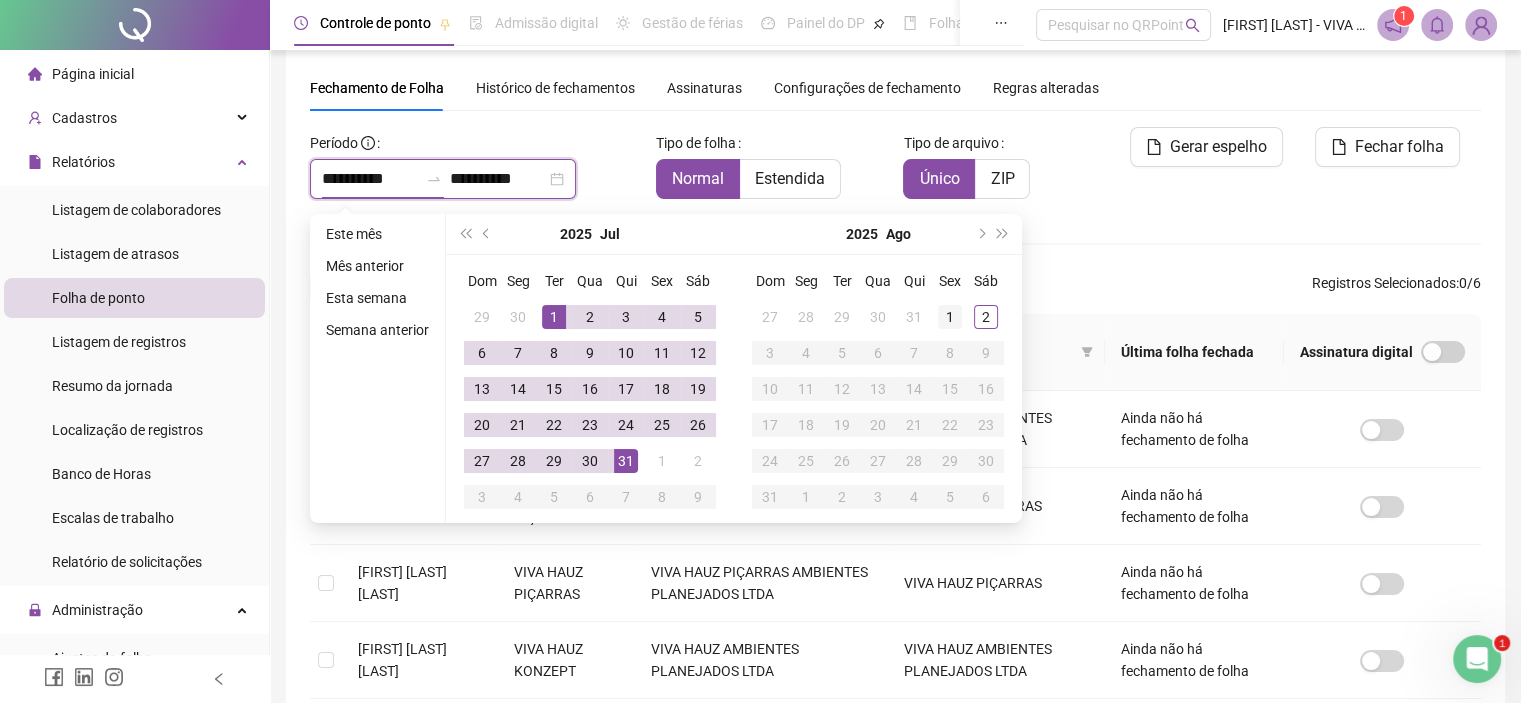 type on "**********" 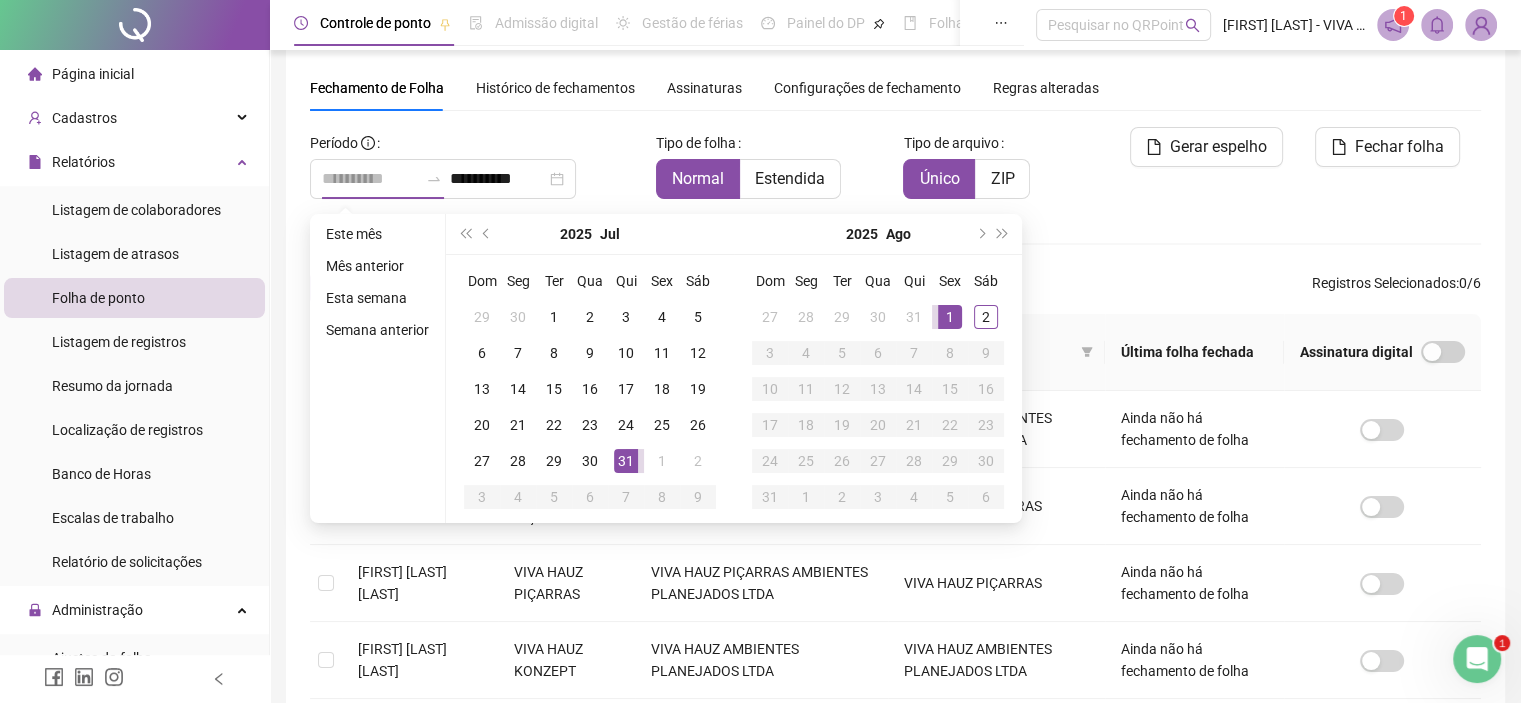 click on "1" at bounding box center [950, 317] 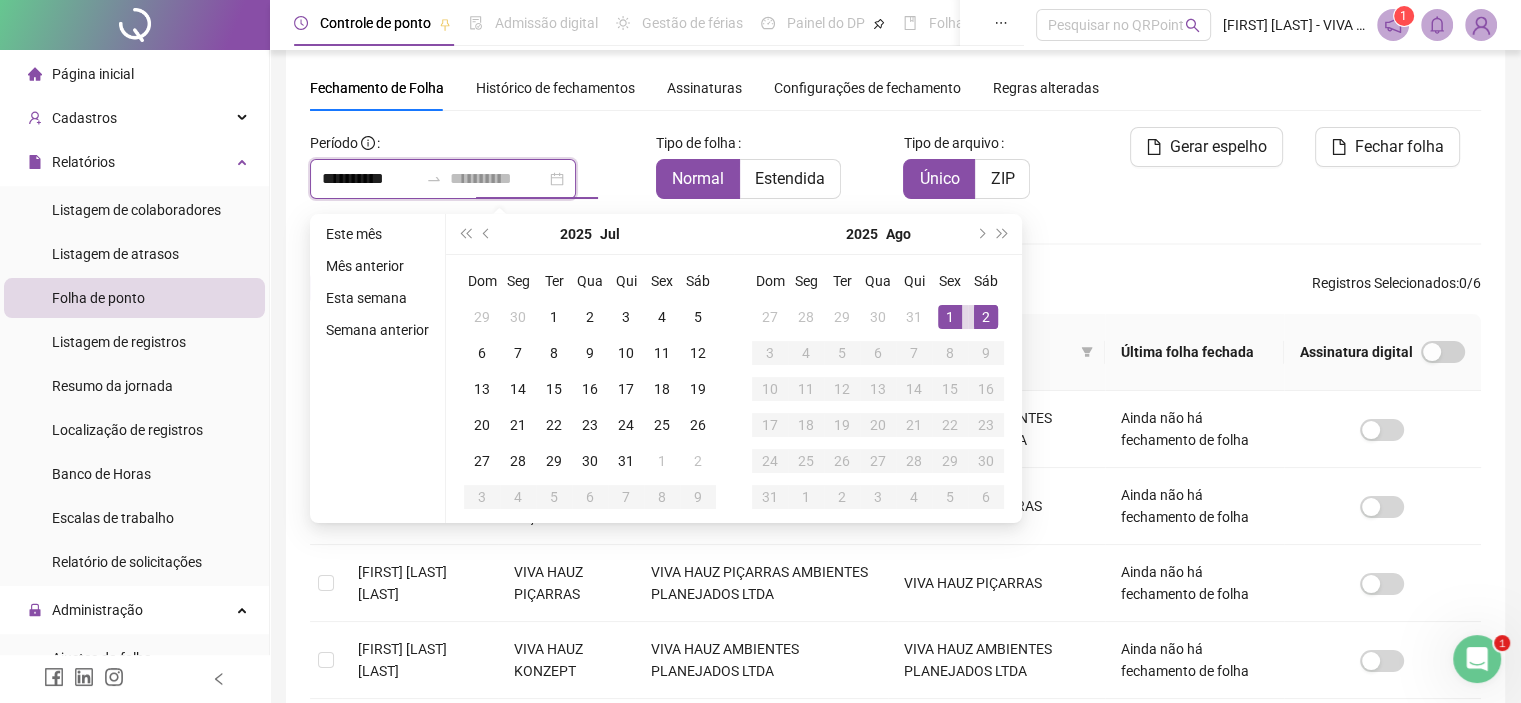 type on "**********" 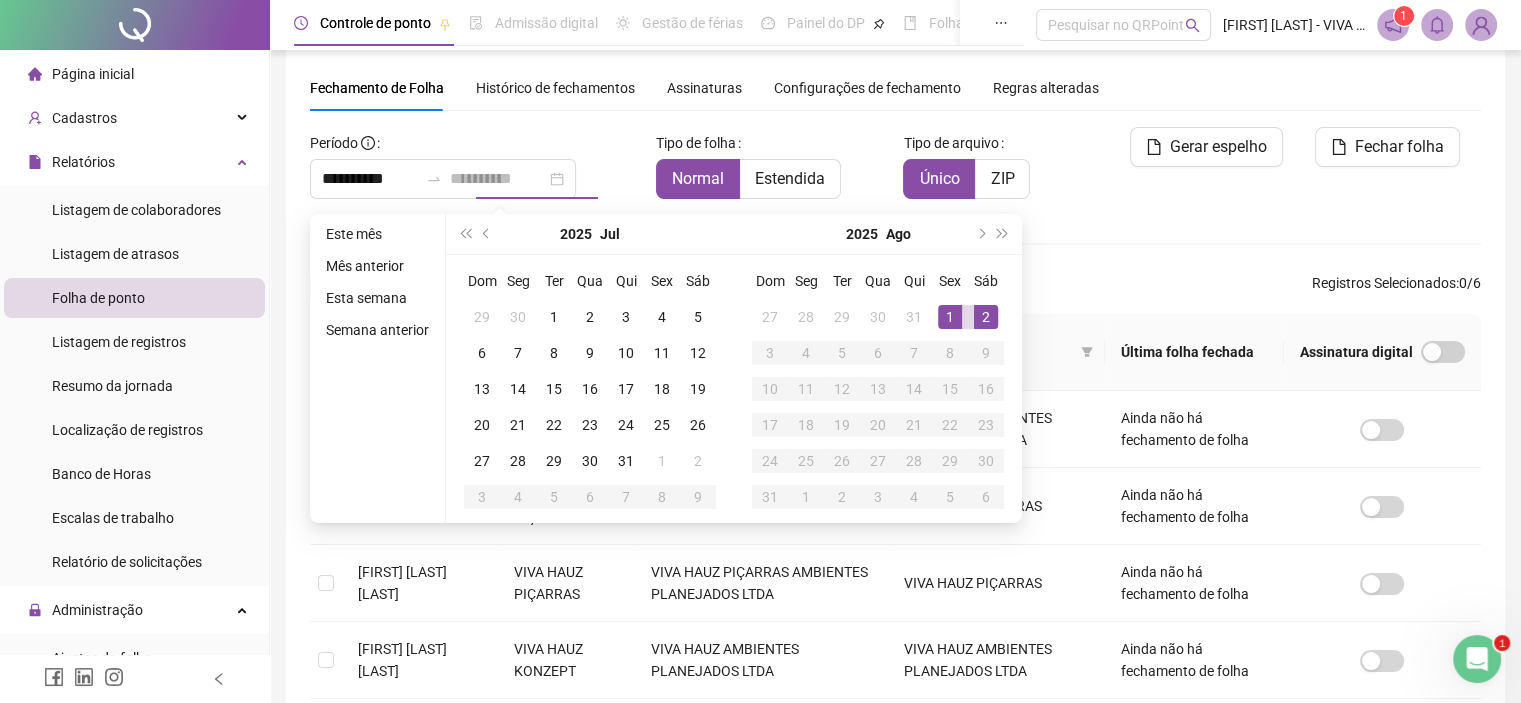 click on "2" at bounding box center [986, 317] 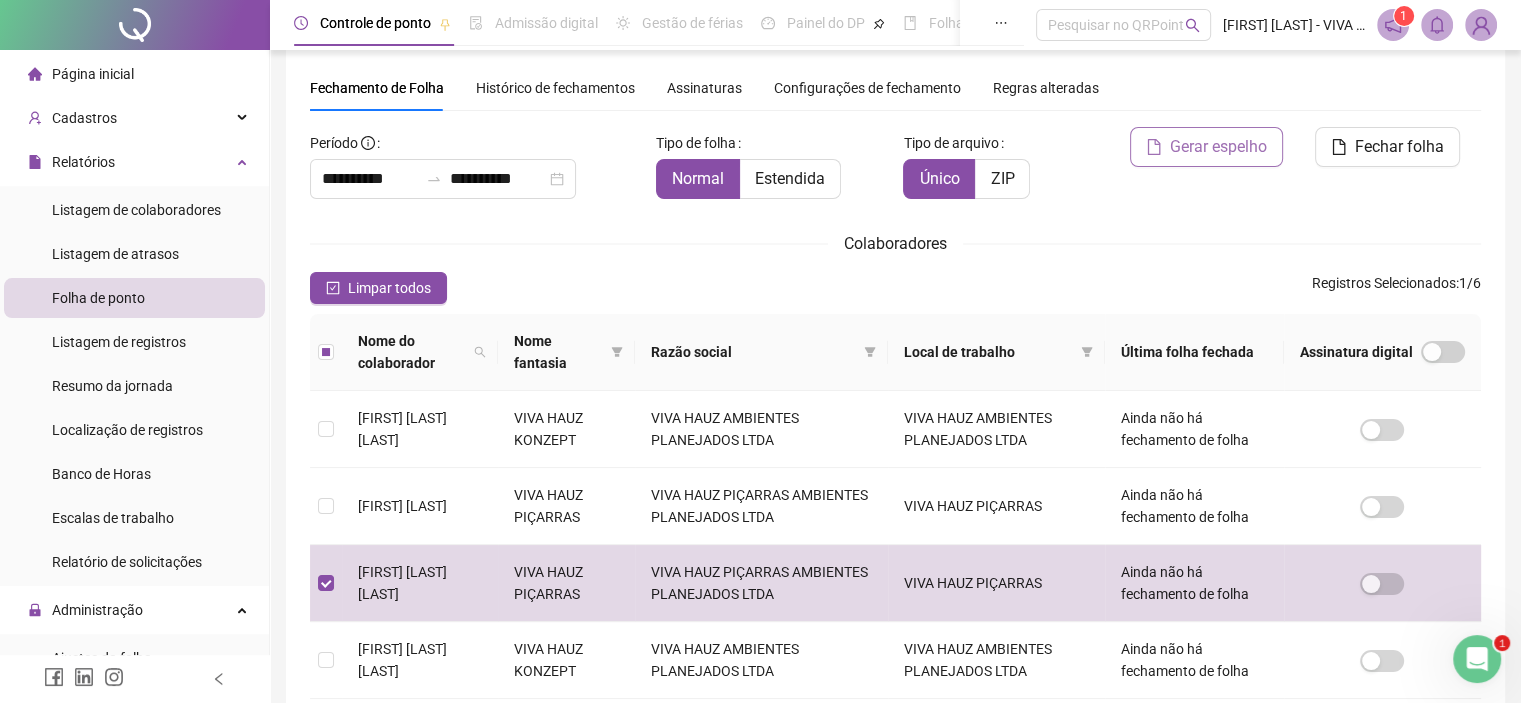 click on "Gerar espelho" at bounding box center [1218, 147] 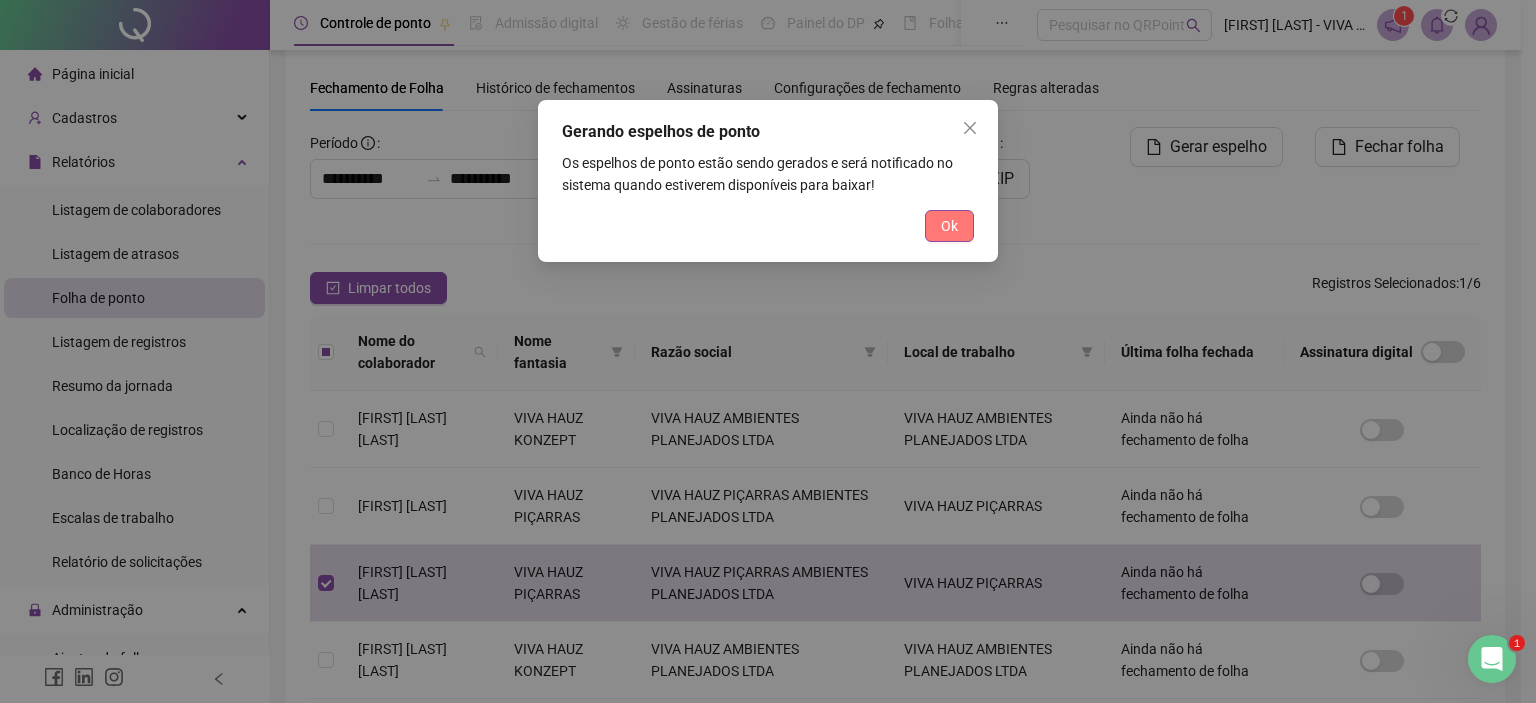 click on "Ok" at bounding box center [949, 226] 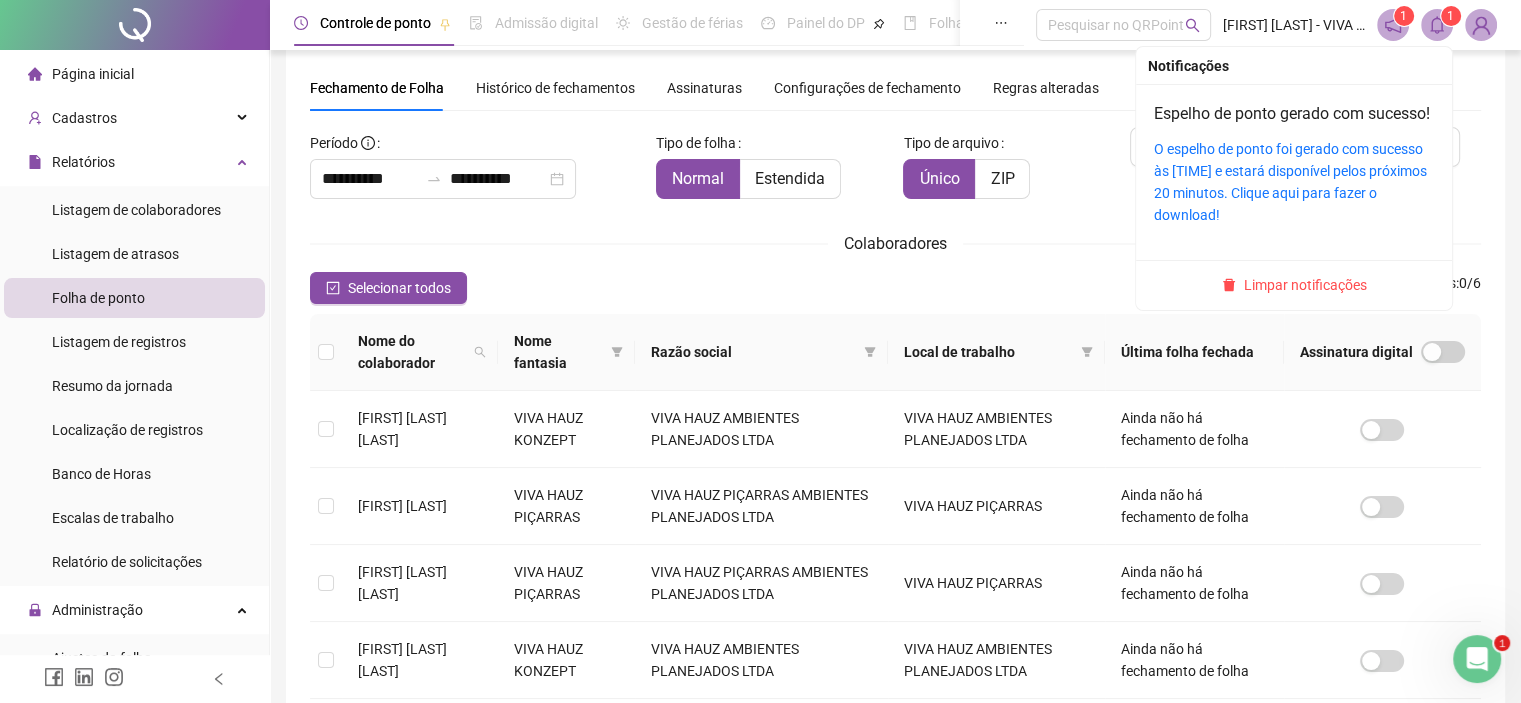 click 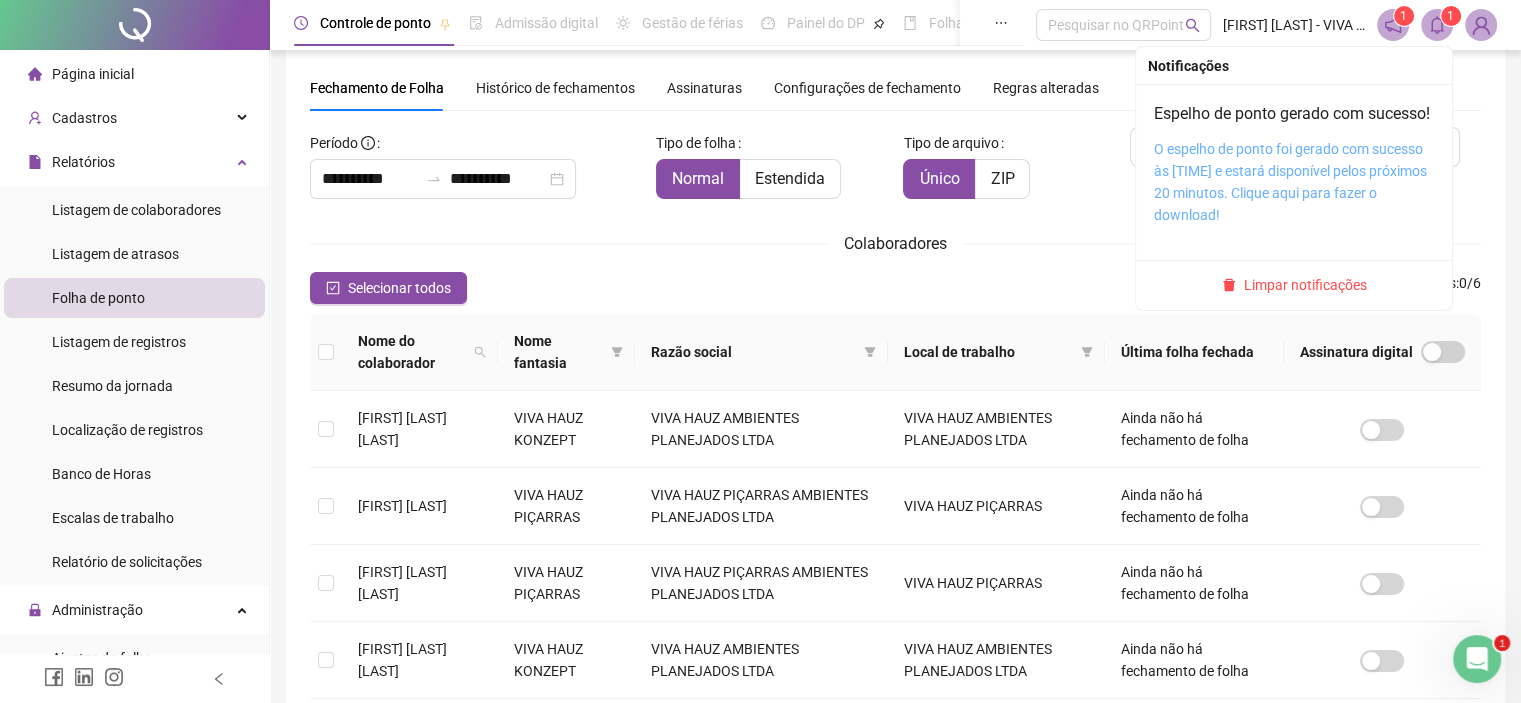 click on "O espelho de ponto foi gerado com sucesso às [TIME] e estará disponível pelos próximos 20 minutos.
Clique aqui para fazer o download!" at bounding box center [1290, 182] 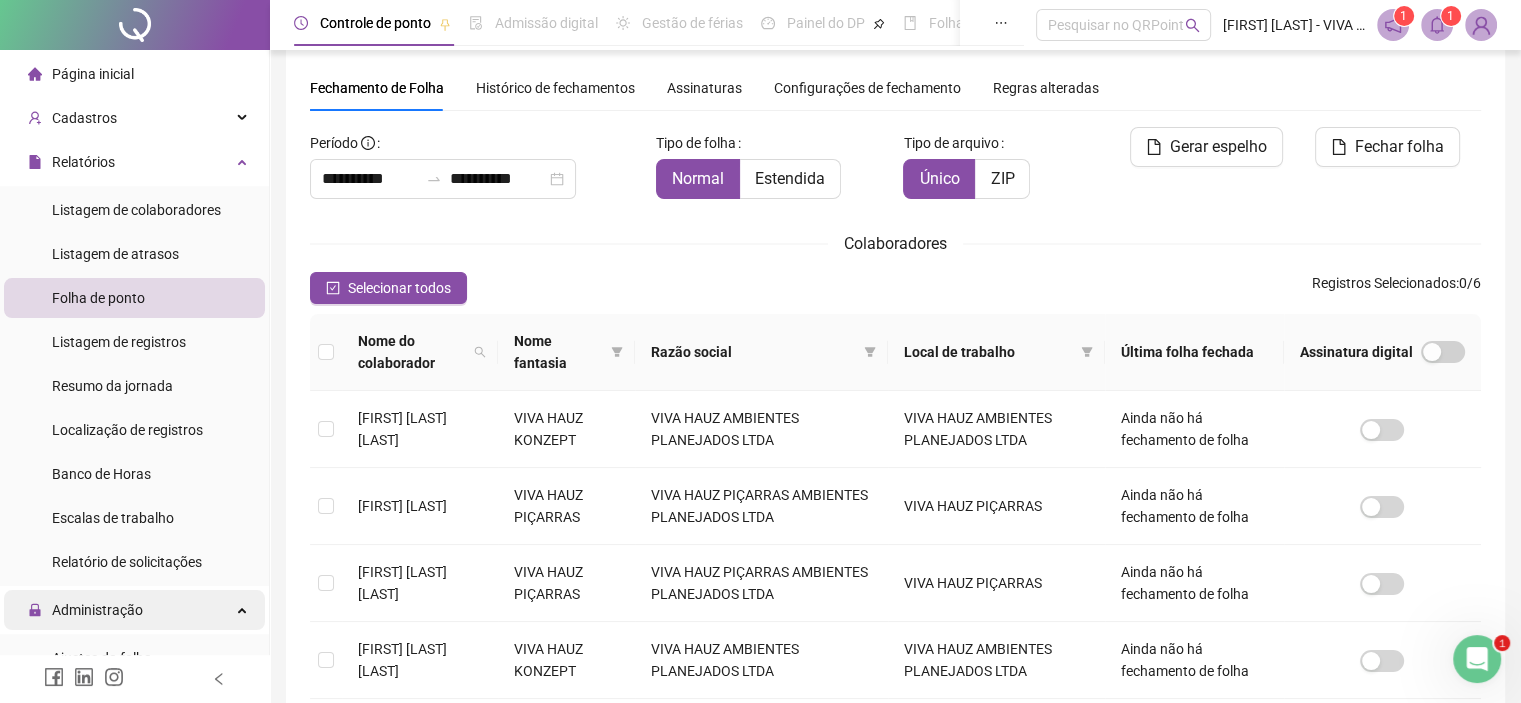 click on "Administração" at bounding box center [97, 610] 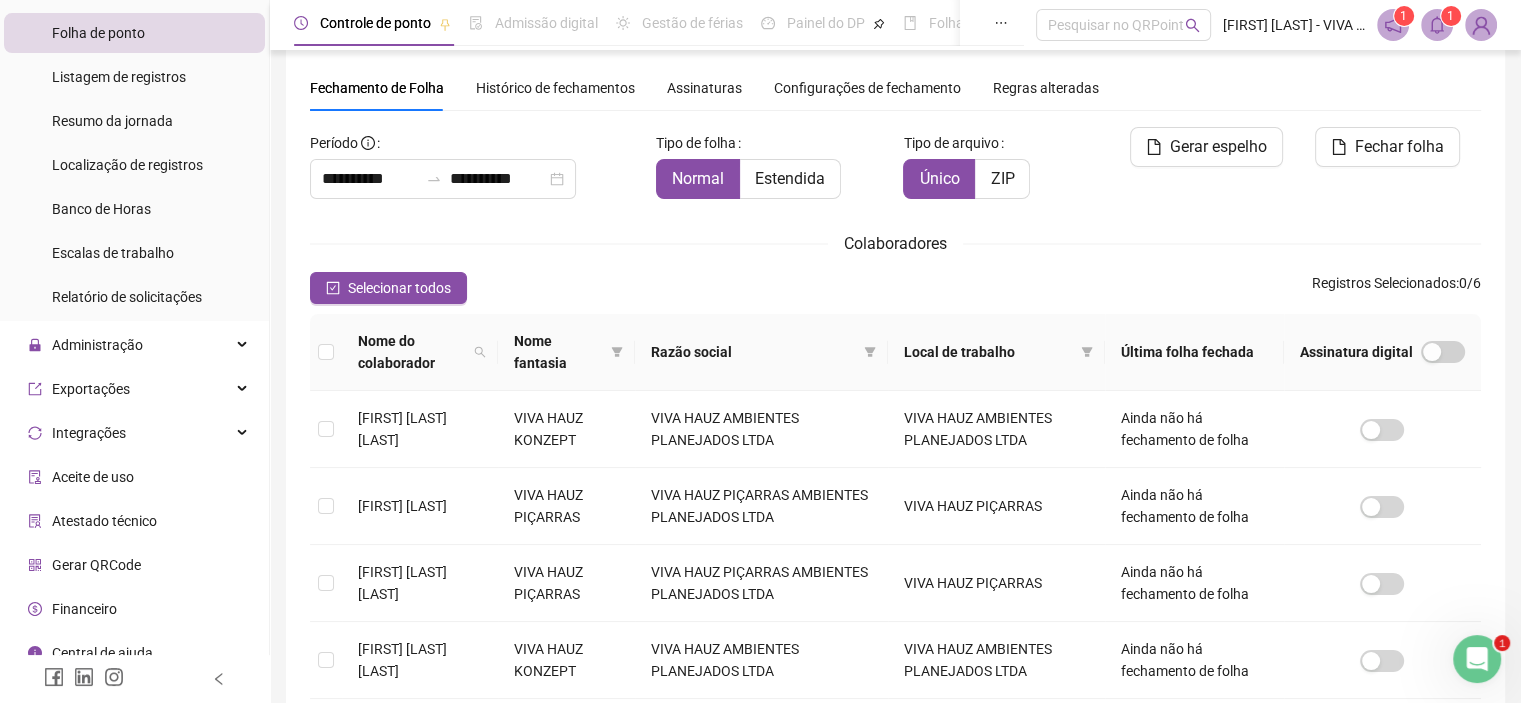 scroll, scrollTop: 283, scrollLeft: 0, axis: vertical 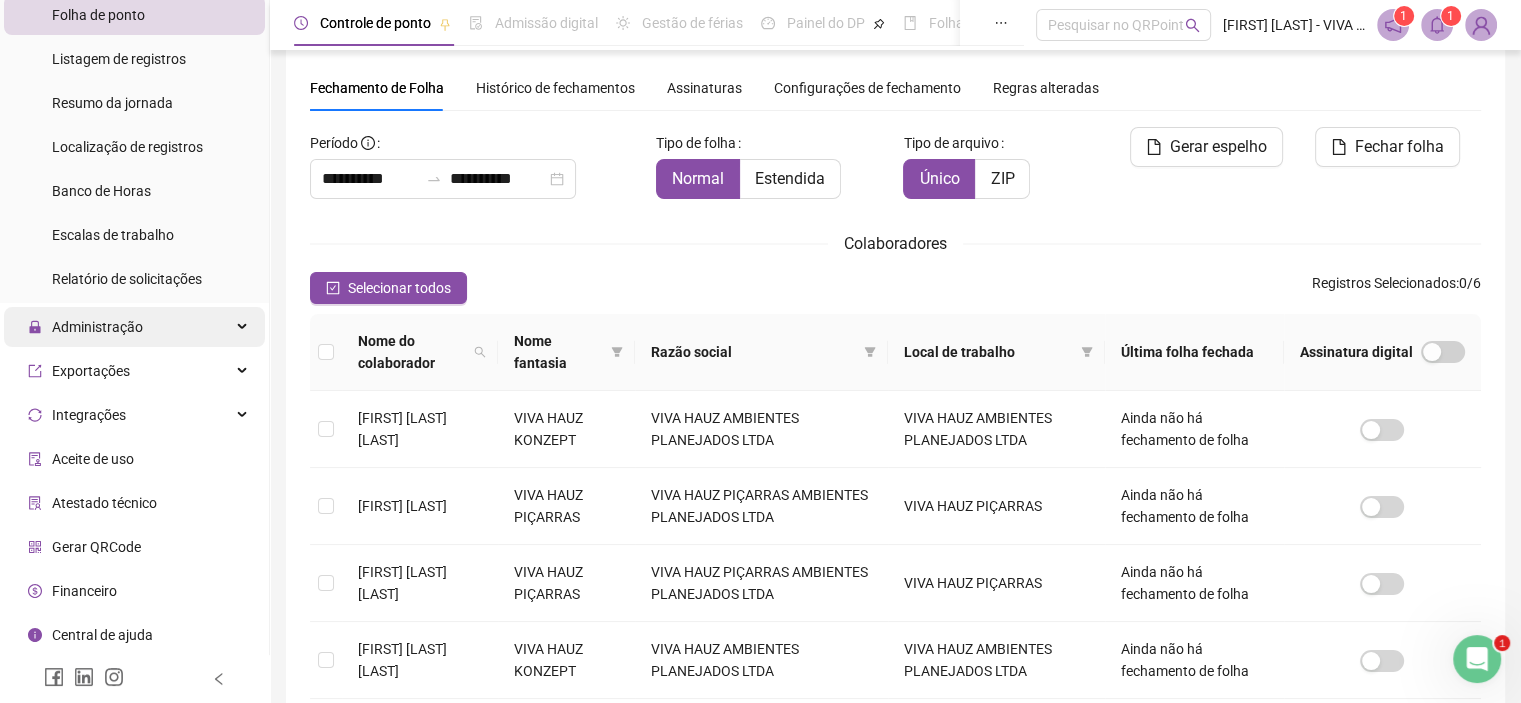 click on "Administração" at bounding box center [97, 327] 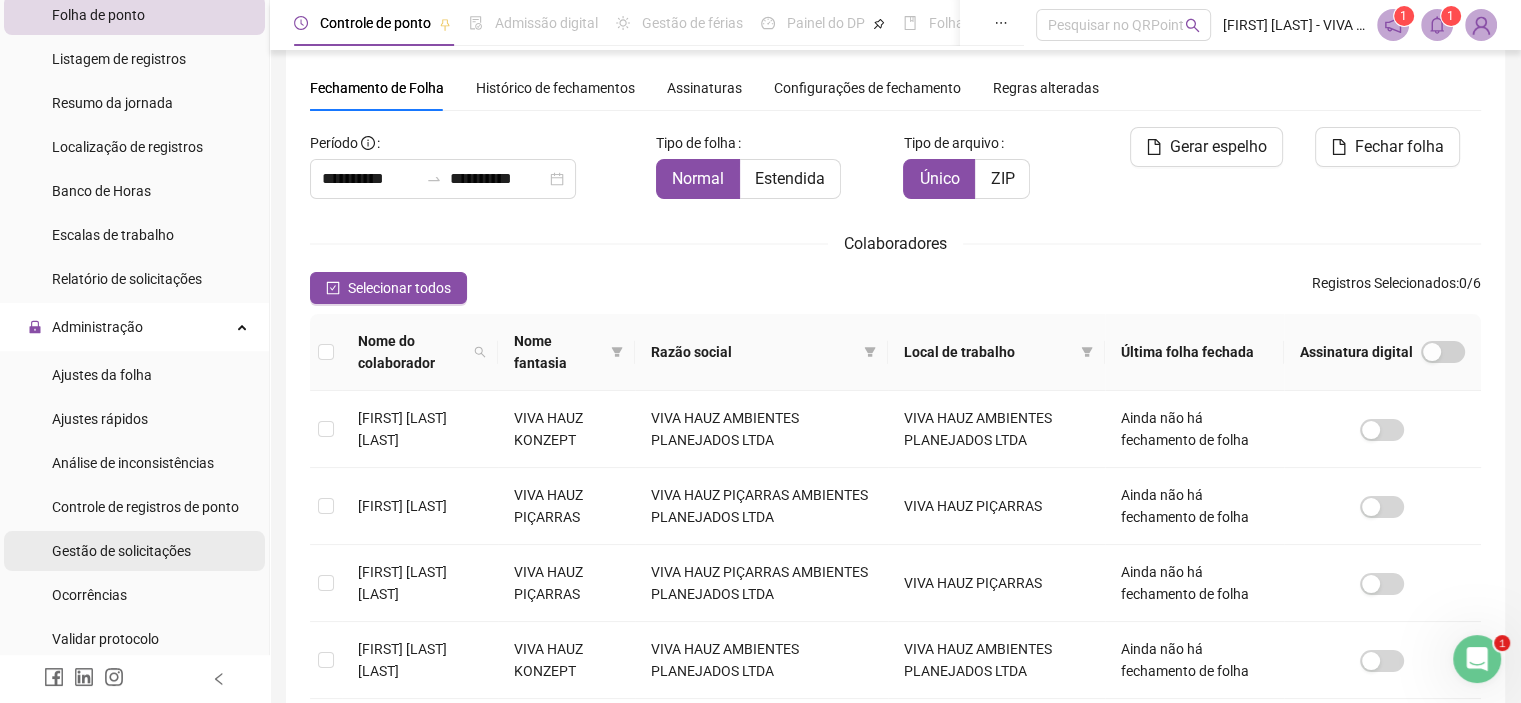 click on "Gestão de solicitações" at bounding box center (121, 551) 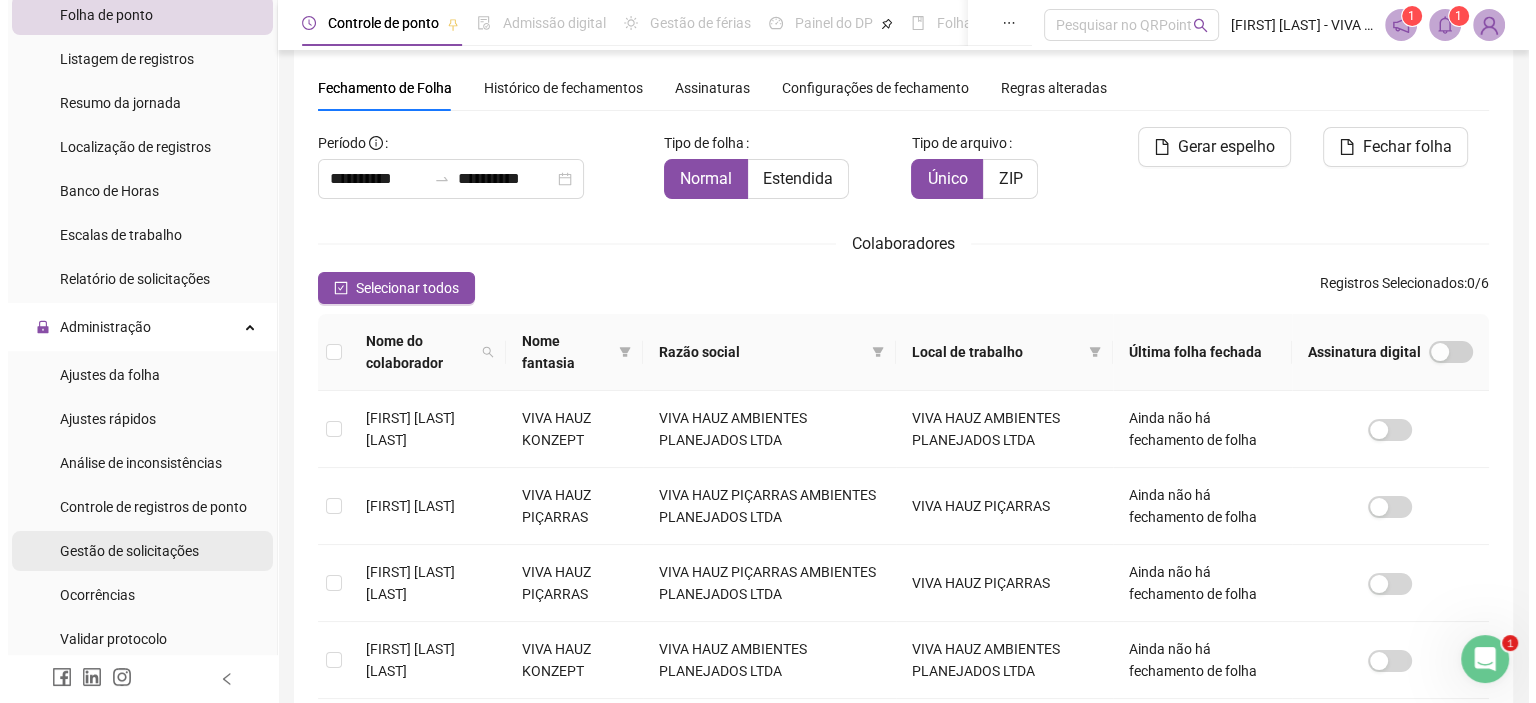 scroll, scrollTop: 0, scrollLeft: 0, axis: both 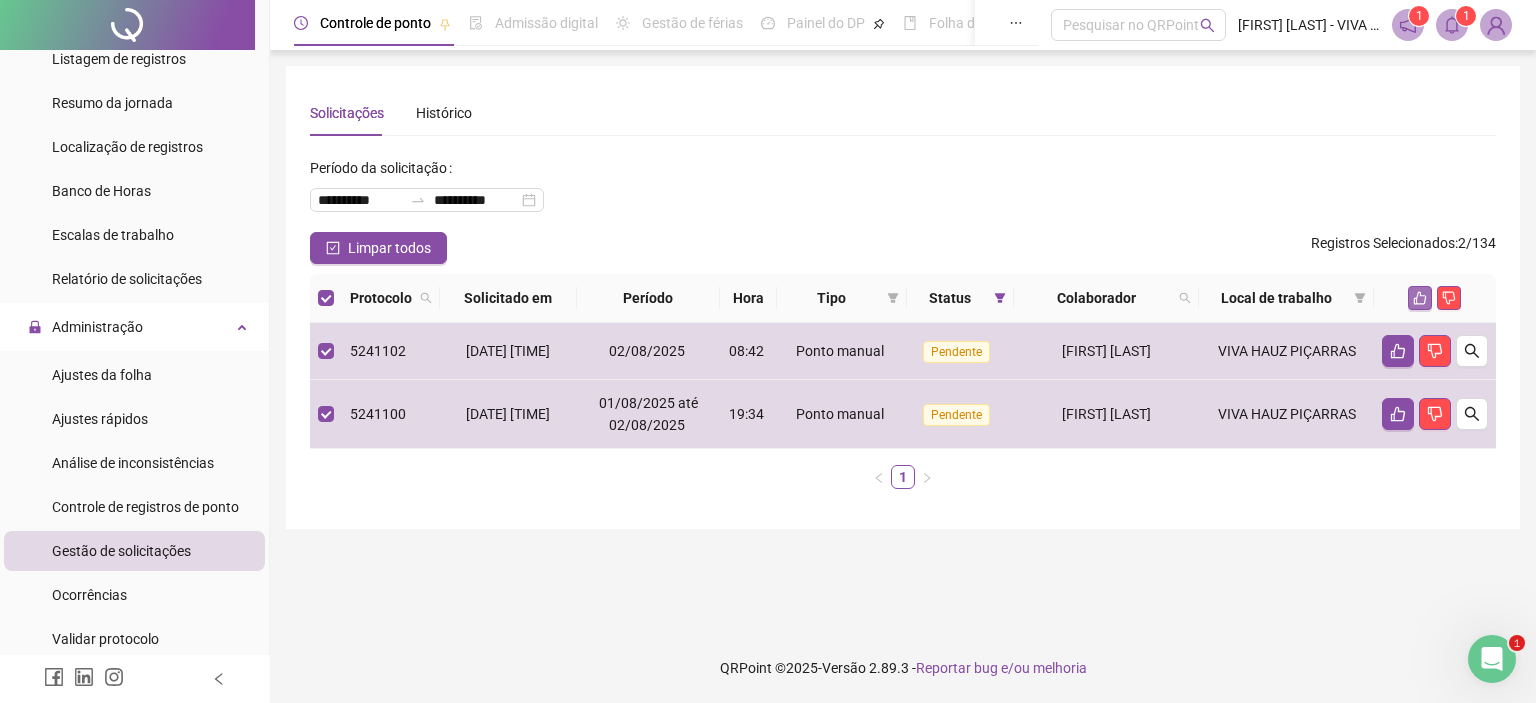 click 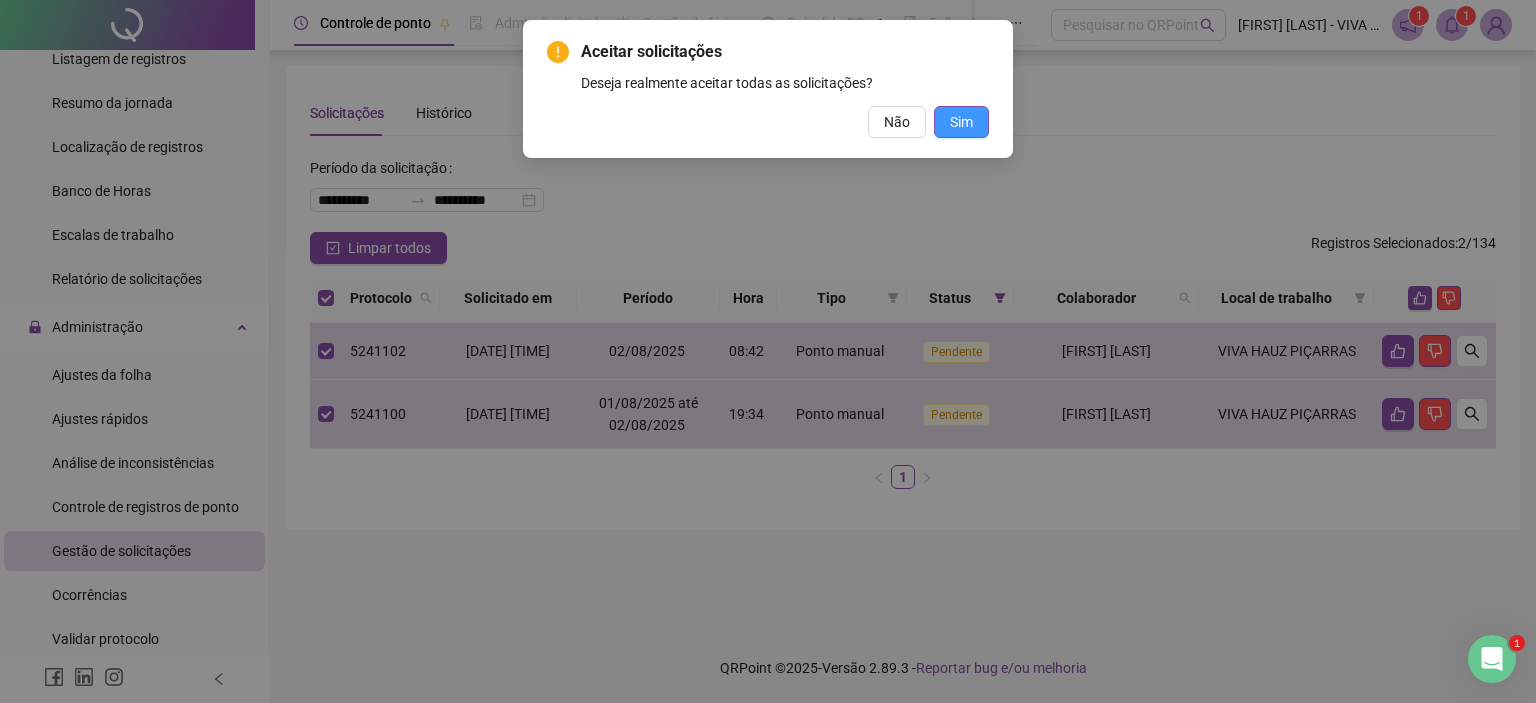 click on "Sim" at bounding box center (961, 122) 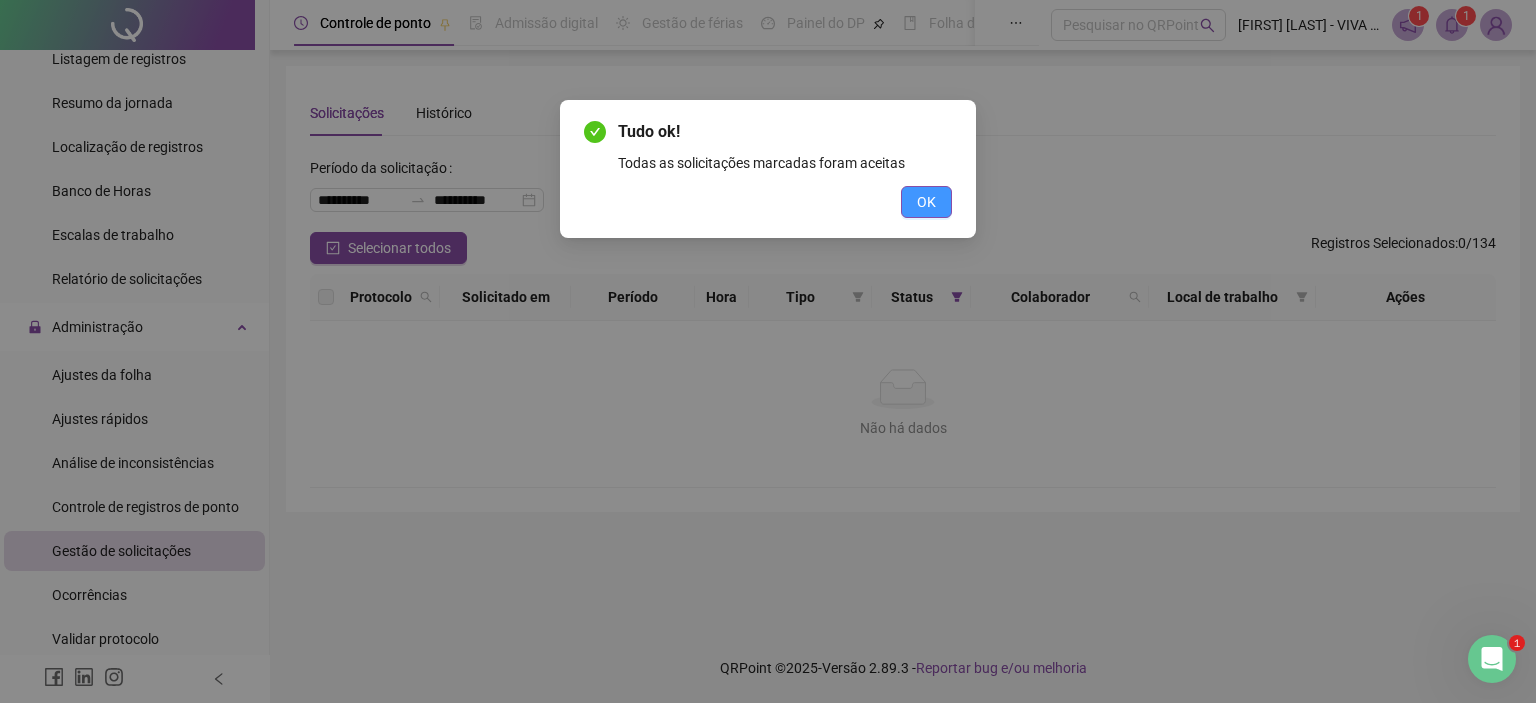 click on "OK" at bounding box center [926, 202] 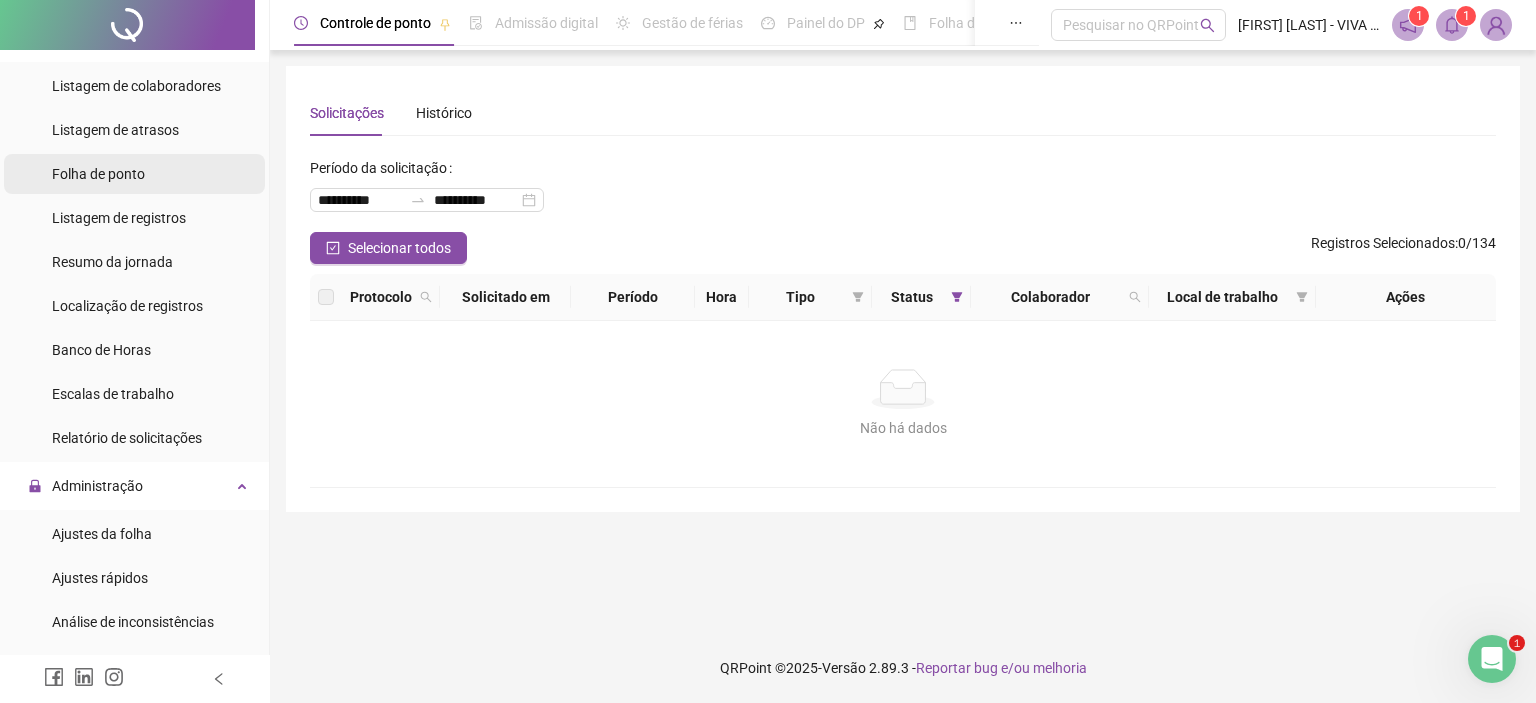 scroll, scrollTop: 0, scrollLeft: 0, axis: both 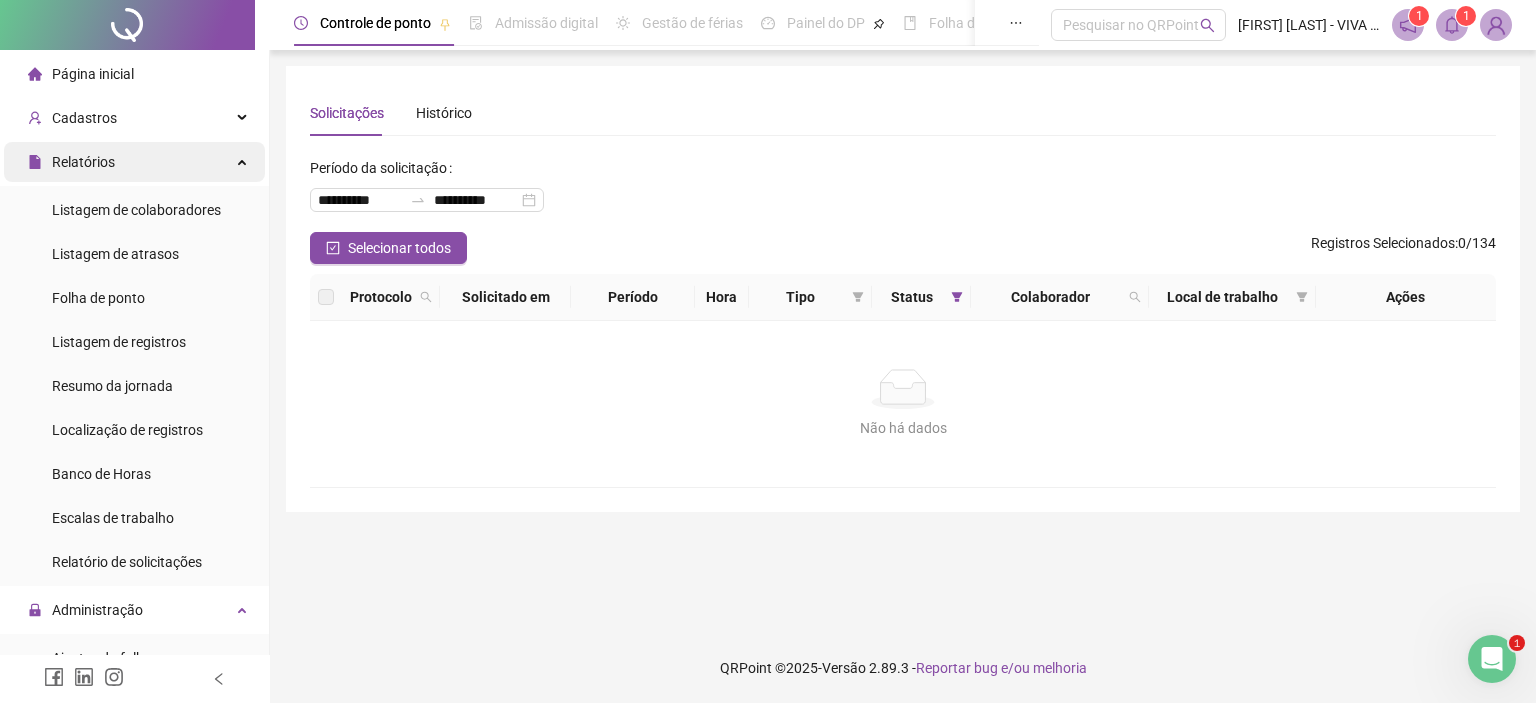 click on "Relatórios" at bounding box center [134, 162] 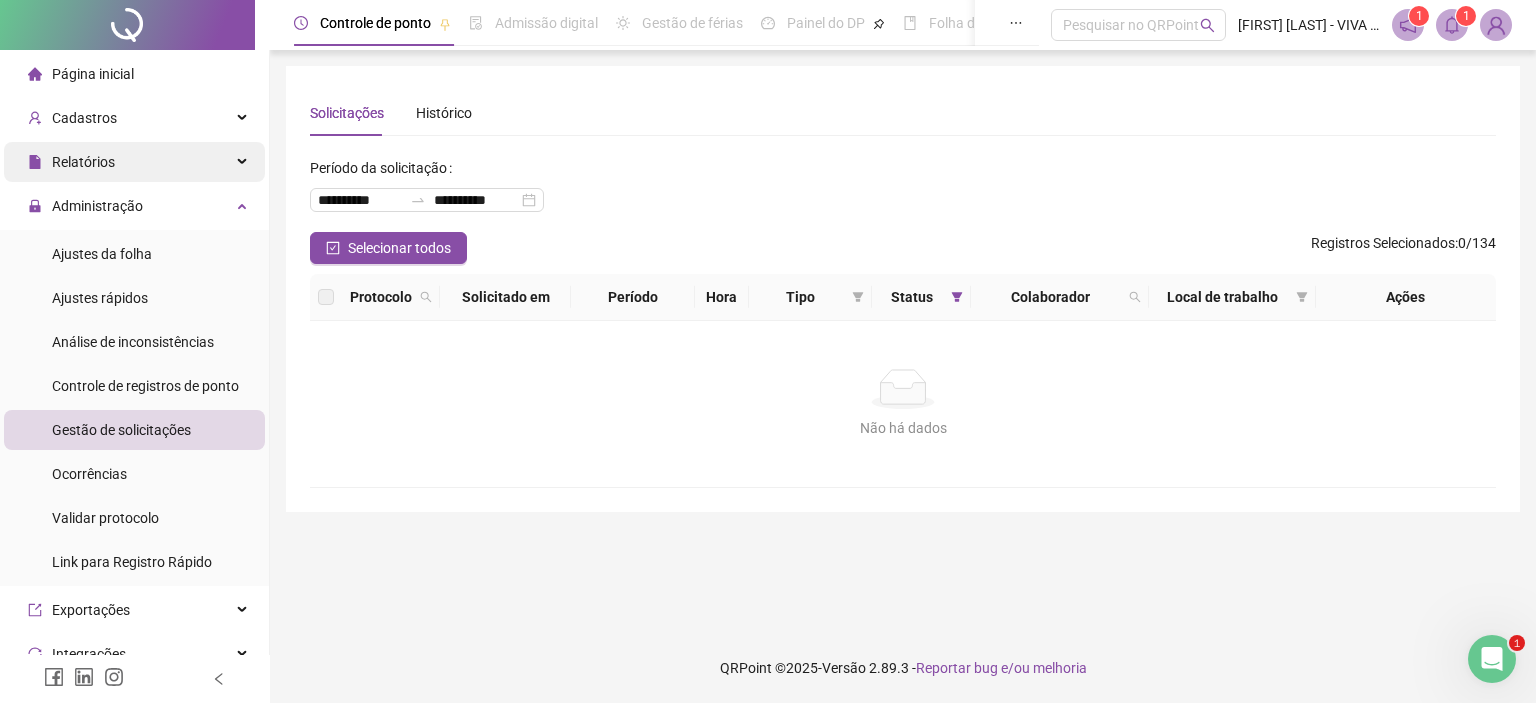 click on "Relatórios" at bounding box center [134, 162] 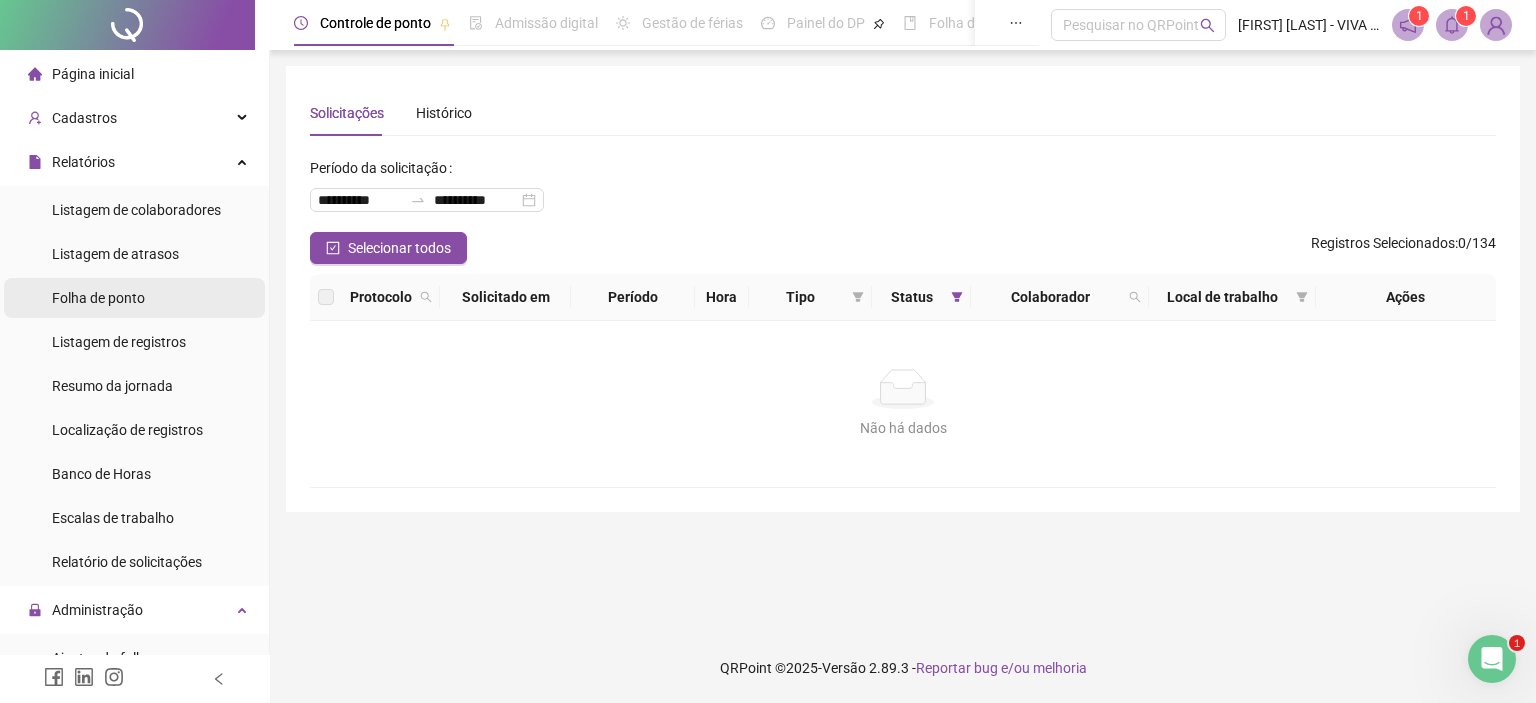 click on "Folha de ponto" at bounding box center [98, 298] 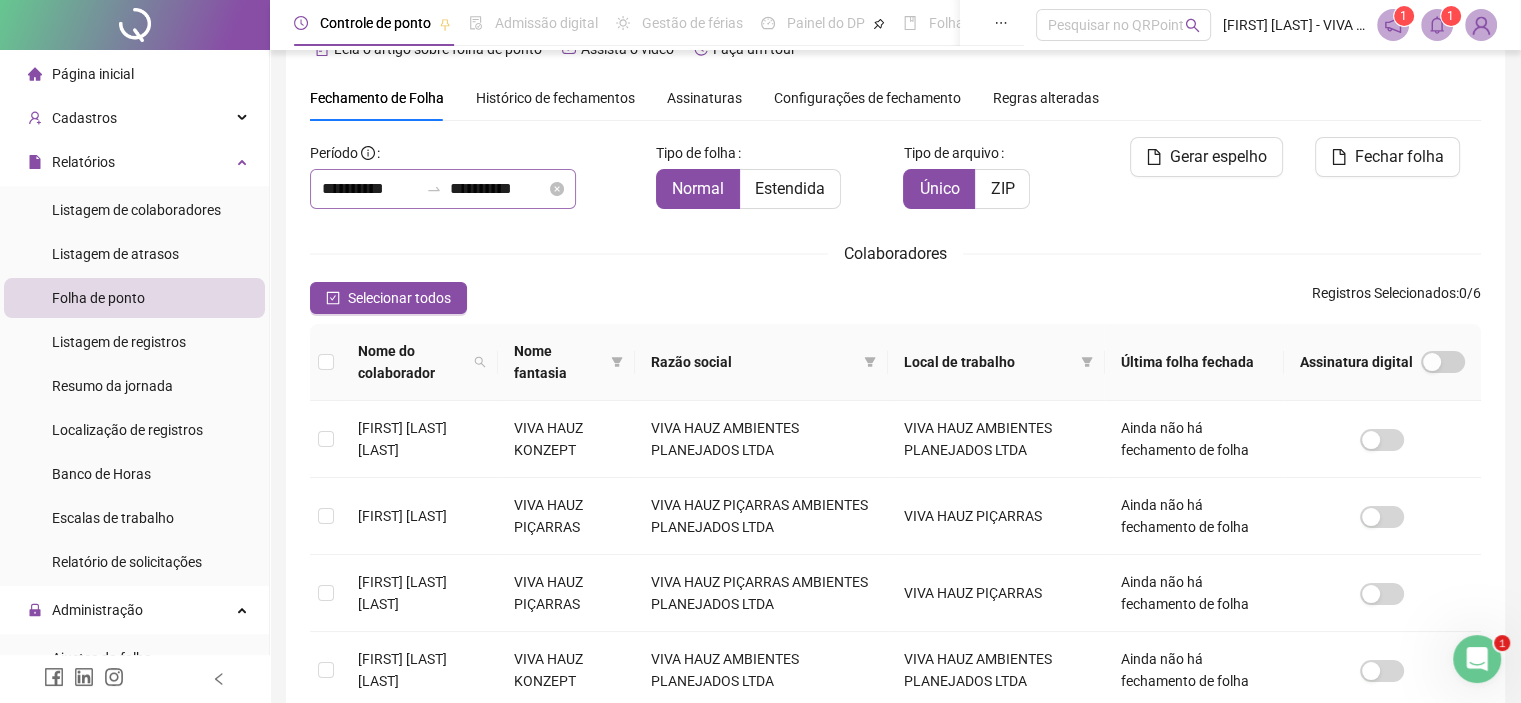 scroll, scrollTop: 57, scrollLeft: 0, axis: vertical 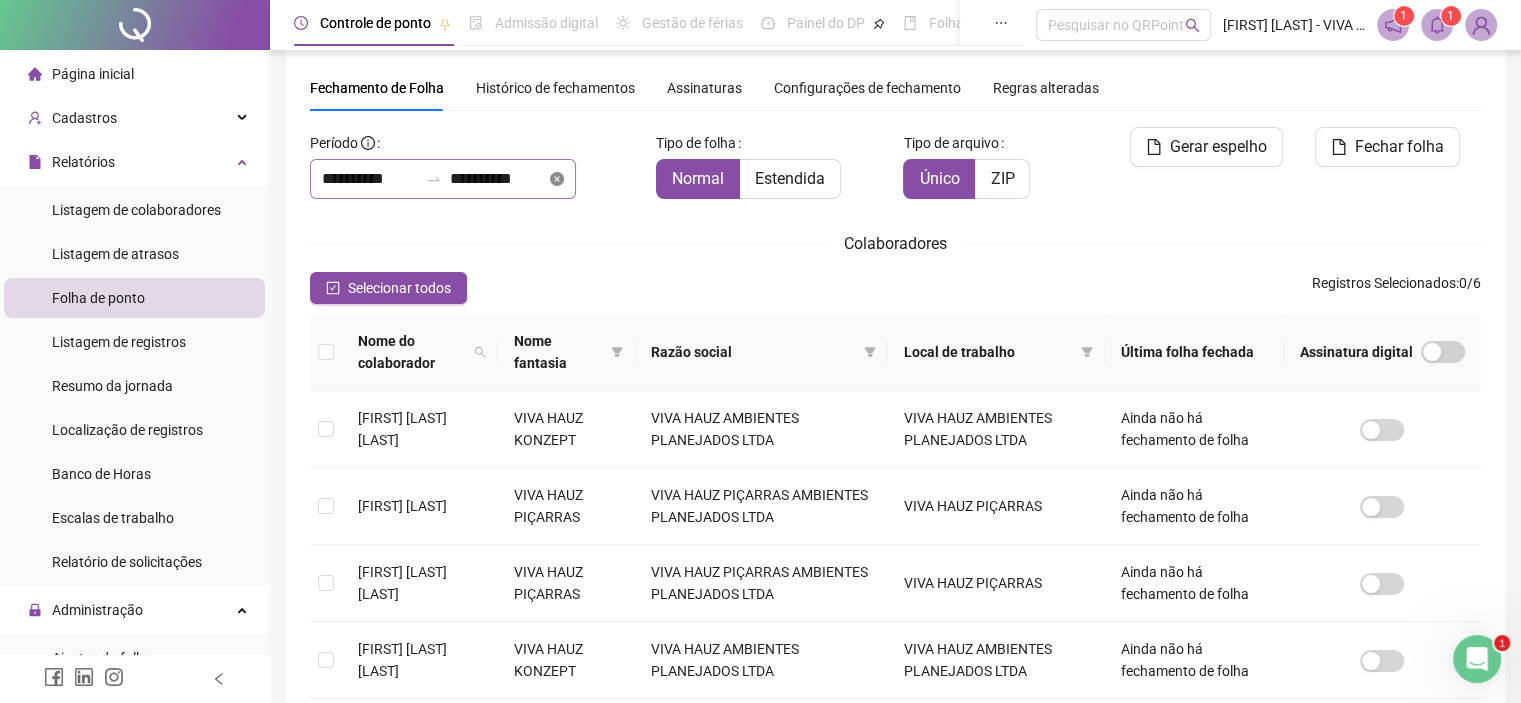 click 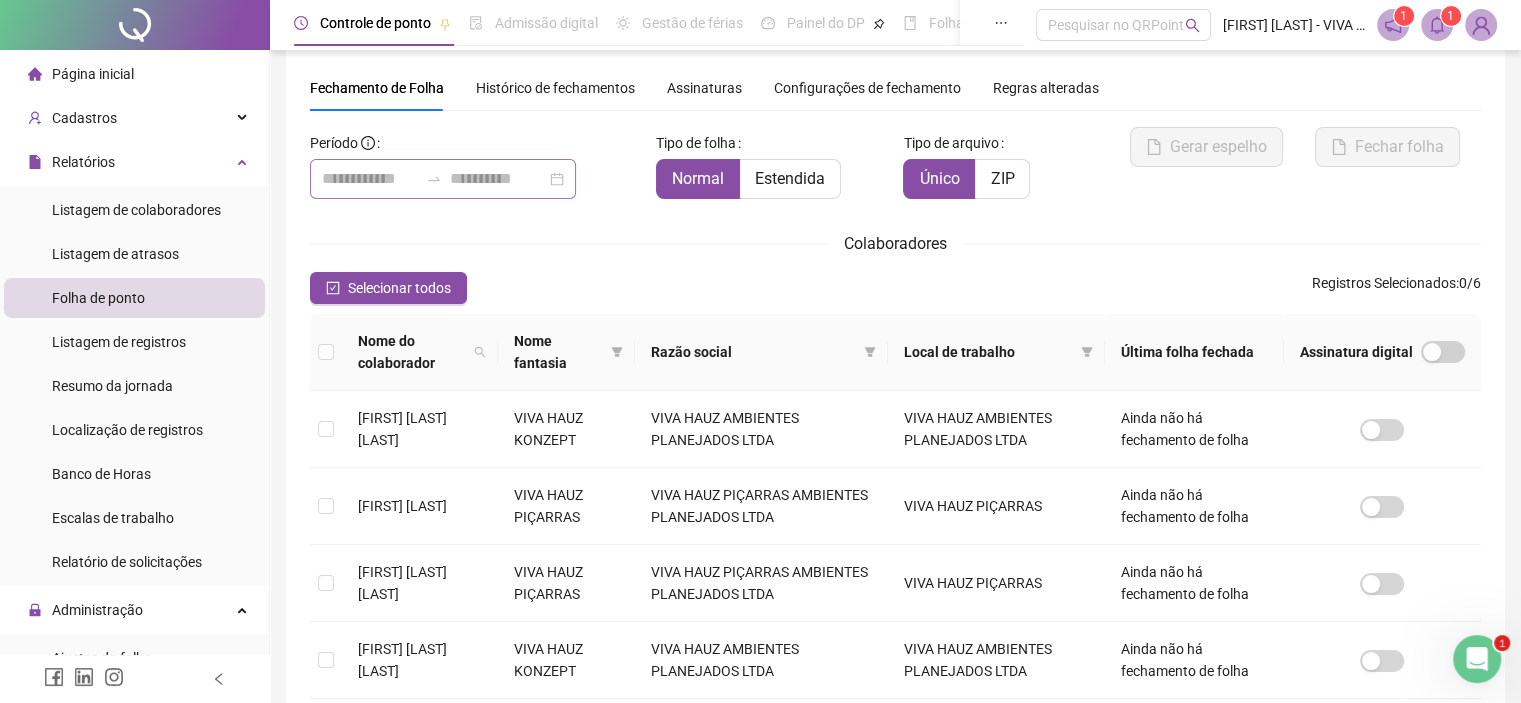 click at bounding box center (443, 179) 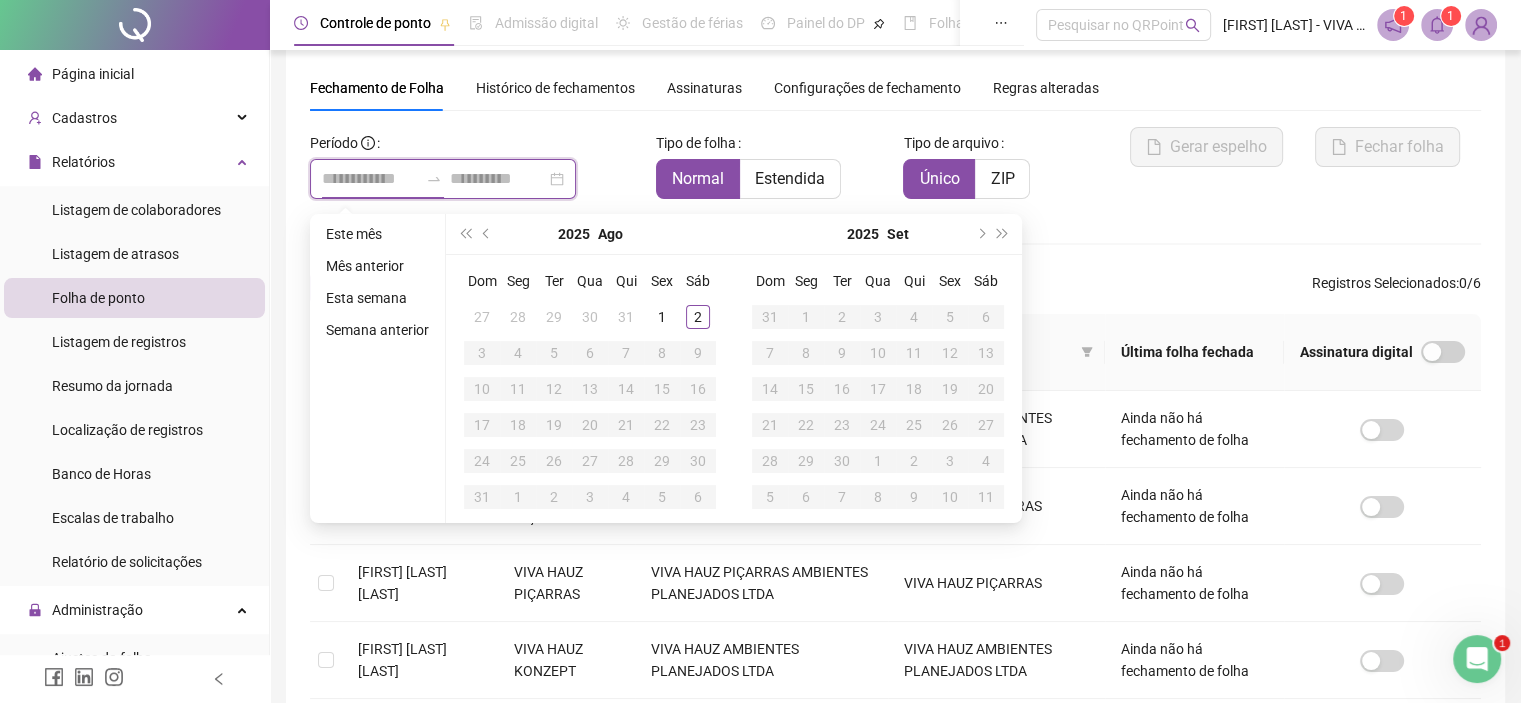 type on "**********" 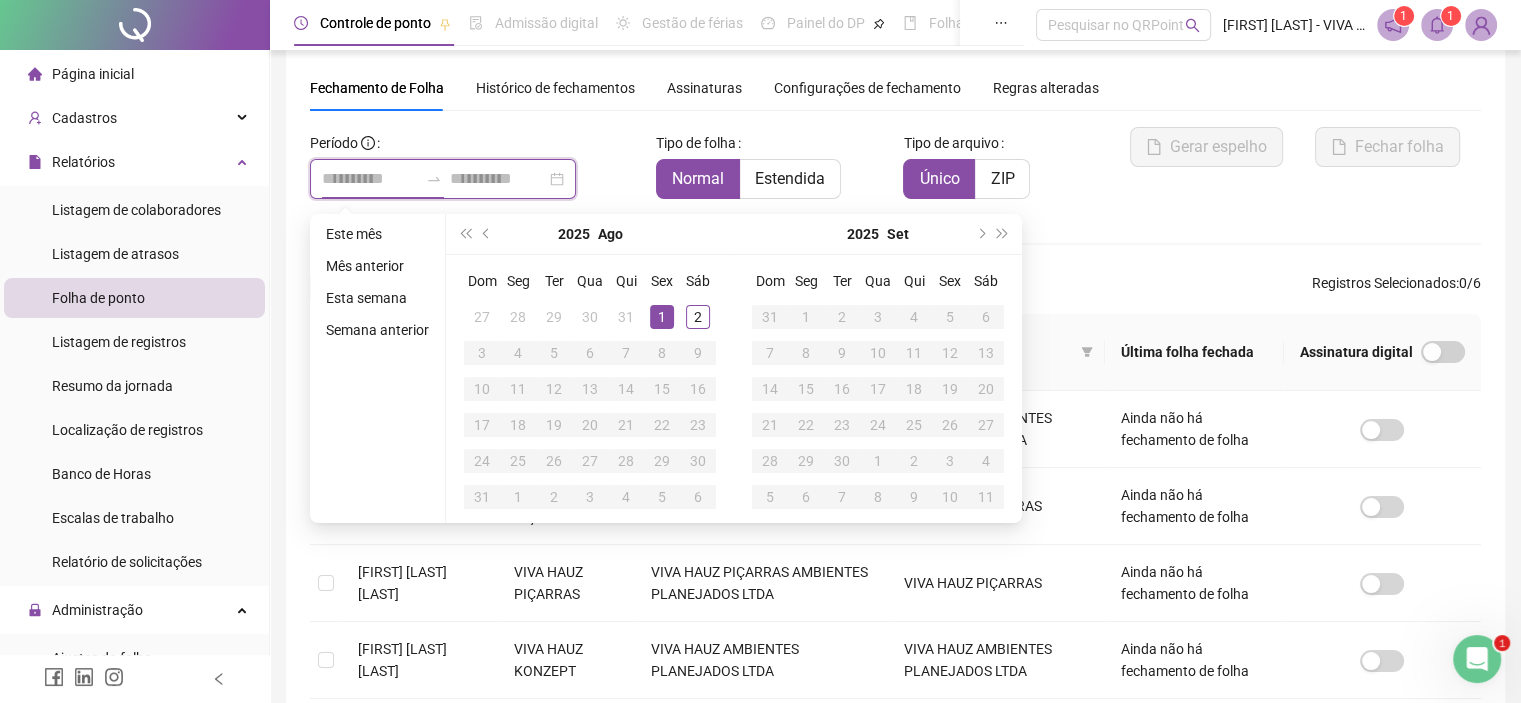 type on "**********" 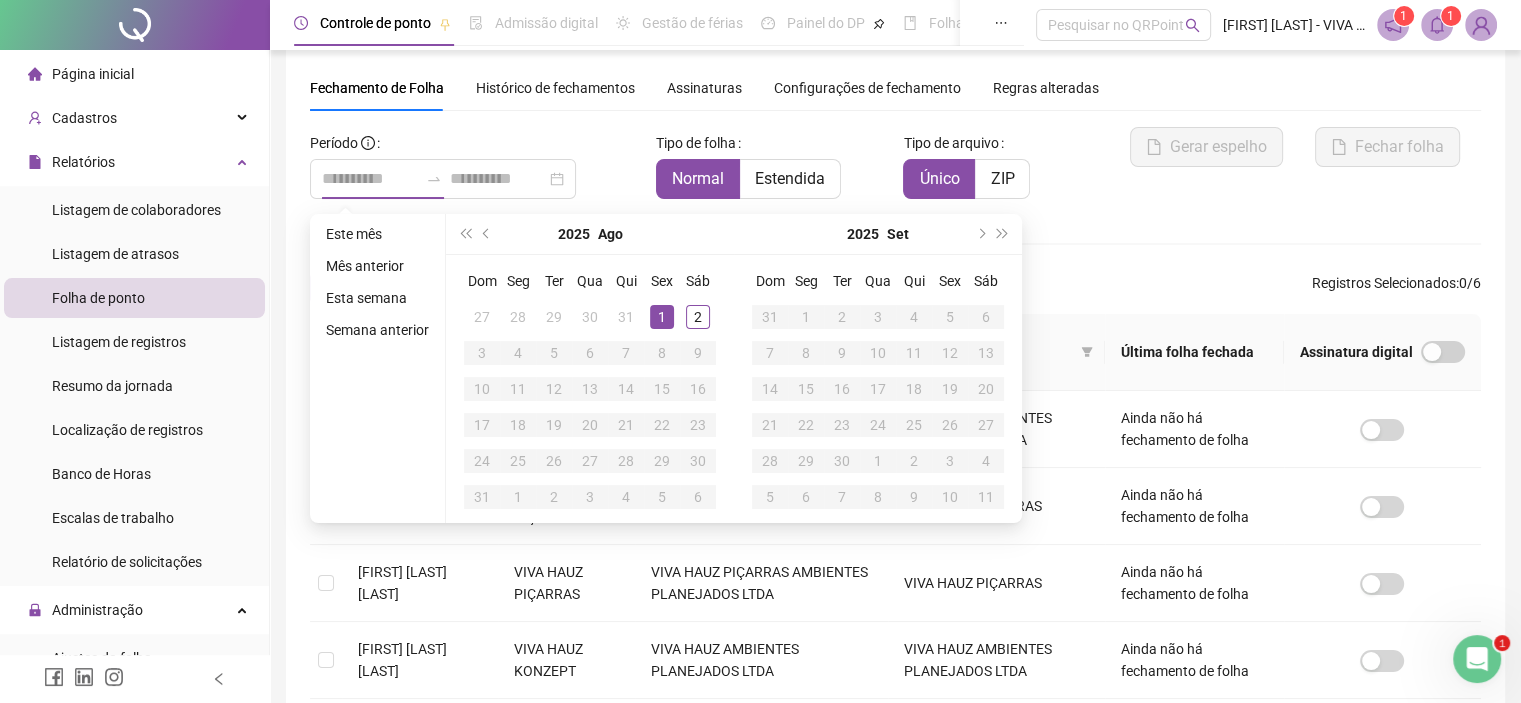 click on "1" at bounding box center [662, 317] 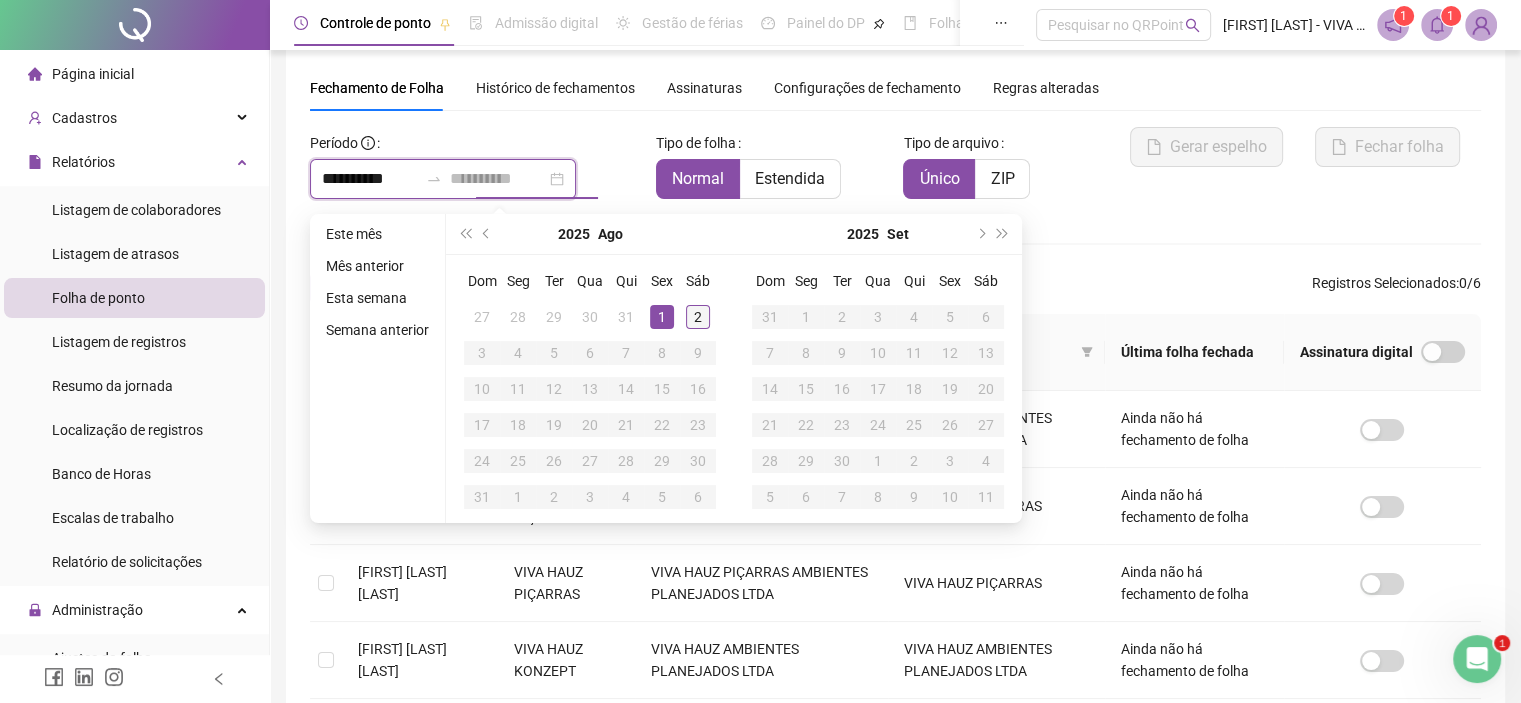 type on "**********" 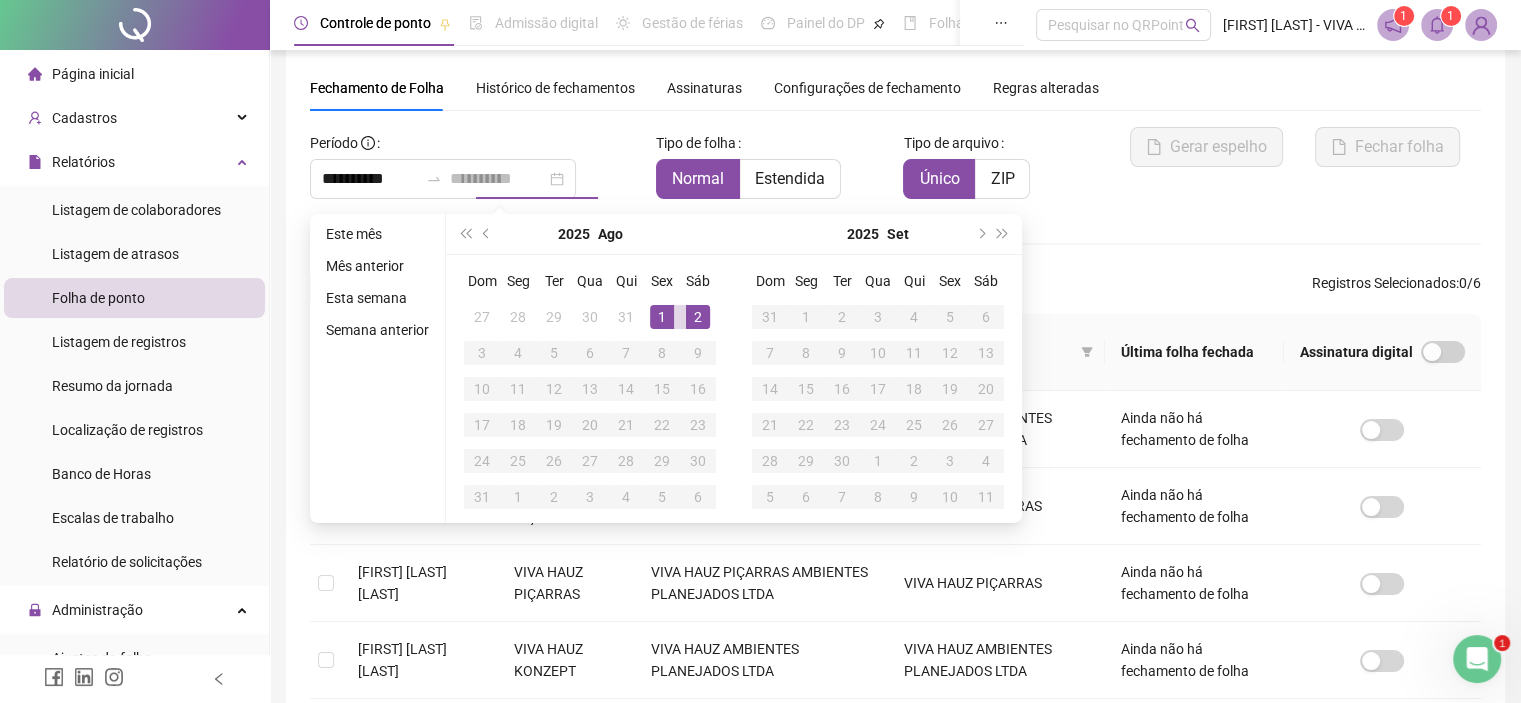 click on "2" at bounding box center (698, 317) 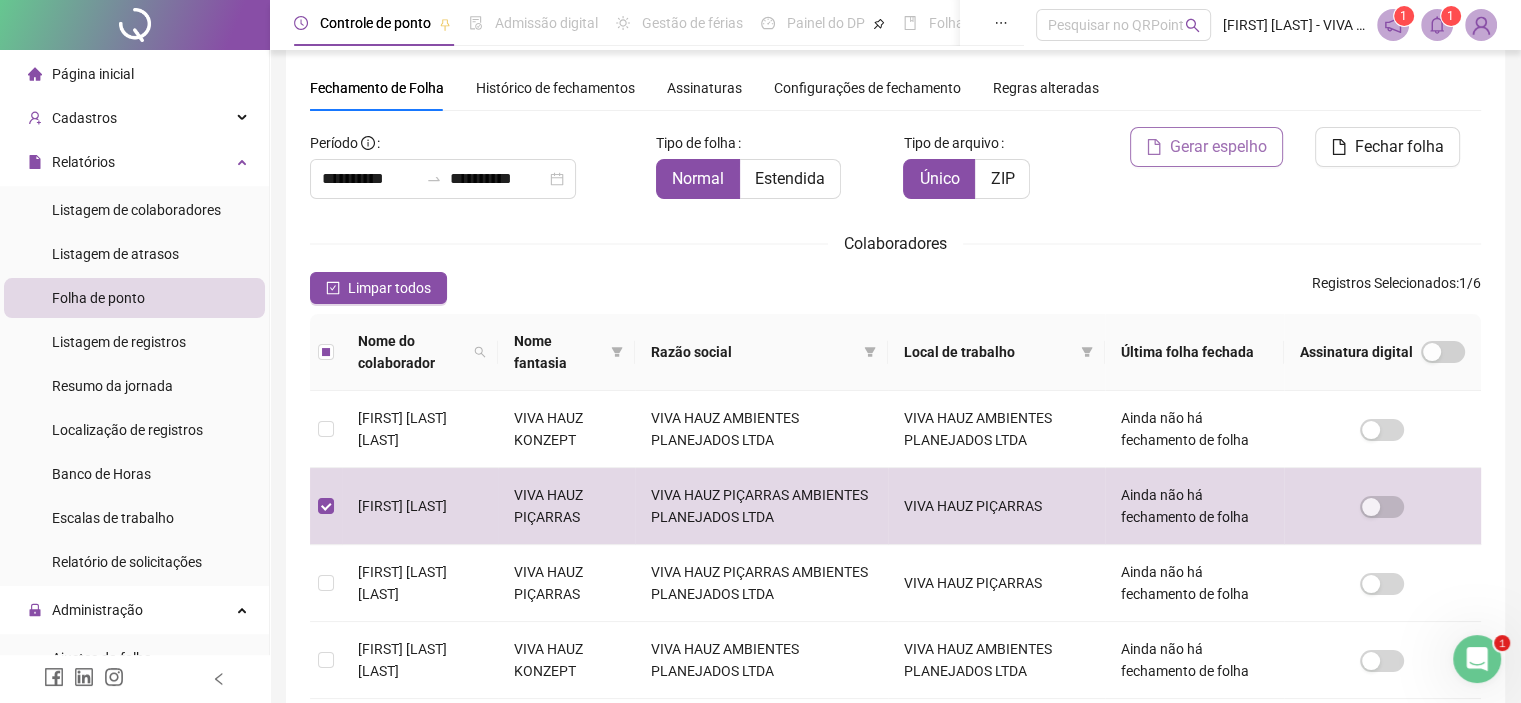 click on "Gerar espelho" at bounding box center [1218, 147] 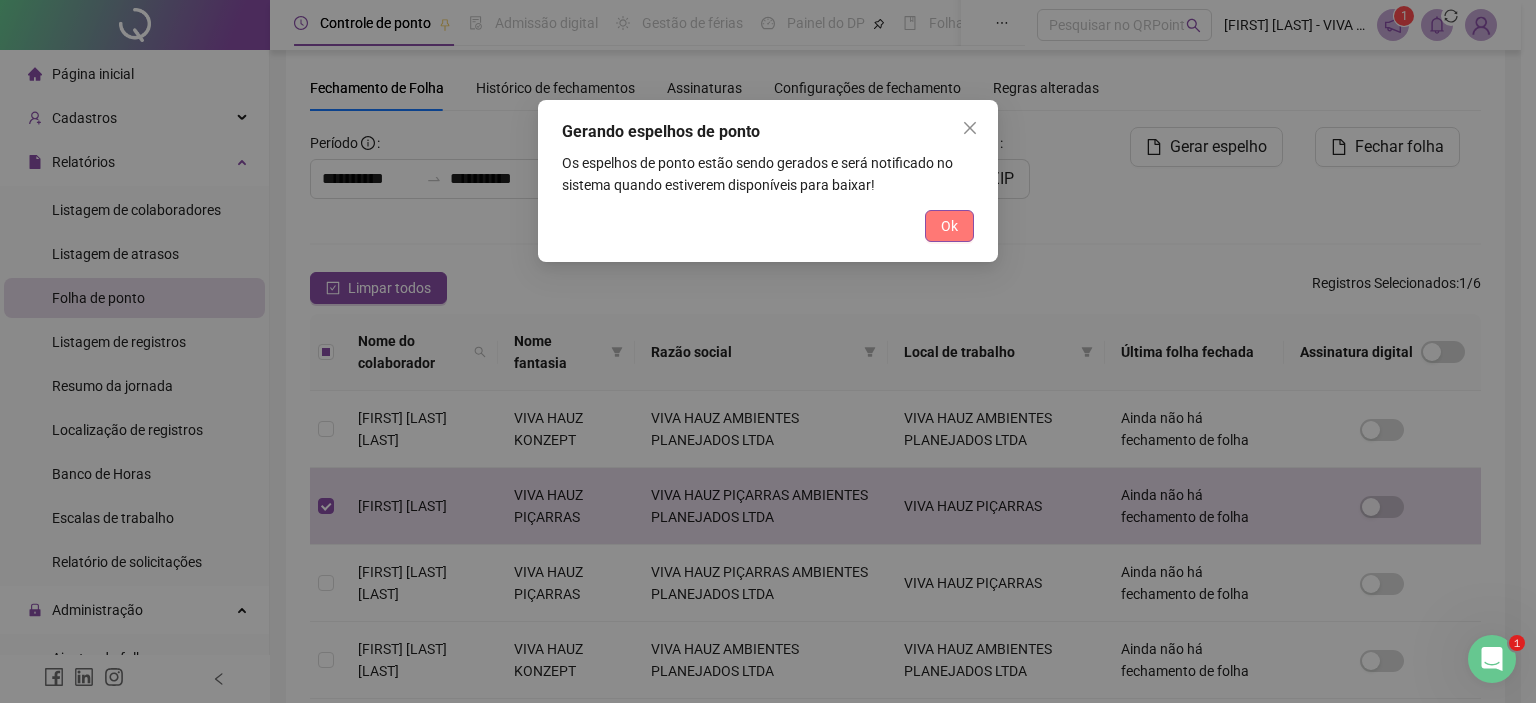 click on "Ok" at bounding box center [949, 226] 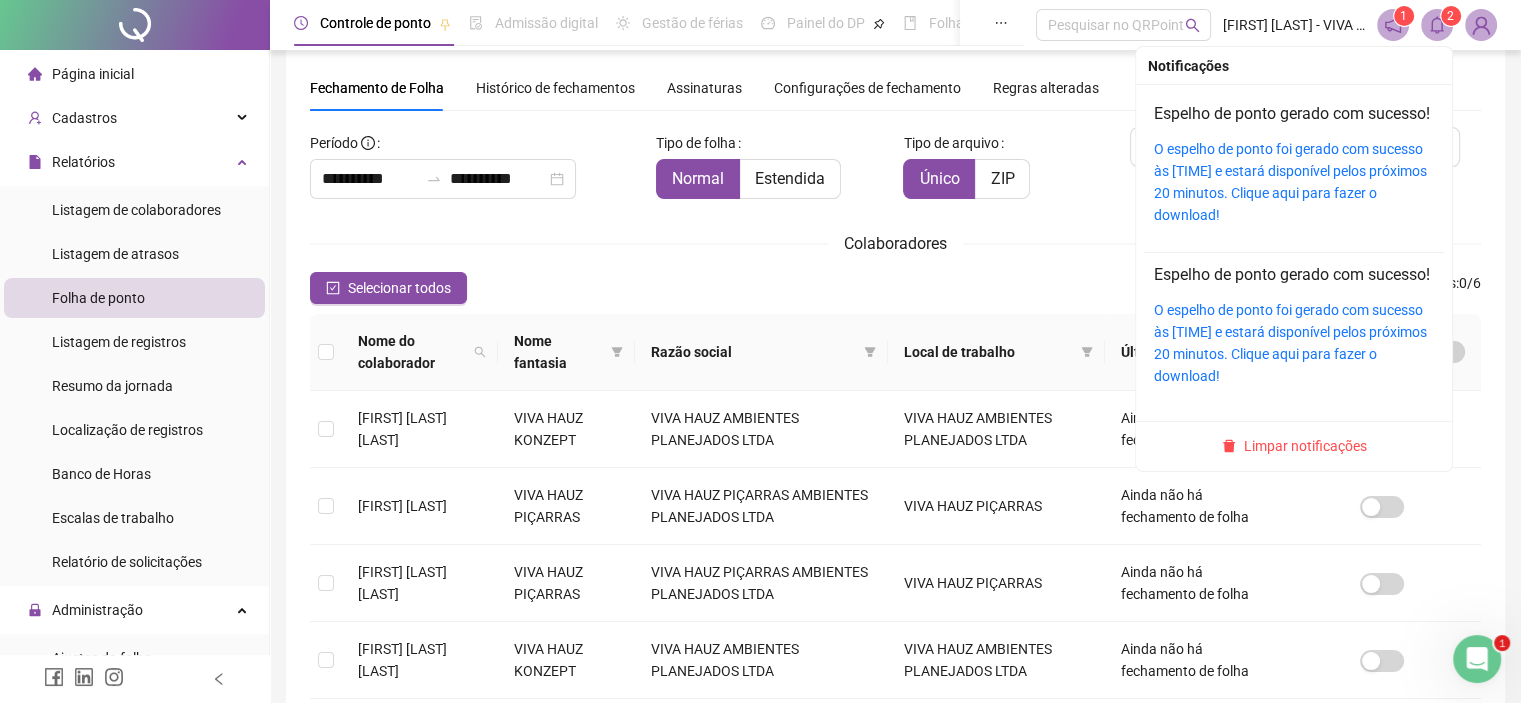 click 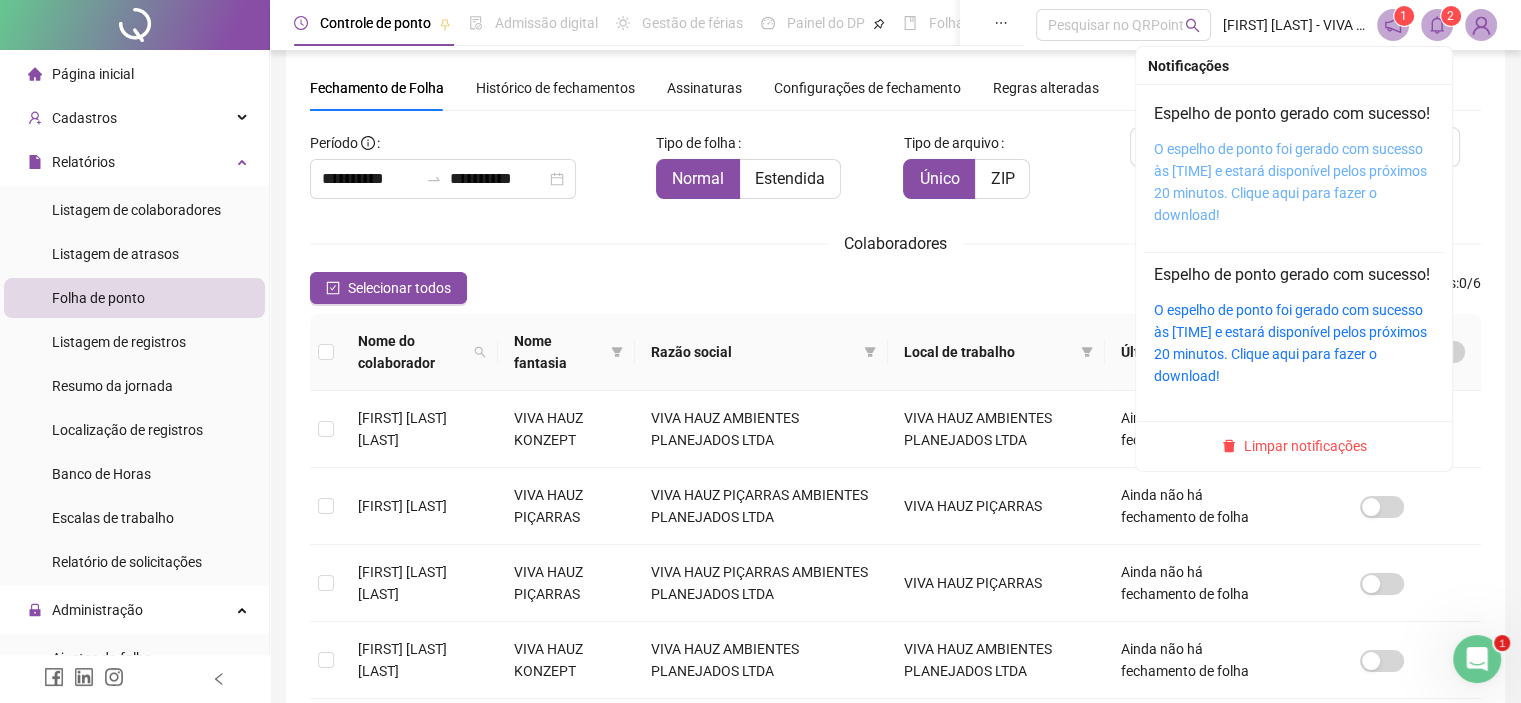click on "O espelho de ponto foi gerado com sucesso às [TIME] e estará disponível pelos próximos 20 minutos.
Clique aqui para fazer o download!" at bounding box center (1290, 182) 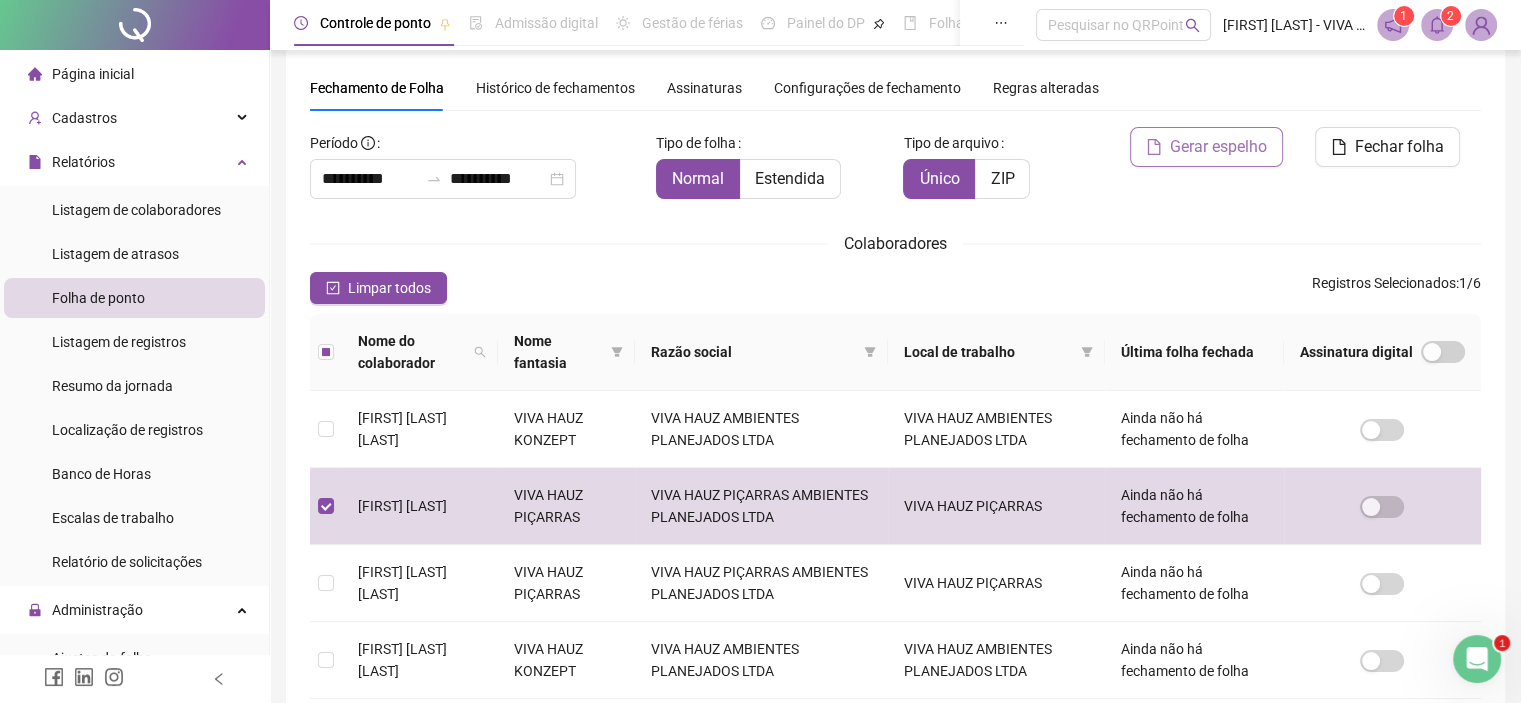 click on "Gerar espelho" at bounding box center (1218, 147) 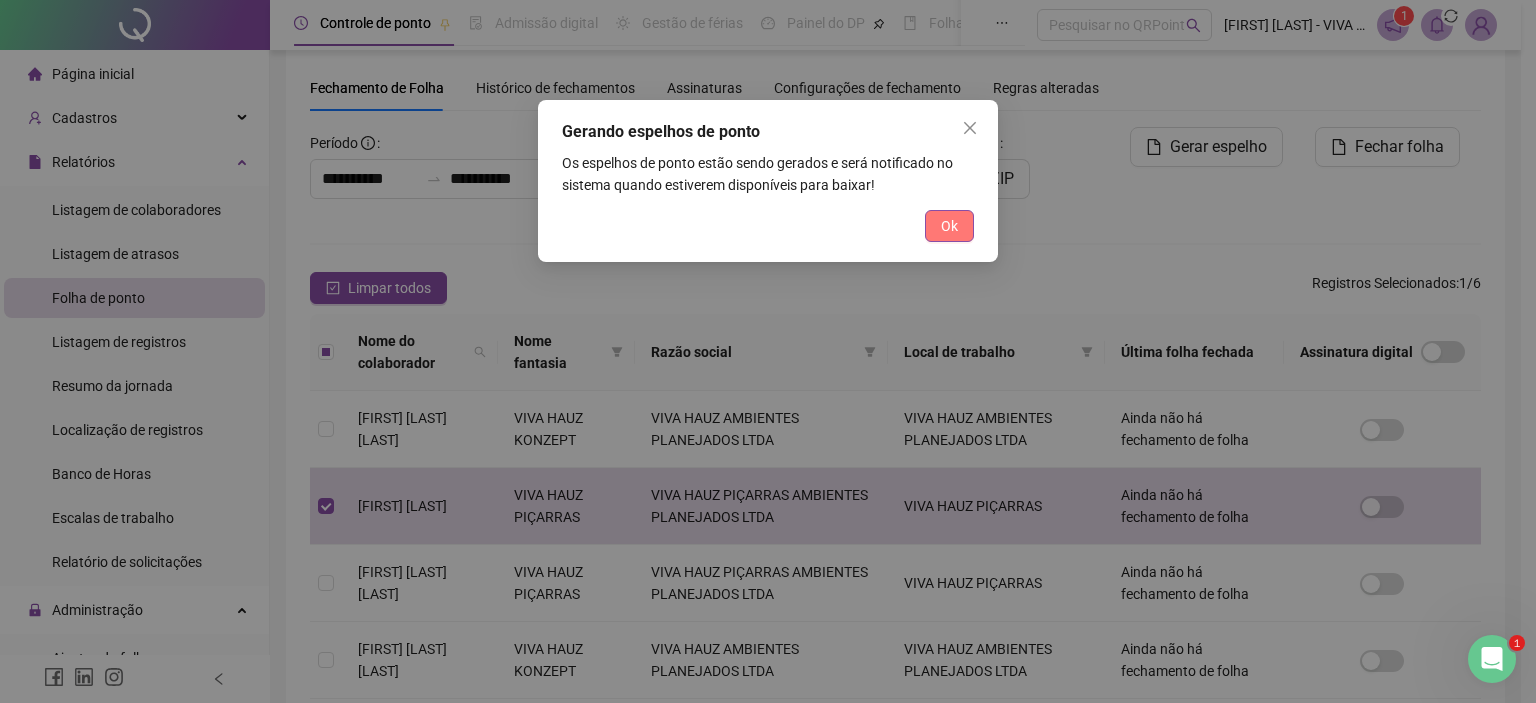click on "Ok" at bounding box center [949, 226] 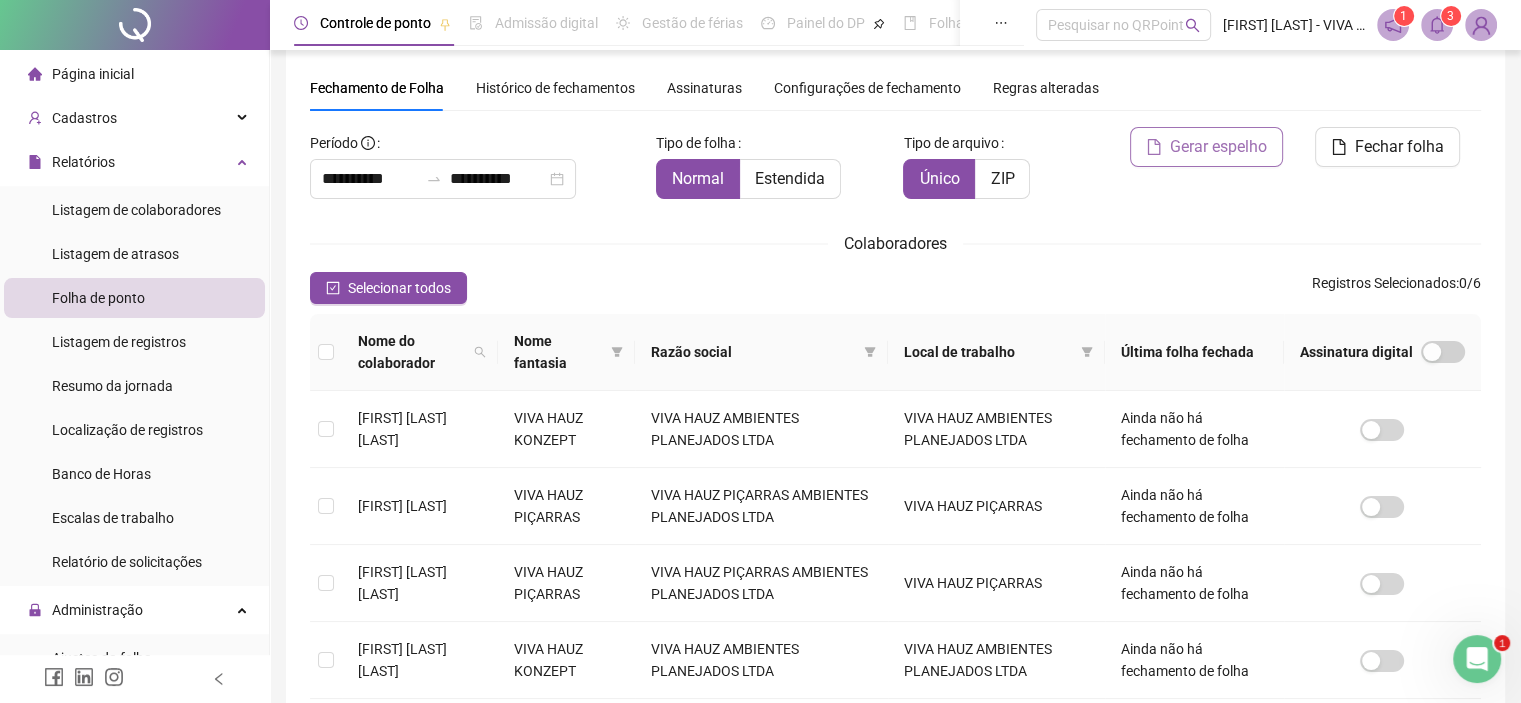 click on "Gerar espelho" at bounding box center (1218, 147) 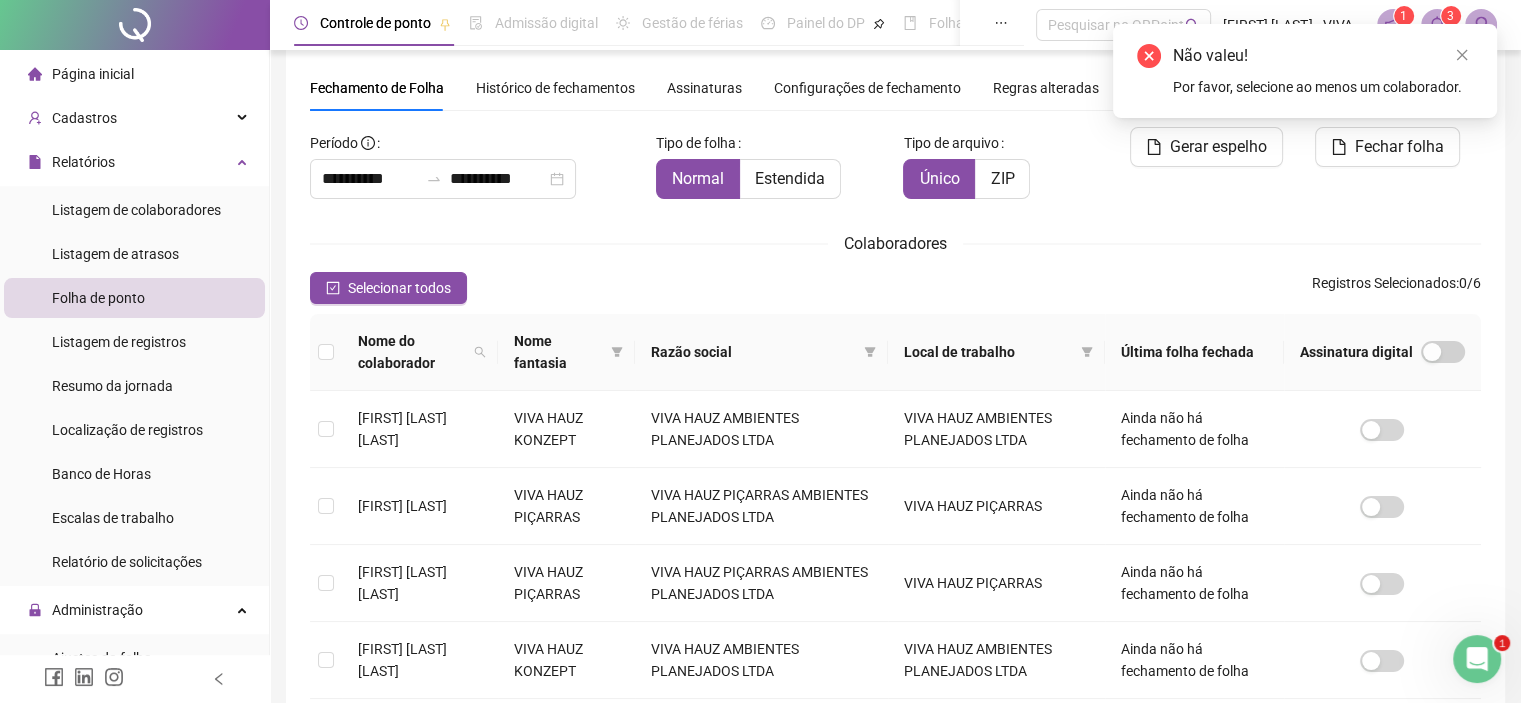 drag, startPoint x: 1462, startPoint y: 52, endPoint x: 1448, endPoint y: 63, distance: 17.804493 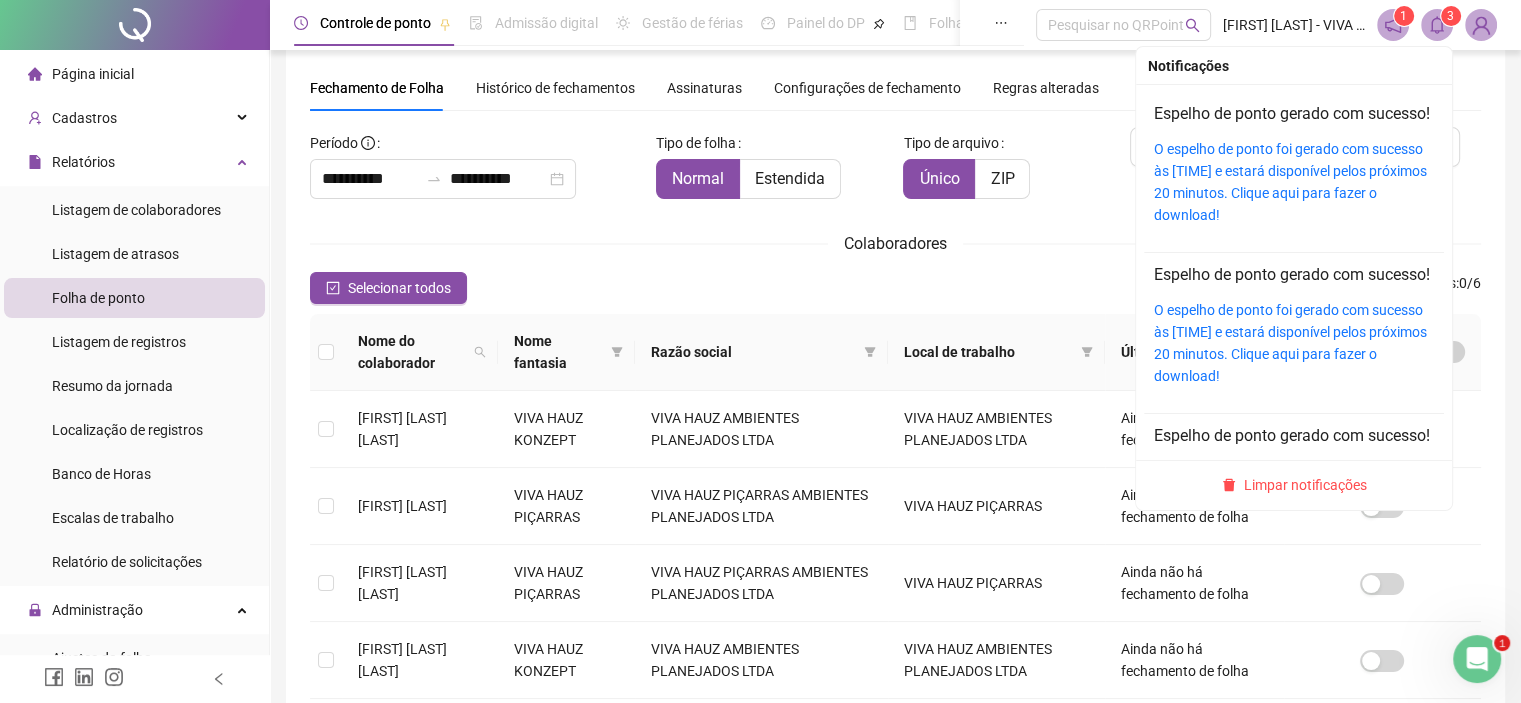 click 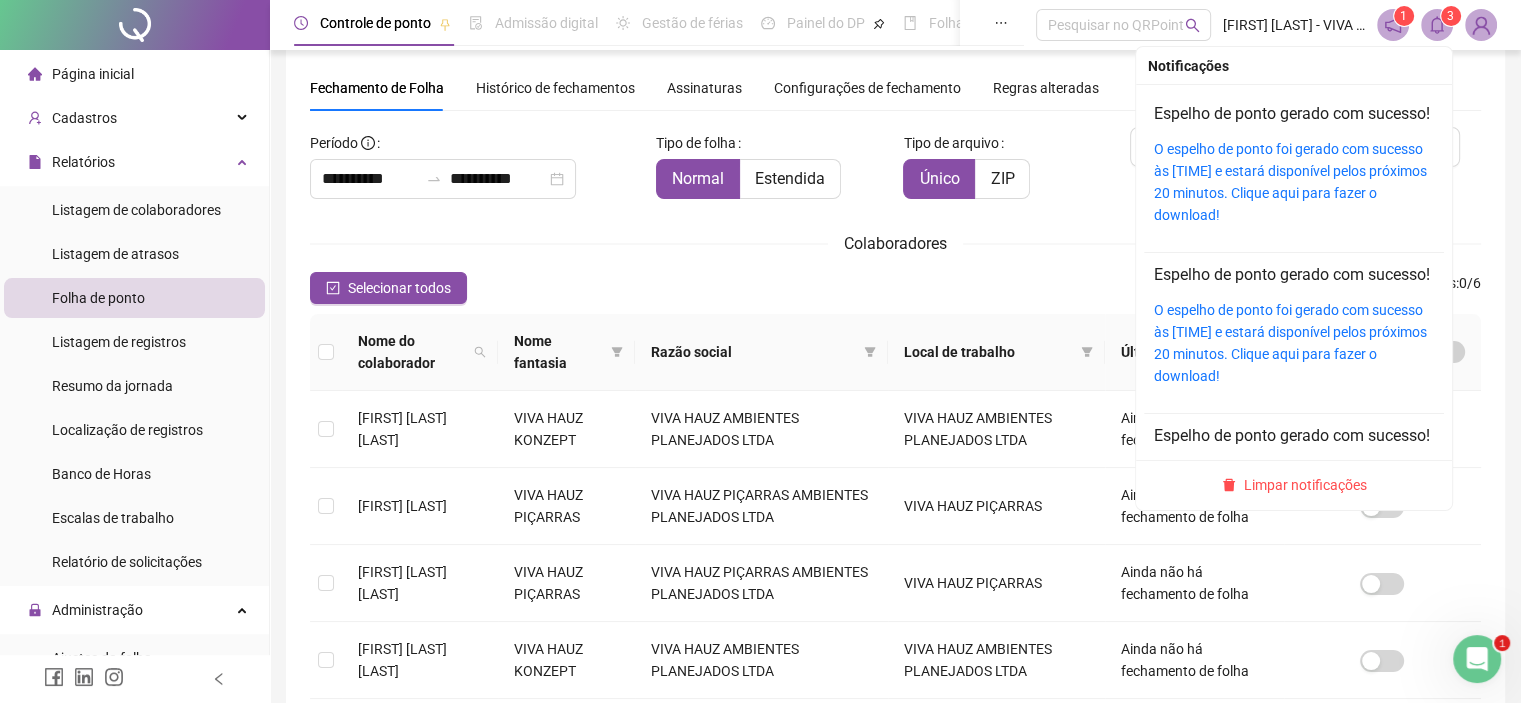 click on "O espelho de ponto foi gerado com sucesso às [TIME] e estará disponível pelos próximos 20 minutos.
Clique aqui para fazer o download!" at bounding box center [1294, 182] 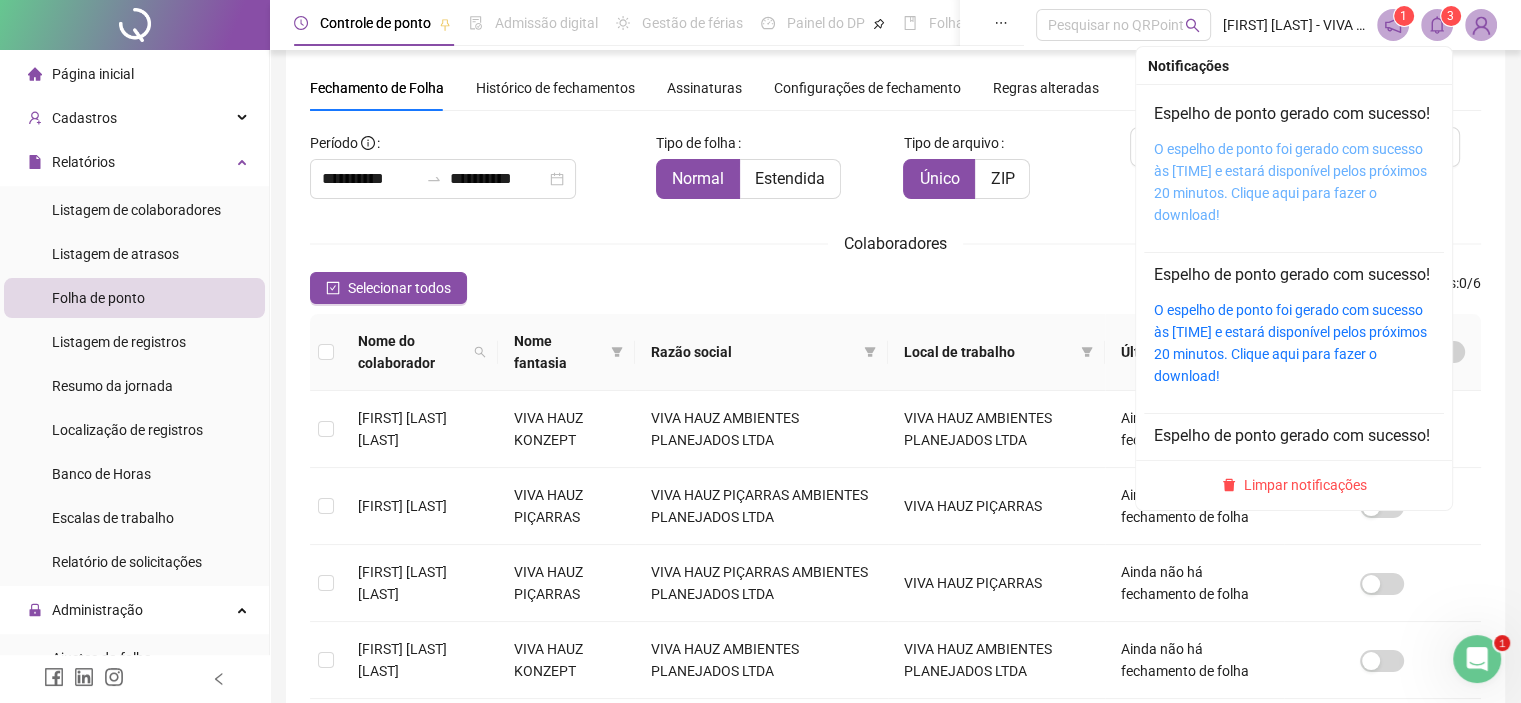 click on "O espelho de ponto foi gerado com sucesso às [TIME] e estará disponível pelos próximos 20 minutos.
Clique aqui para fazer o download!" at bounding box center (1290, 182) 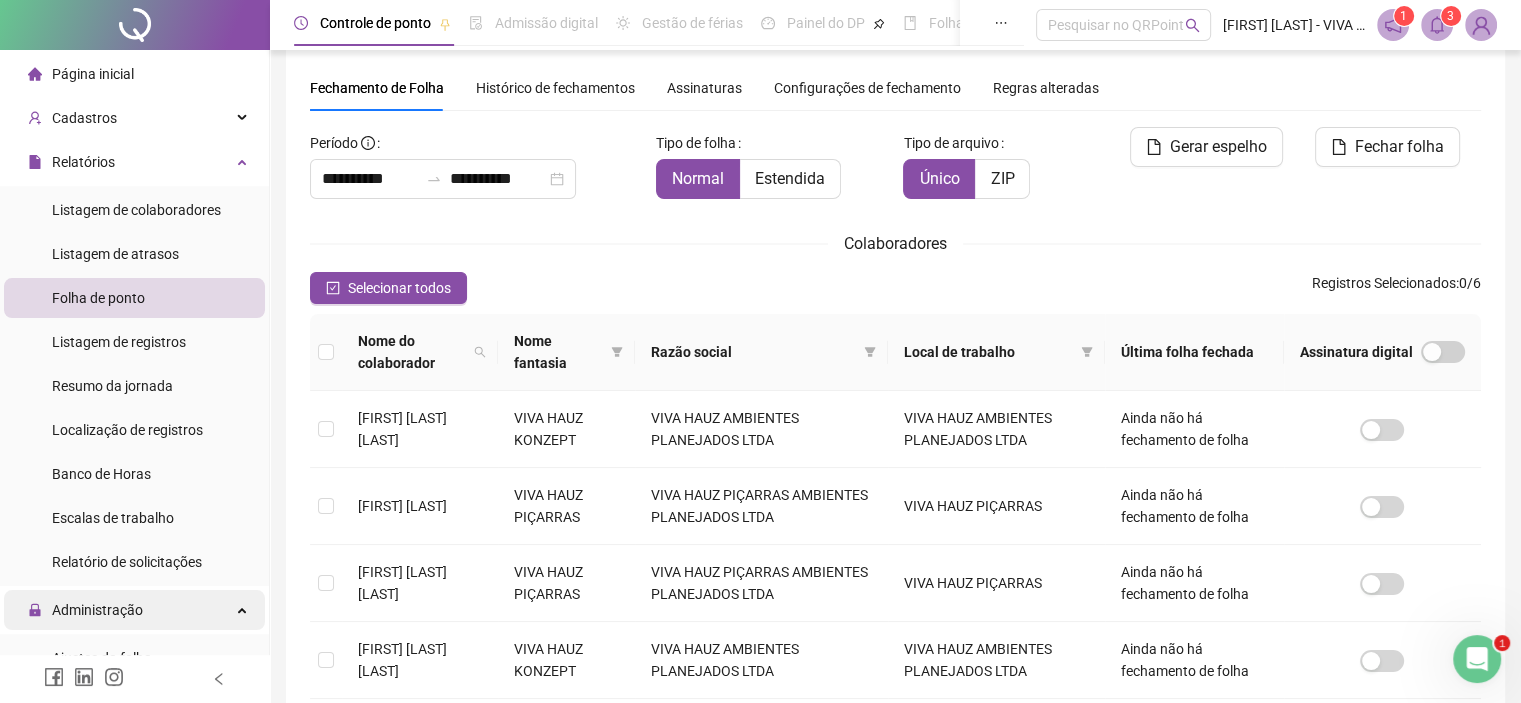 click on "Administração" at bounding box center (97, 610) 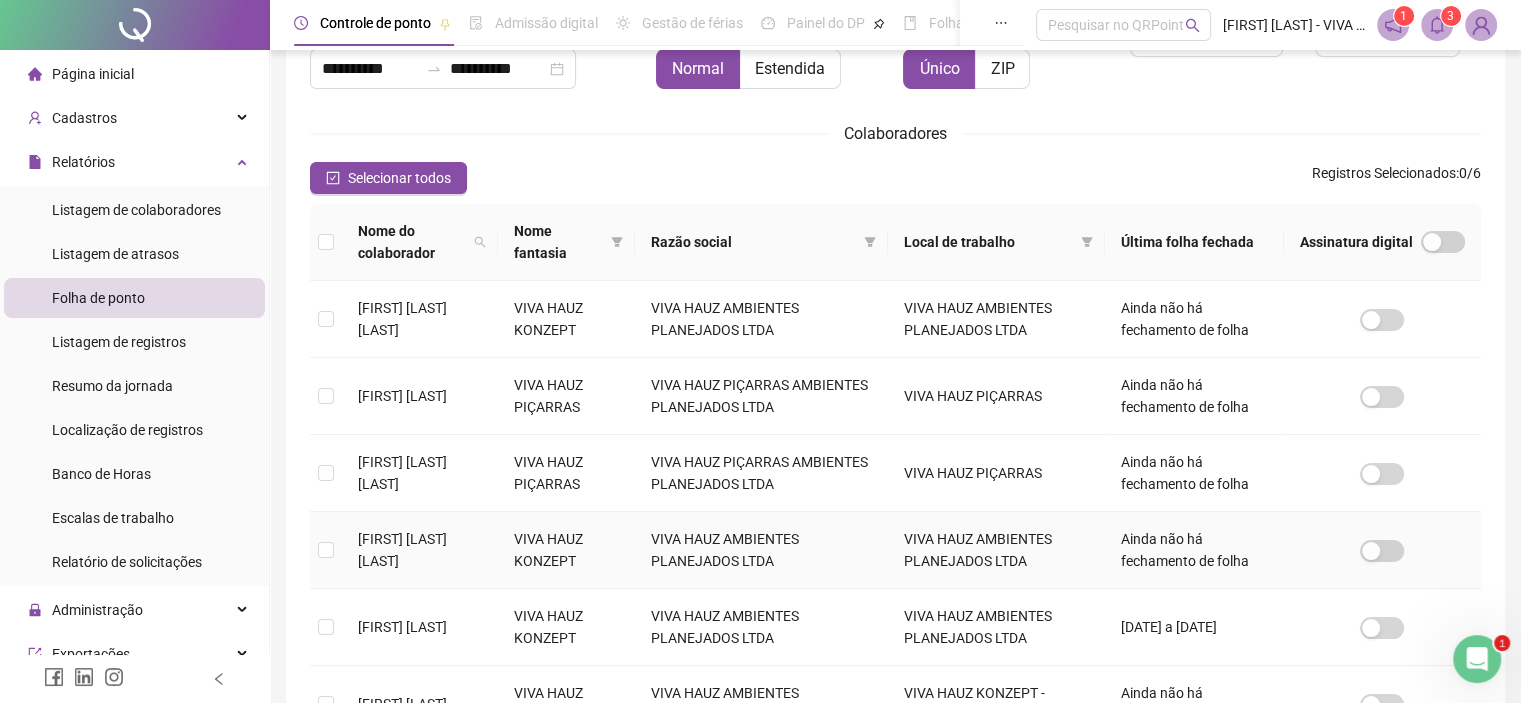 scroll, scrollTop: 157, scrollLeft: 0, axis: vertical 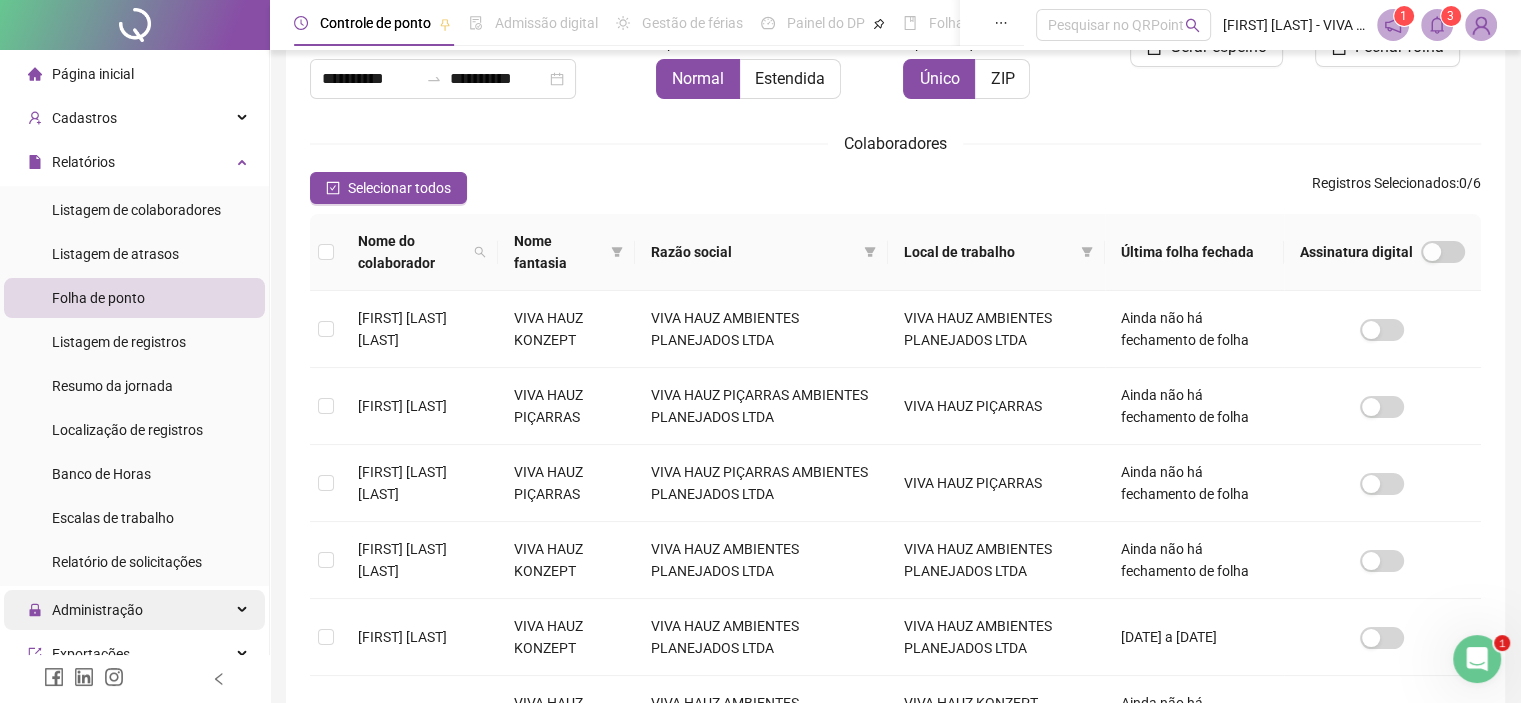 click on "Administração" at bounding box center [134, 610] 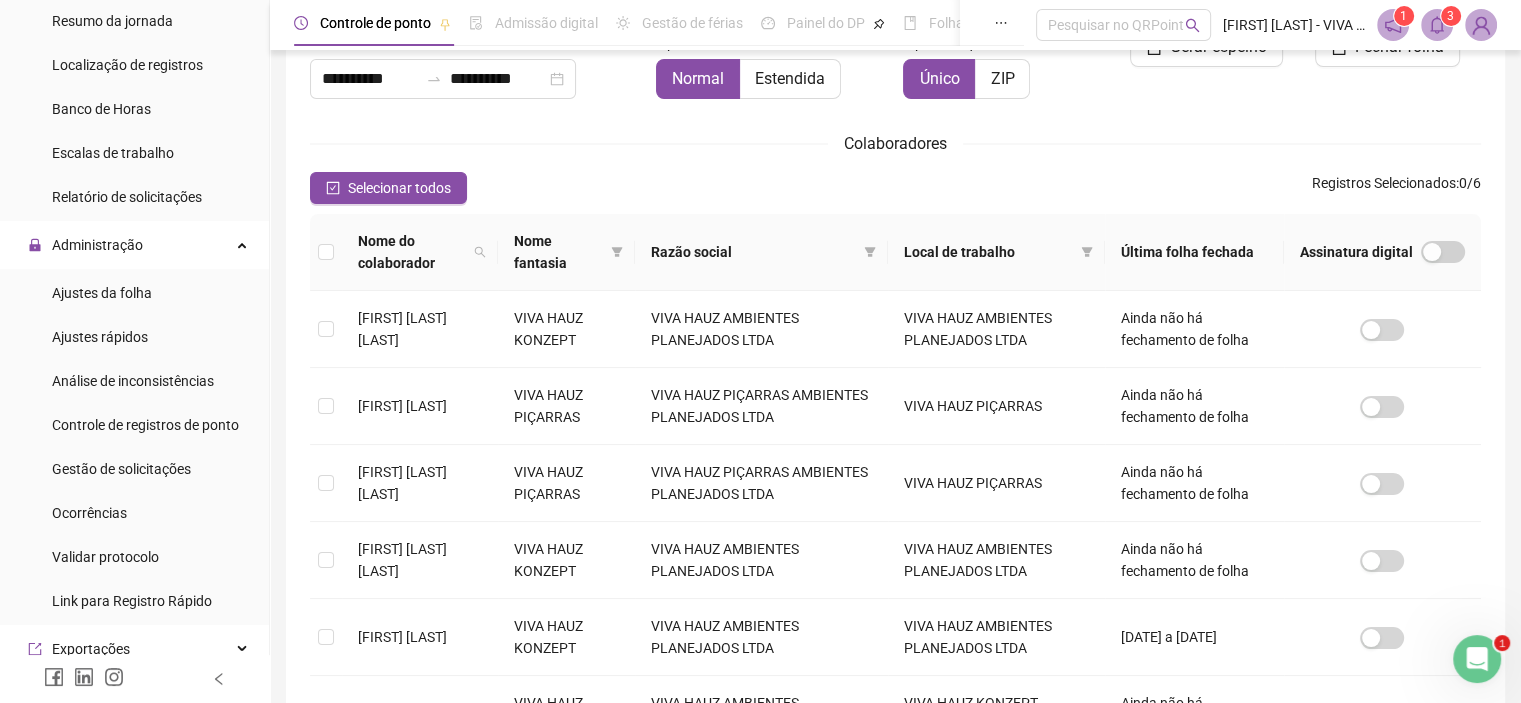 scroll, scrollTop: 500, scrollLeft: 0, axis: vertical 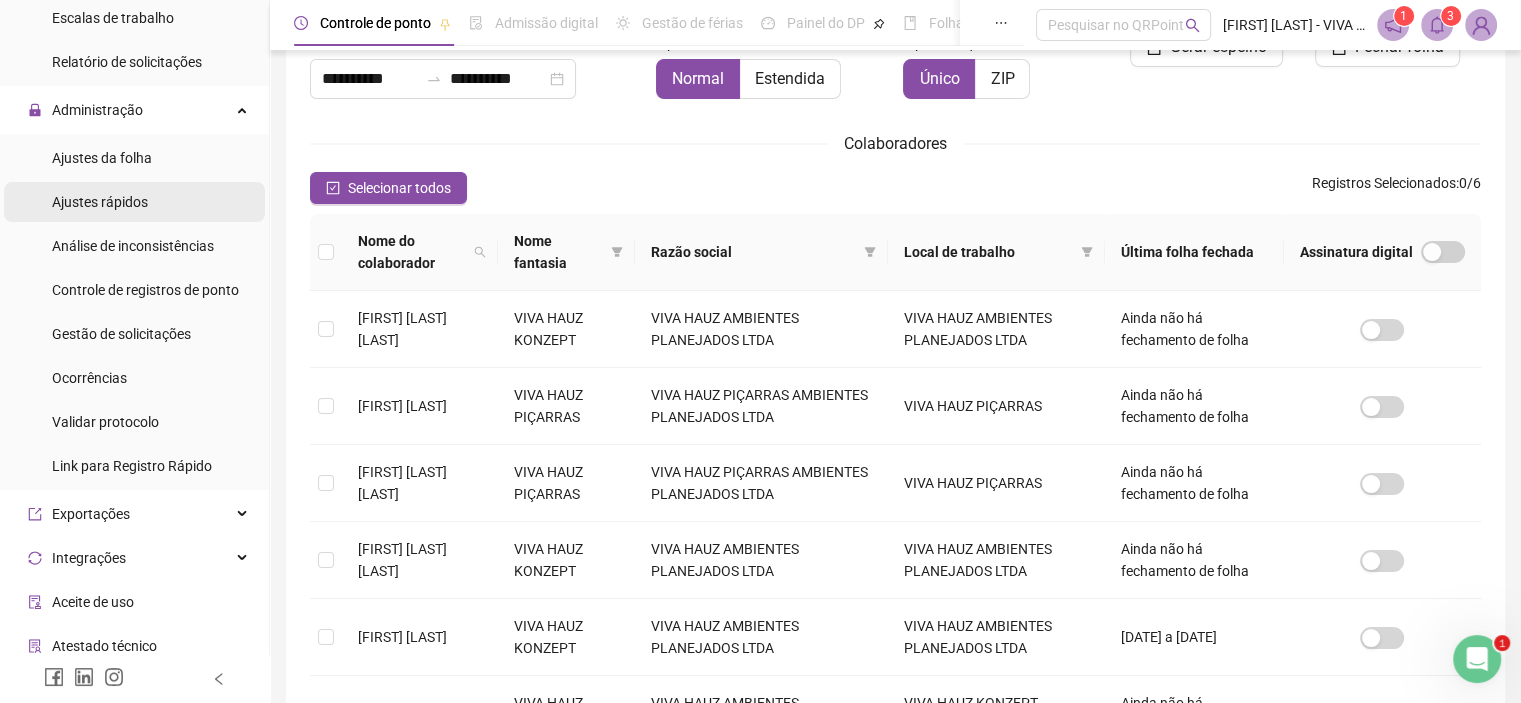 click on "Ajustes rápidos" at bounding box center (100, 202) 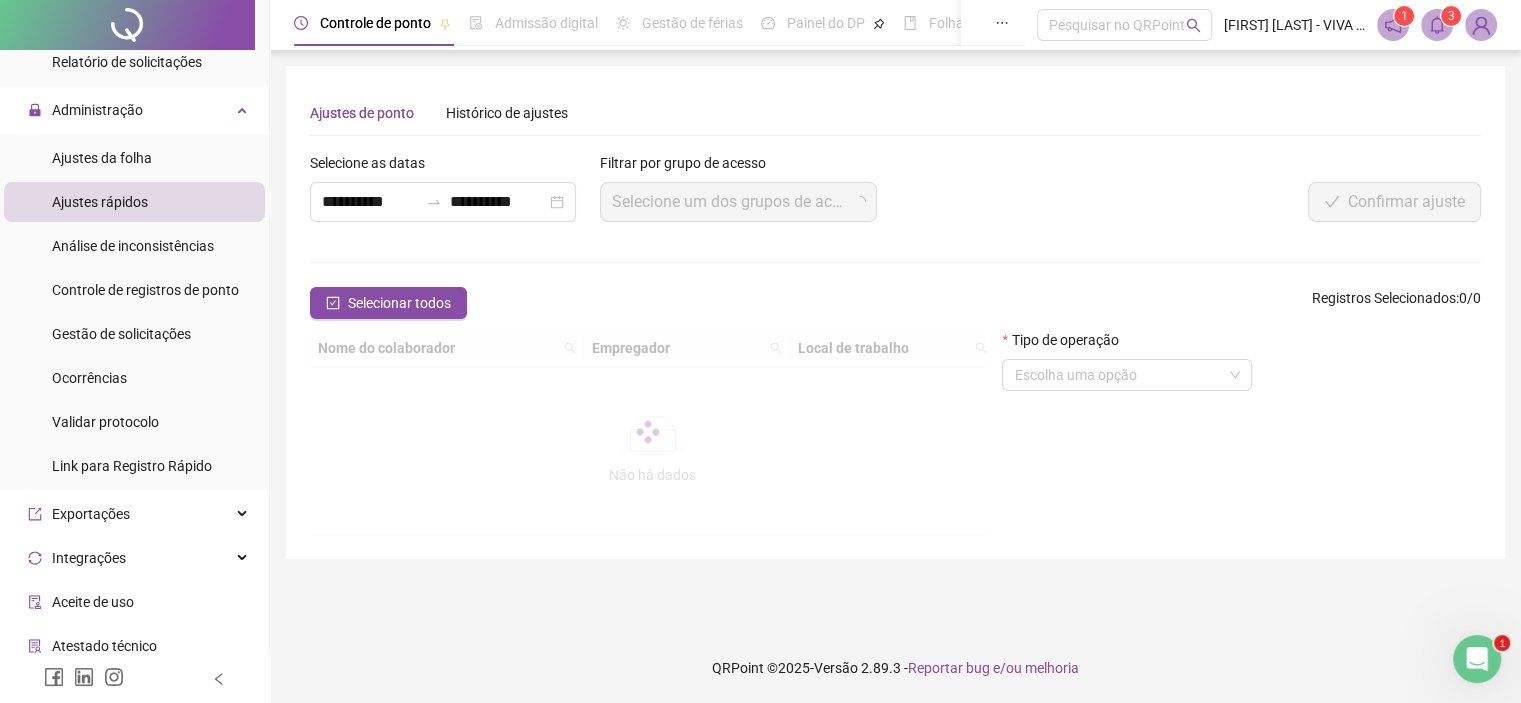 scroll, scrollTop: 0, scrollLeft: 0, axis: both 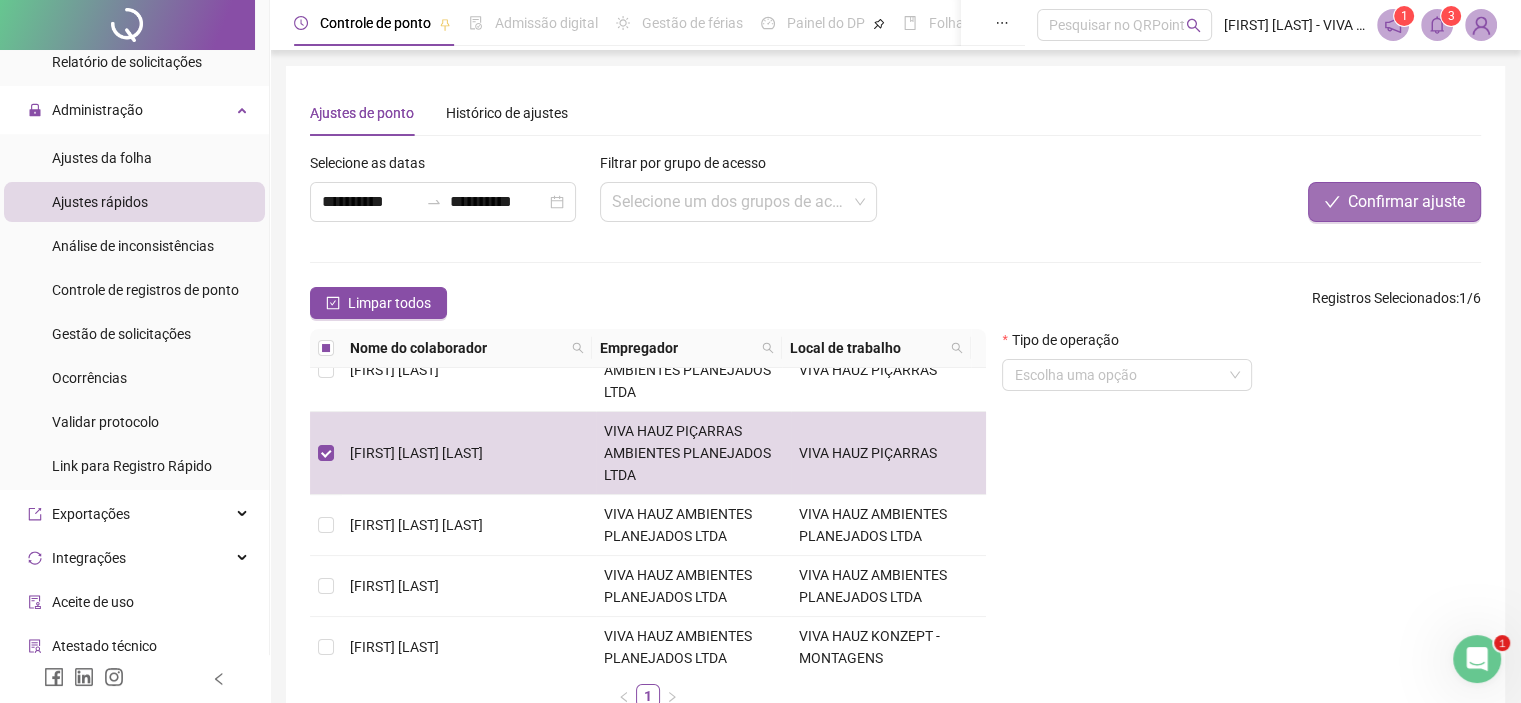 click on "Confirmar ajuste" at bounding box center (1406, 202) 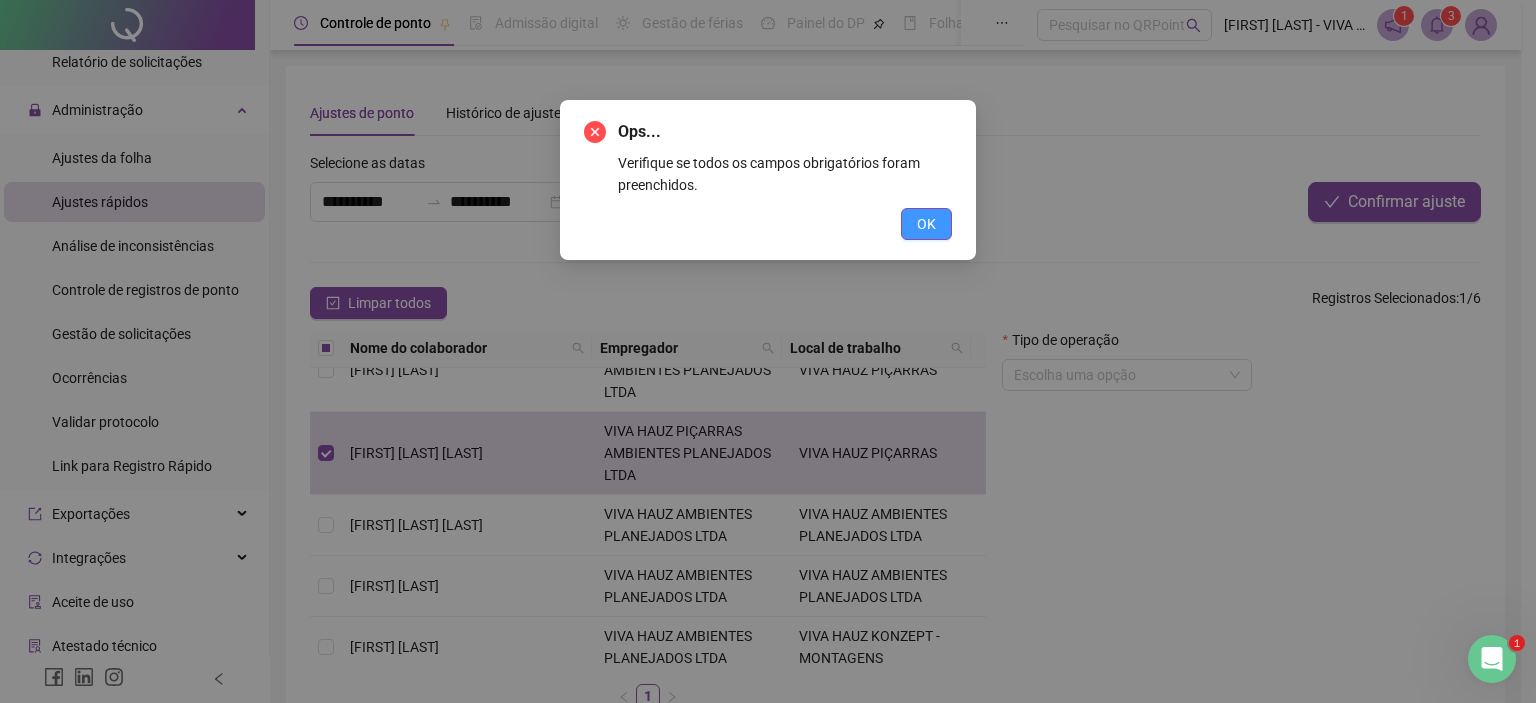 click on "OK" at bounding box center [926, 224] 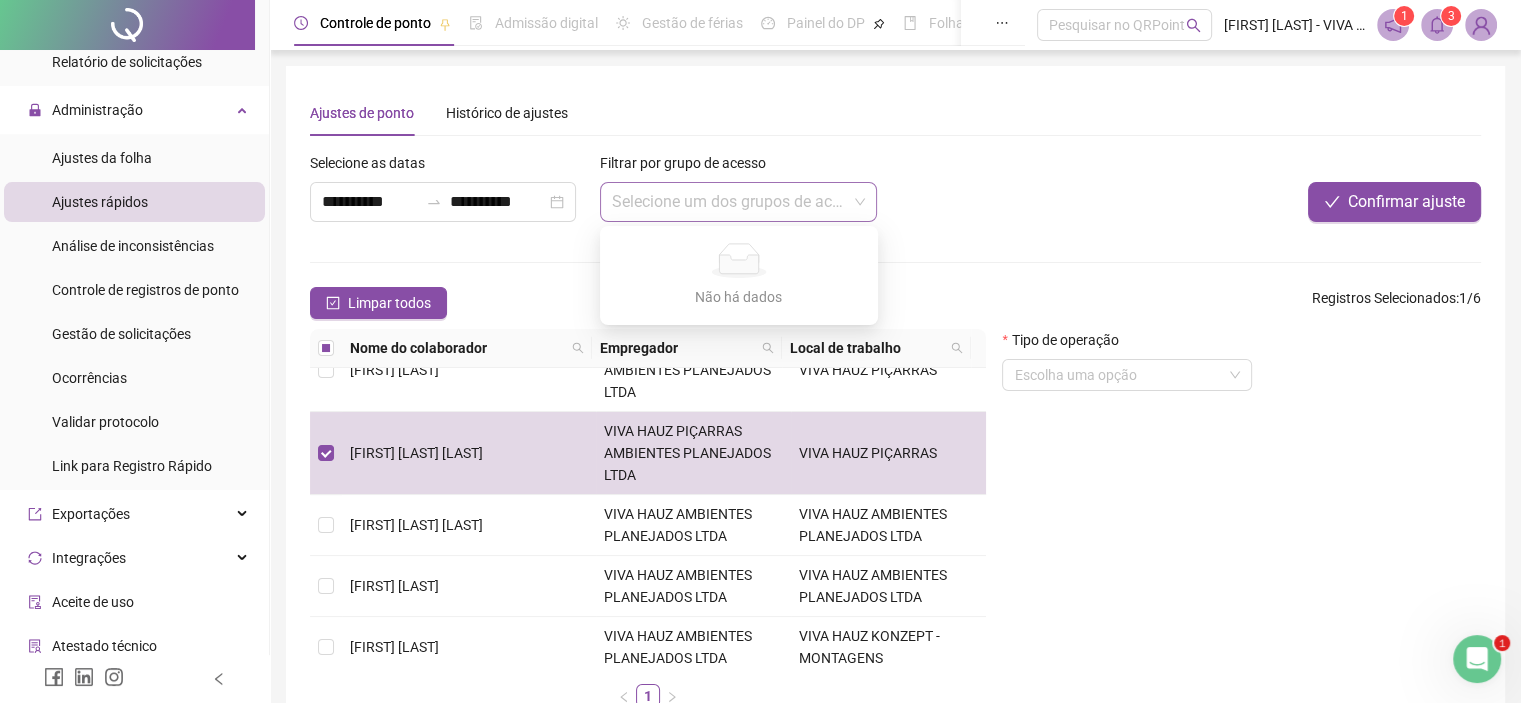 click at bounding box center [739, 202] 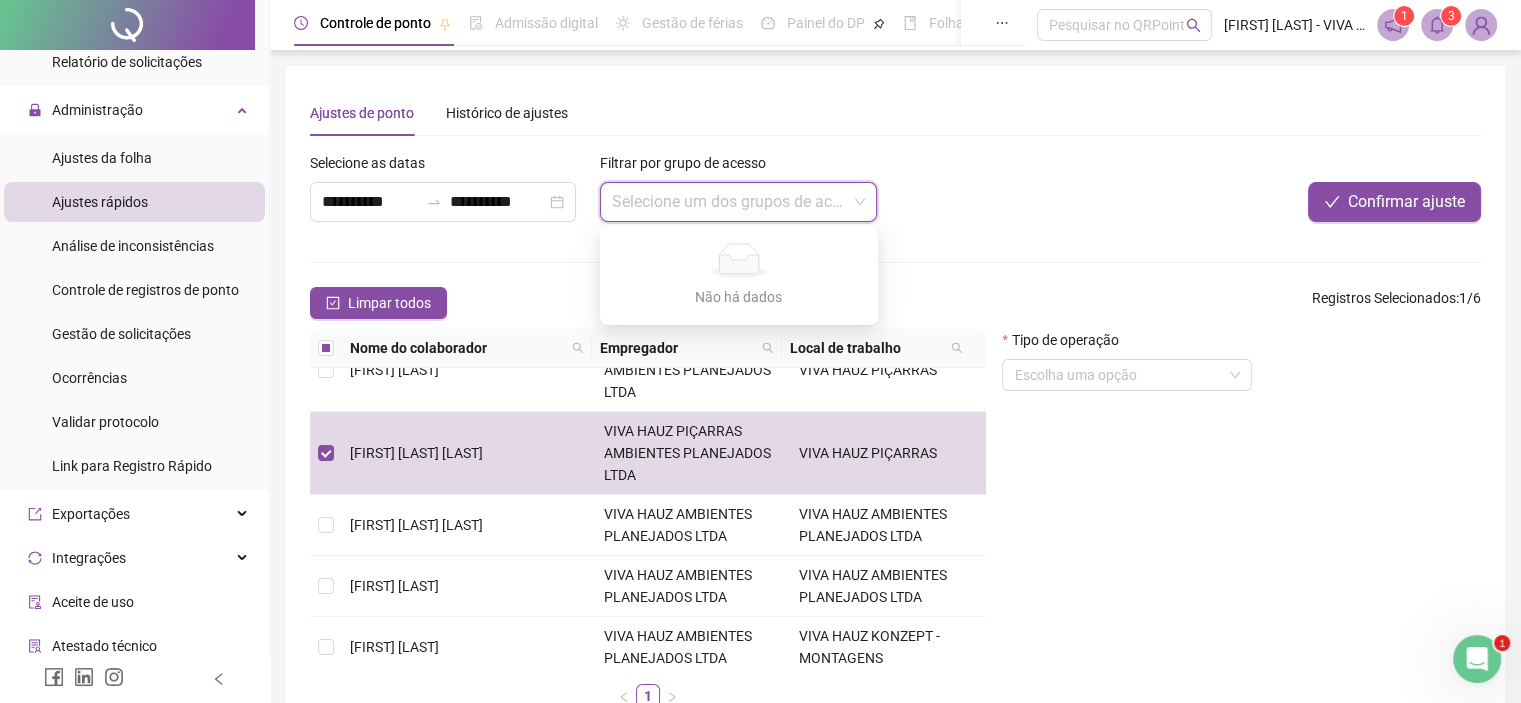 click on "Não há dados" at bounding box center (739, 260) 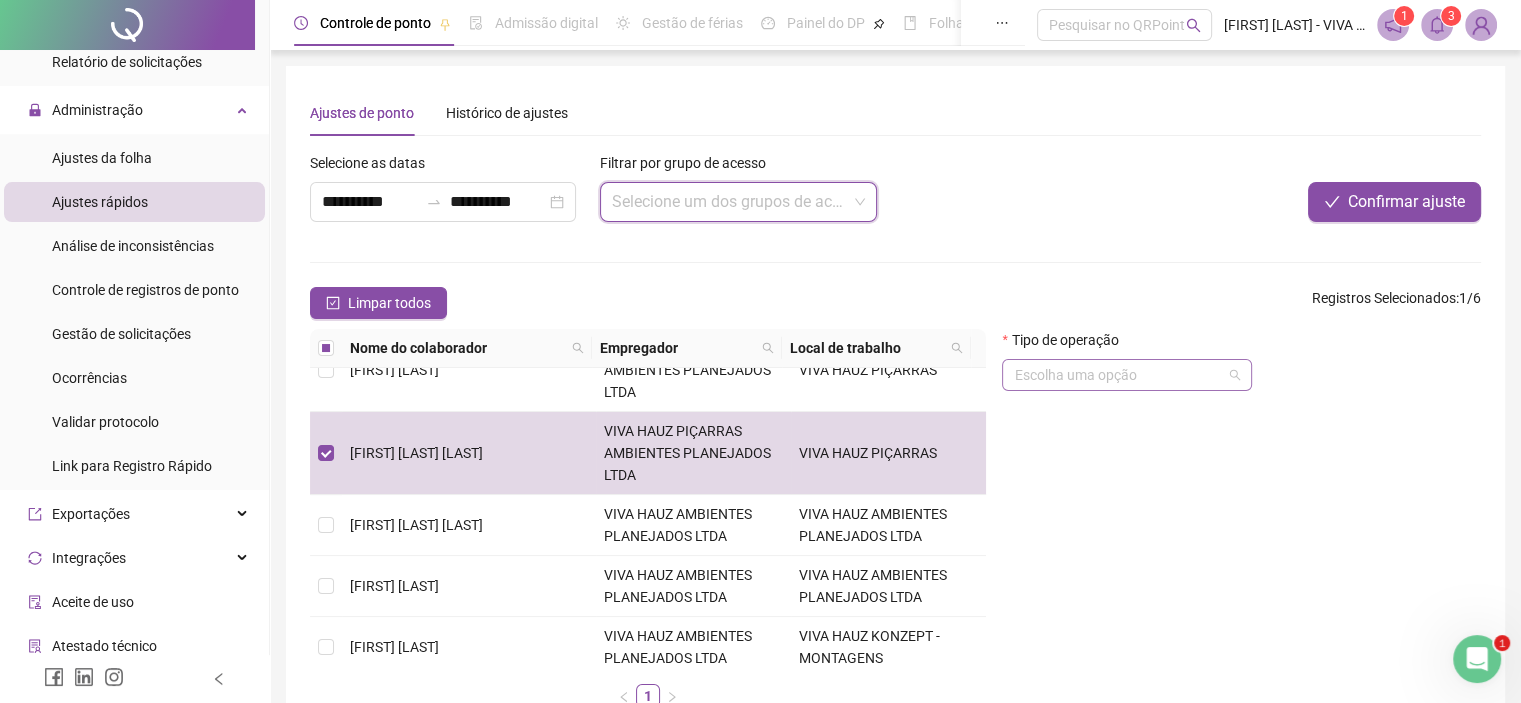 click at bounding box center (1118, 375) 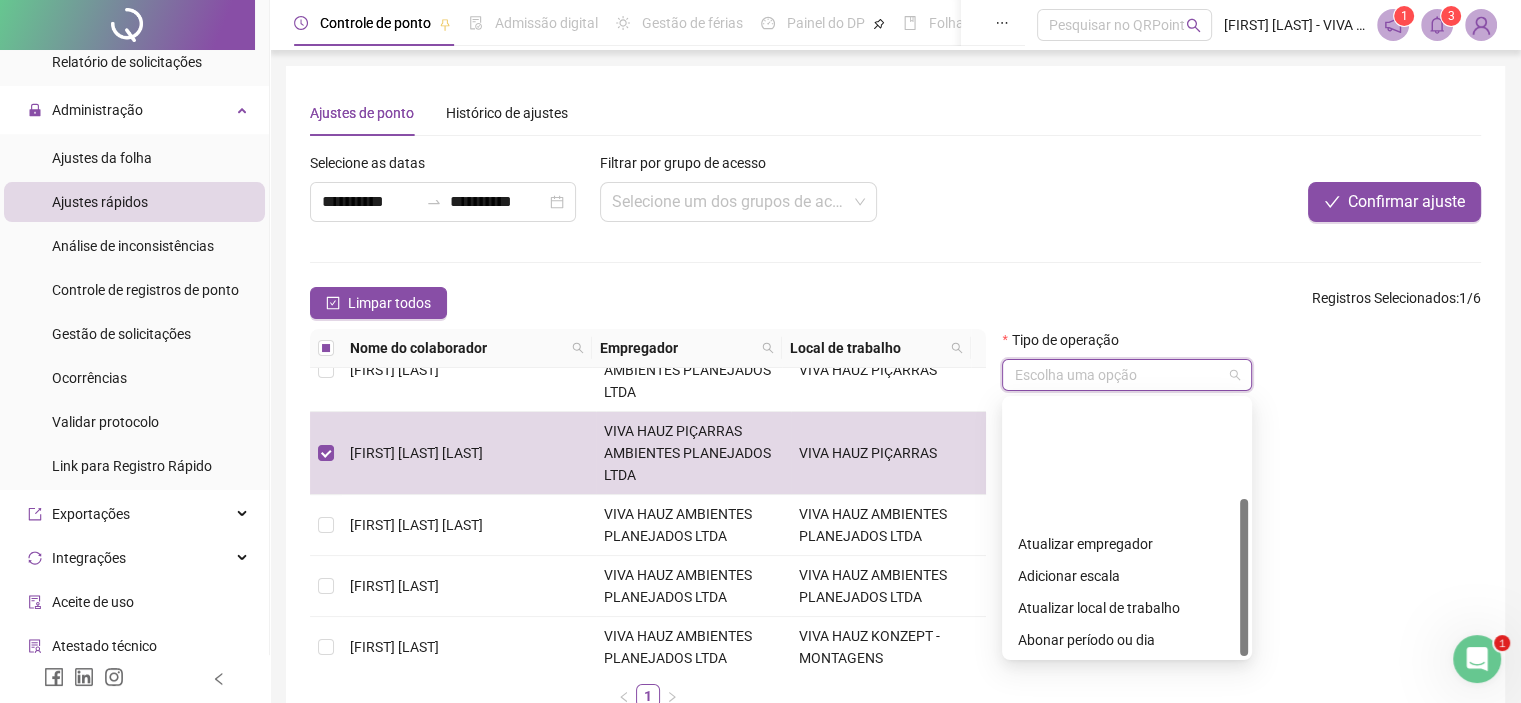 scroll, scrollTop: 160, scrollLeft: 0, axis: vertical 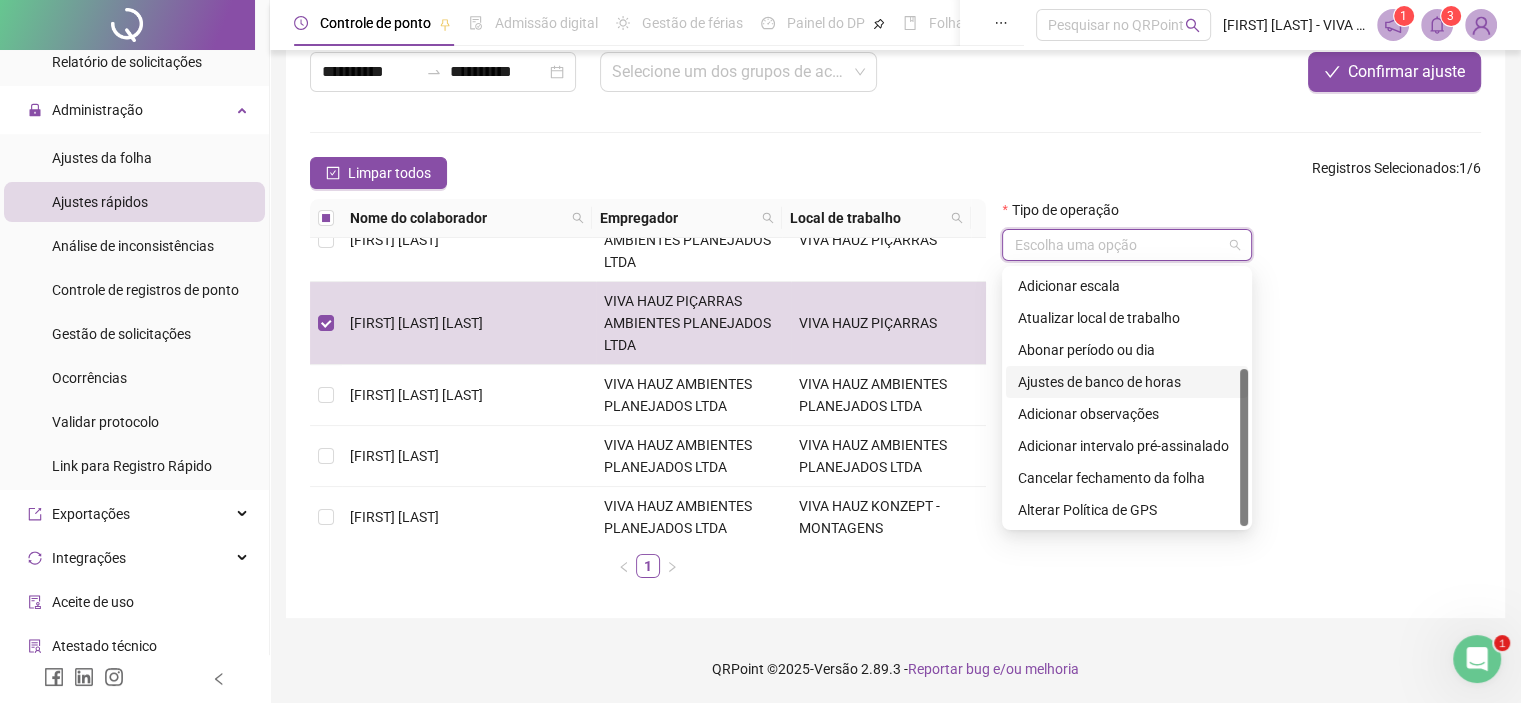 click on "Ajustes de banco de horas" at bounding box center (1127, 382) 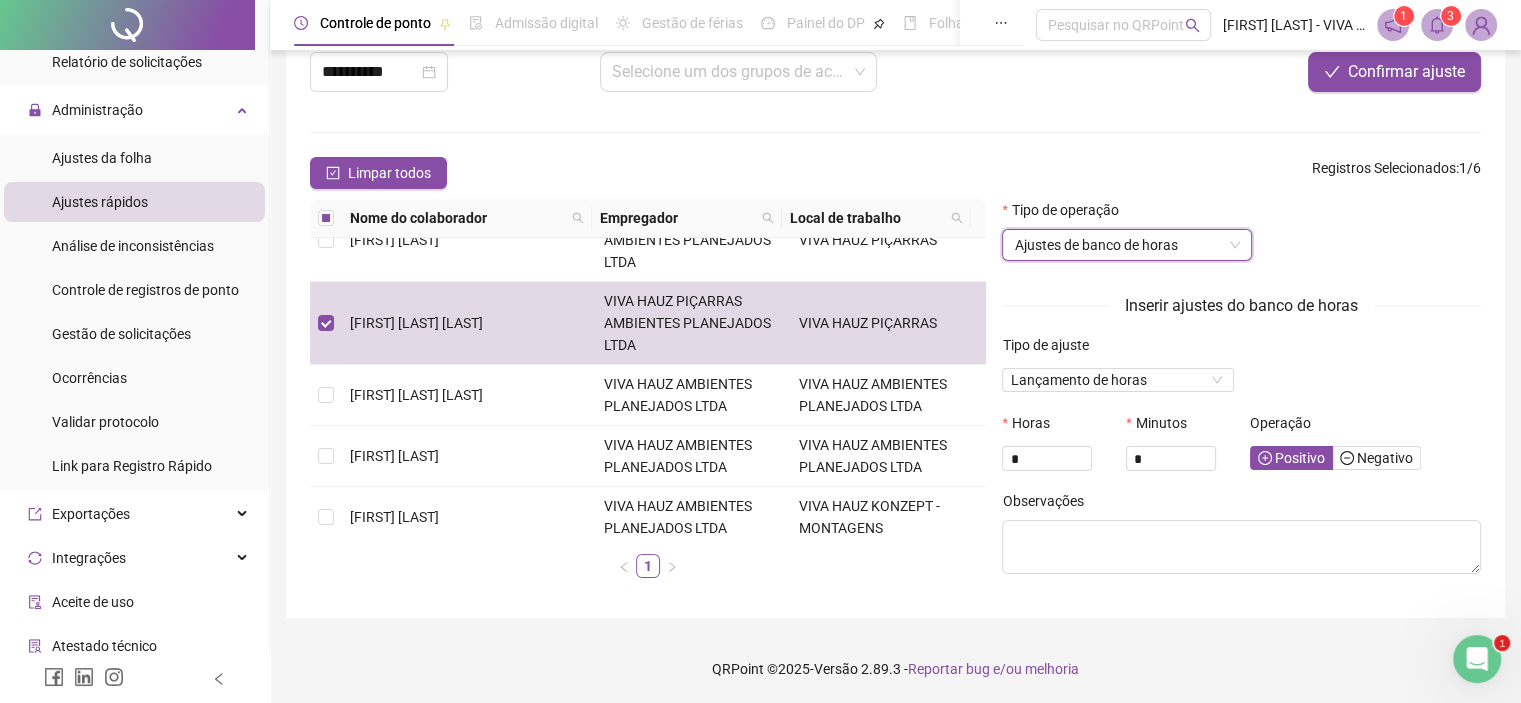 click on "**********" at bounding box center (895, 308) 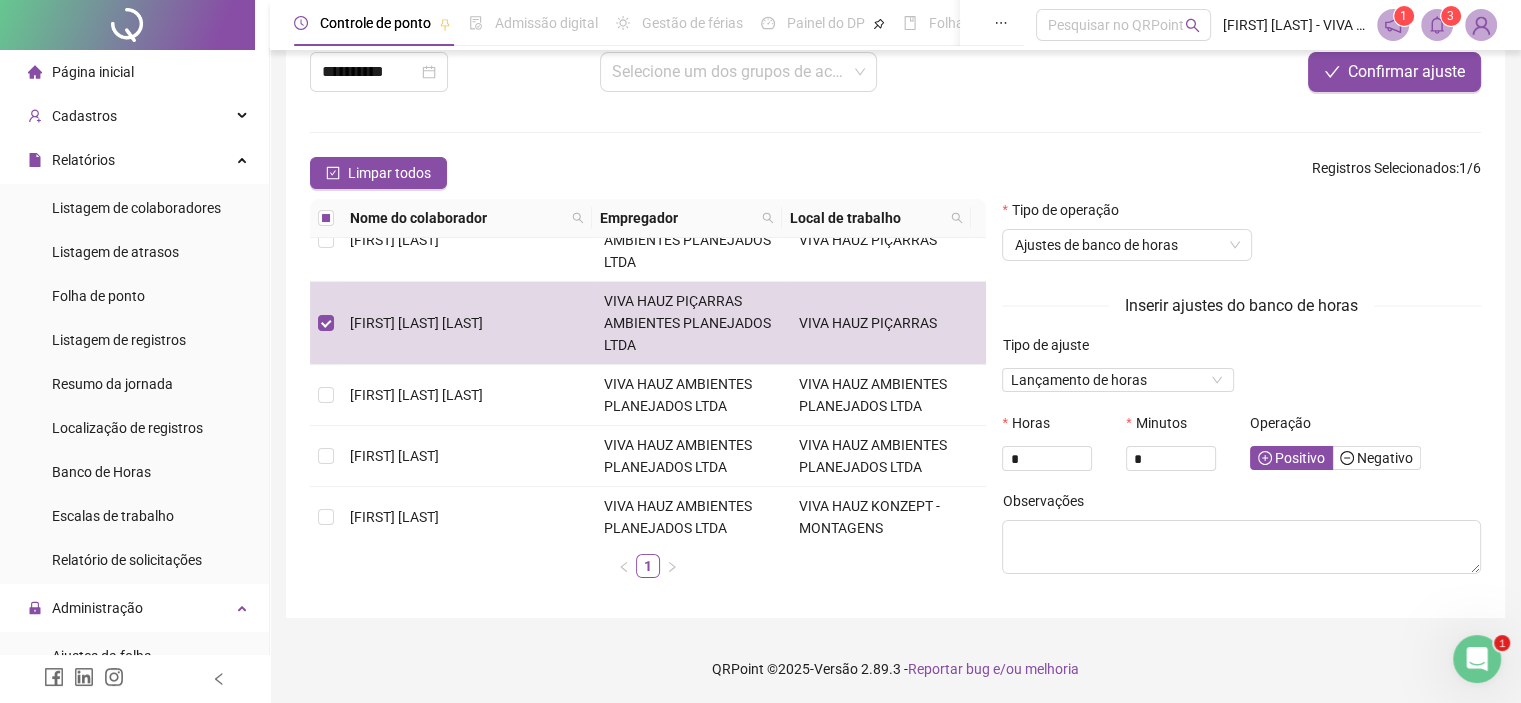 scroll, scrollTop: 0, scrollLeft: 0, axis: both 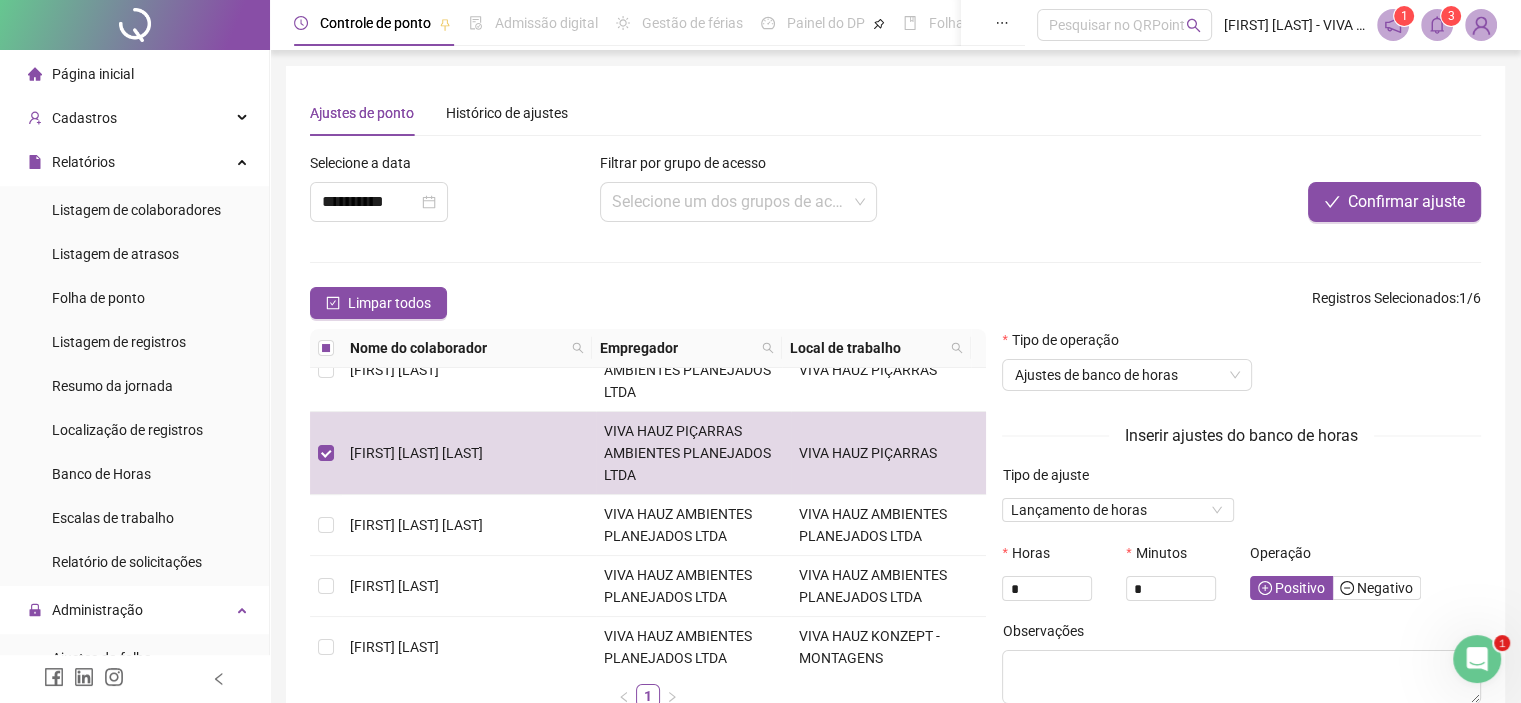 click on "Página inicial" at bounding box center [93, 74] 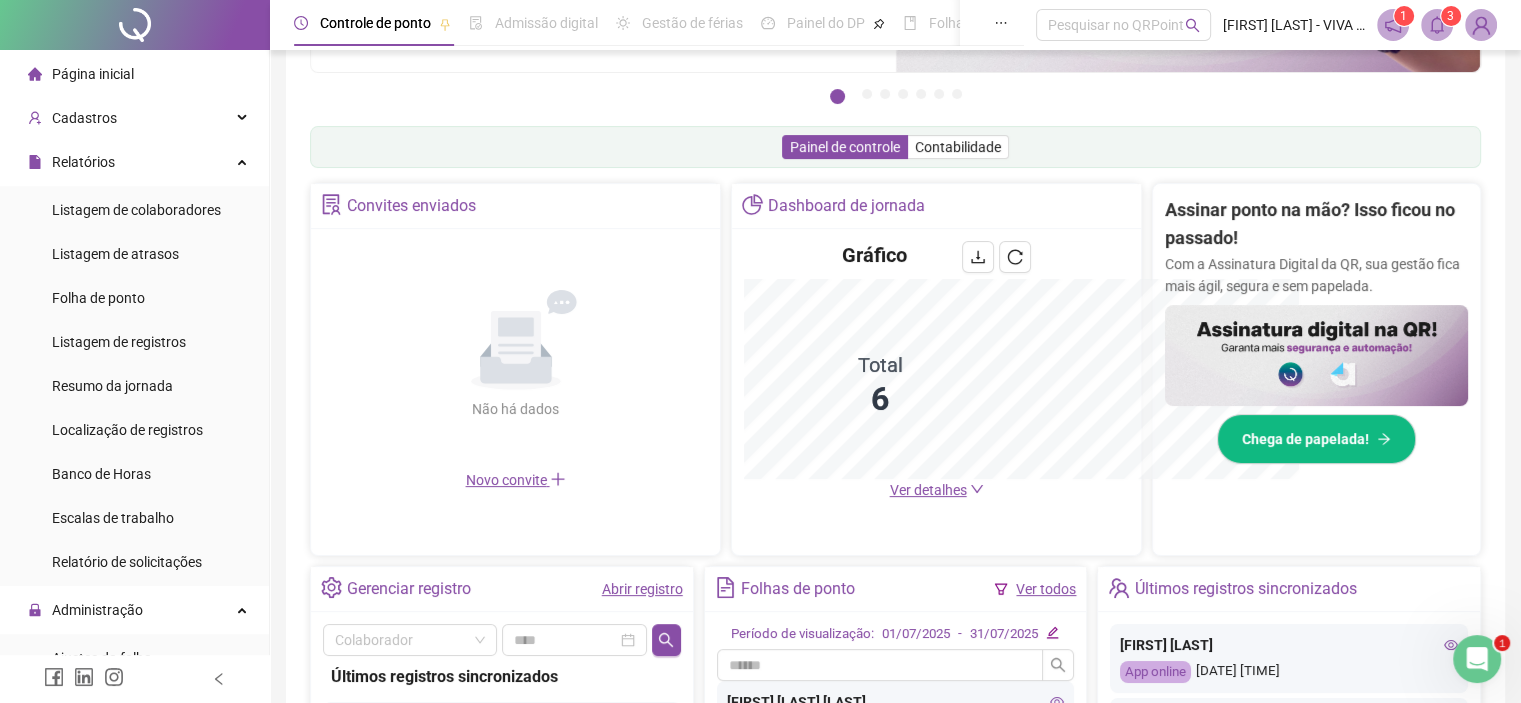 scroll, scrollTop: 554, scrollLeft: 0, axis: vertical 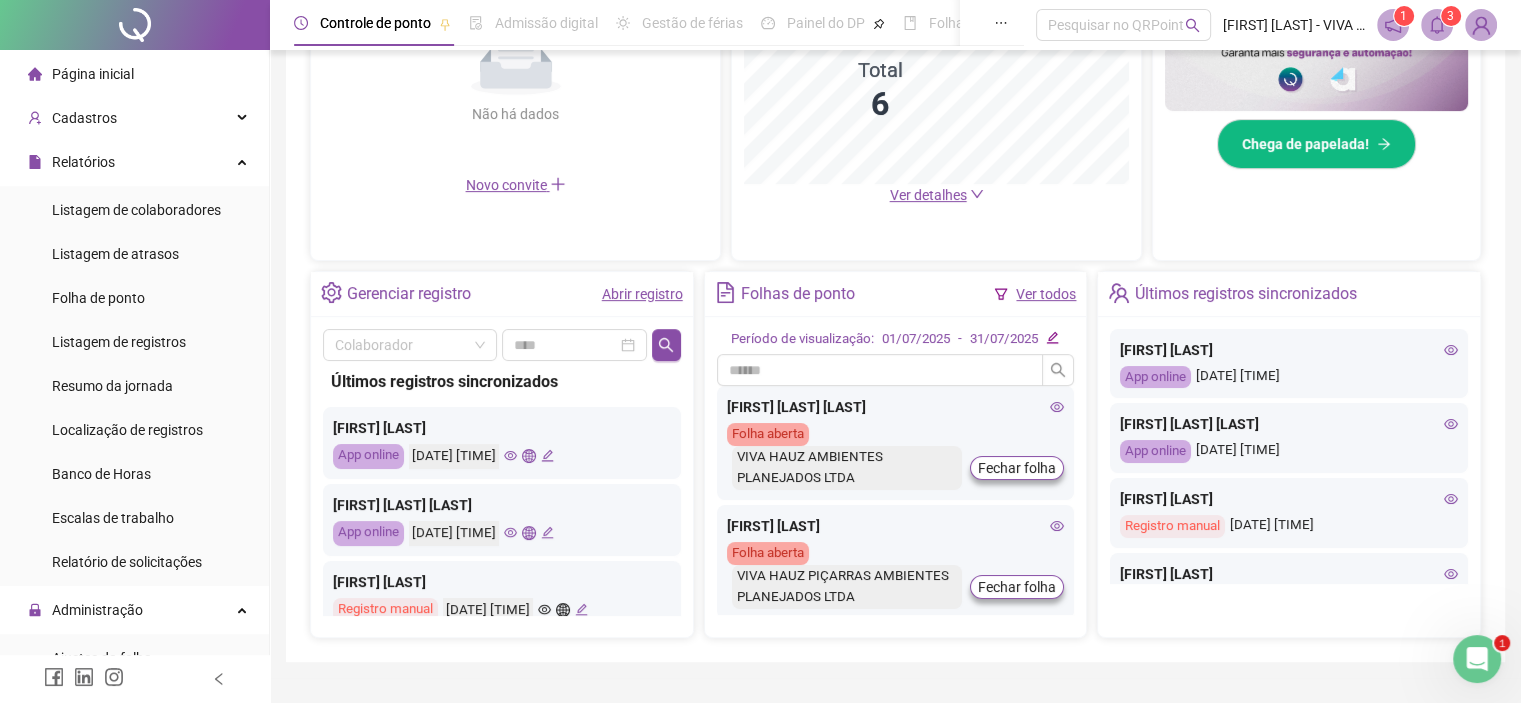 click 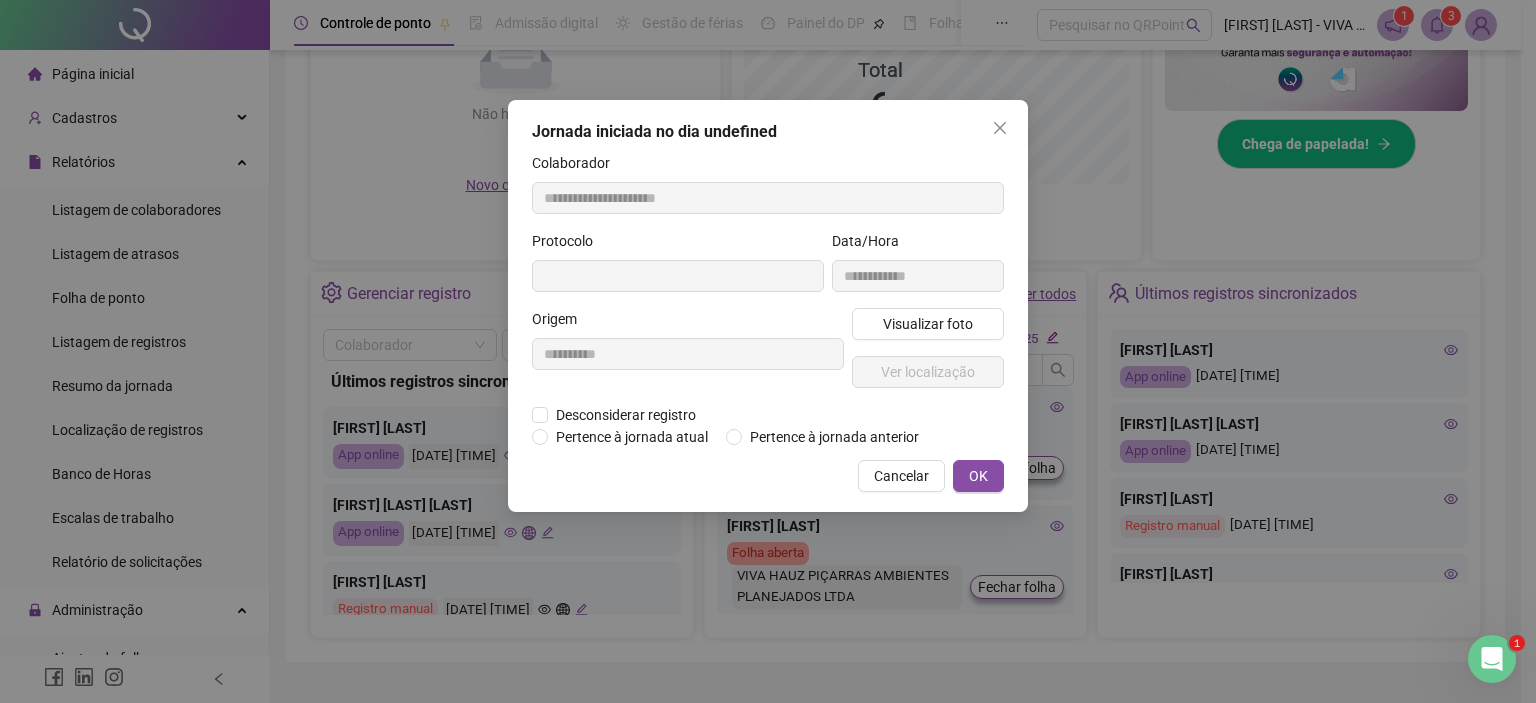 type on "**********" 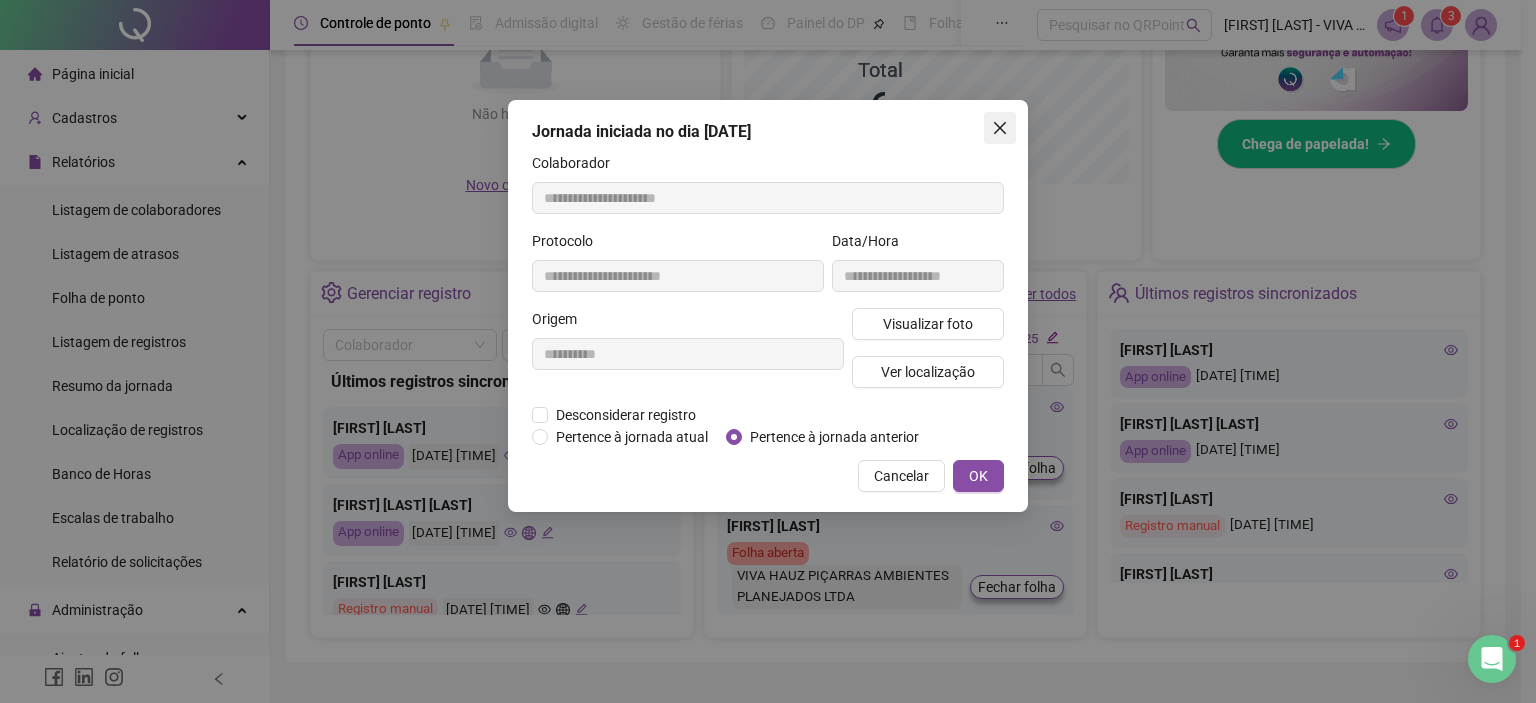 click 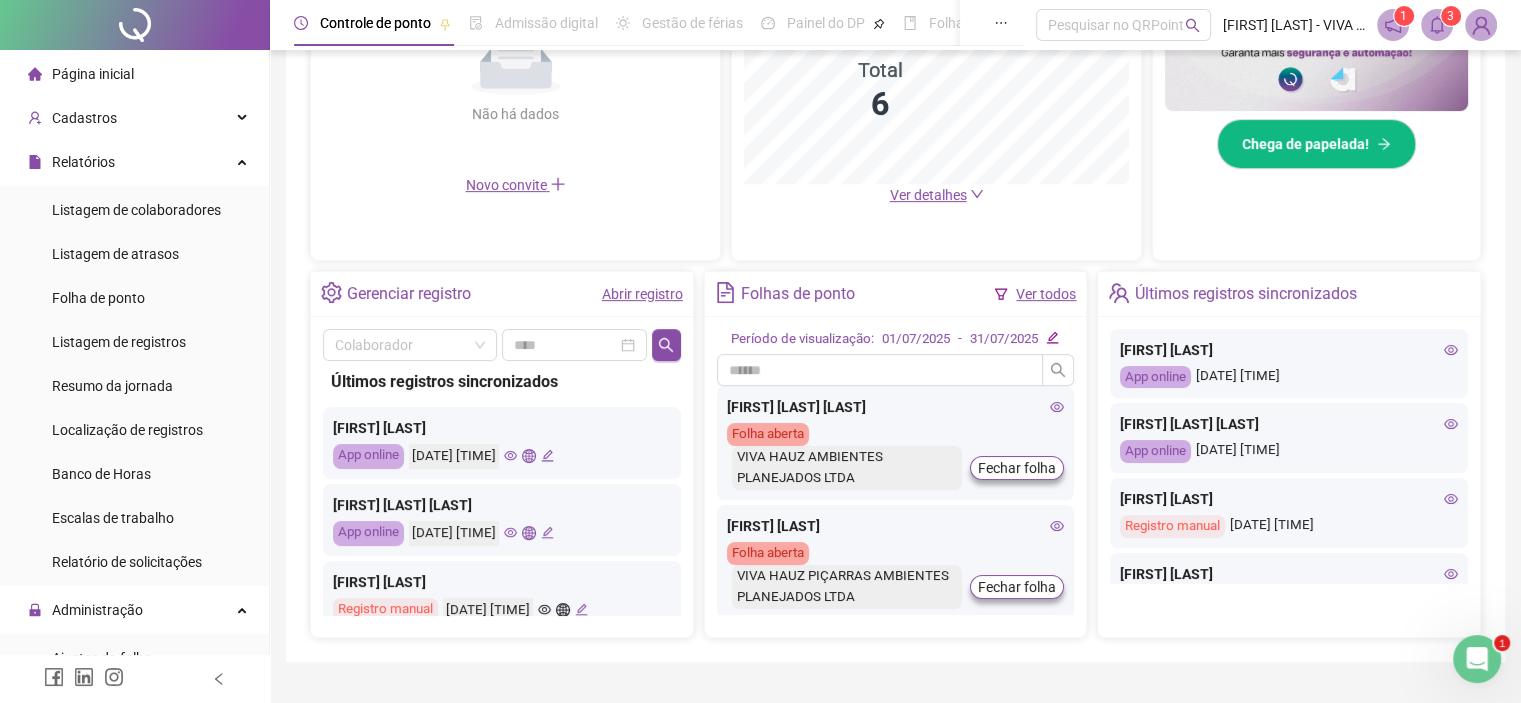 click 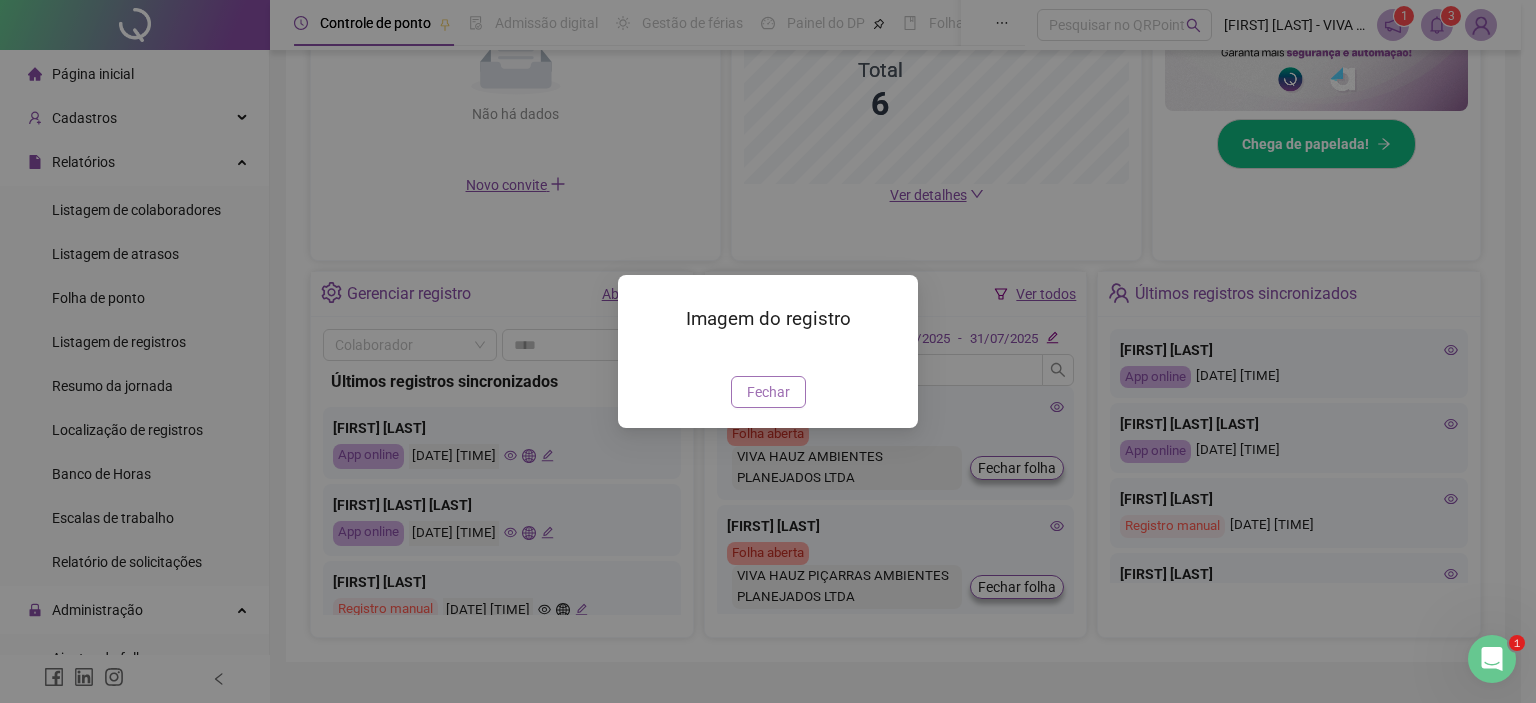 click on "Fechar" at bounding box center (768, 392) 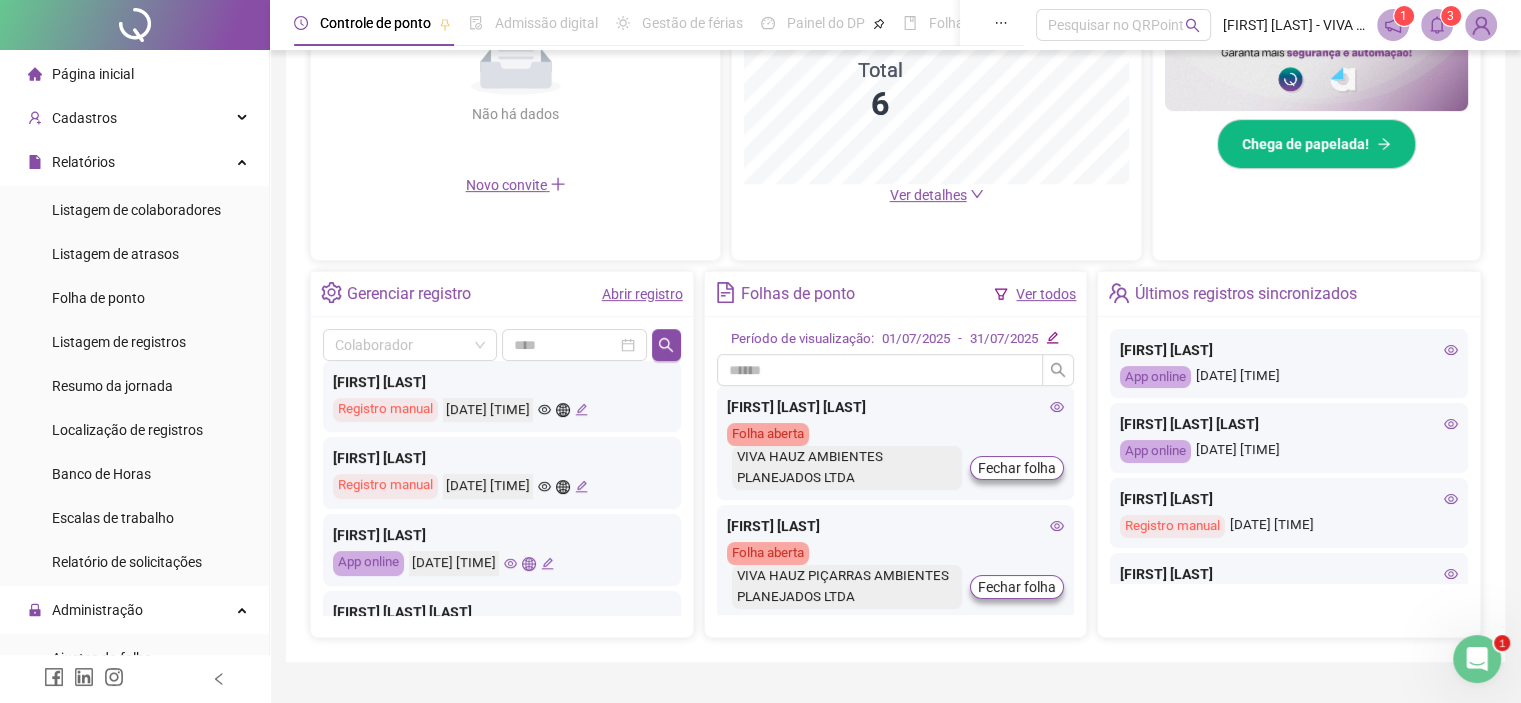 scroll, scrollTop: 0, scrollLeft: 0, axis: both 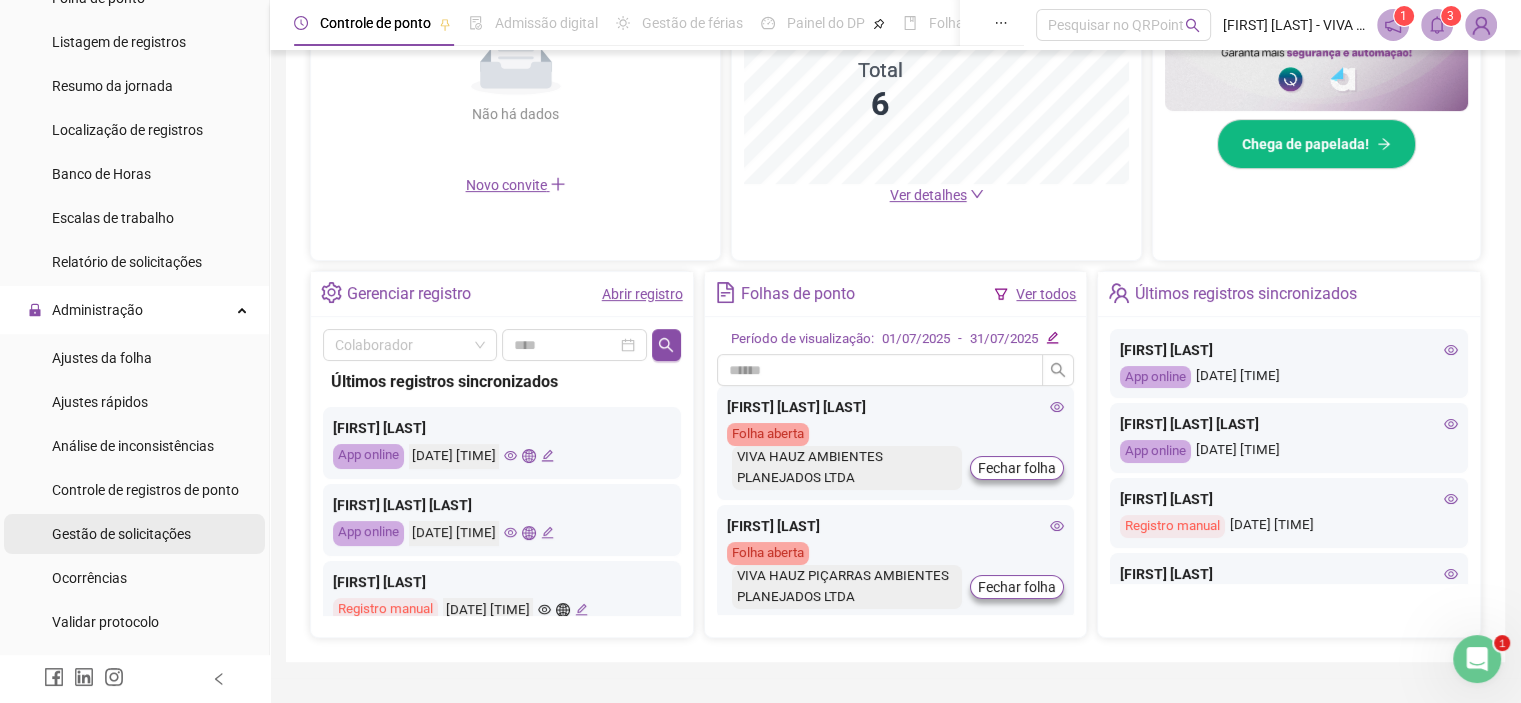 click on "Gestão de solicitações" at bounding box center [121, 534] 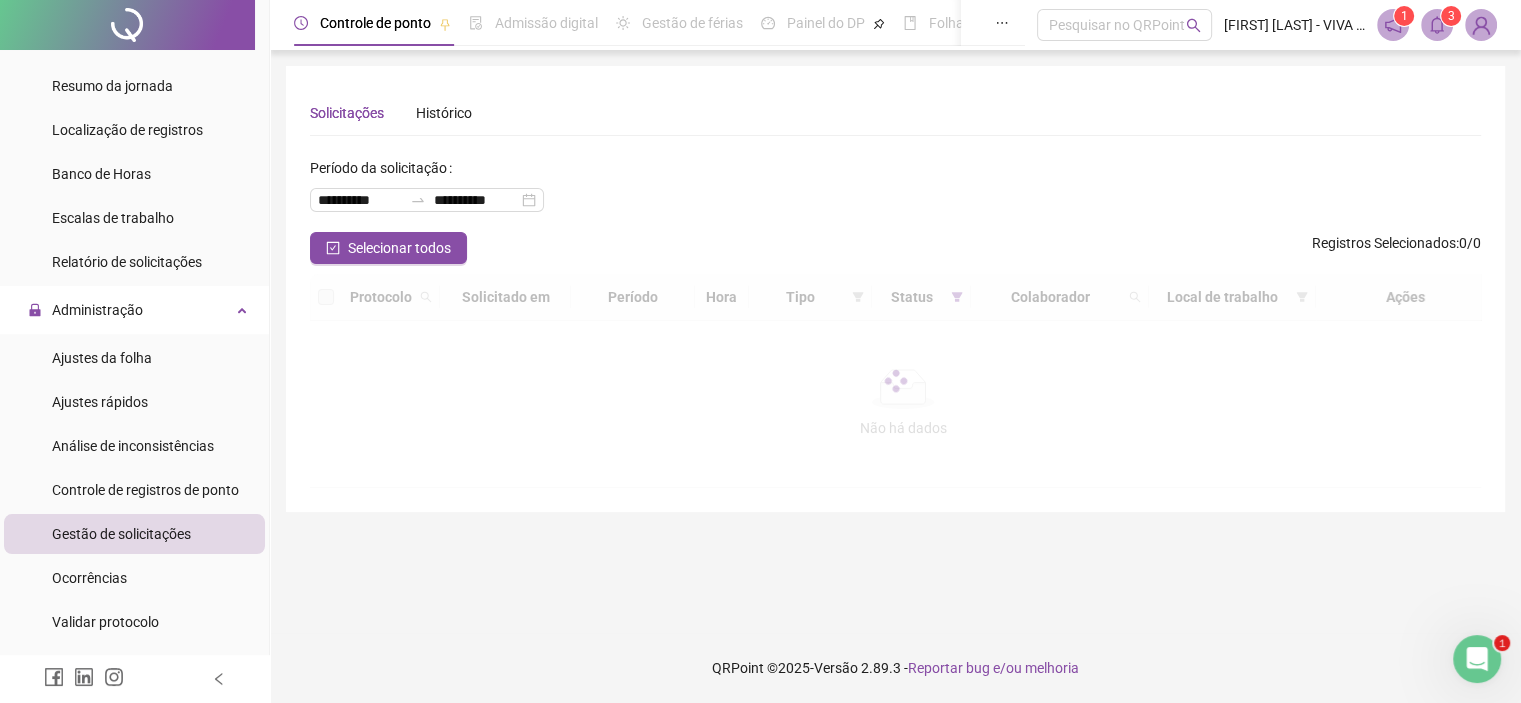 scroll, scrollTop: 0, scrollLeft: 0, axis: both 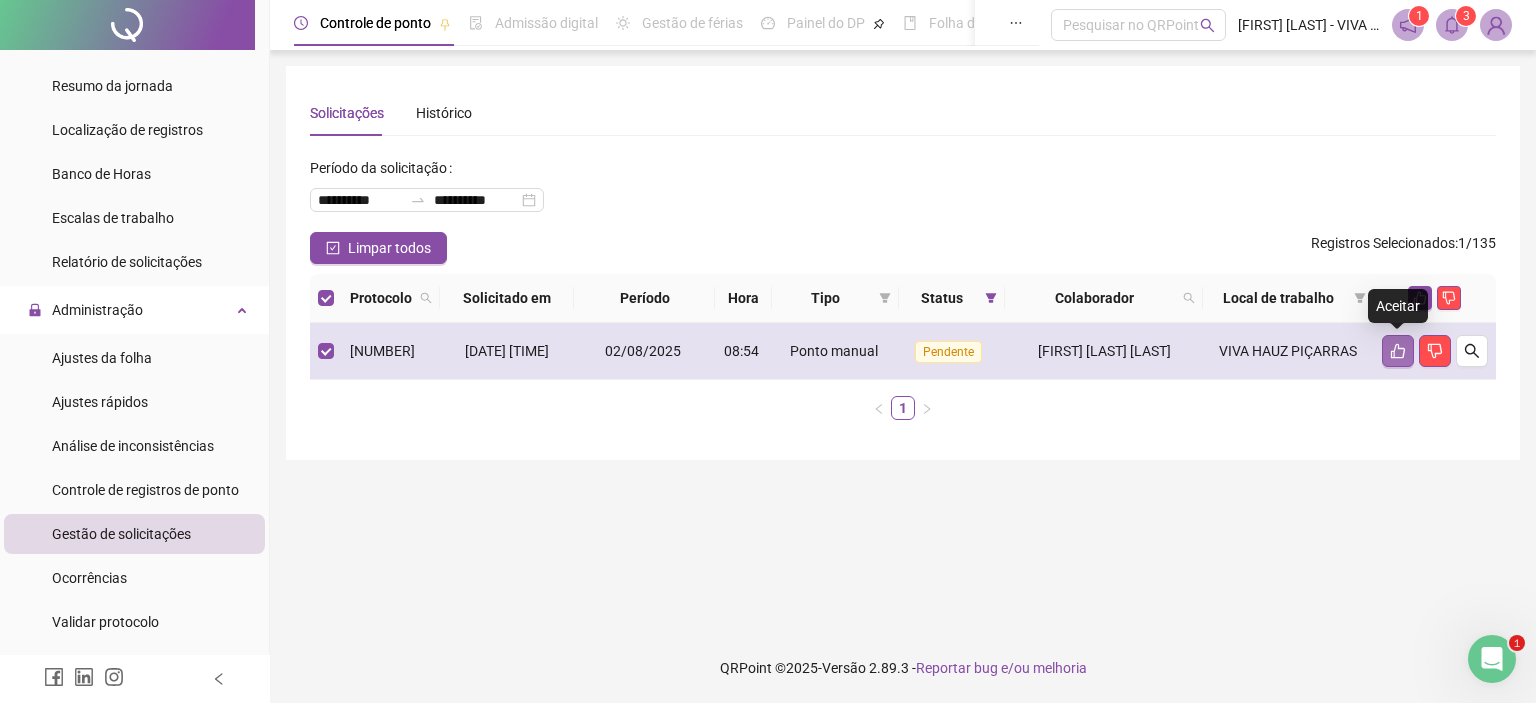 click 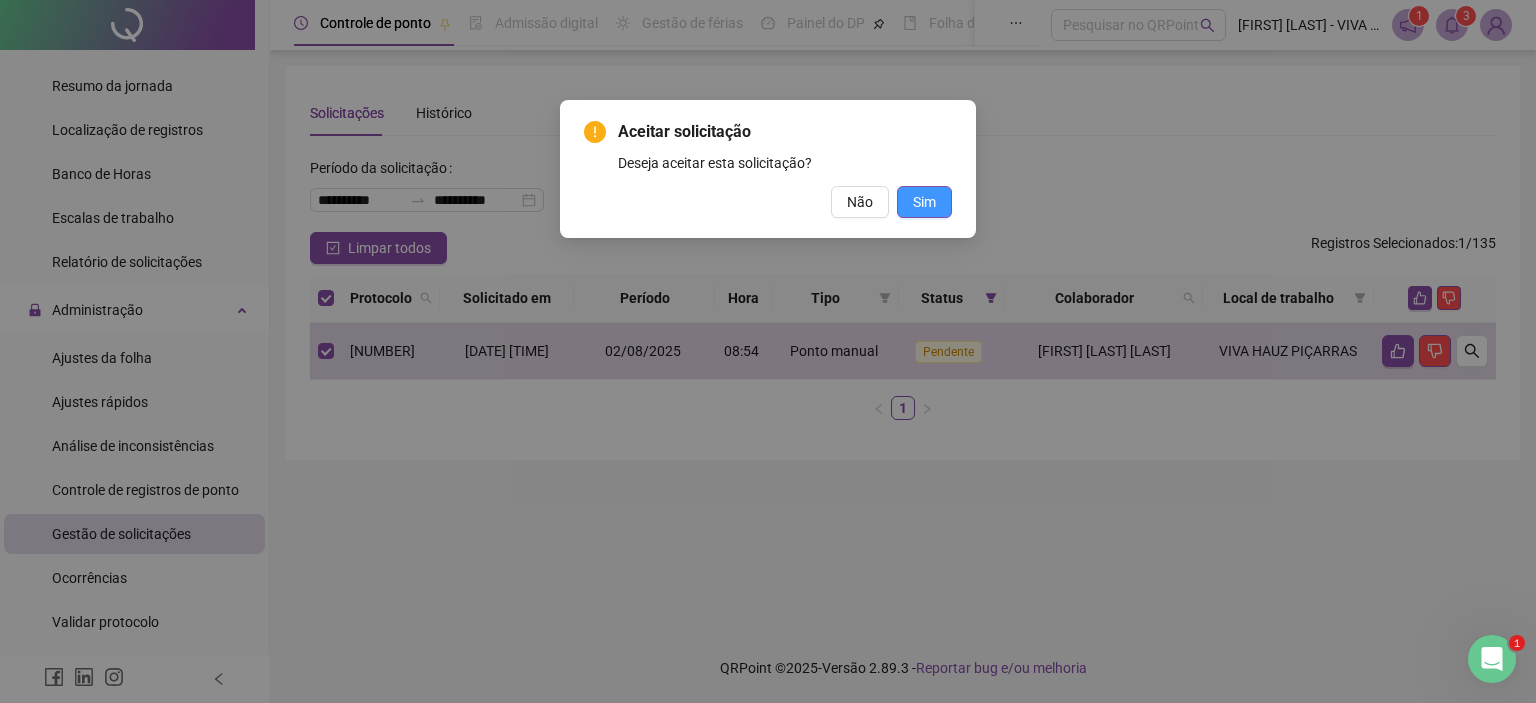 click on "Sim" at bounding box center [924, 202] 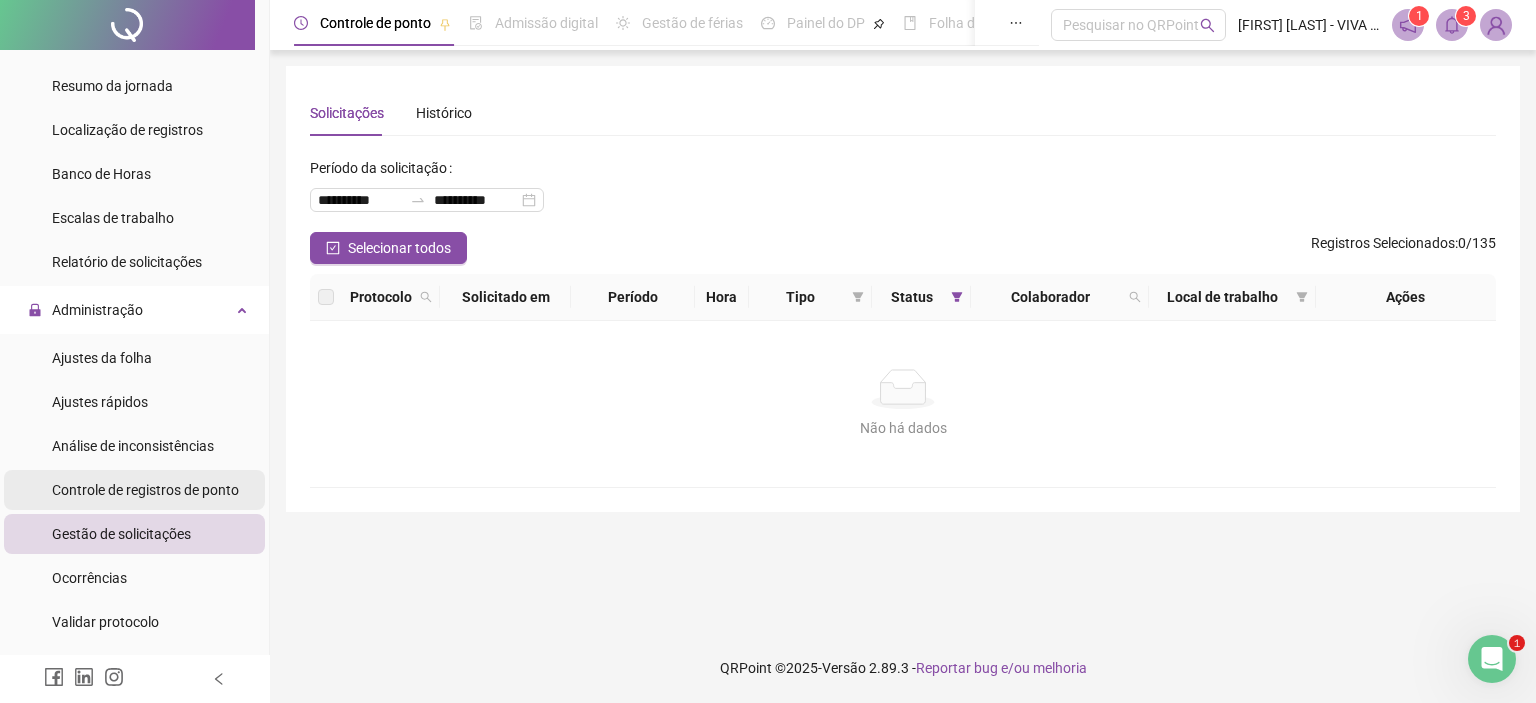 click on "Controle de registros de ponto" at bounding box center (145, 490) 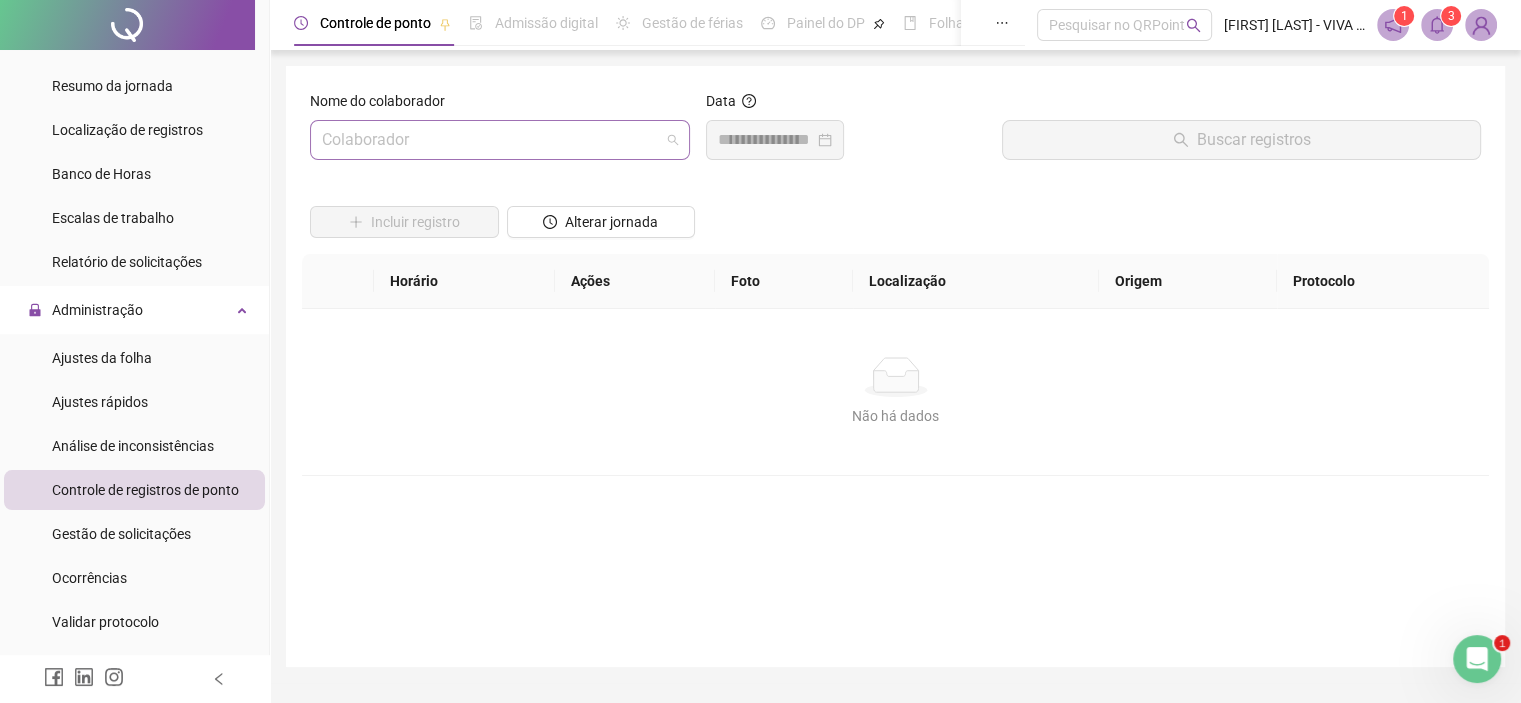 click at bounding box center [500, 140] 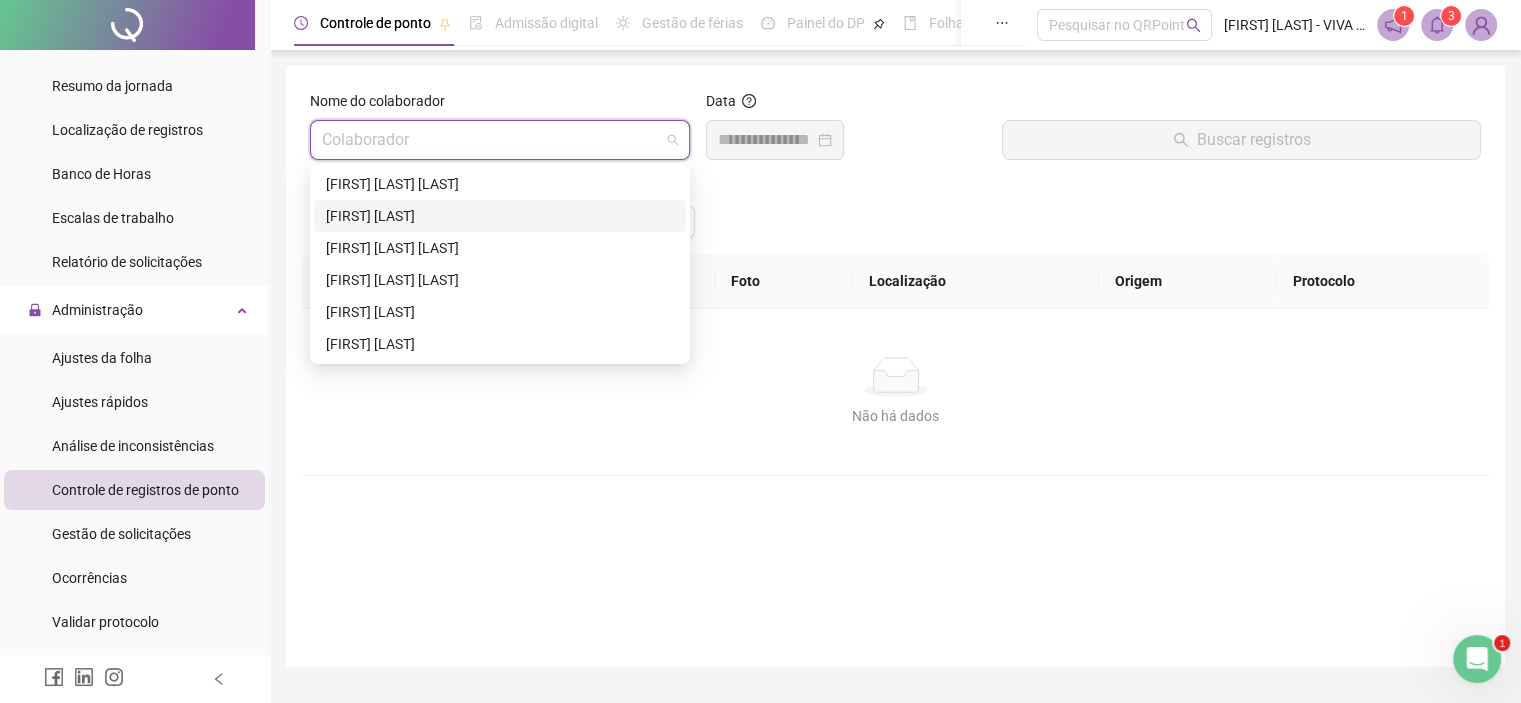click on "[FIRST] [LAST]" at bounding box center [500, 216] 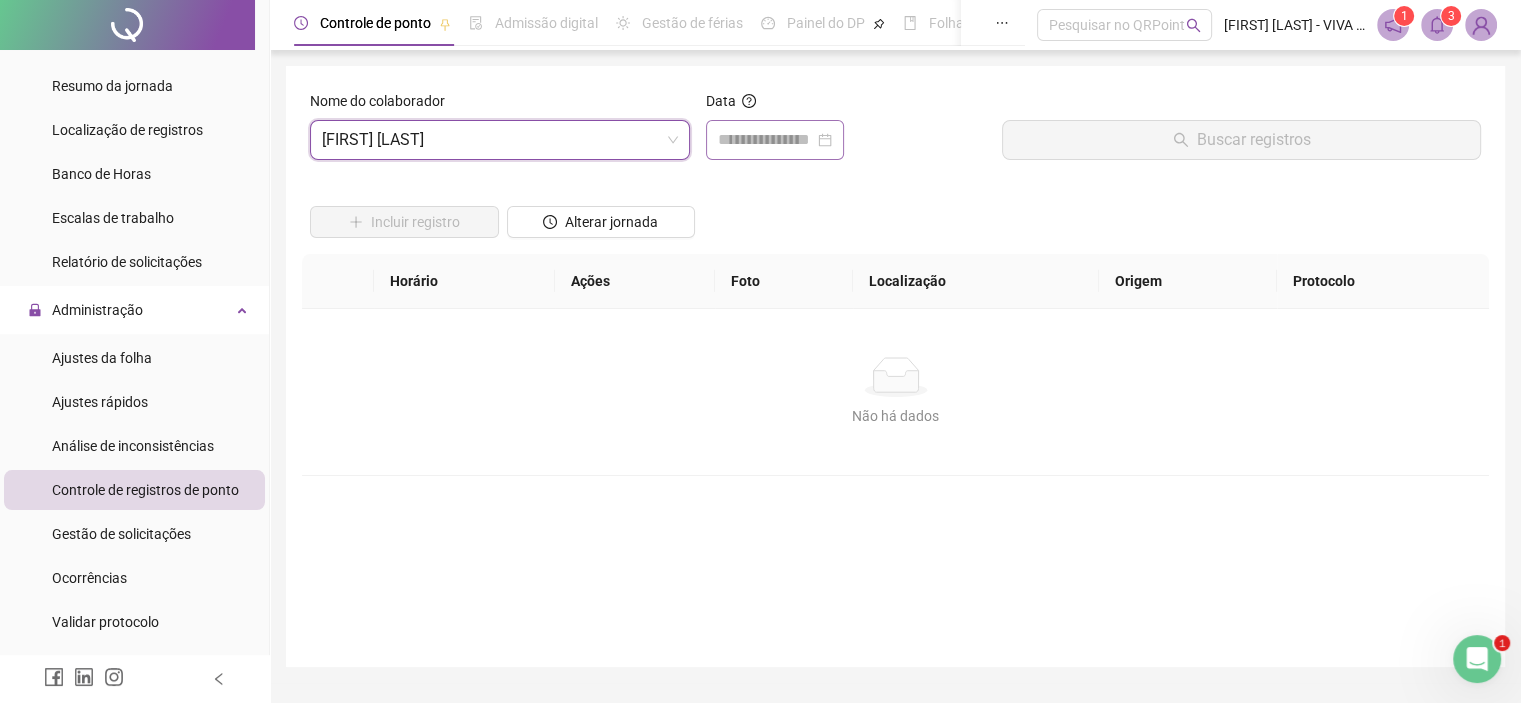 click at bounding box center [775, 140] 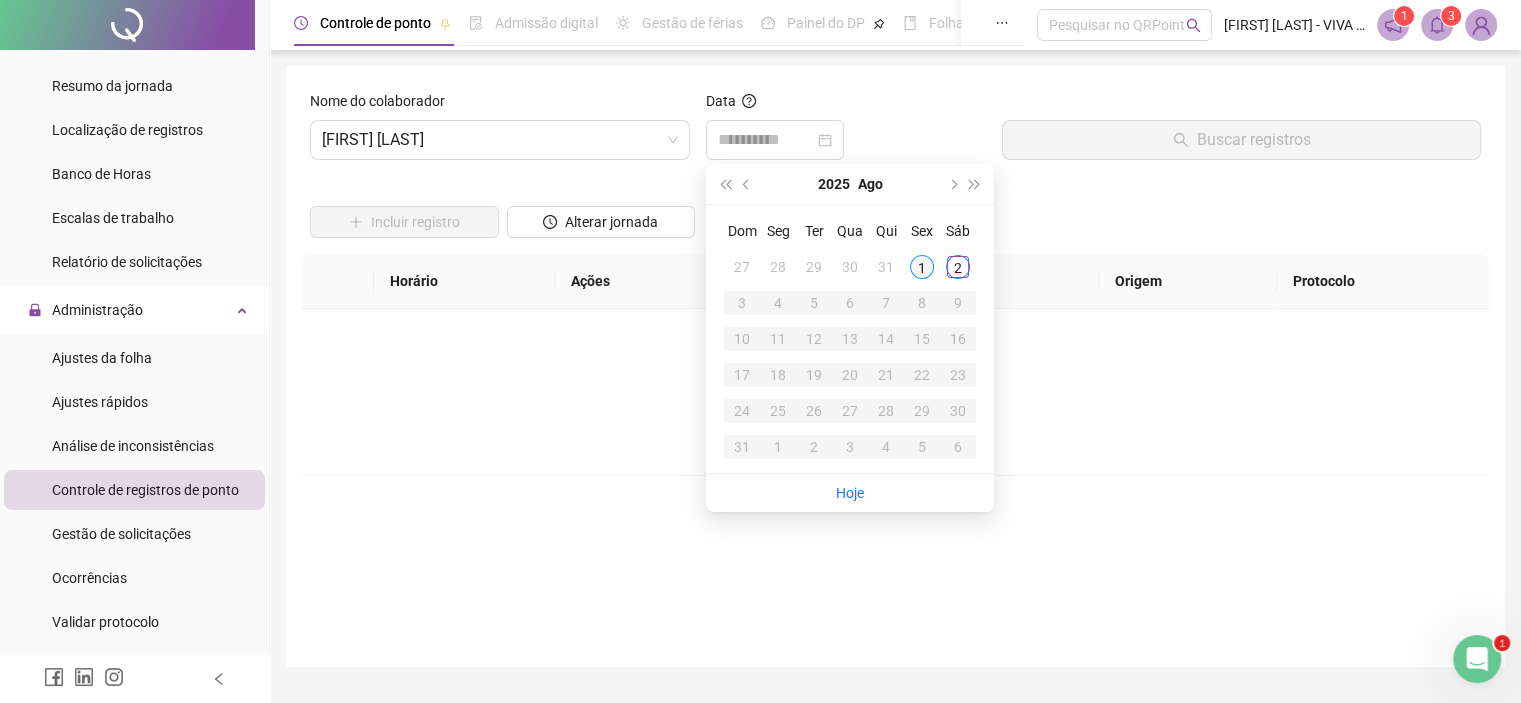 click on "1" at bounding box center (922, 267) 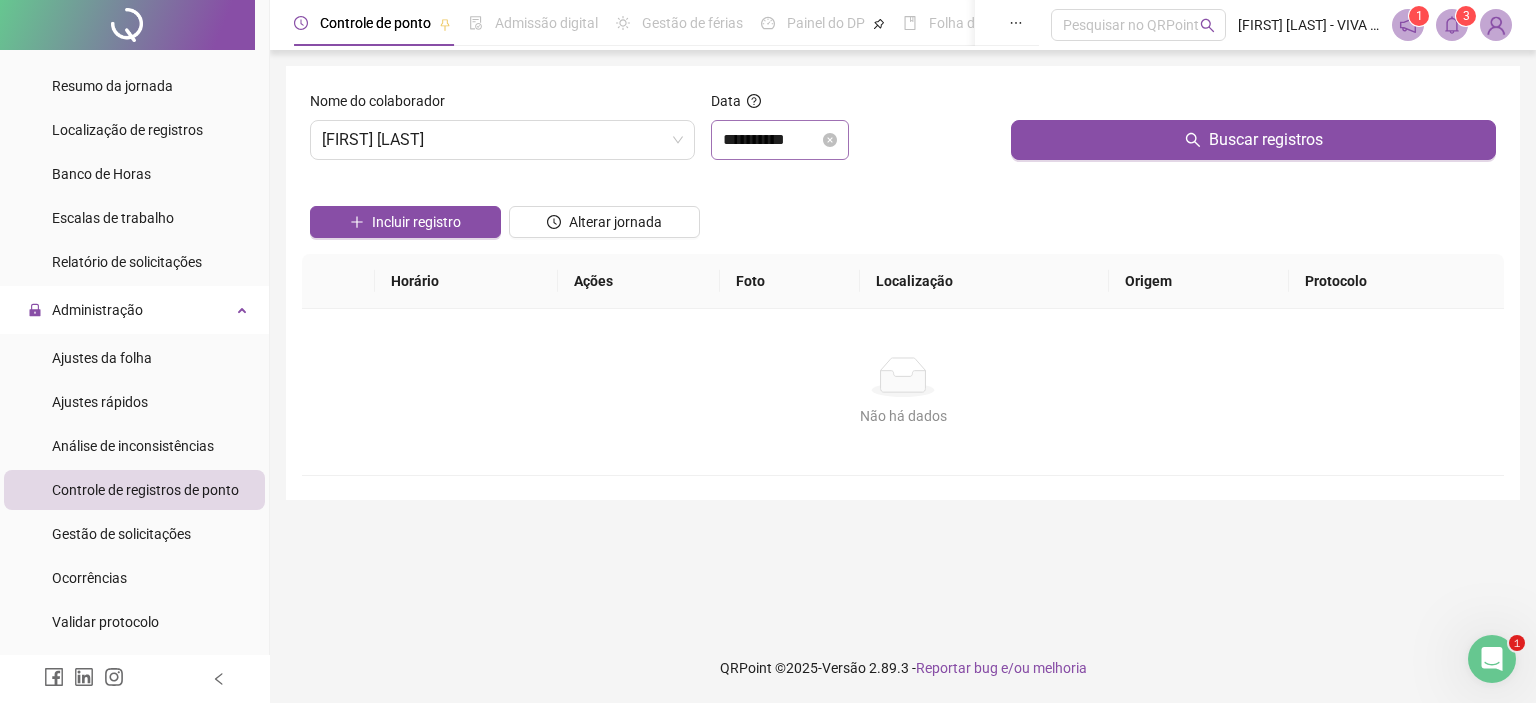 click on "**********" at bounding box center (780, 140) 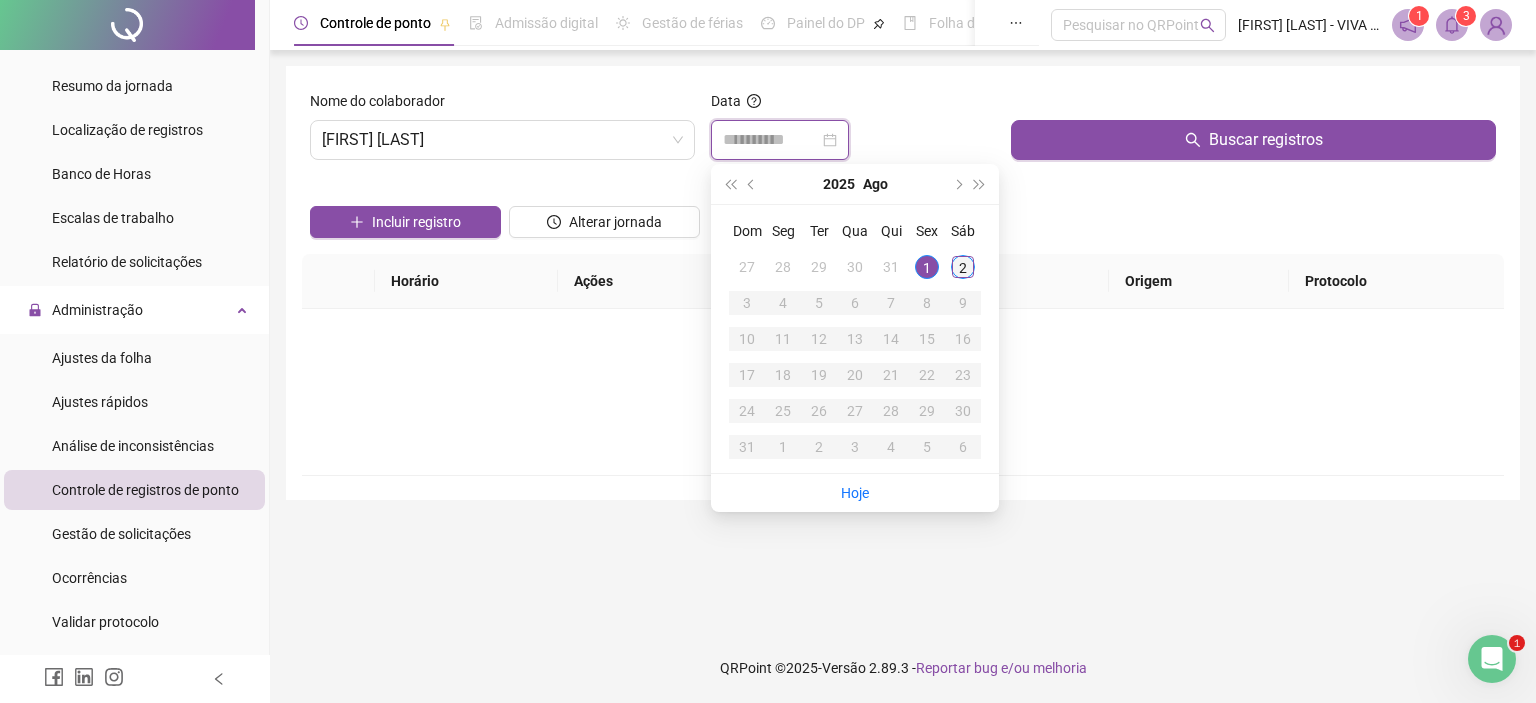 type on "**********" 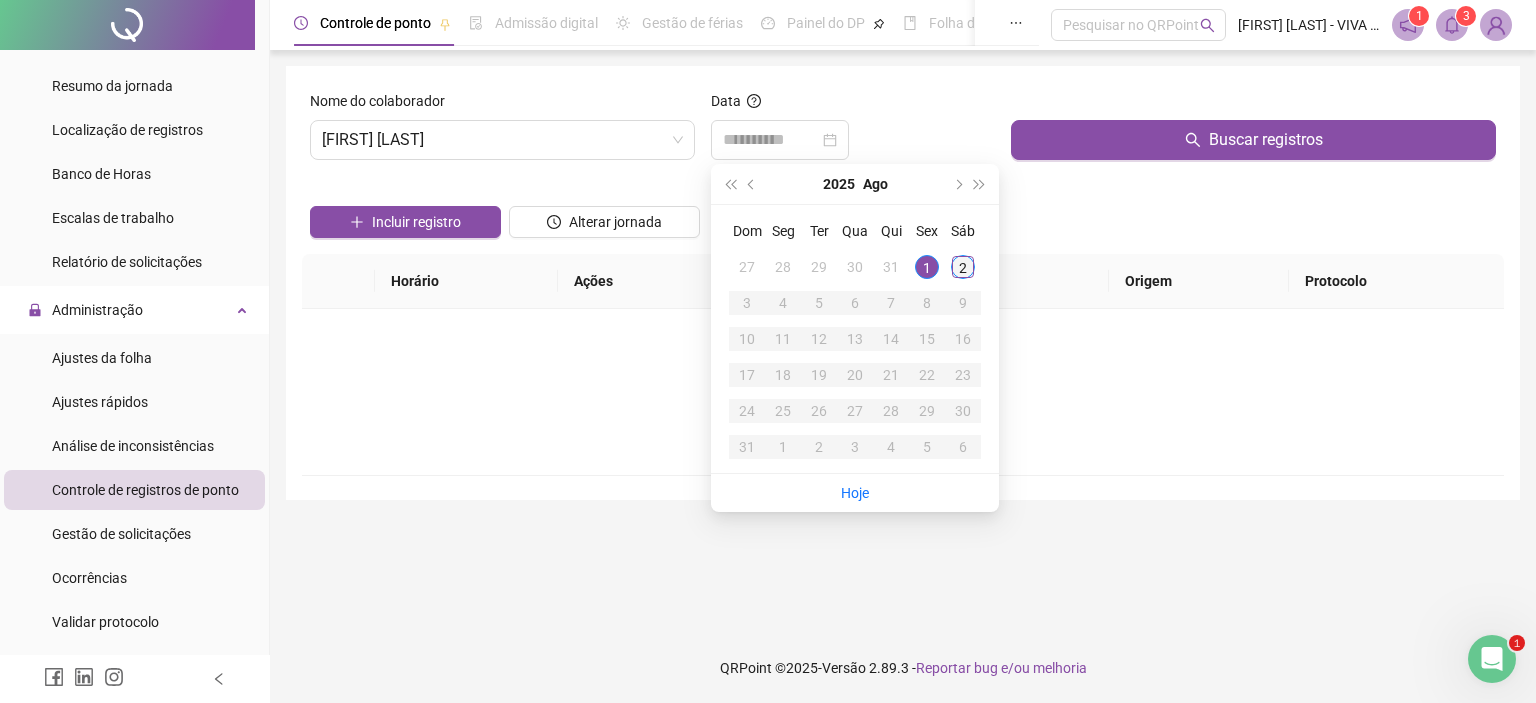 click on "2" at bounding box center (963, 267) 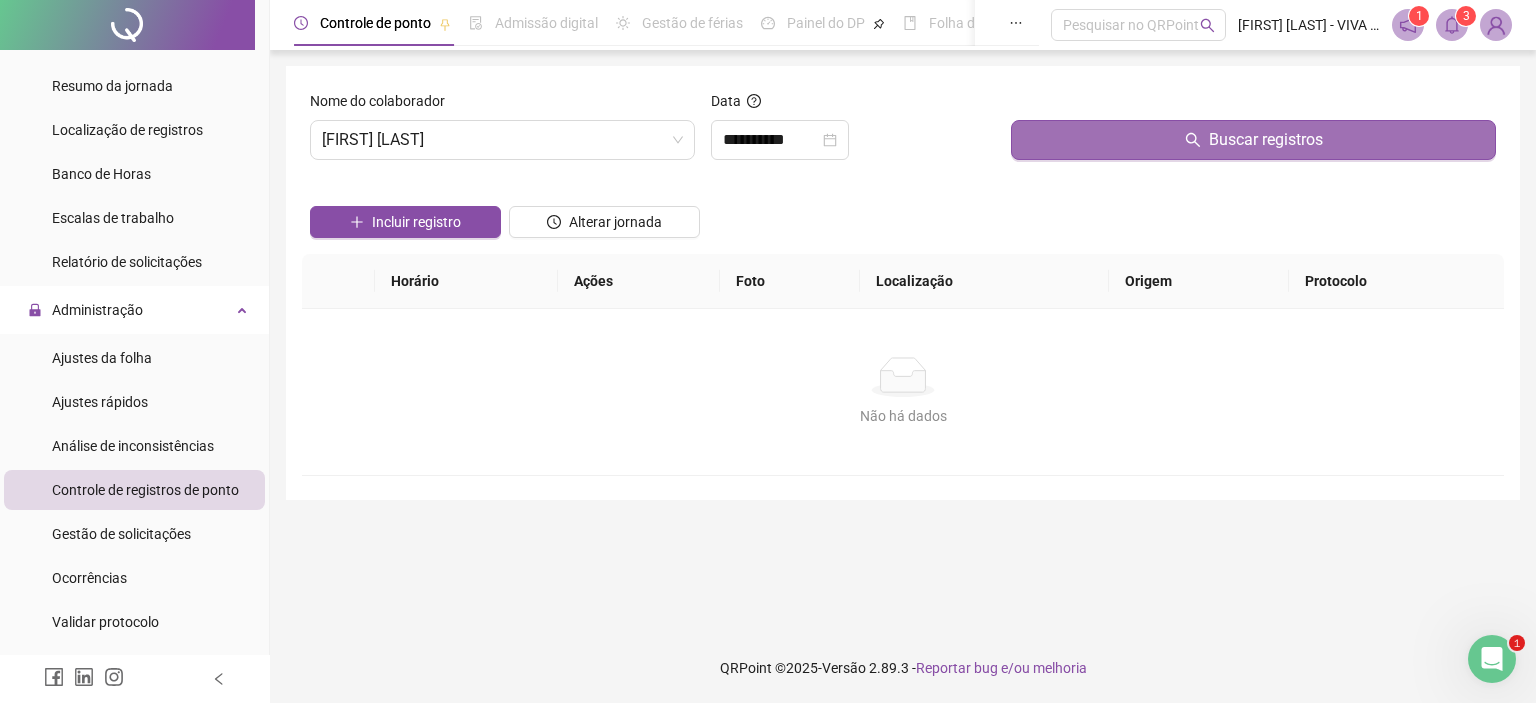 click on "Buscar registros" at bounding box center [1253, 140] 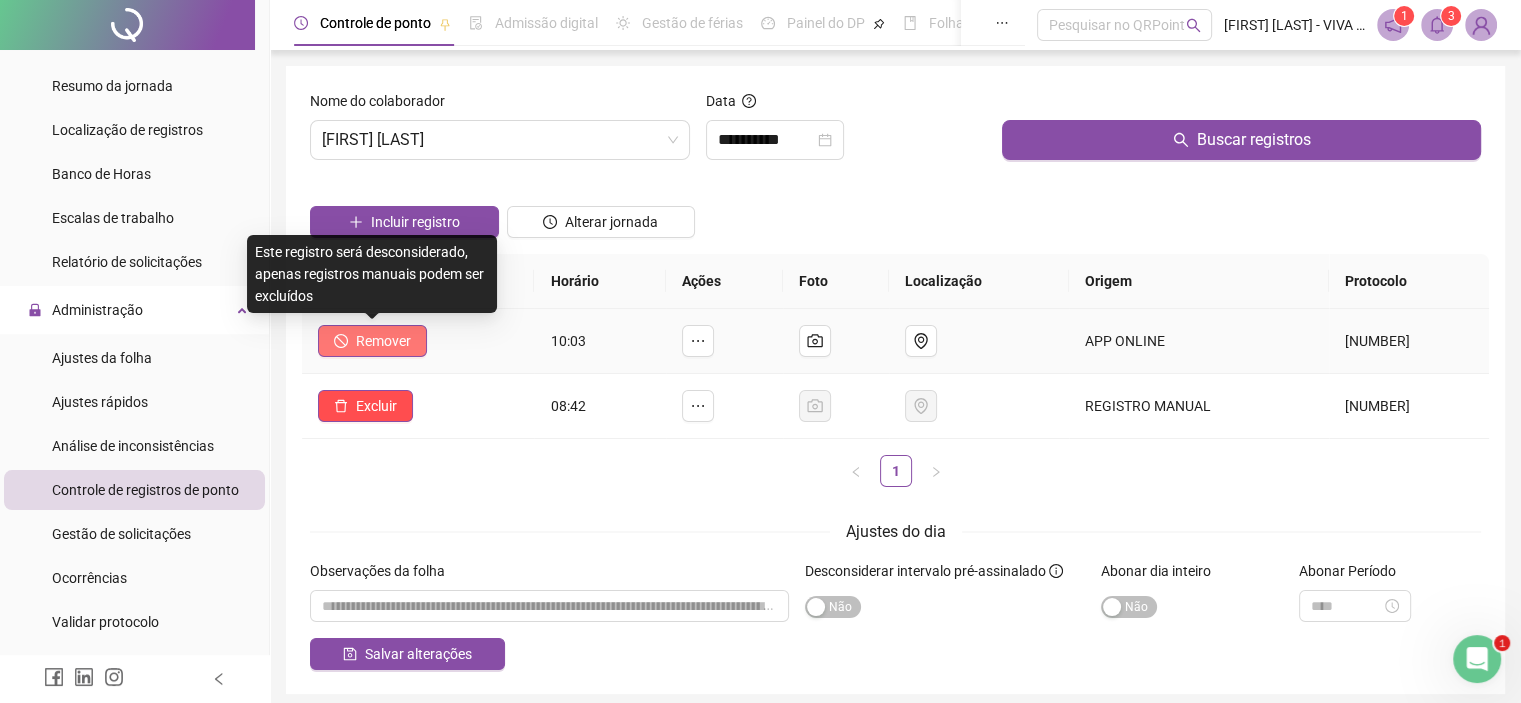 click on "Remover" at bounding box center [383, 341] 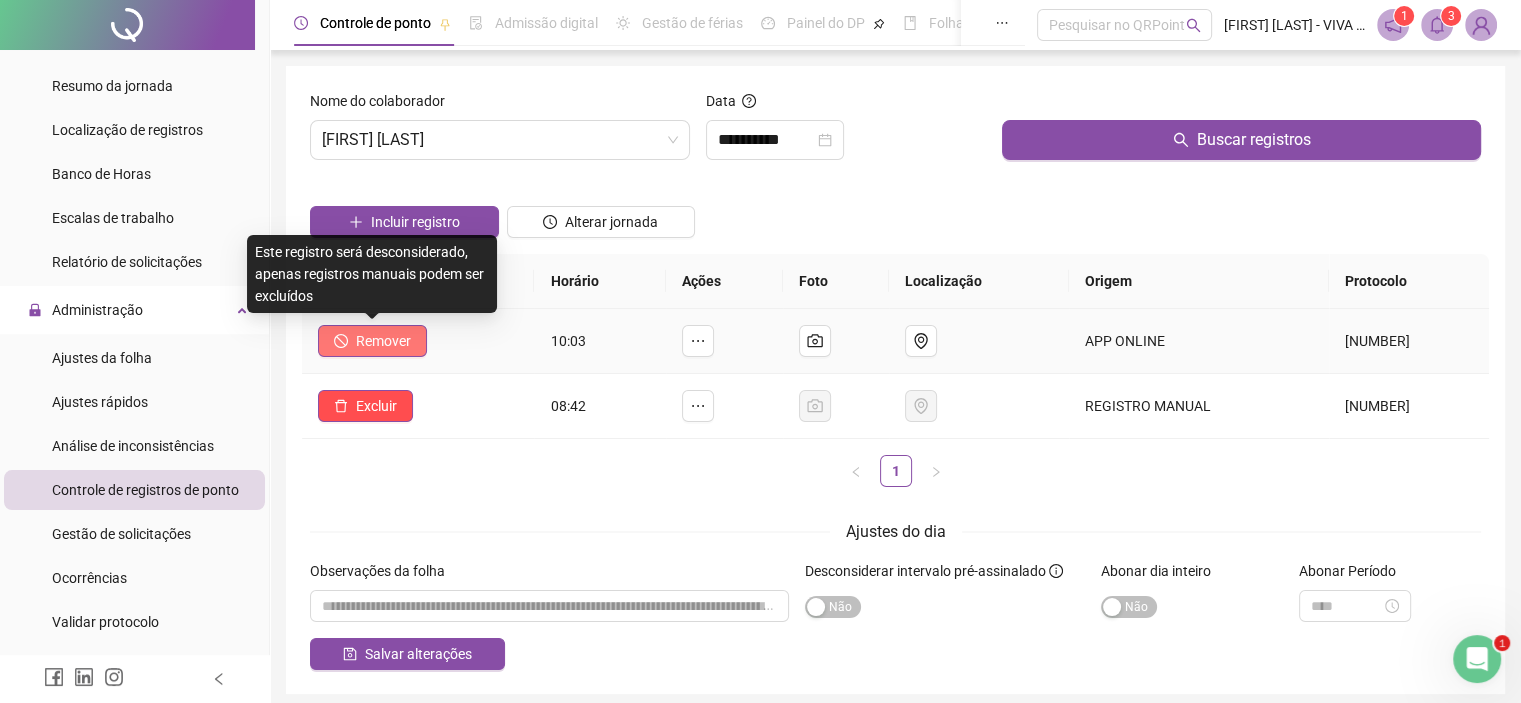 click on "Remover" at bounding box center [383, 341] 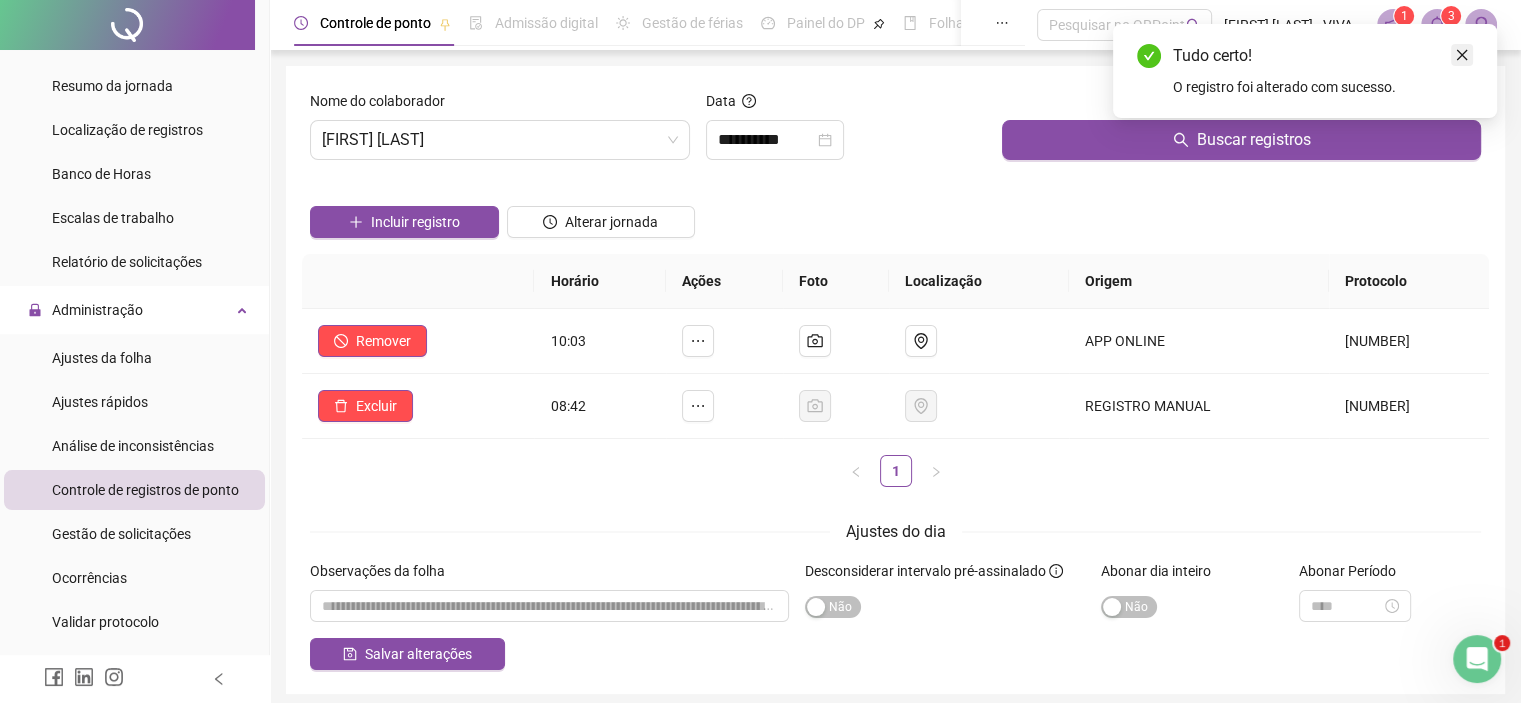 click 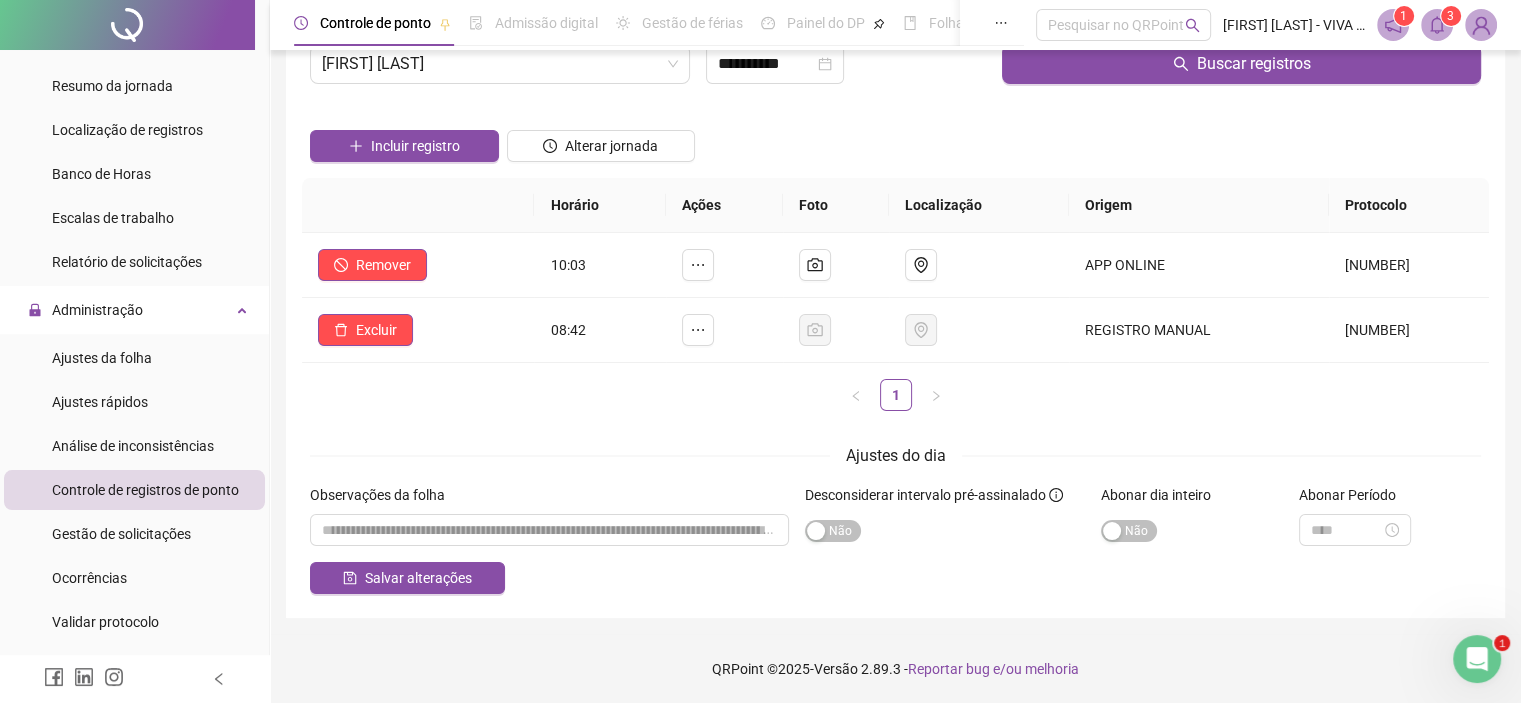 scroll, scrollTop: 0, scrollLeft: 0, axis: both 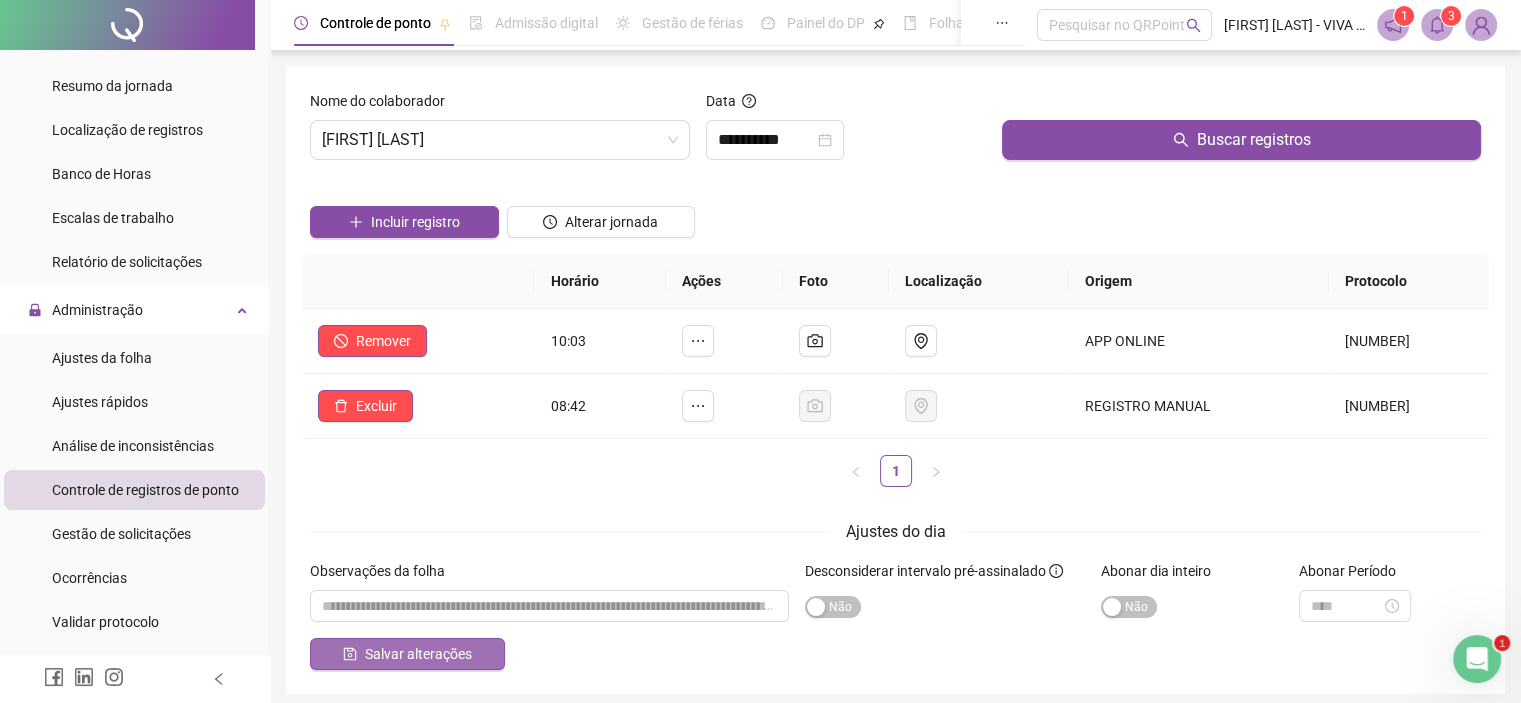 click on "Salvar alterações" at bounding box center (418, 654) 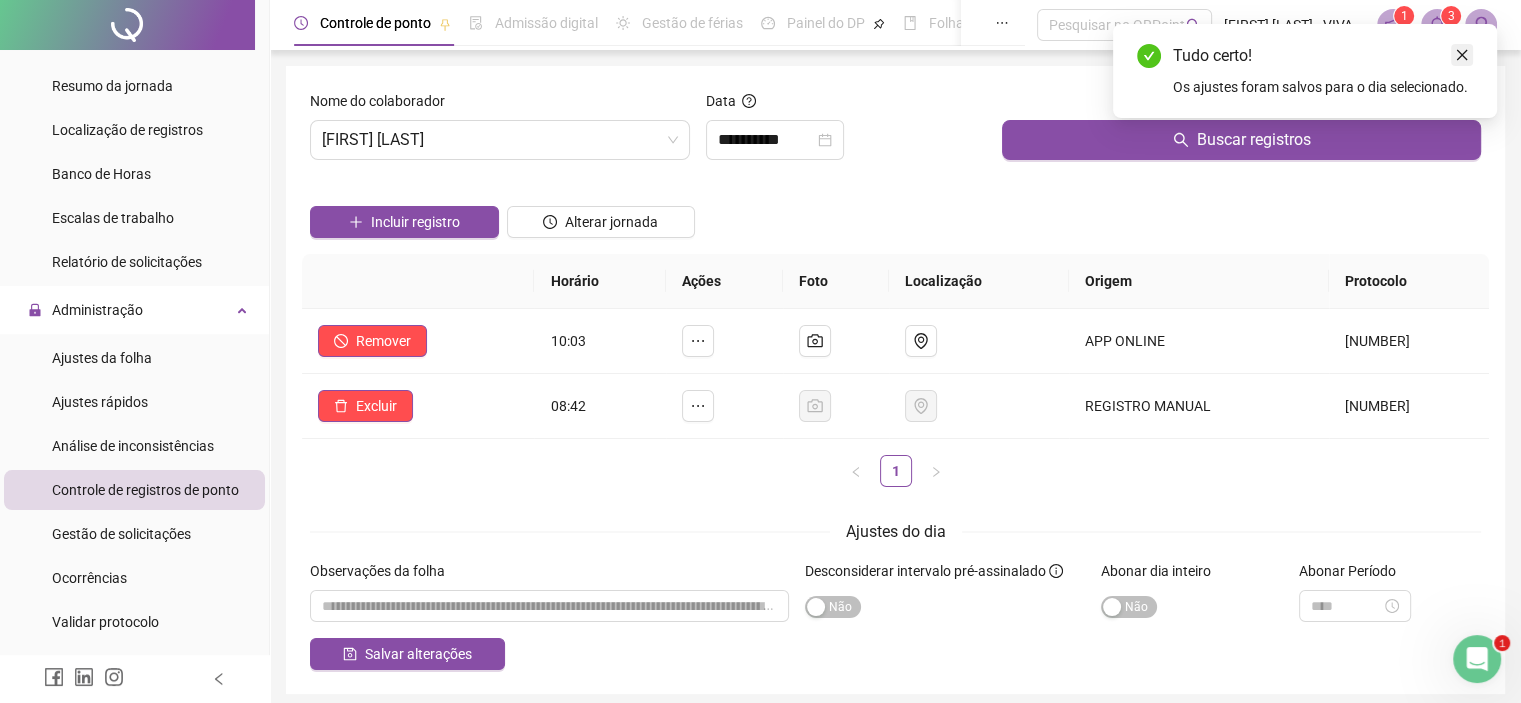 click 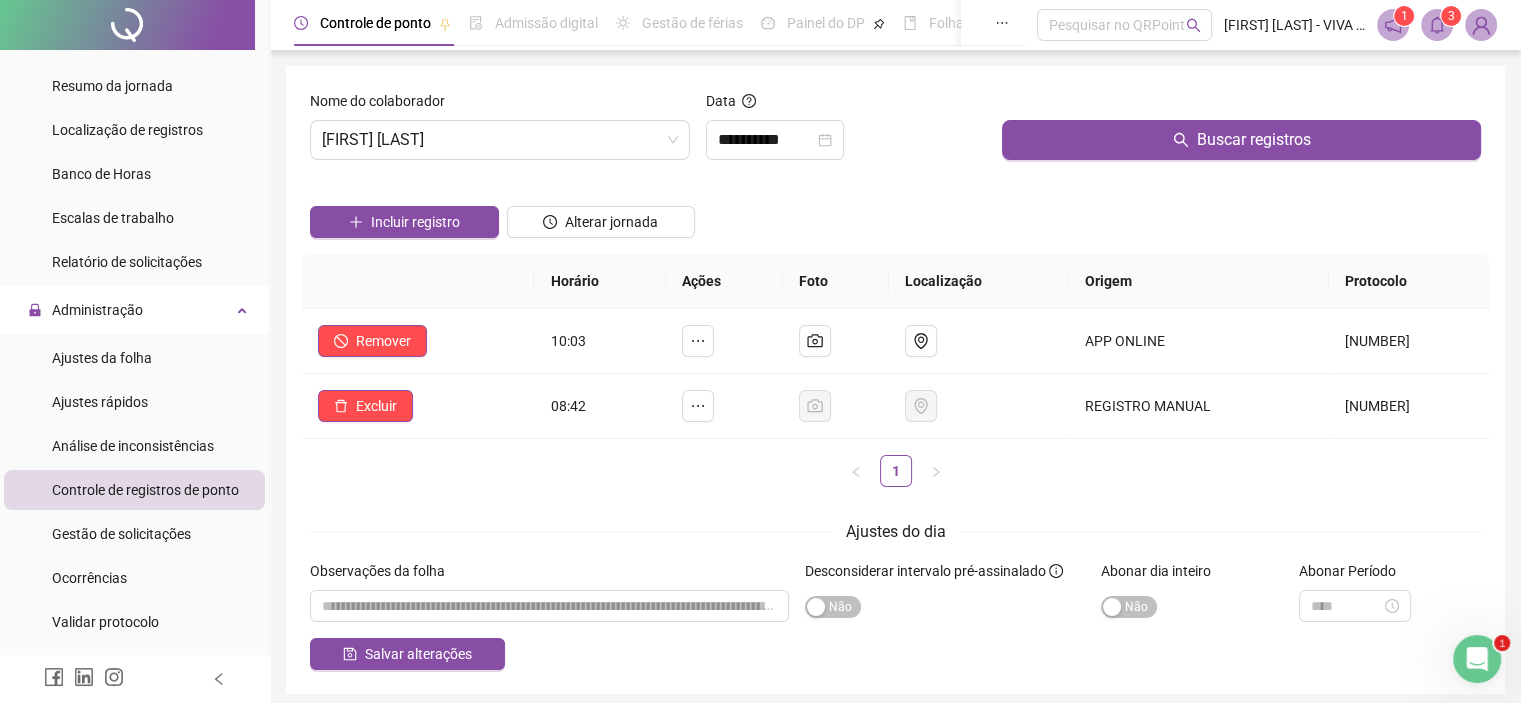 click on "Controle de registros de ponto" at bounding box center (145, 490) 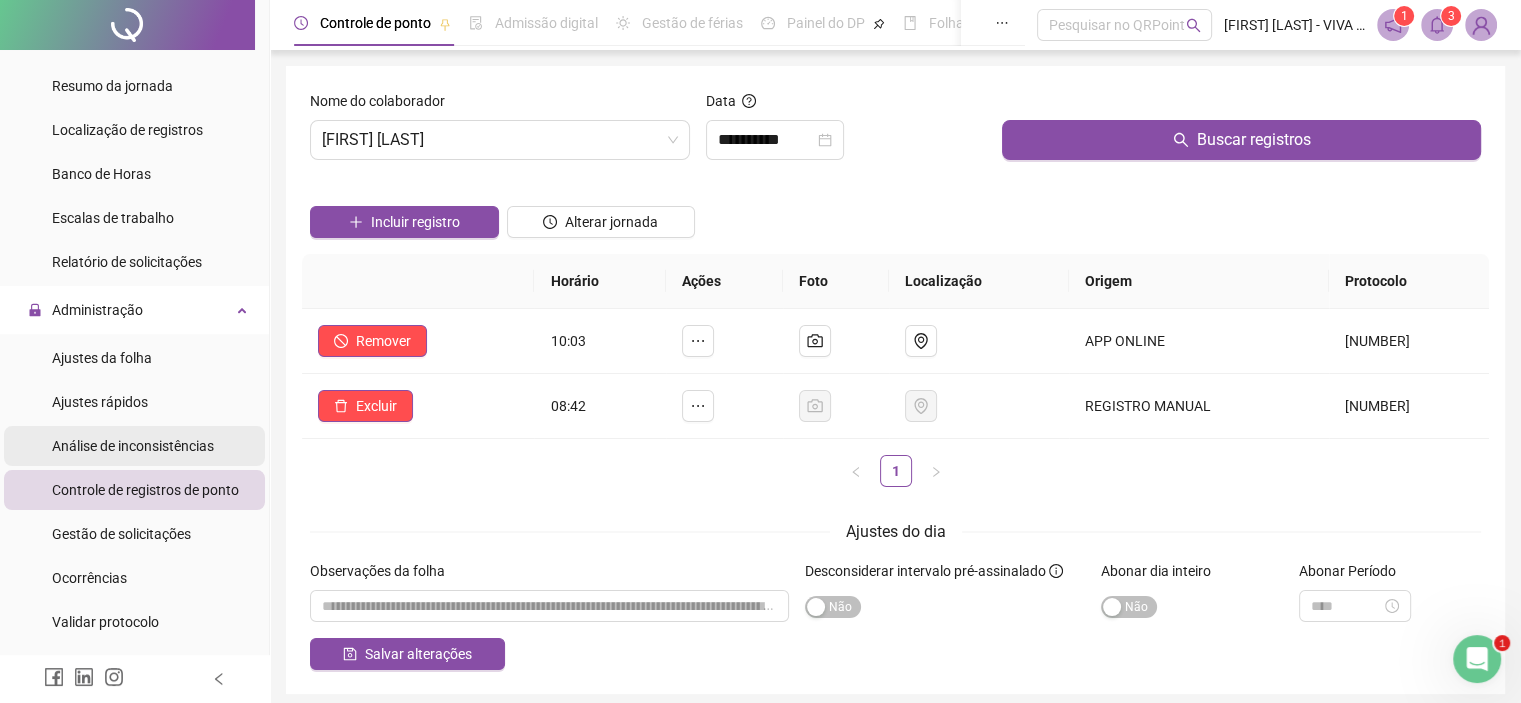 click on "Análise de inconsistências" at bounding box center [133, 446] 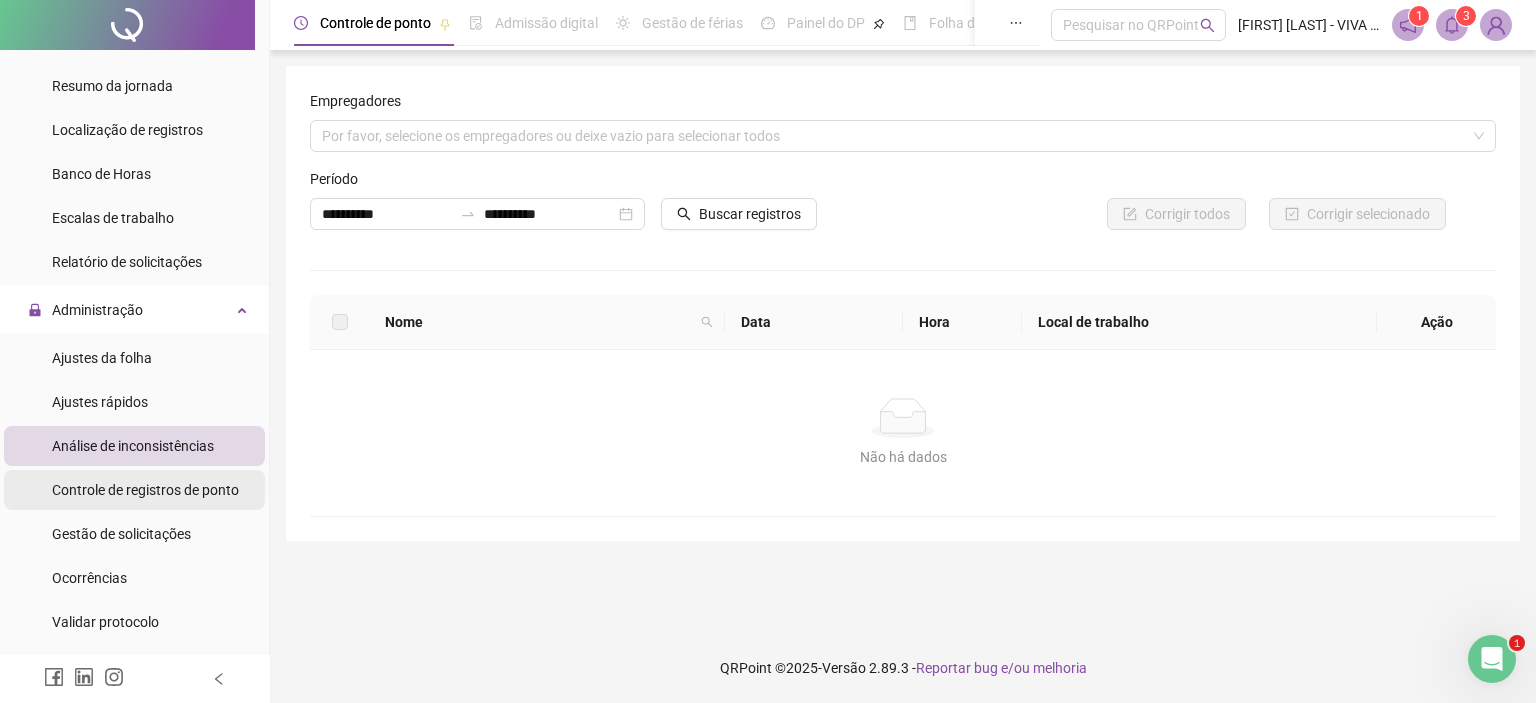click on "Controle de registros de ponto" at bounding box center [145, 490] 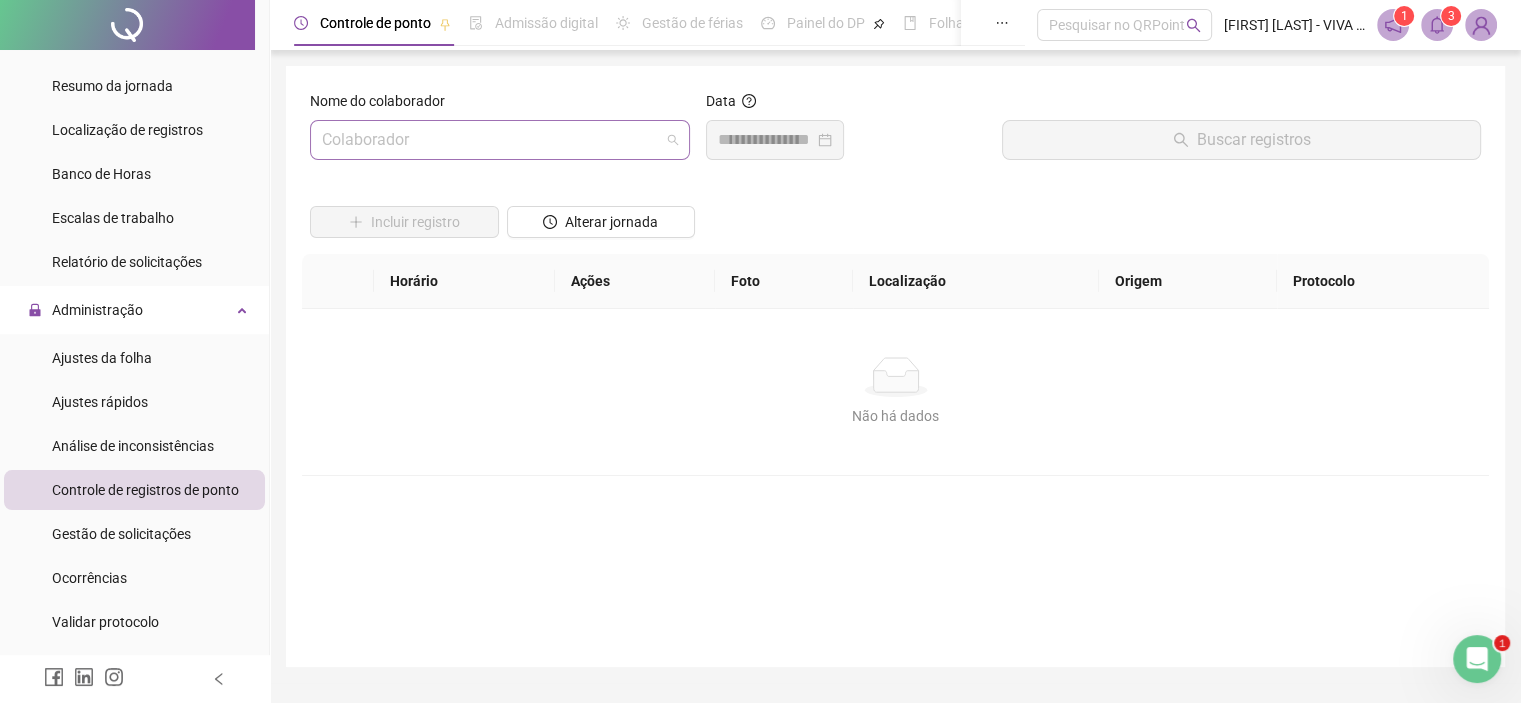 click at bounding box center (500, 140) 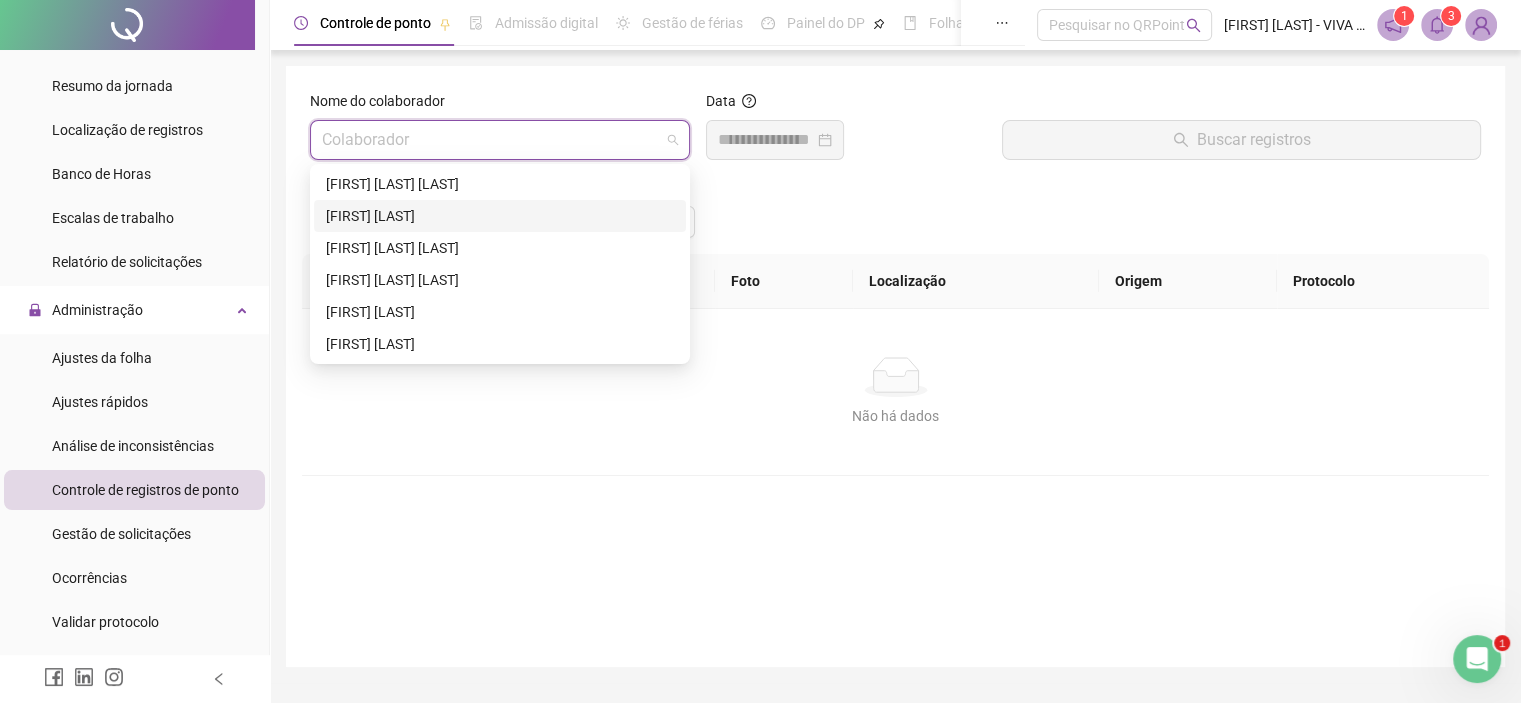 click on "[FIRST] [LAST]" at bounding box center (500, 216) 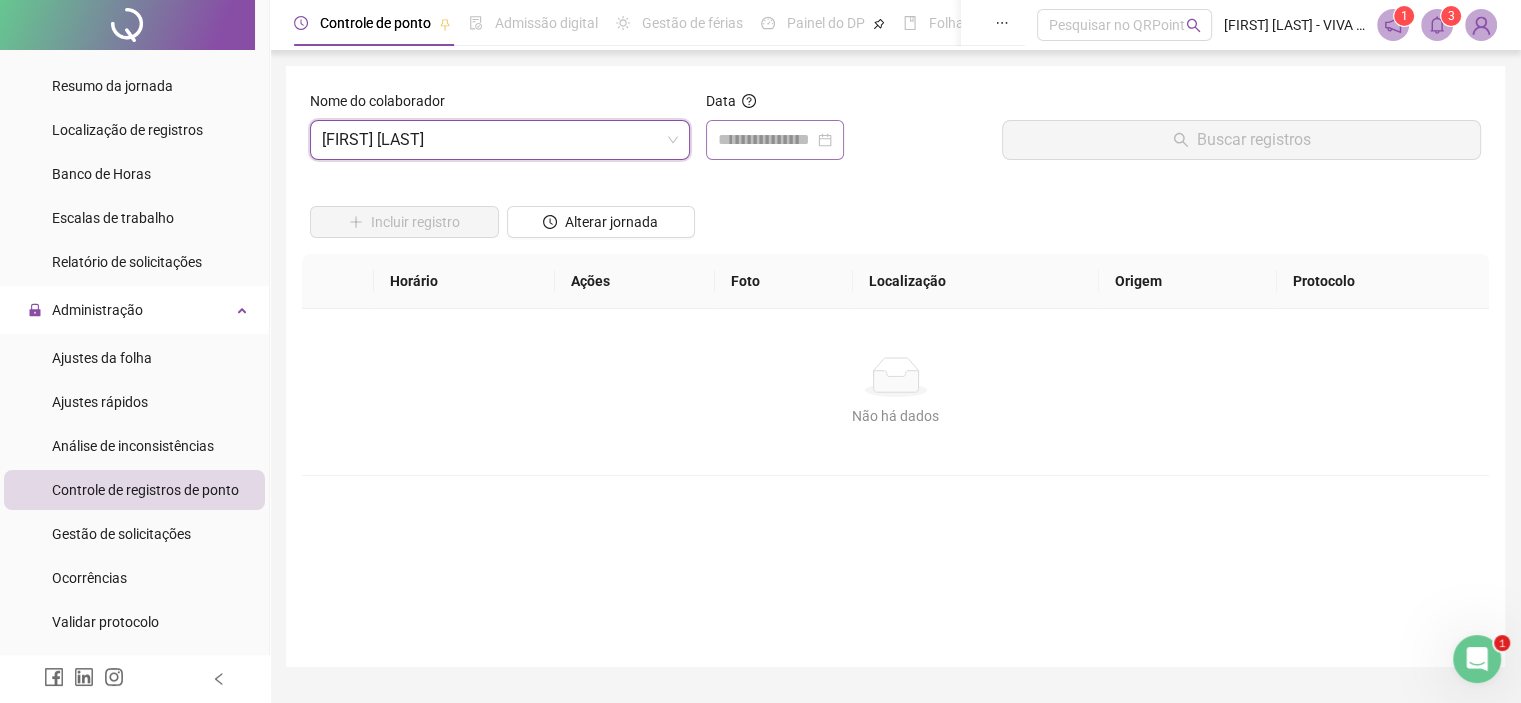 click at bounding box center [775, 140] 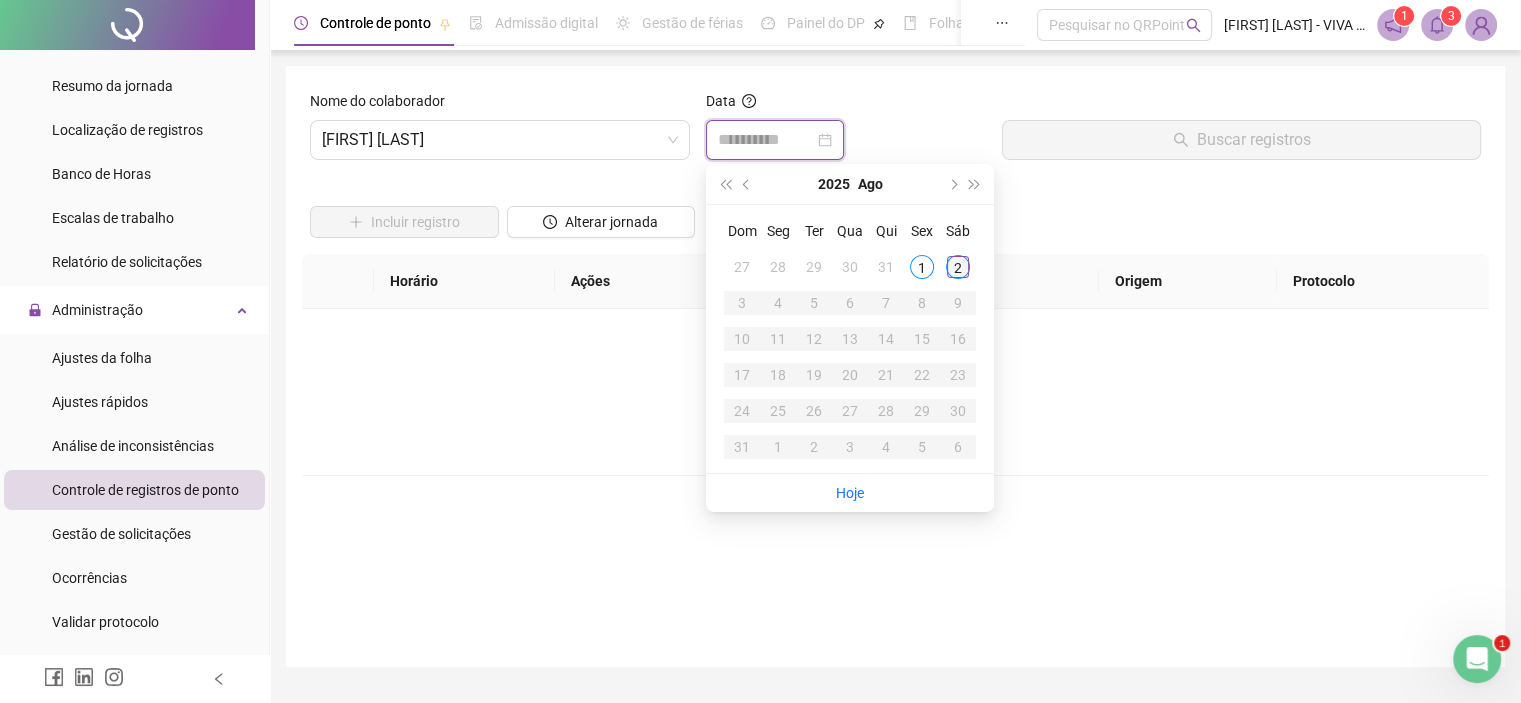 type on "**********" 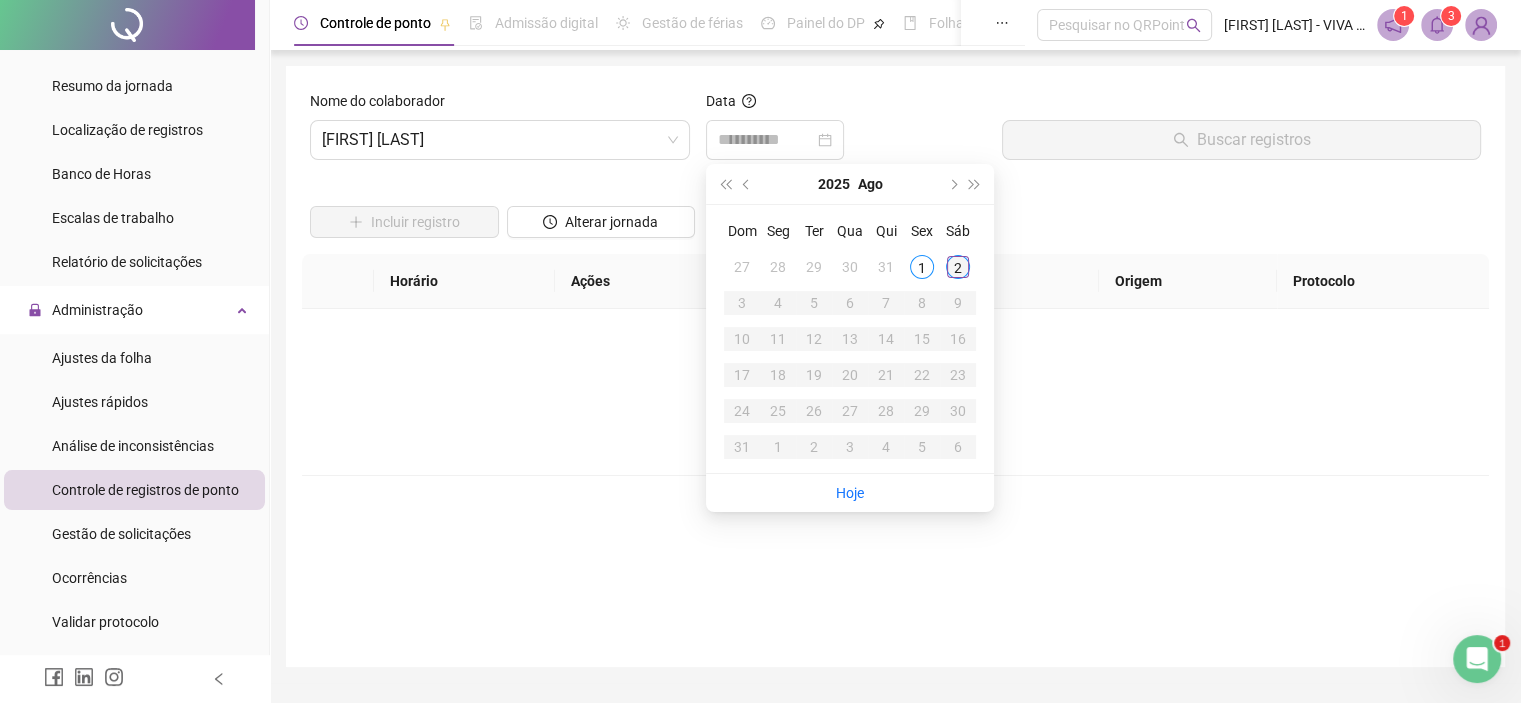 click on "2" at bounding box center [958, 267] 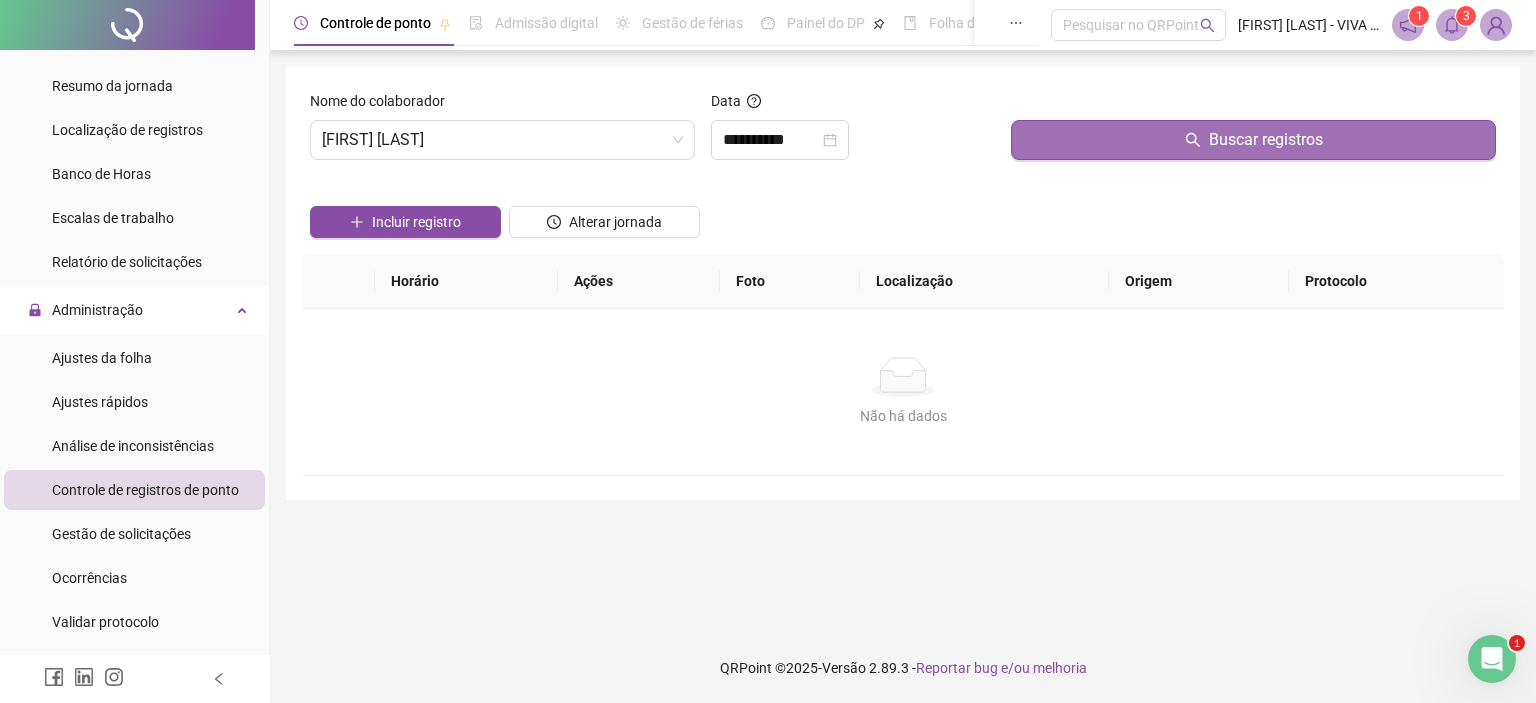 click on "Buscar registros" at bounding box center [1266, 140] 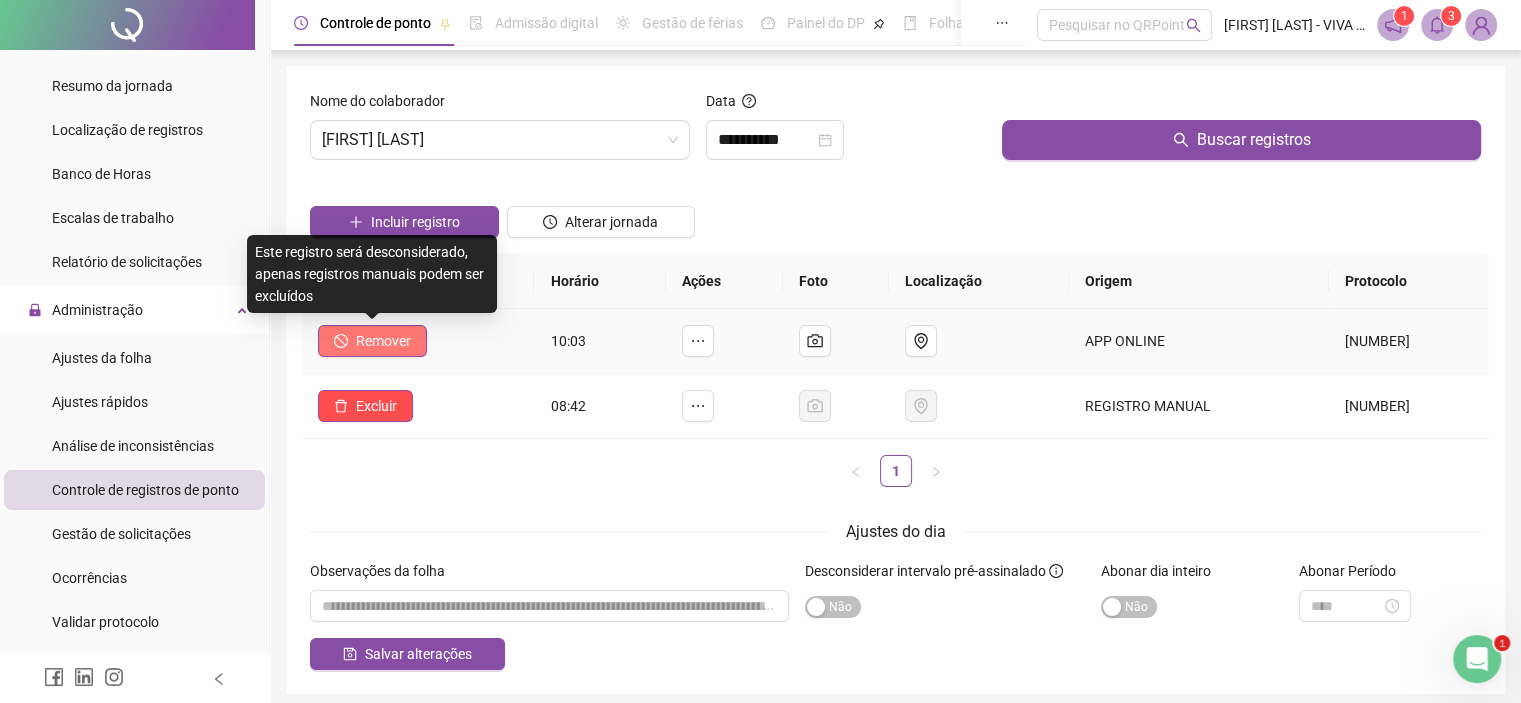 click on "Remover" at bounding box center [383, 341] 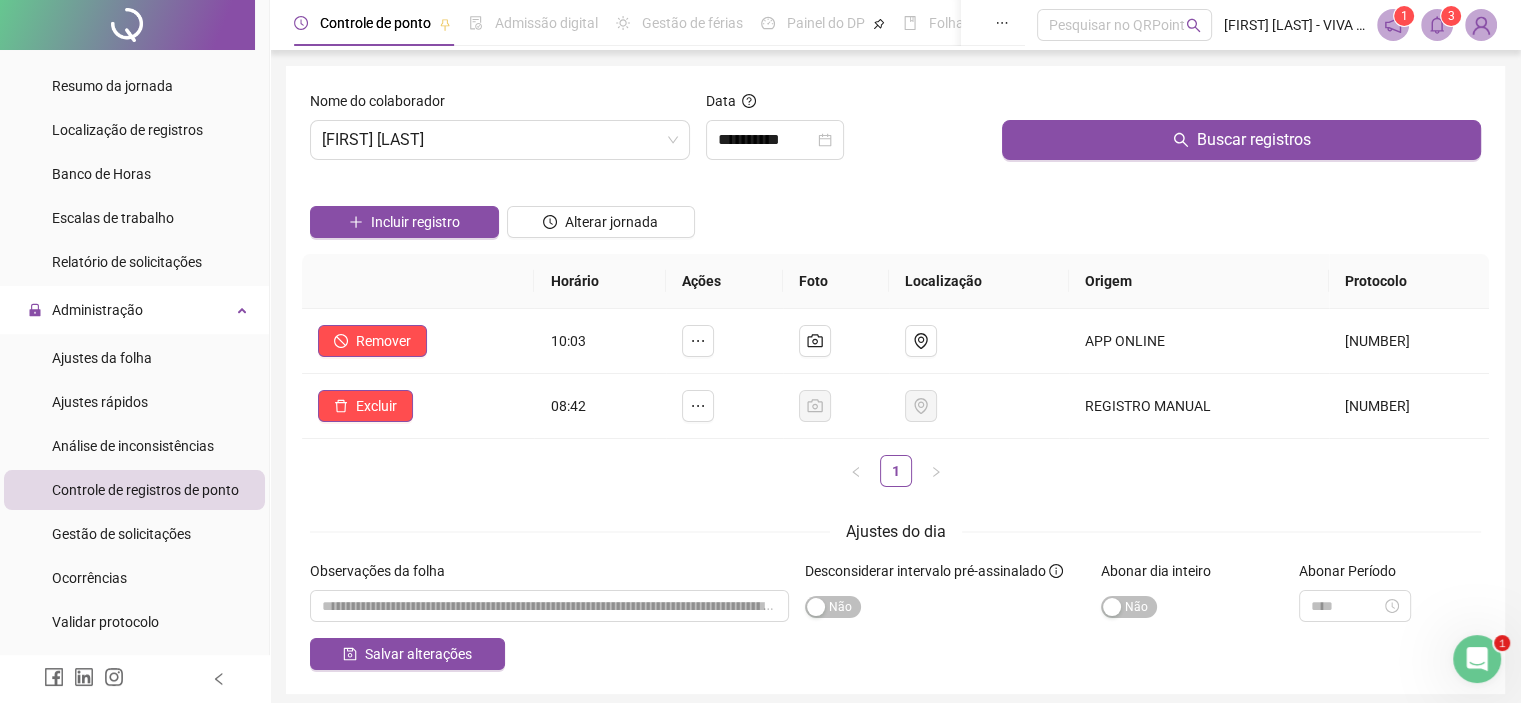 click on "1" at bounding box center (895, 471) 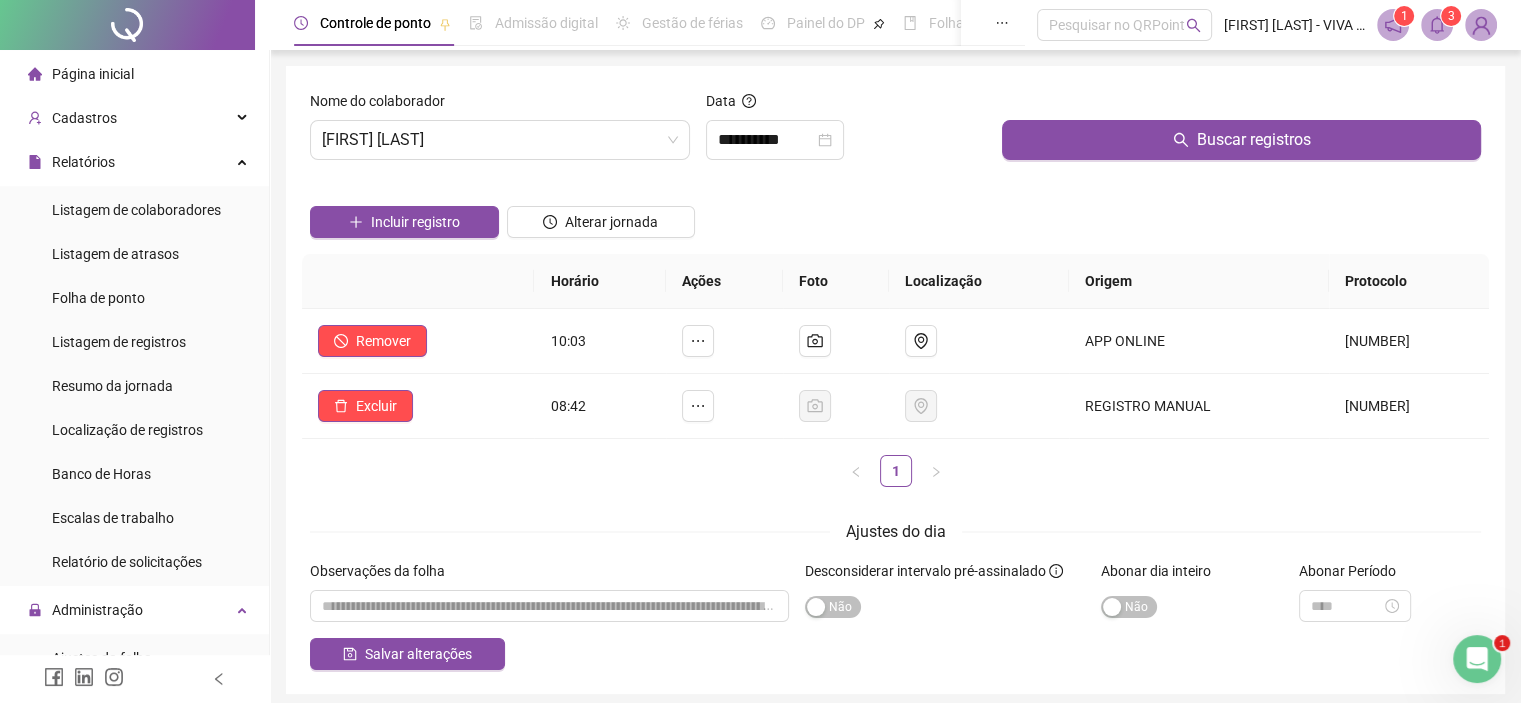 click on "Página inicial" at bounding box center [134, 74] 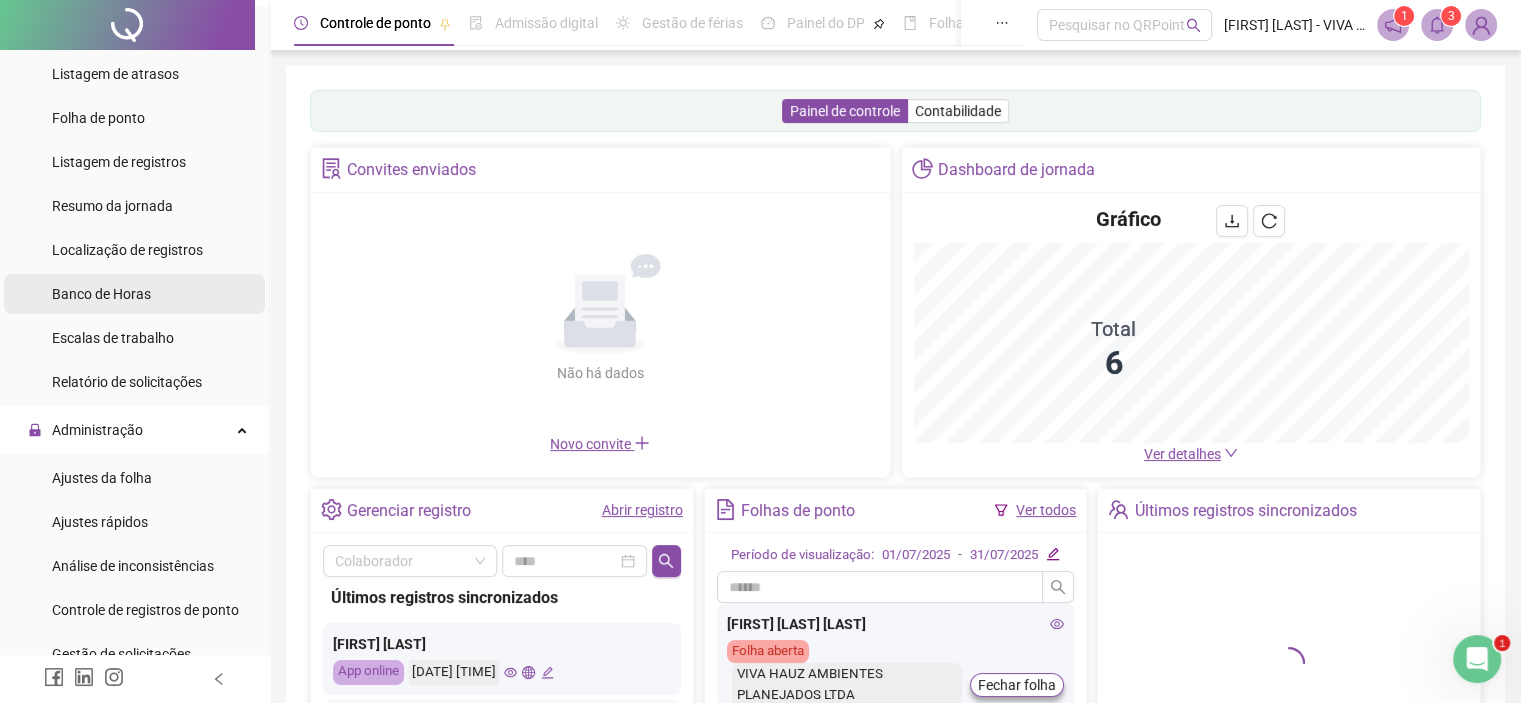 scroll, scrollTop: 0, scrollLeft: 0, axis: both 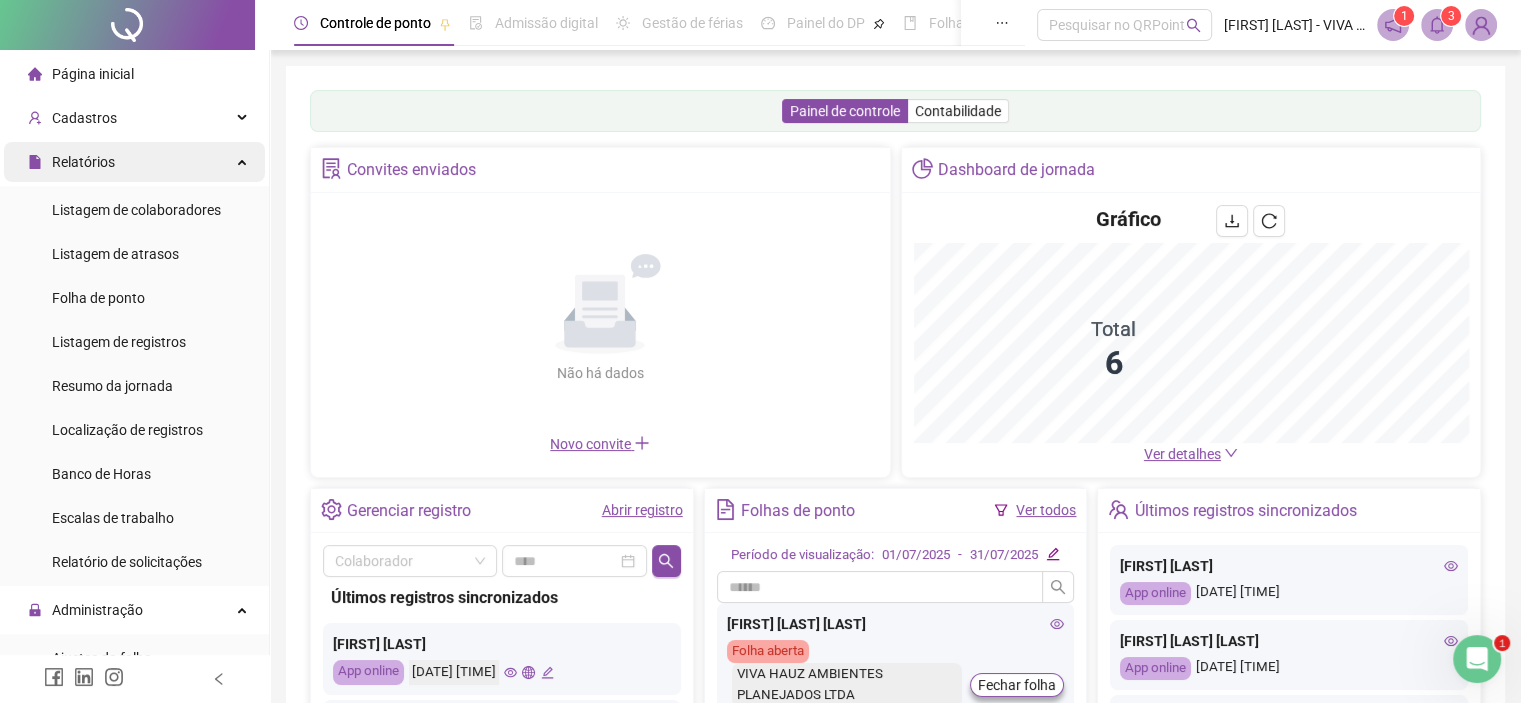 click on "Relatórios" at bounding box center [134, 162] 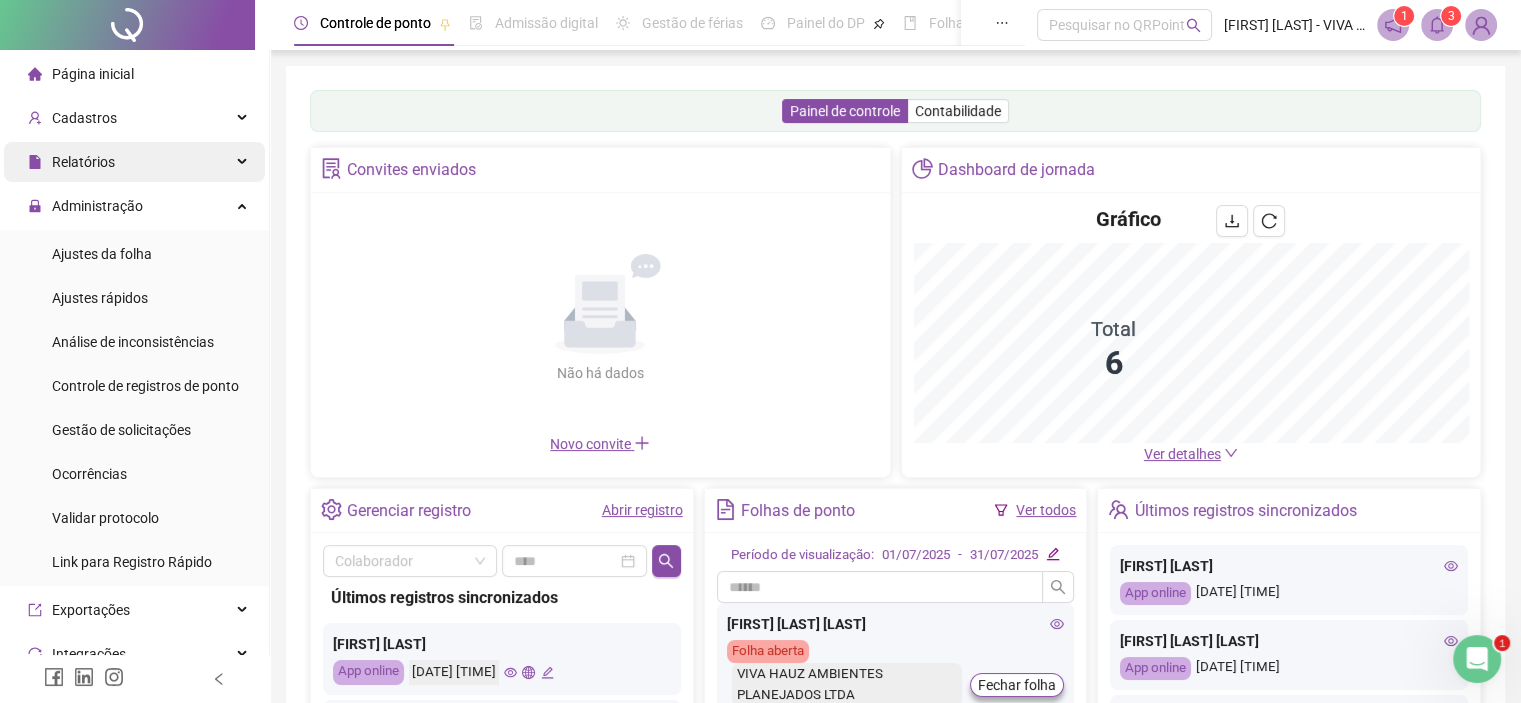 click on "Relatórios" at bounding box center (83, 162) 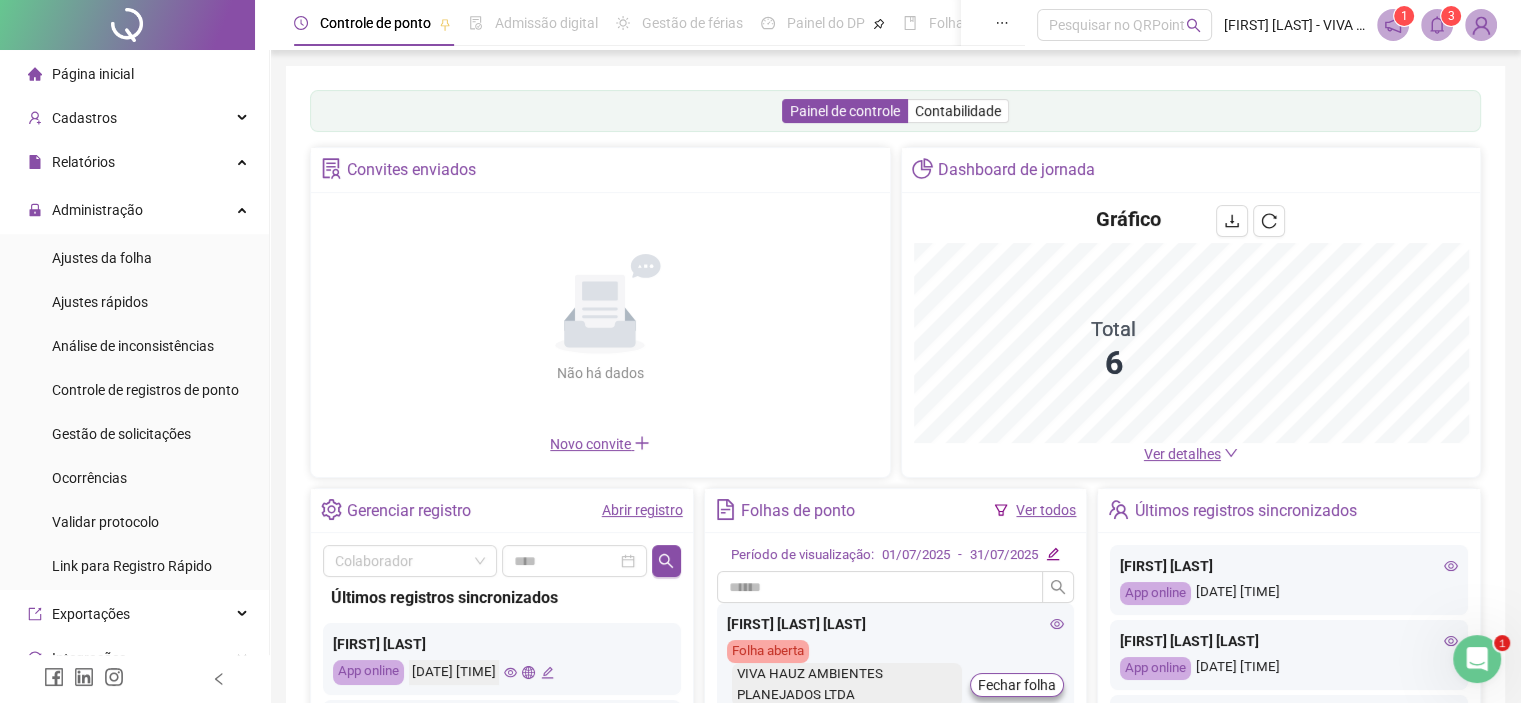 click on "Folha de ponto" at bounding box center (98, 298) 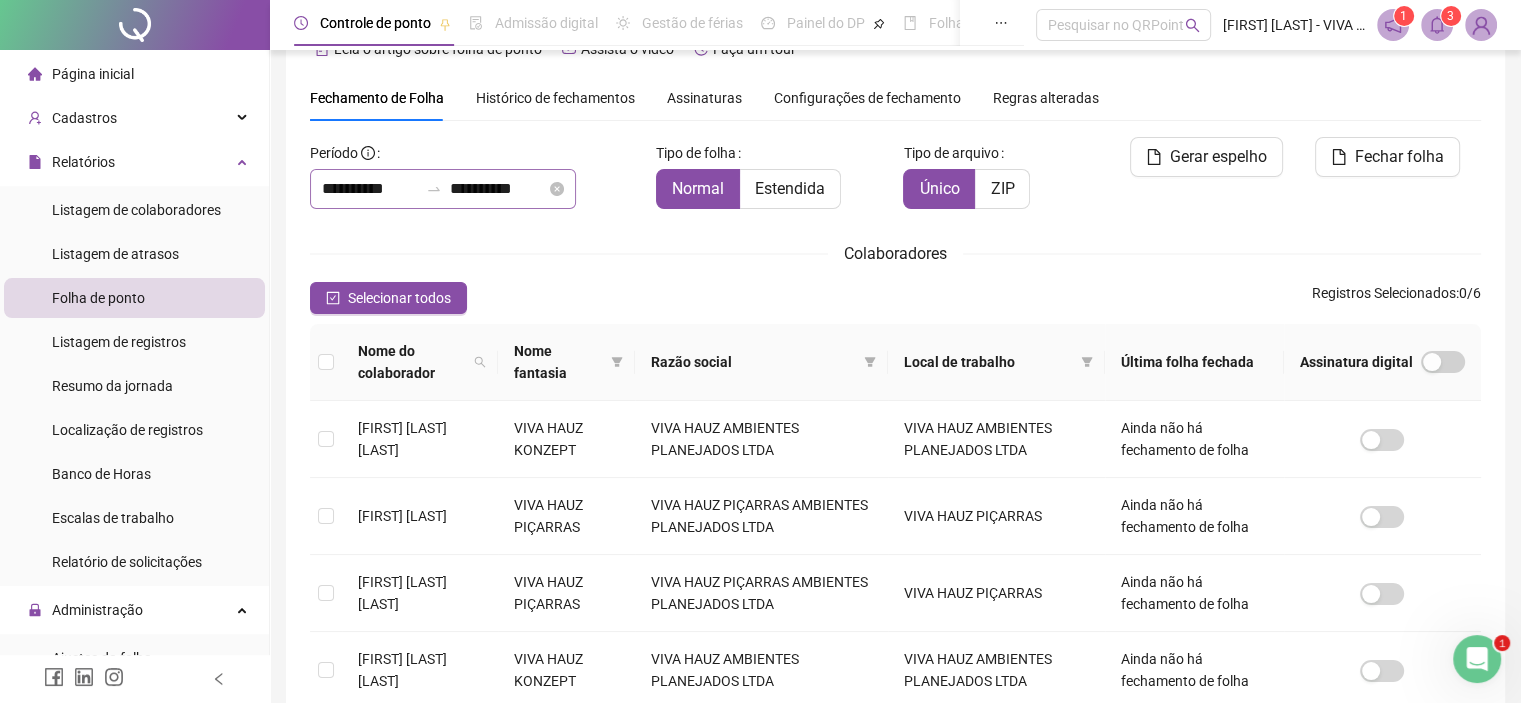 scroll, scrollTop: 57, scrollLeft: 0, axis: vertical 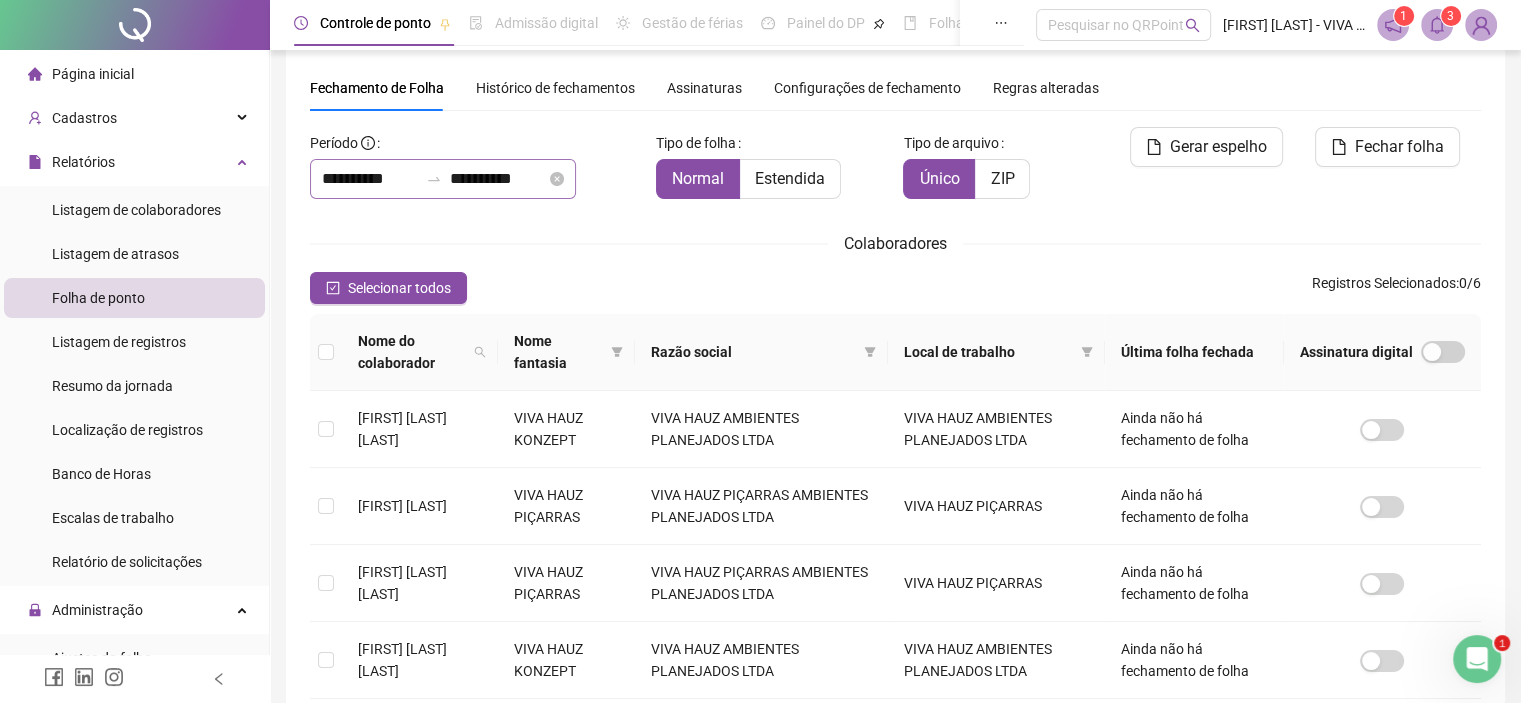 click on "**********" at bounding box center [443, 179] 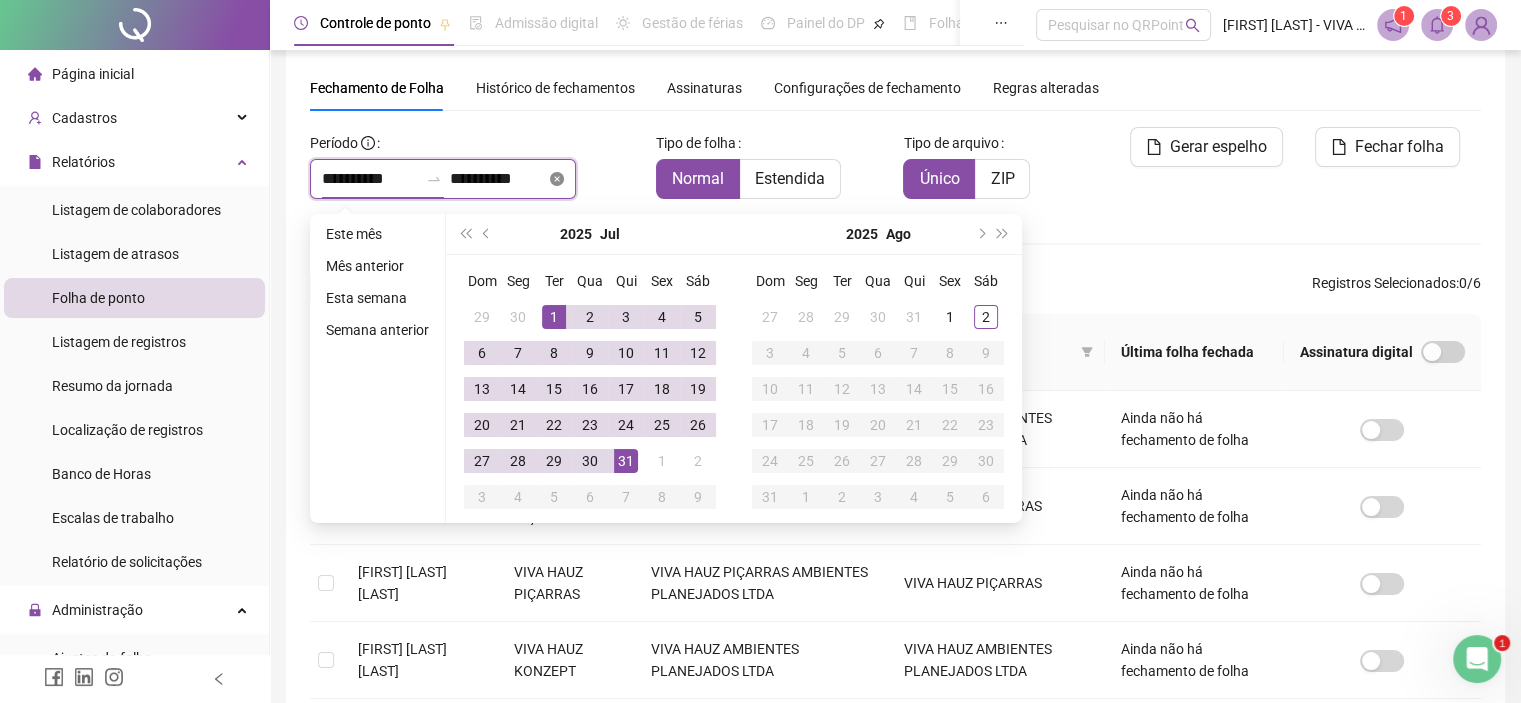 click 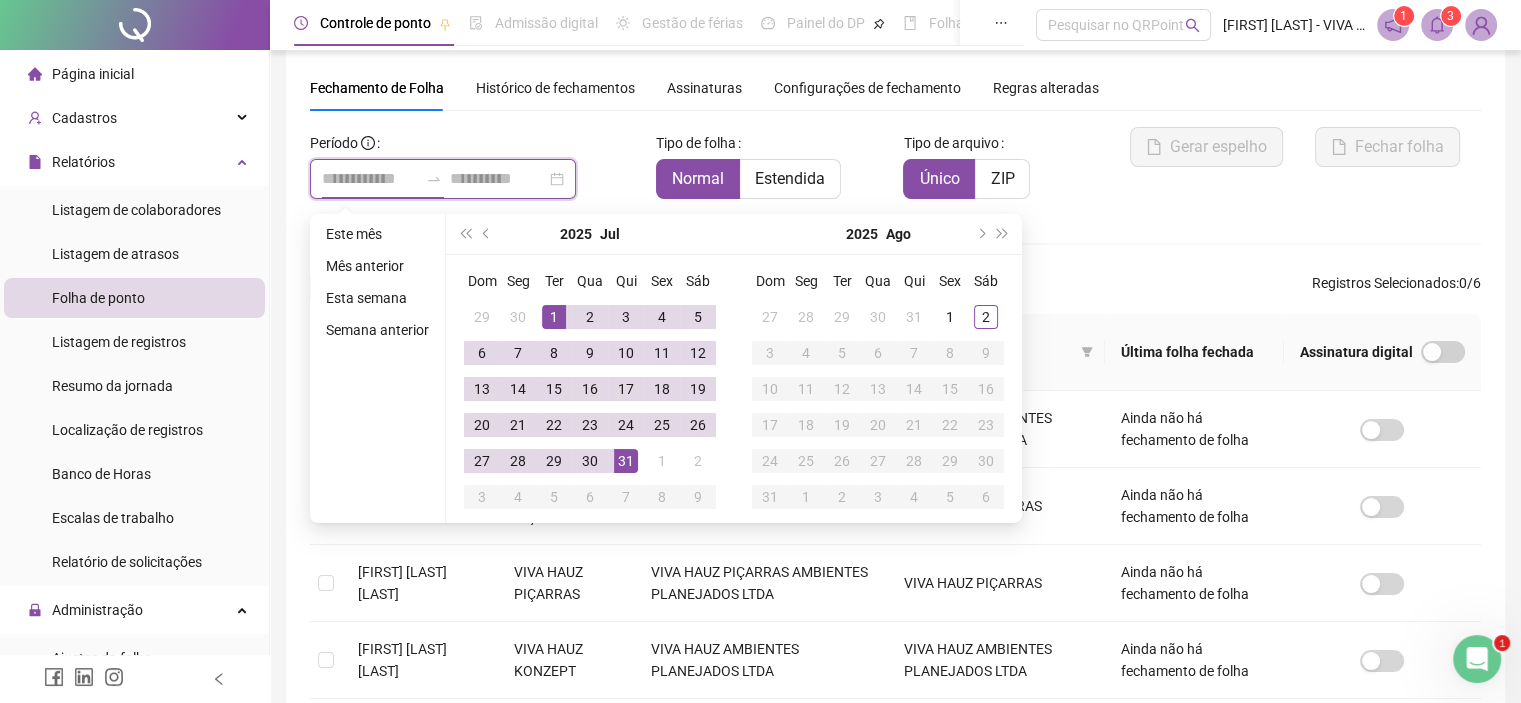 type 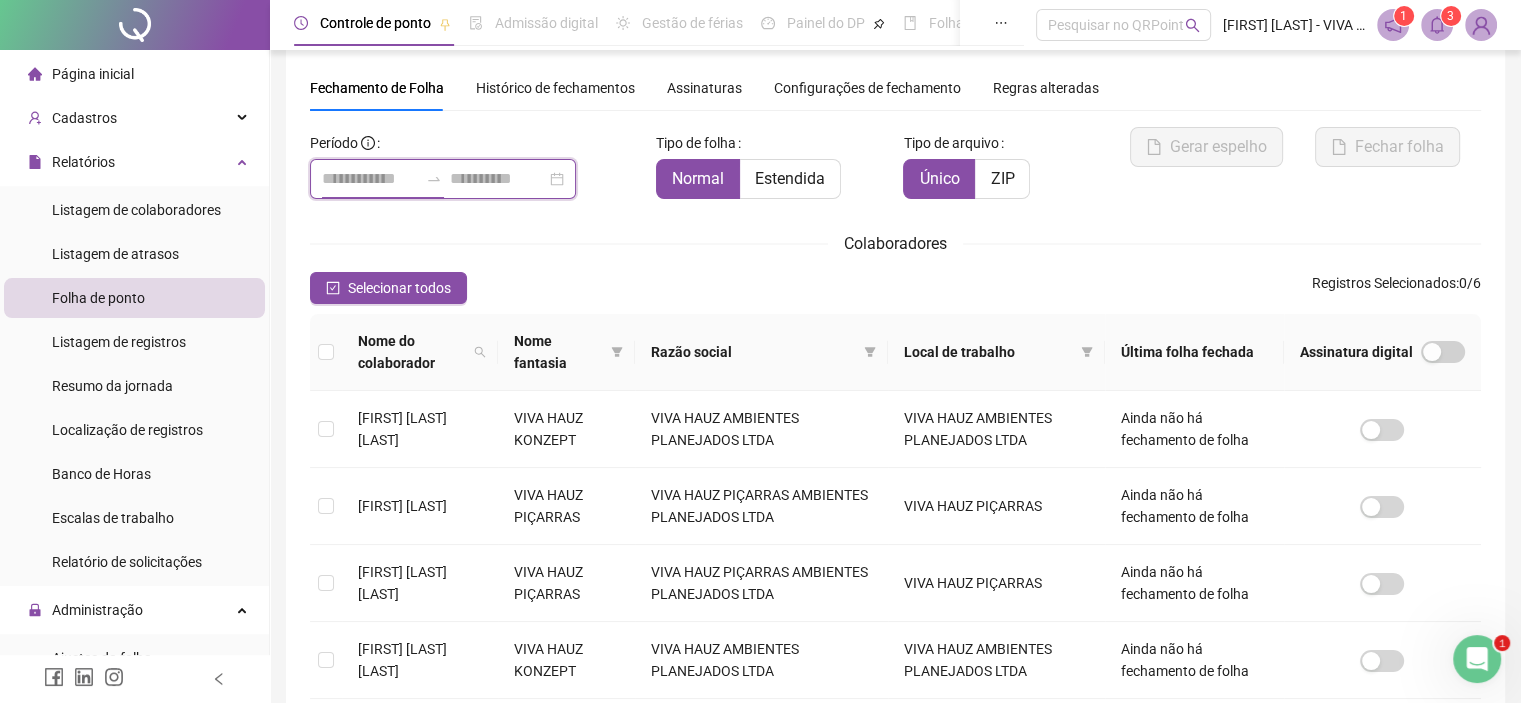 click at bounding box center [443, 179] 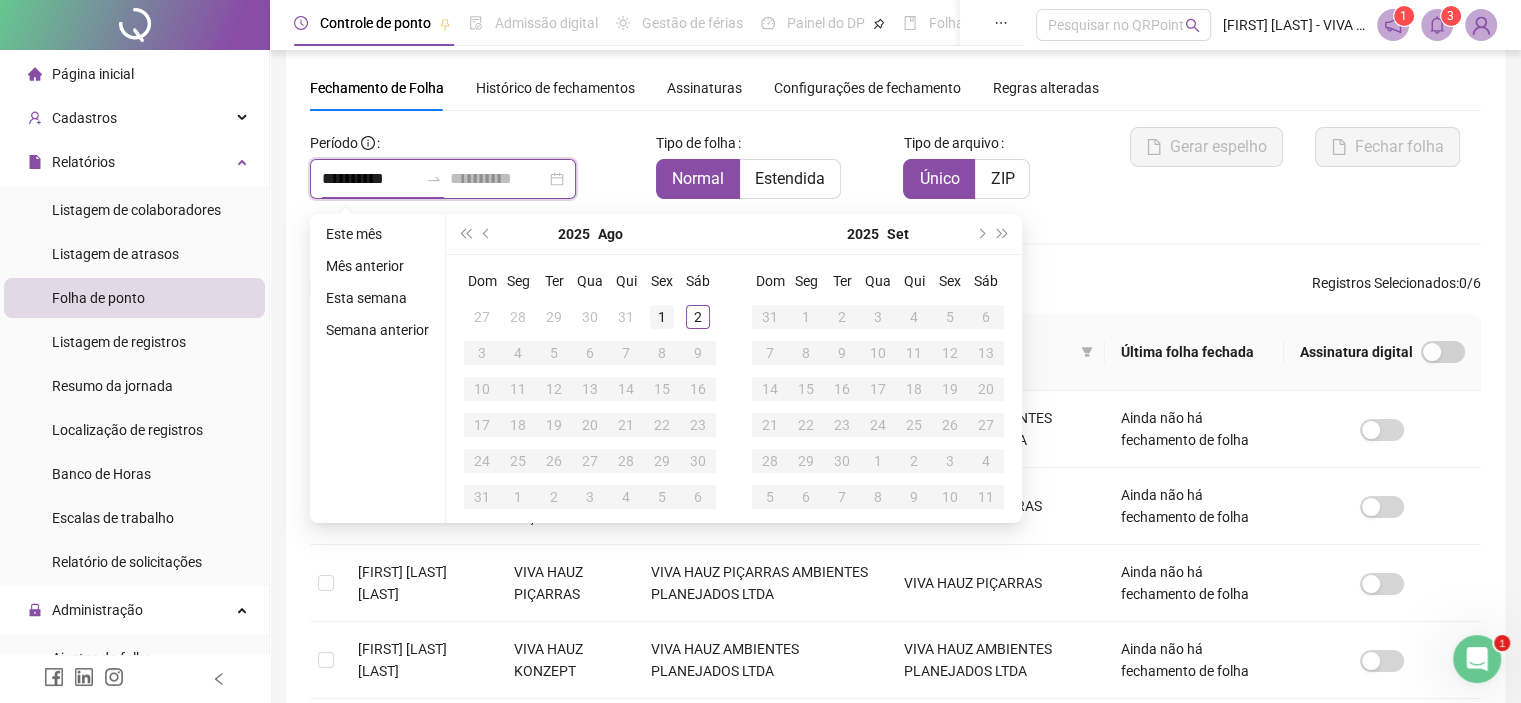 type on "**********" 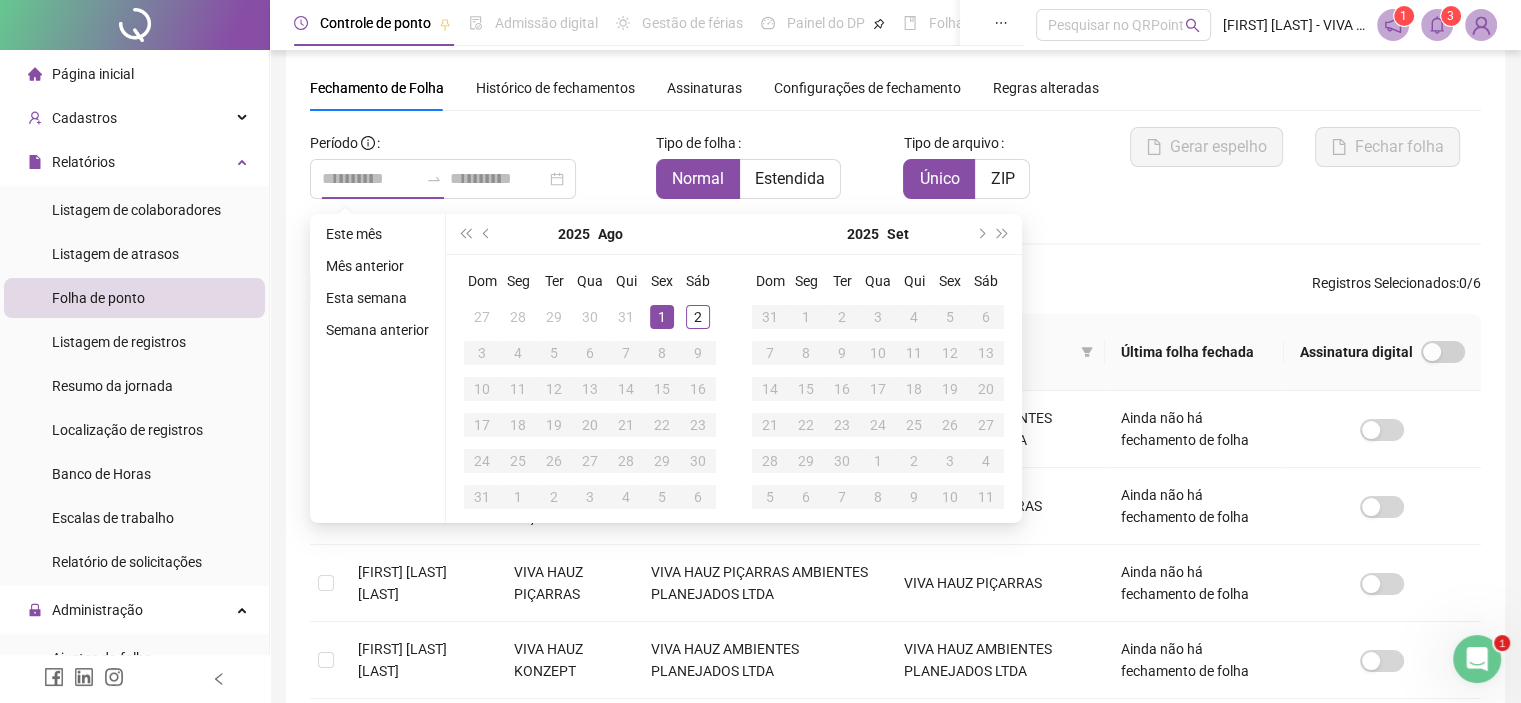 click on "1" at bounding box center [662, 317] 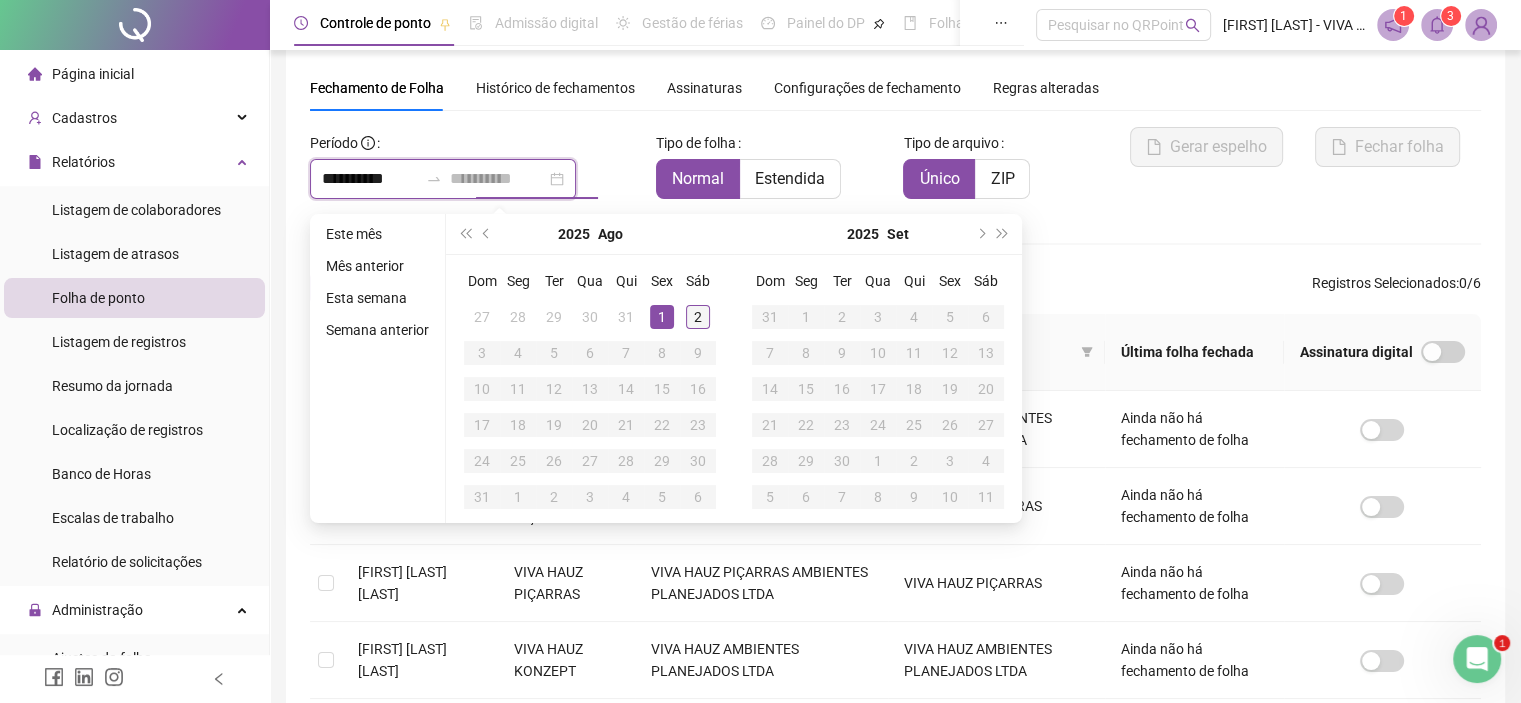 type on "**********" 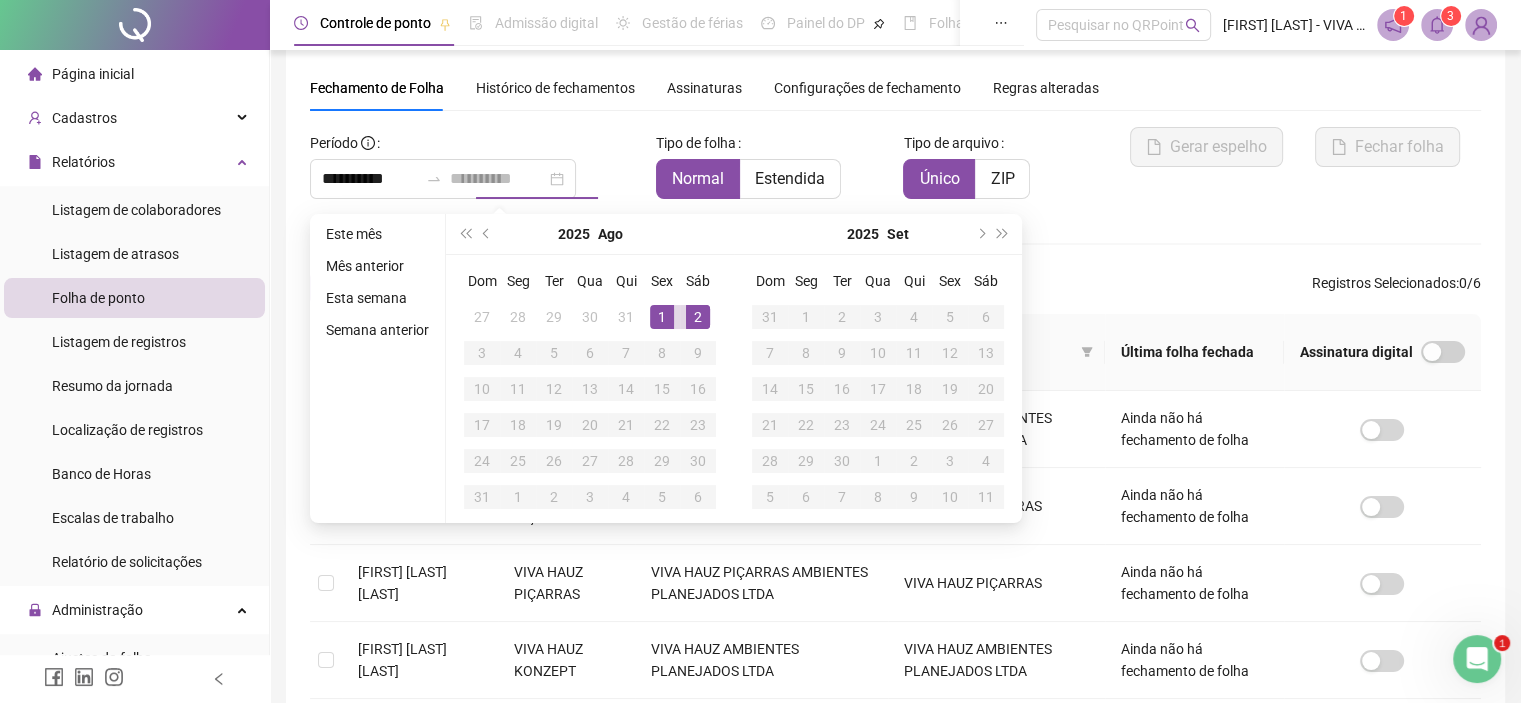 click on "2" at bounding box center [698, 317] 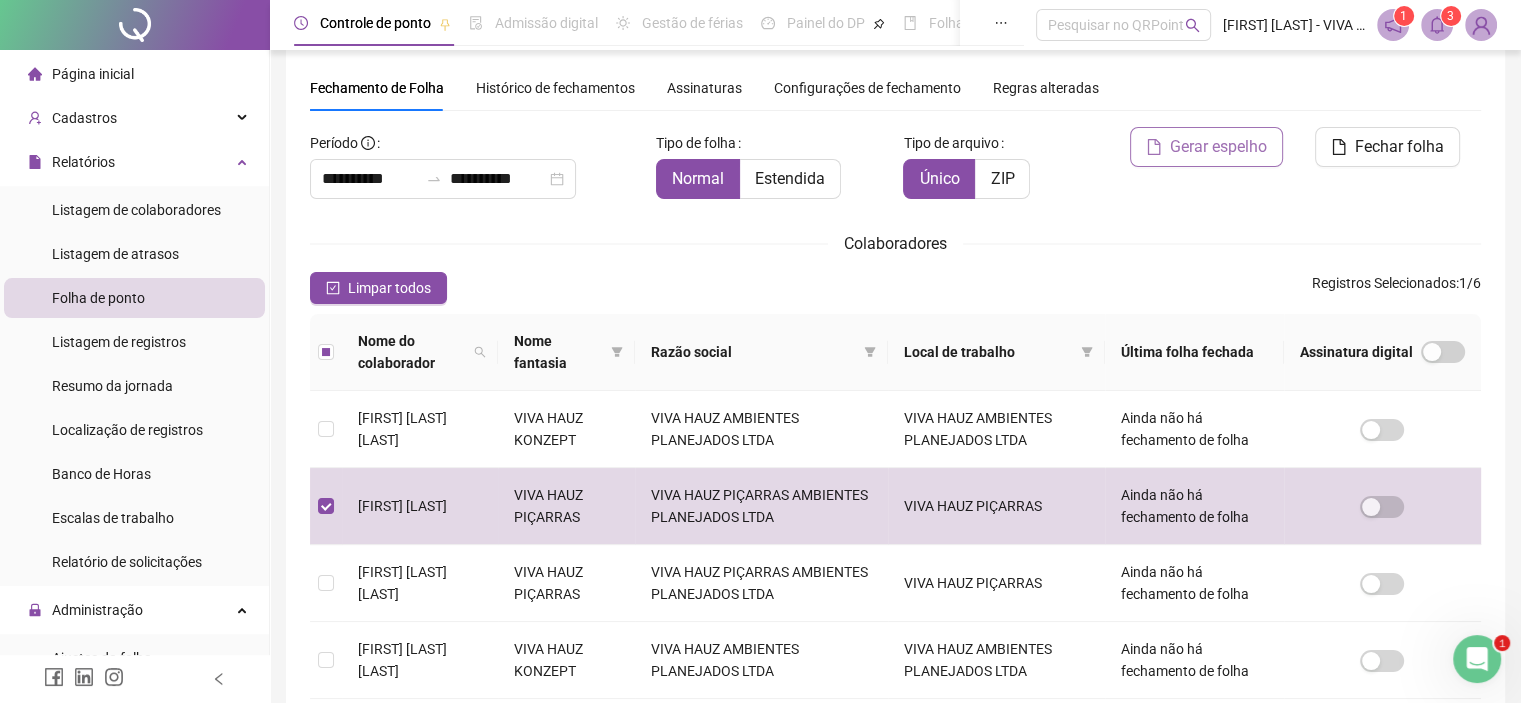 click on "Gerar espelho" at bounding box center [1218, 147] 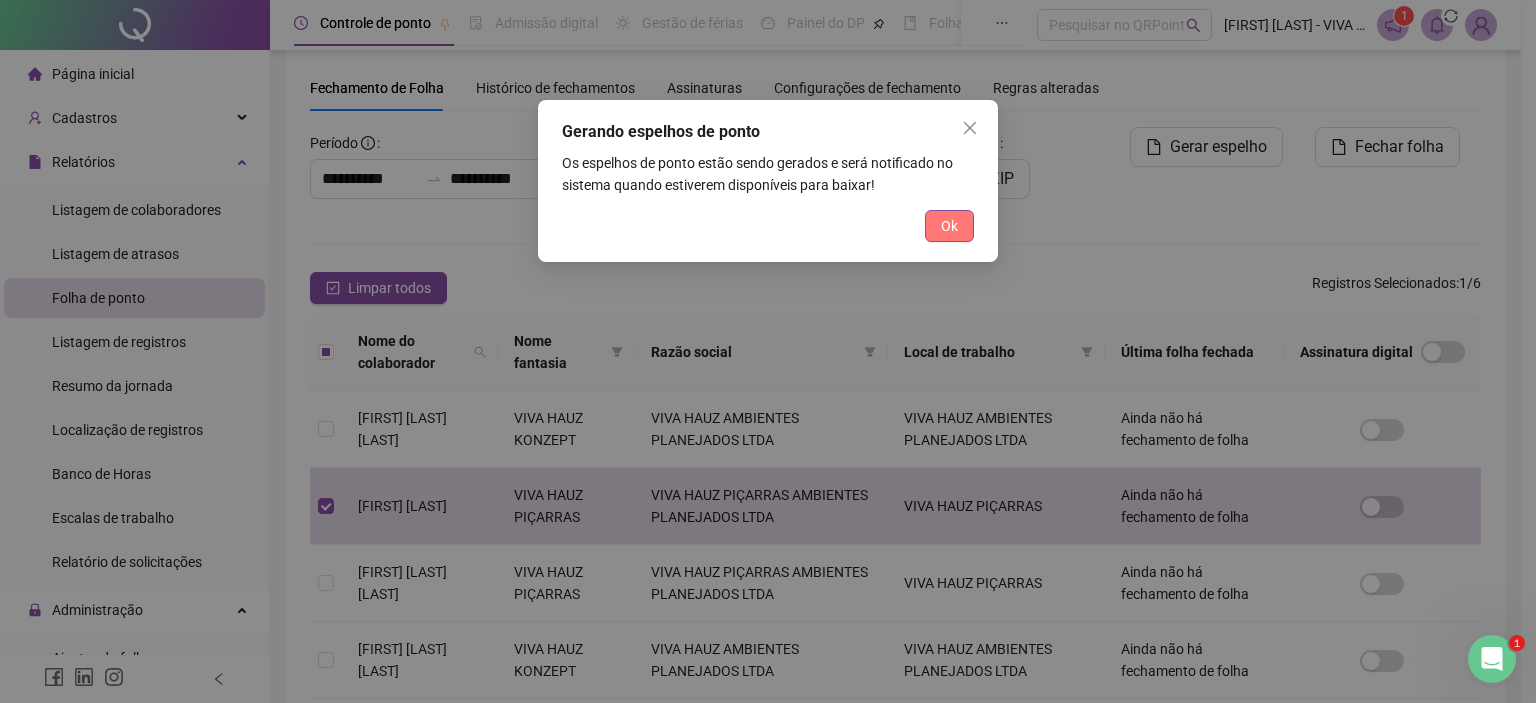 click on "Ok" at bounding box center [949, 226] 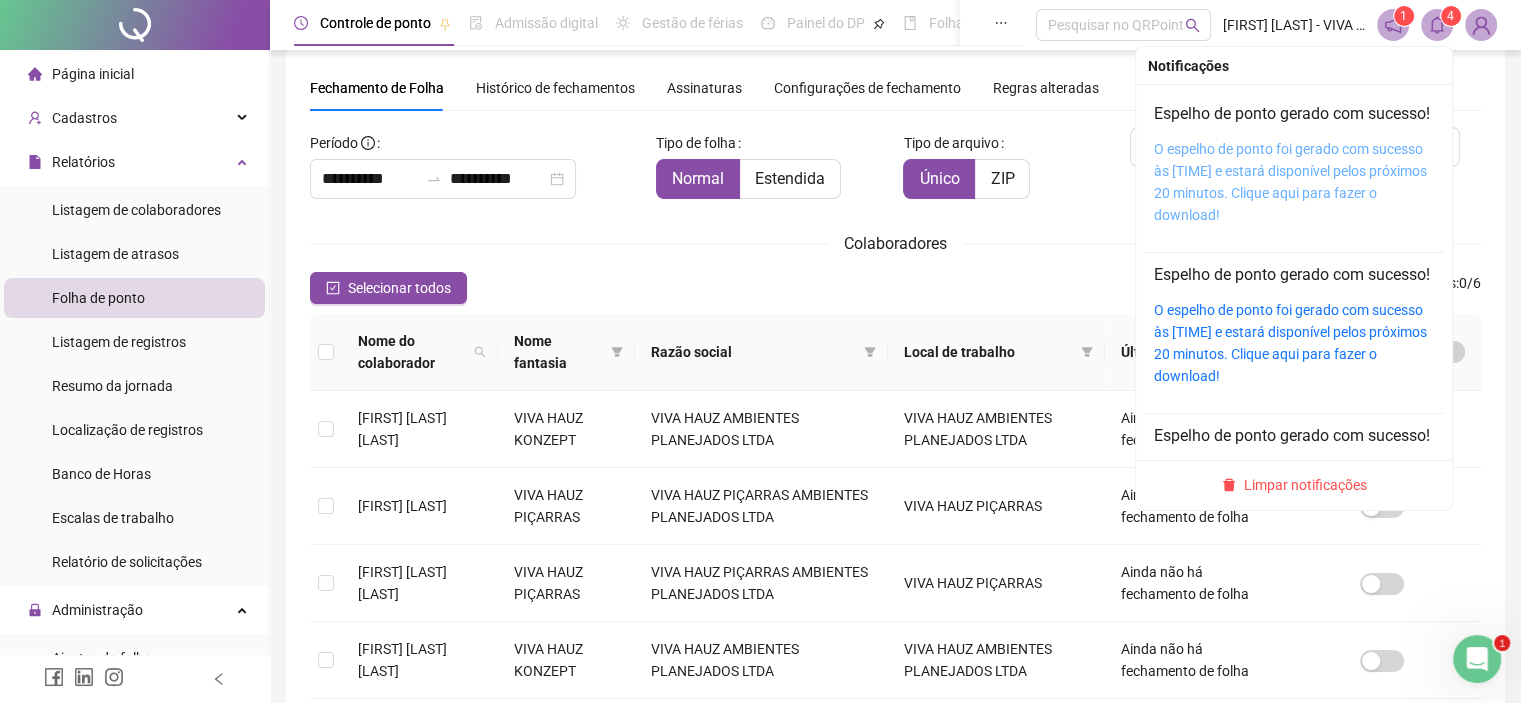 click on "O espelho de ponto foi gerado com sucesso às [TIME] e estará disponível pelos próximos 20 minutos.
Clique aqui para fazer o download!" at bounding box center (1290, 182) 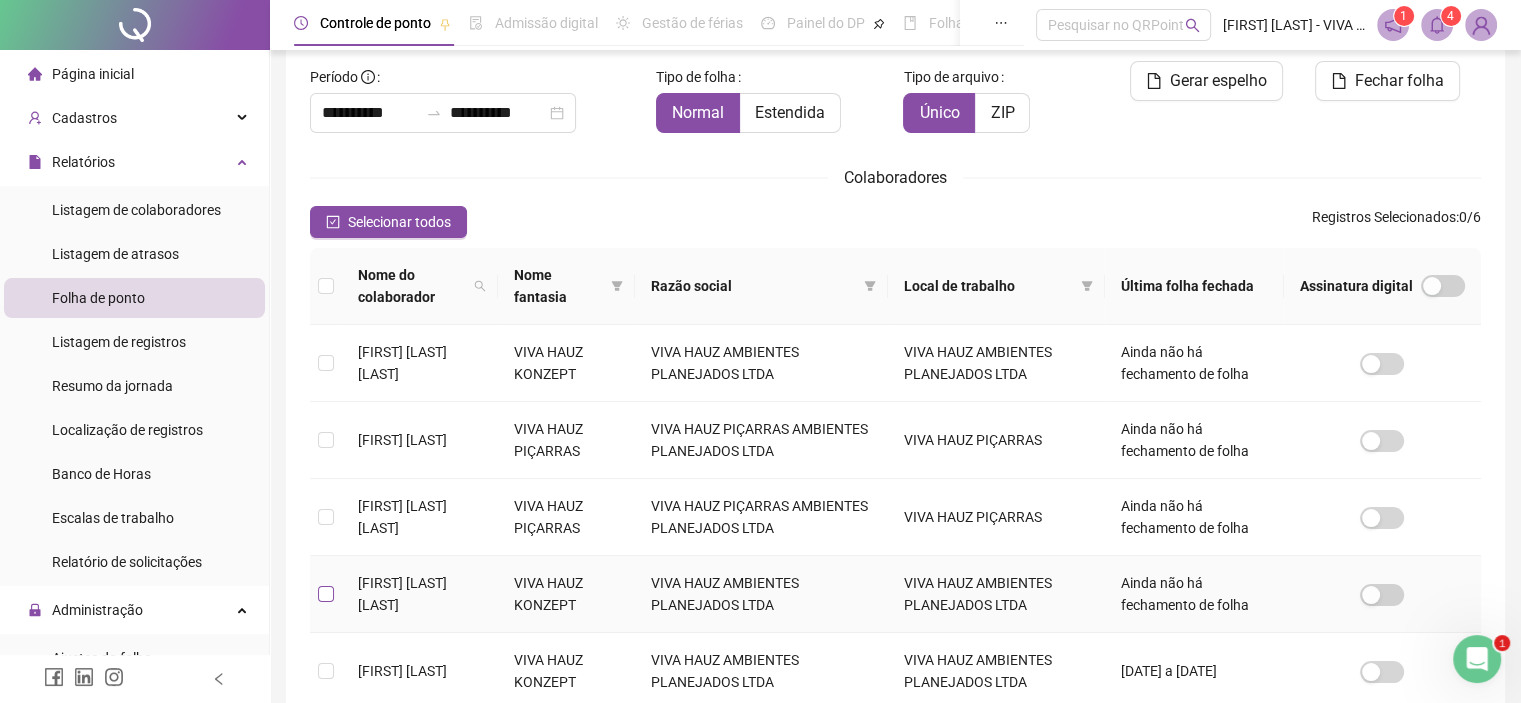 scroll, scrollTop: 157, scrollLeft: 0, axis: vertical 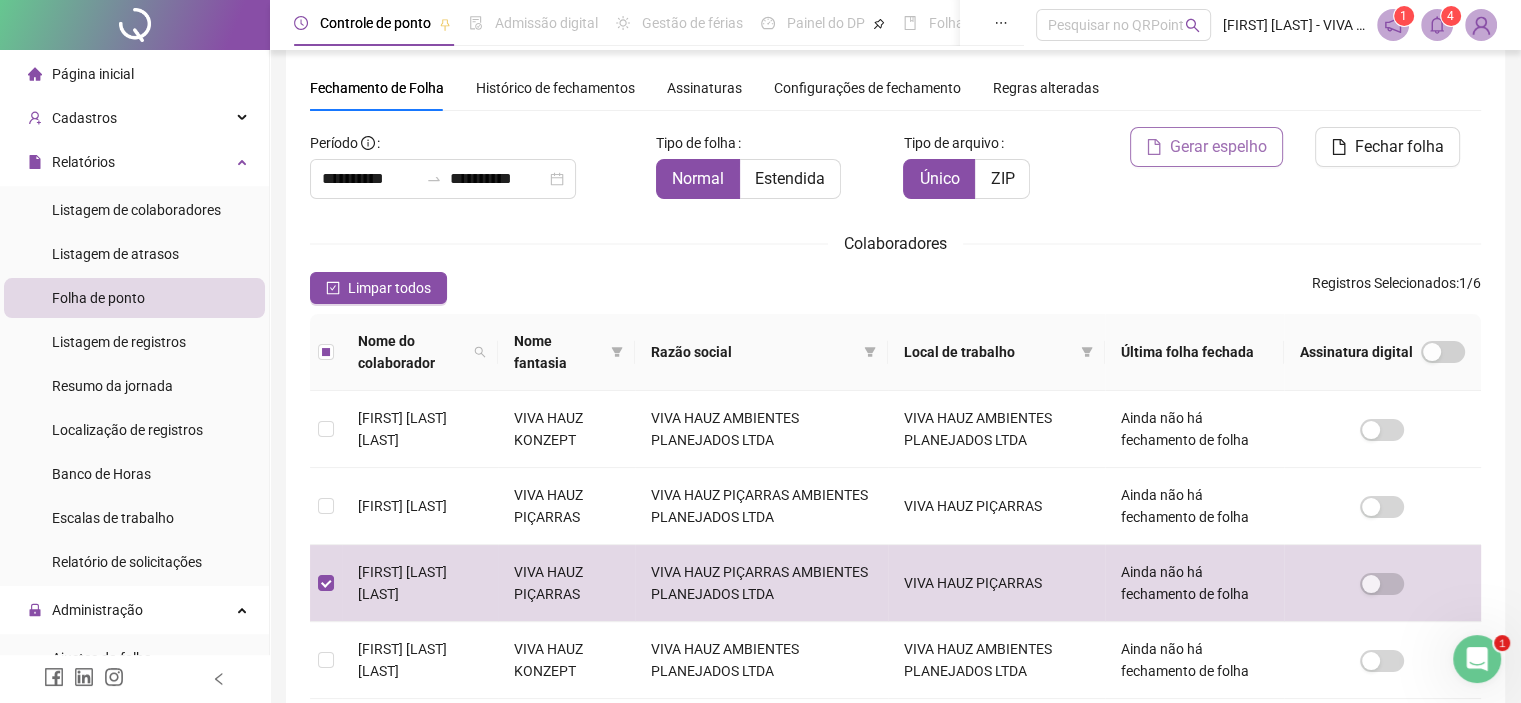 click on "Gerar espelho" at bounding box center (1218, 147) 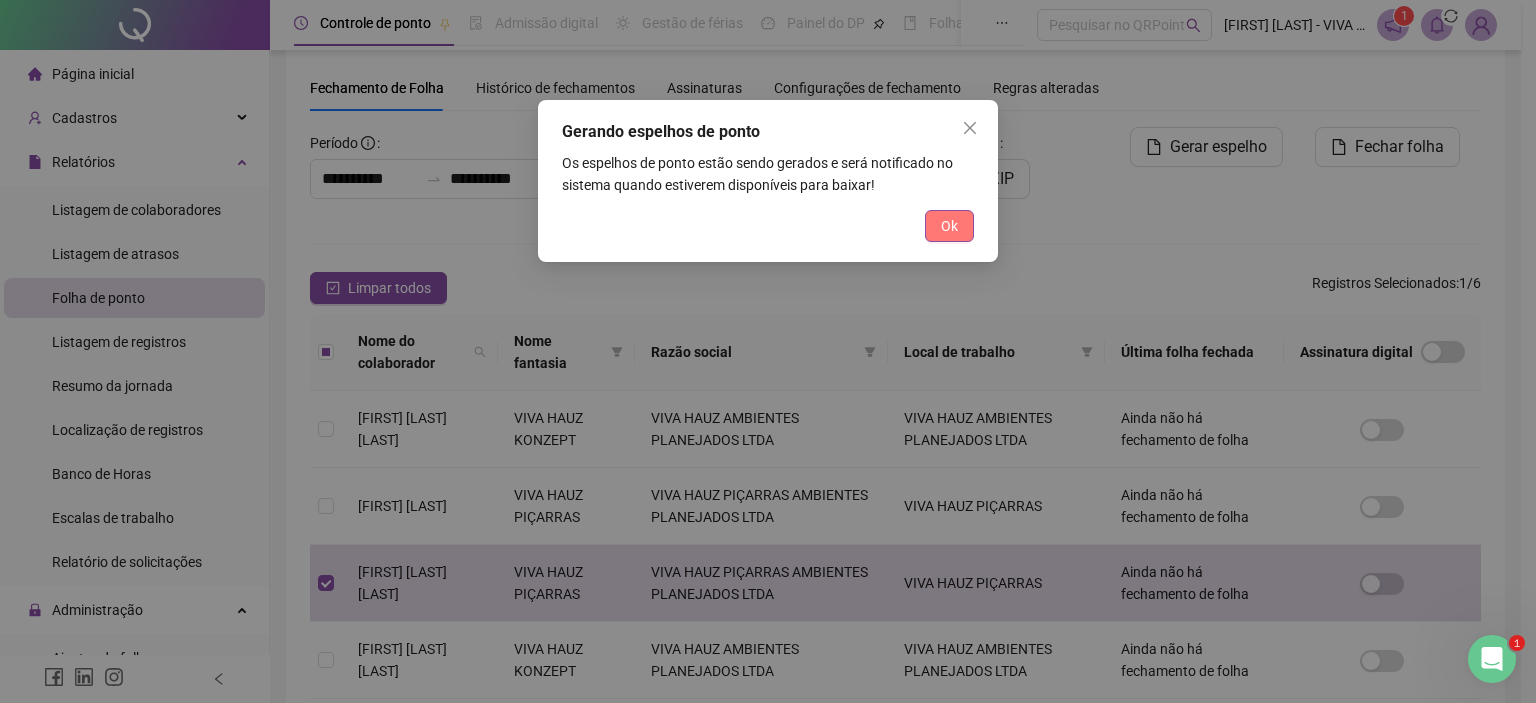 click on "Ok" at bounding box center [949, 226] 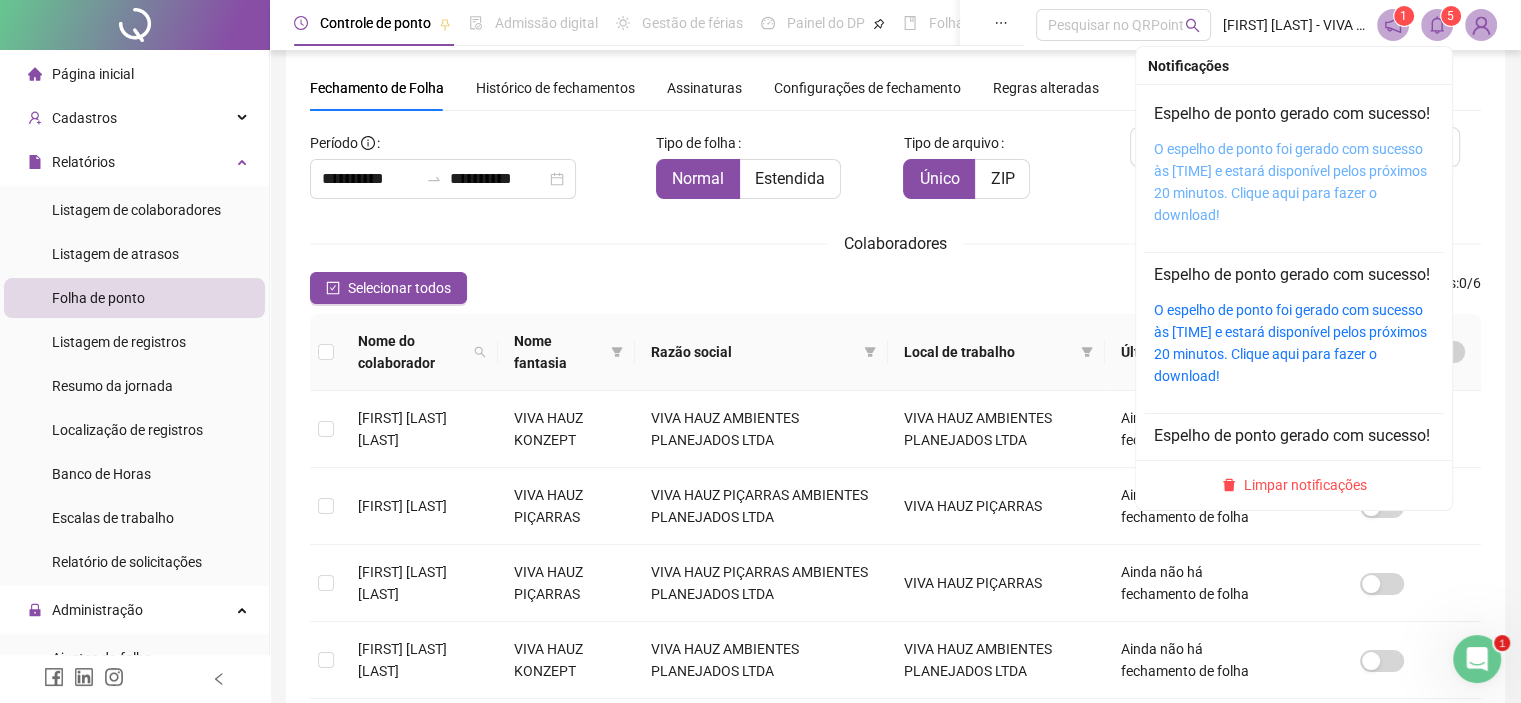 click on "O espelho de ponto foi gerado com sucesso às [TIME] e estará disponível pelos próximos 20 minutos.
Clique aqui para fazer o download!" at bounding box center (1290, 182) 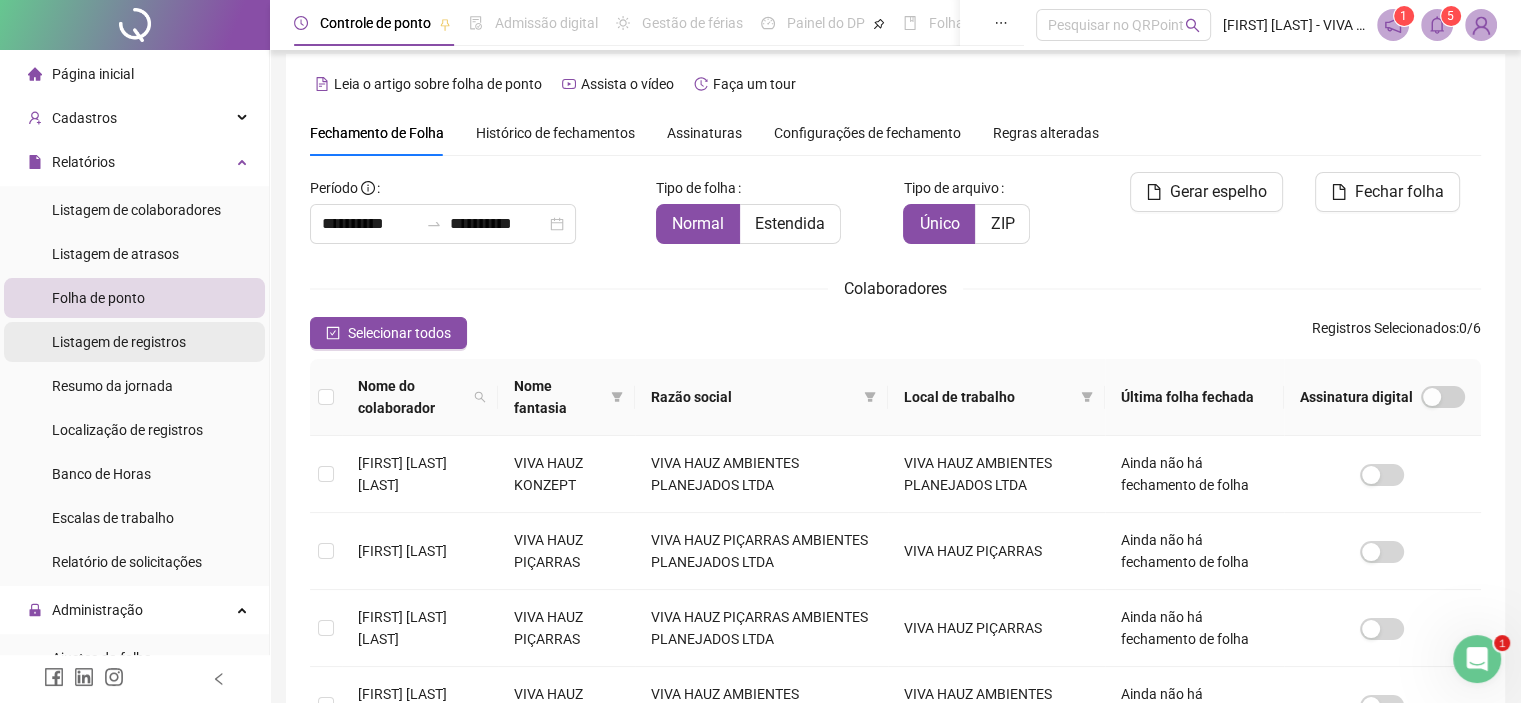 scroll, scrollTop: 0, scrollLeft: 0, axis: both 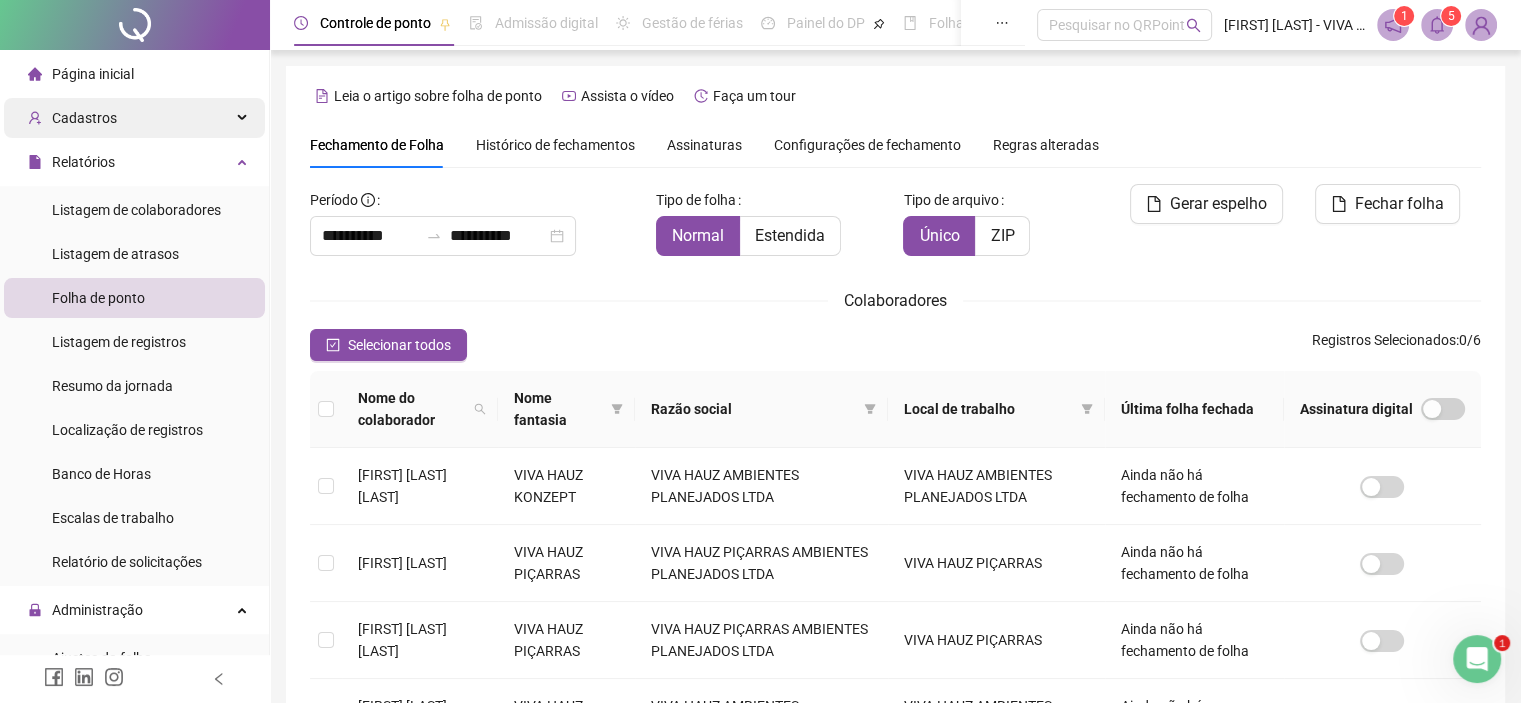 click on "Cadastros" at bounding box center (134, 118) 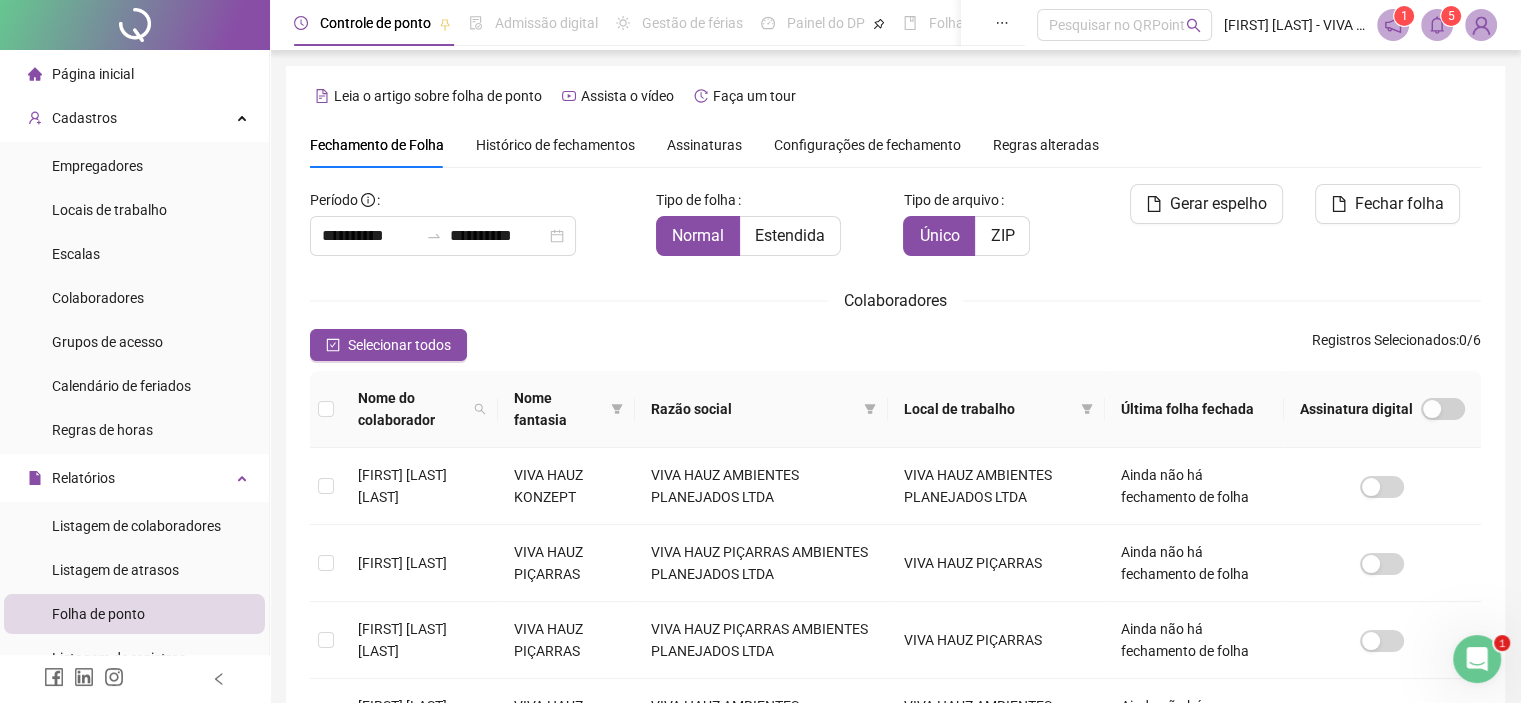click on "Página inicial" at bounding box center (134, 74) 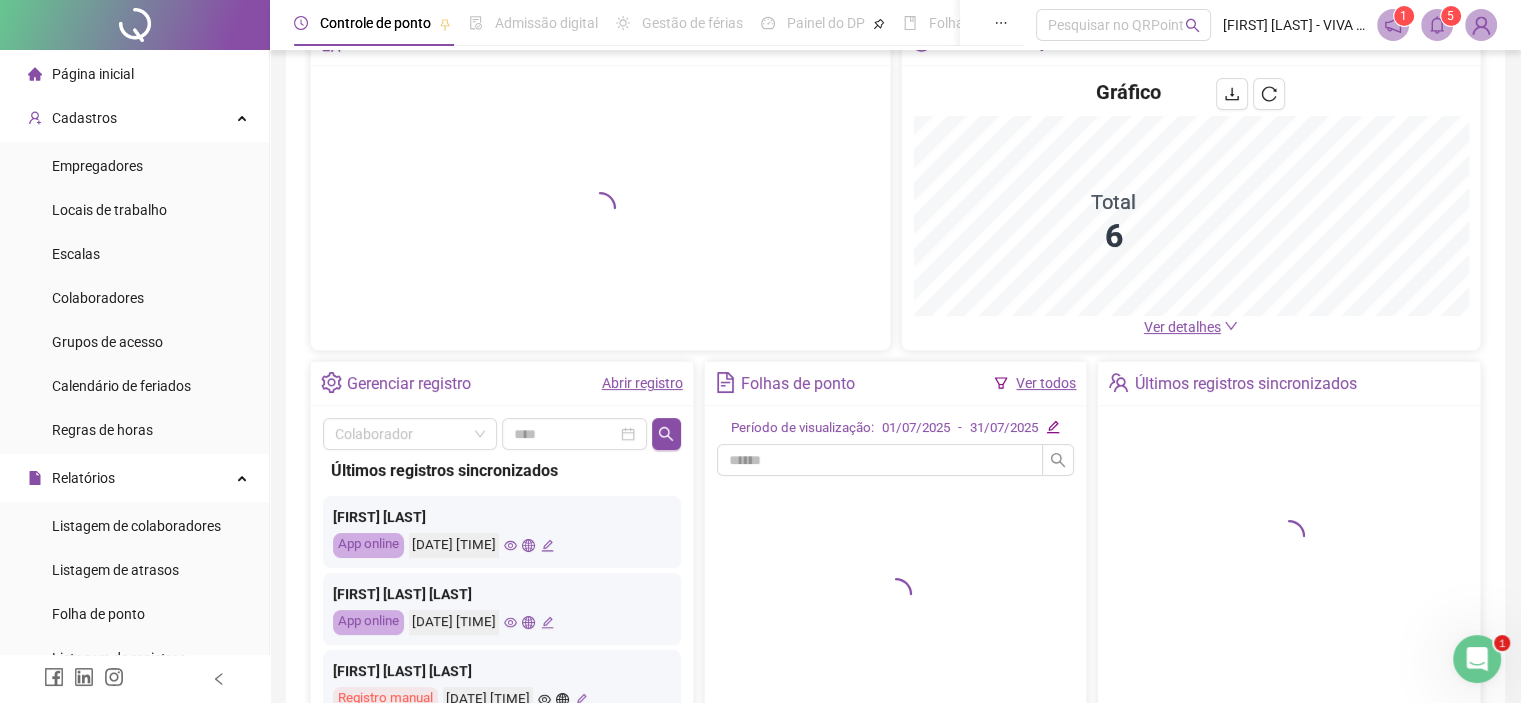 scroll, scrollTop: 259, scrollLeft: 0, axis: vertical 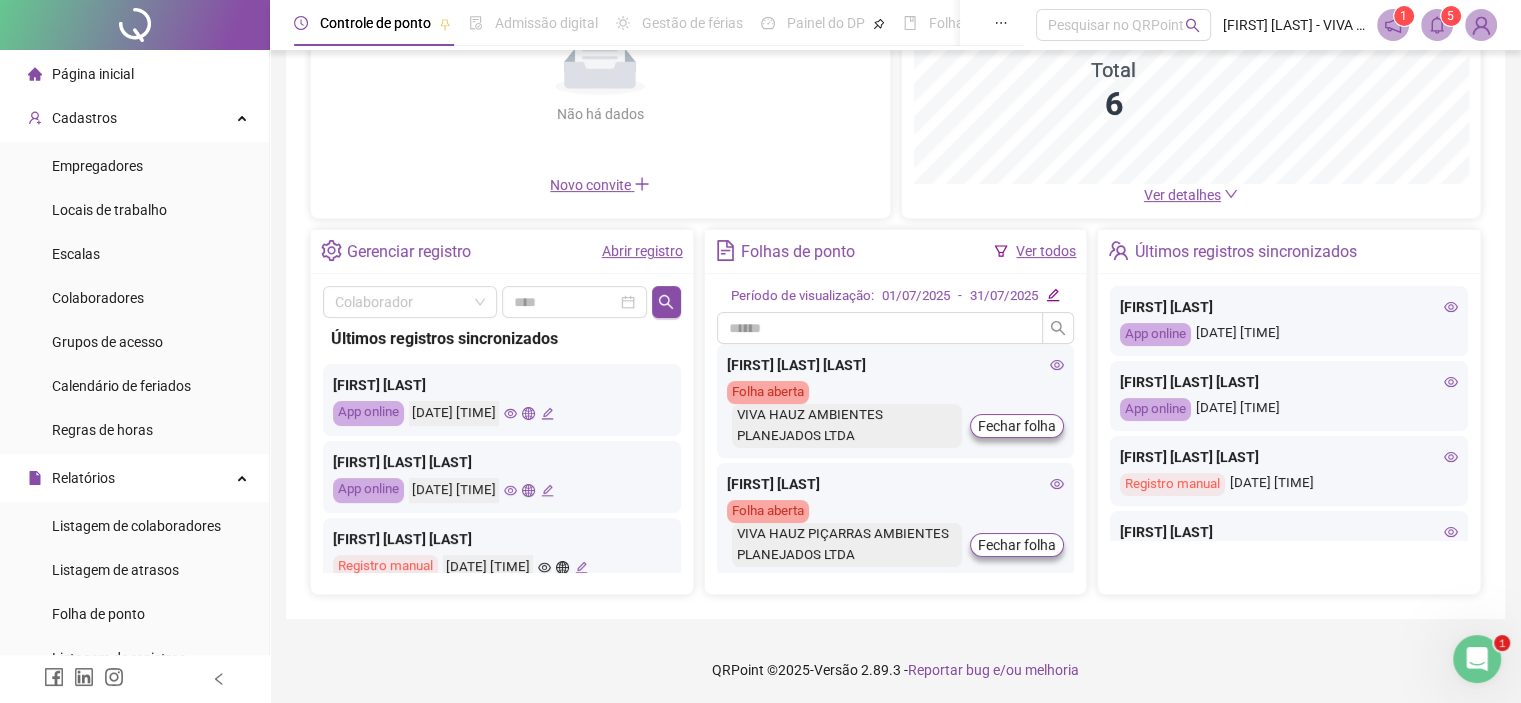 click on "[FIRST] [LAST] App online [DATE] [TIME]" at bounding box center (502, 400) 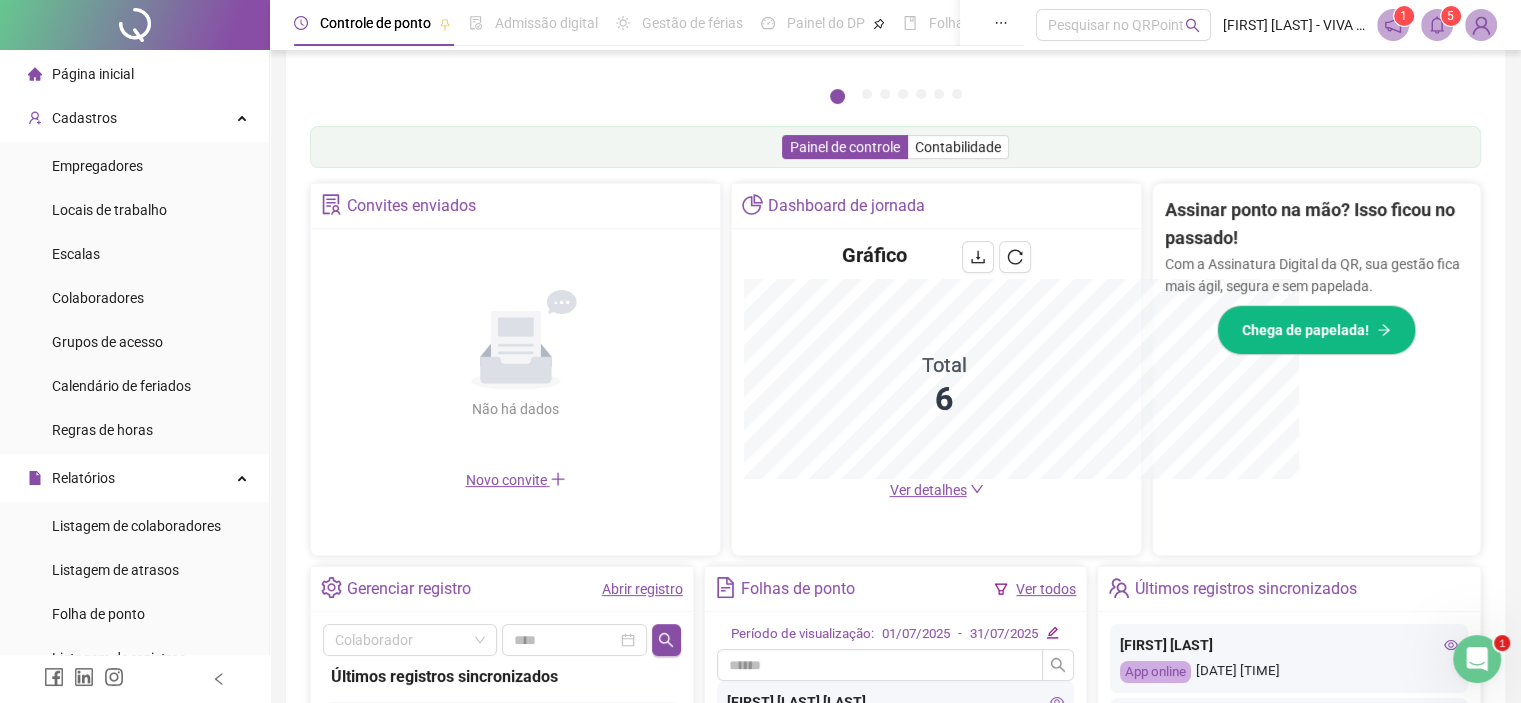 scroll, scrollTop: 553, scrollLeft: 0, axis: vertical 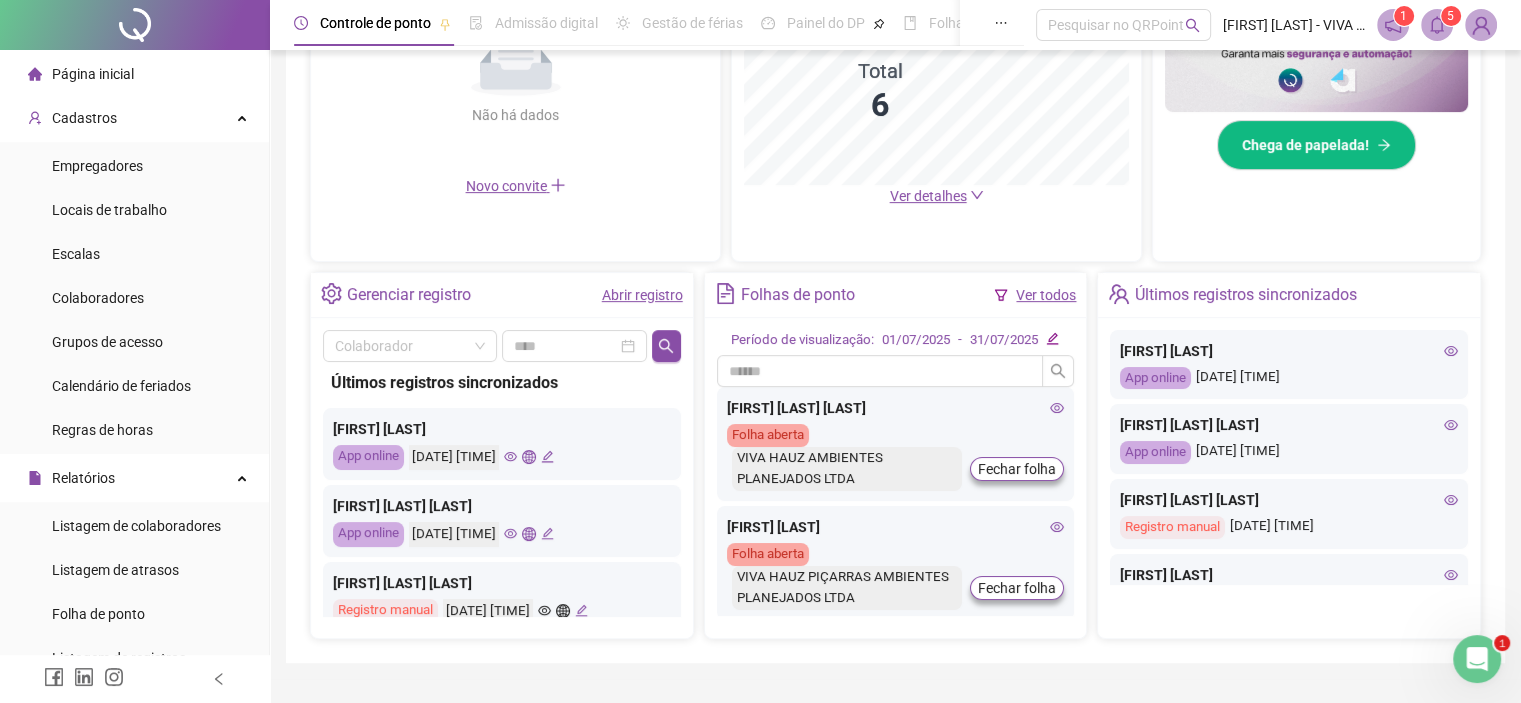 click 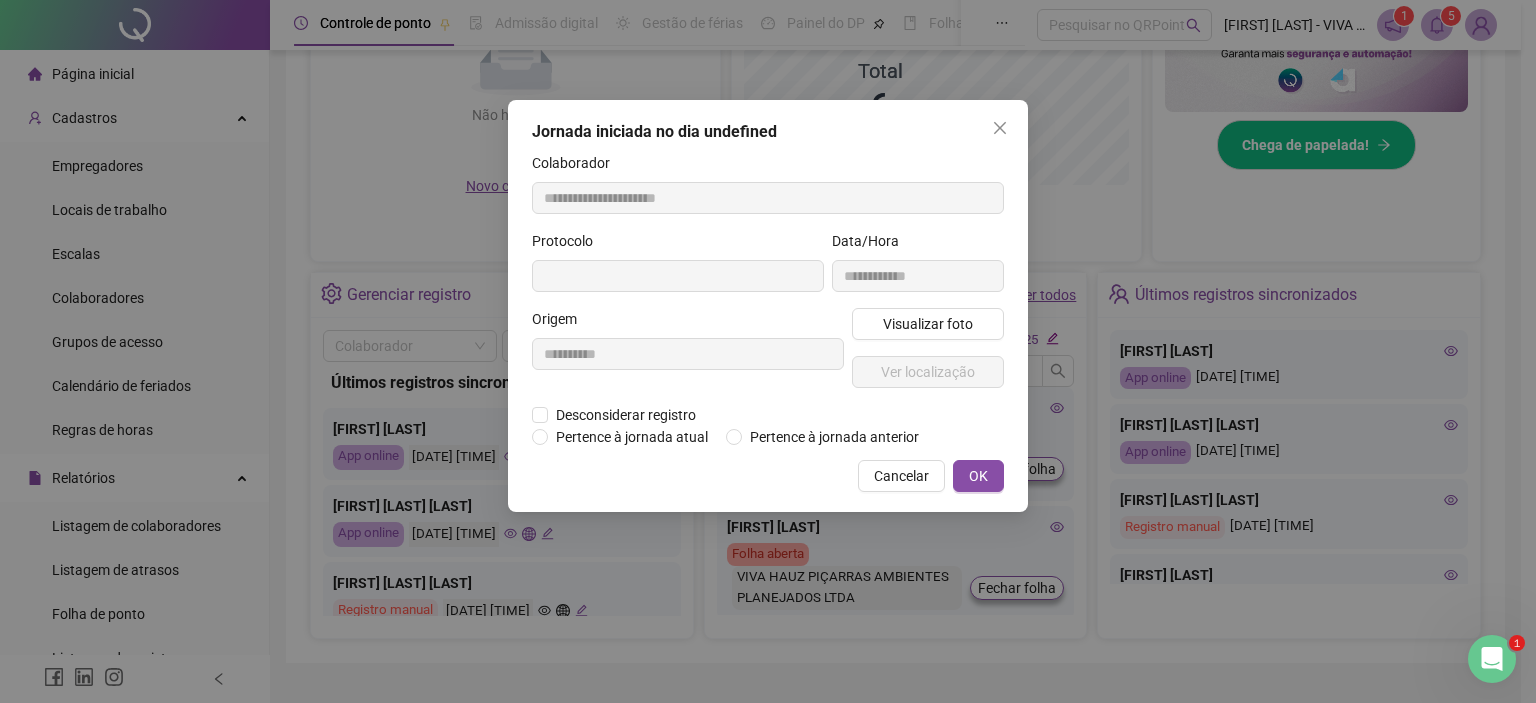 type on "**********" 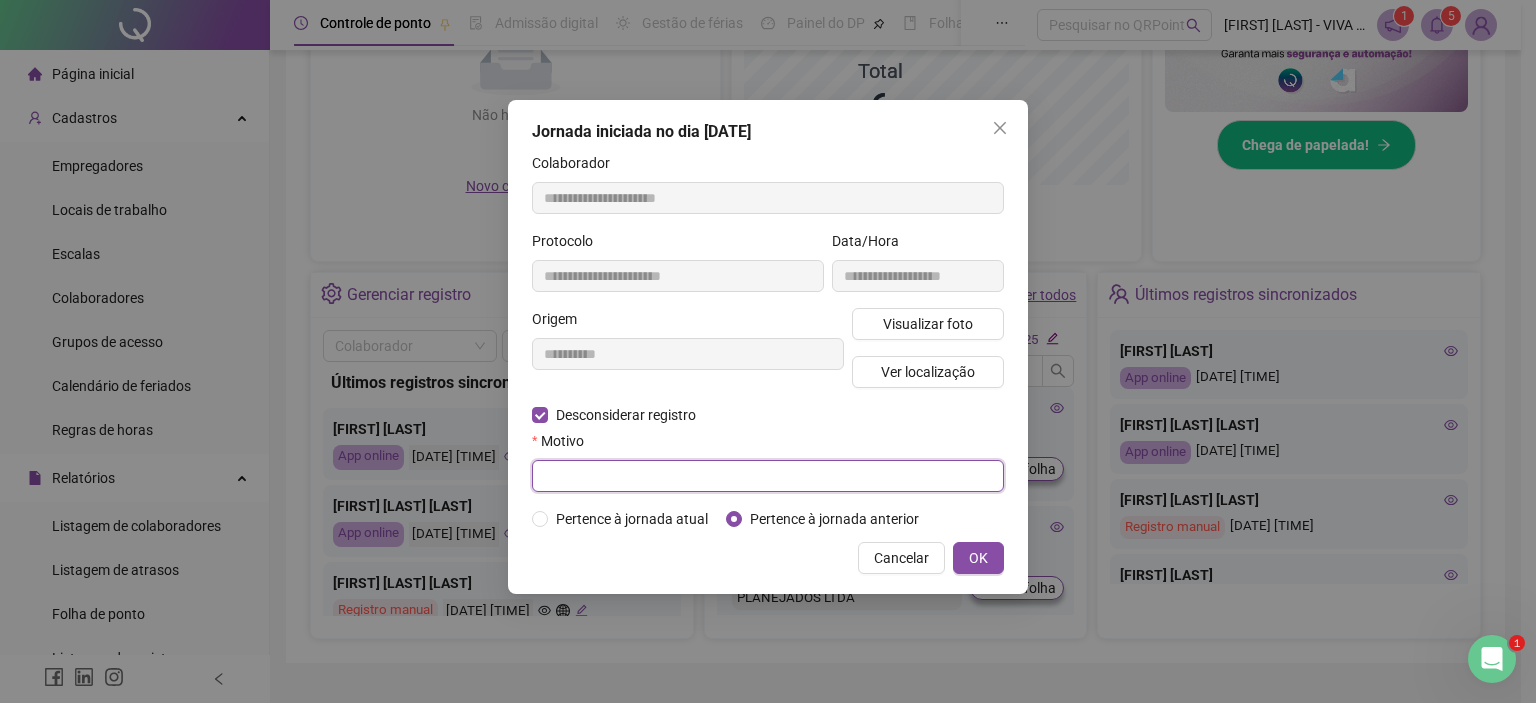click at bounding box center [768, 476] 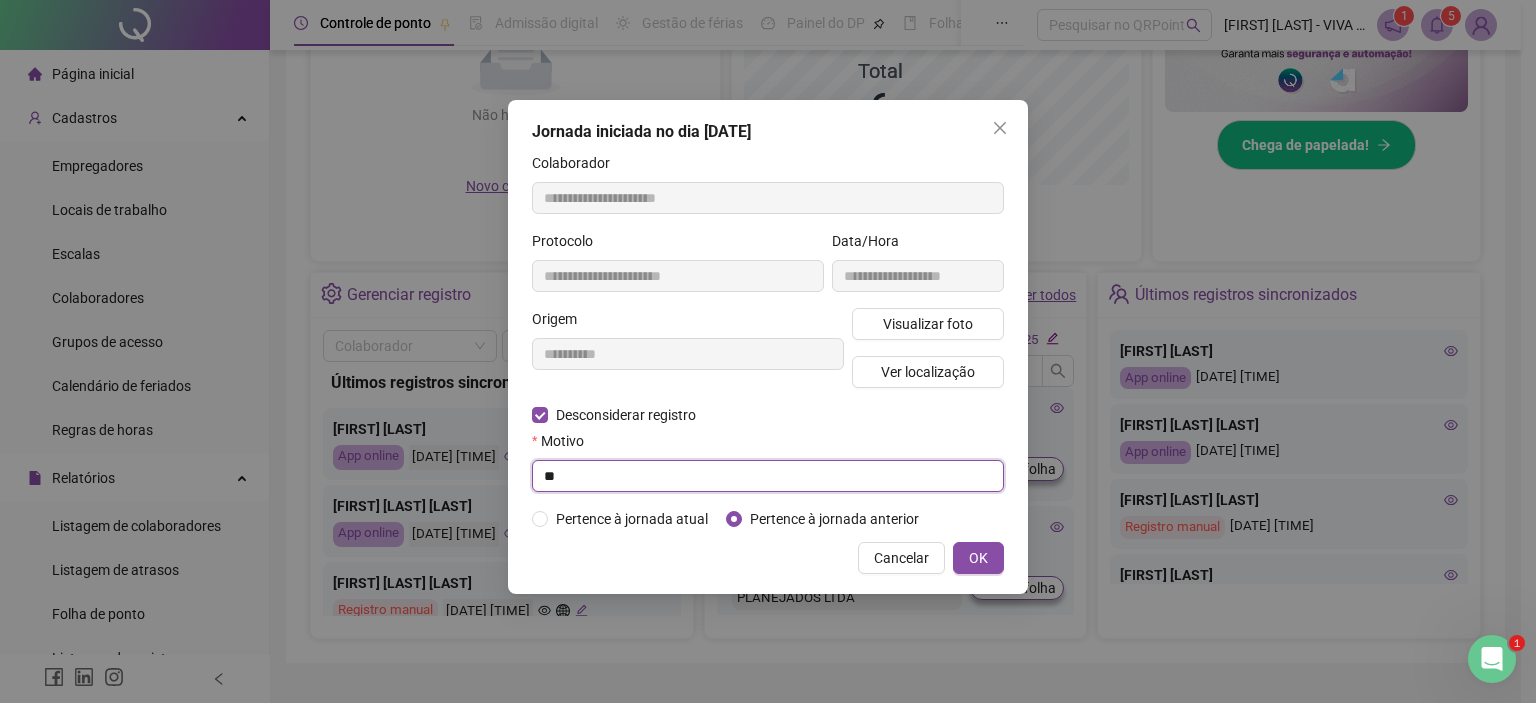 type on "*" 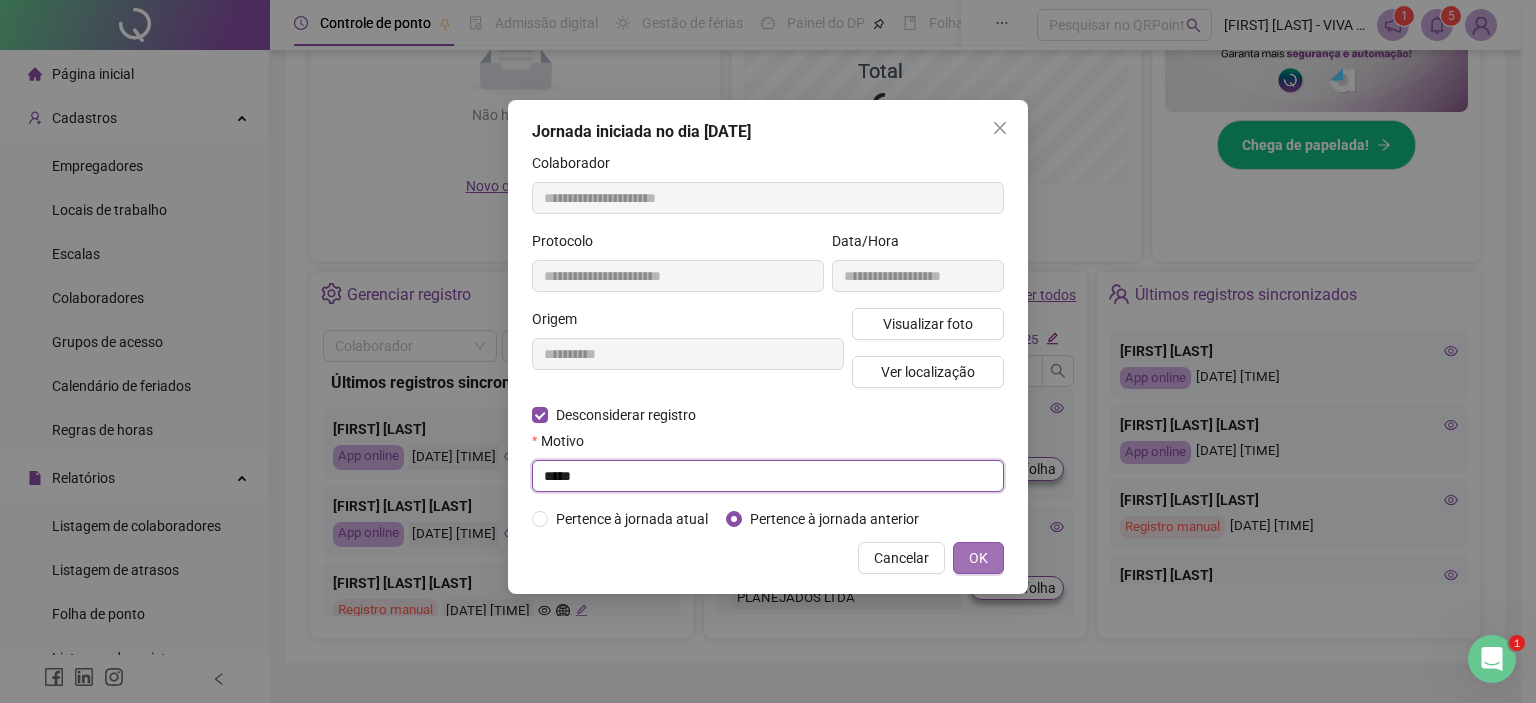 type on "*****" 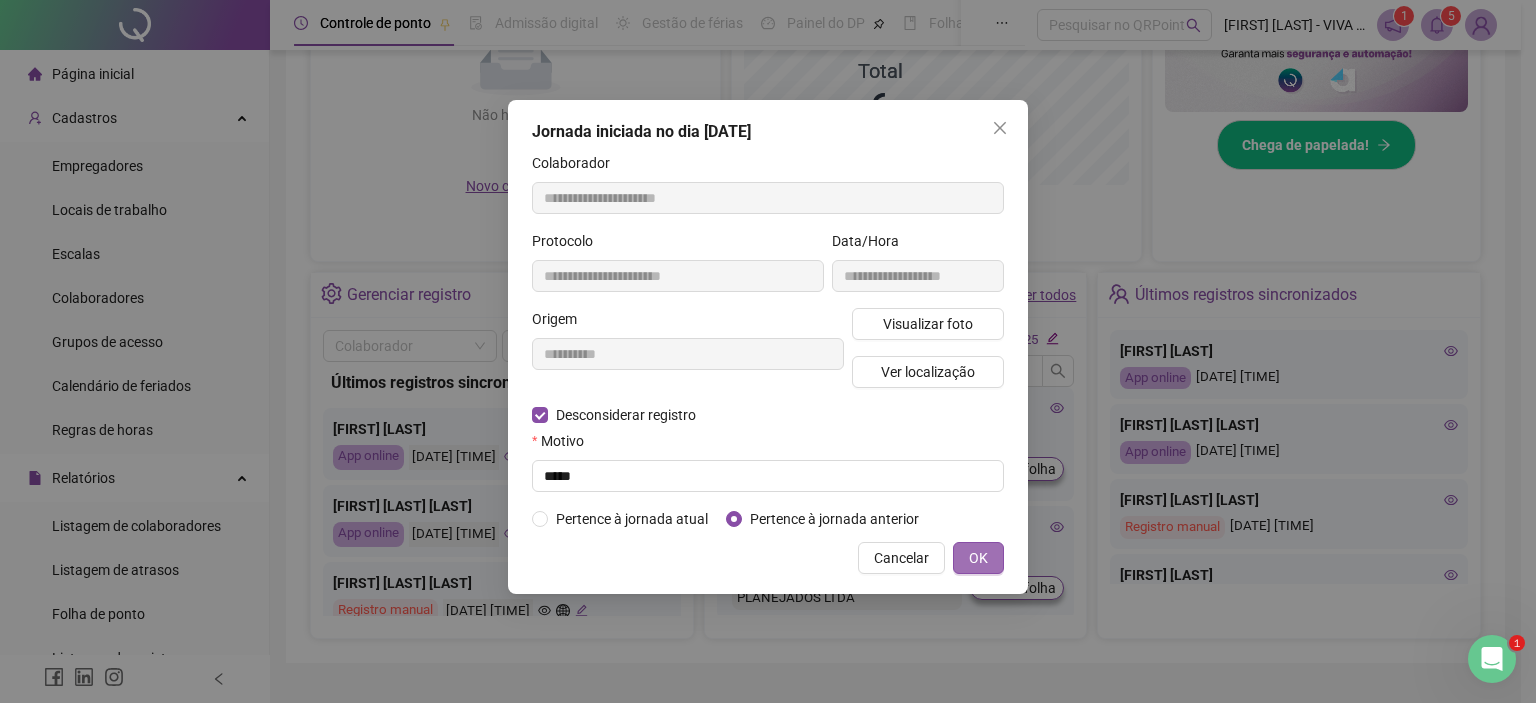 click on "OK" at bounding box center [978, 558] 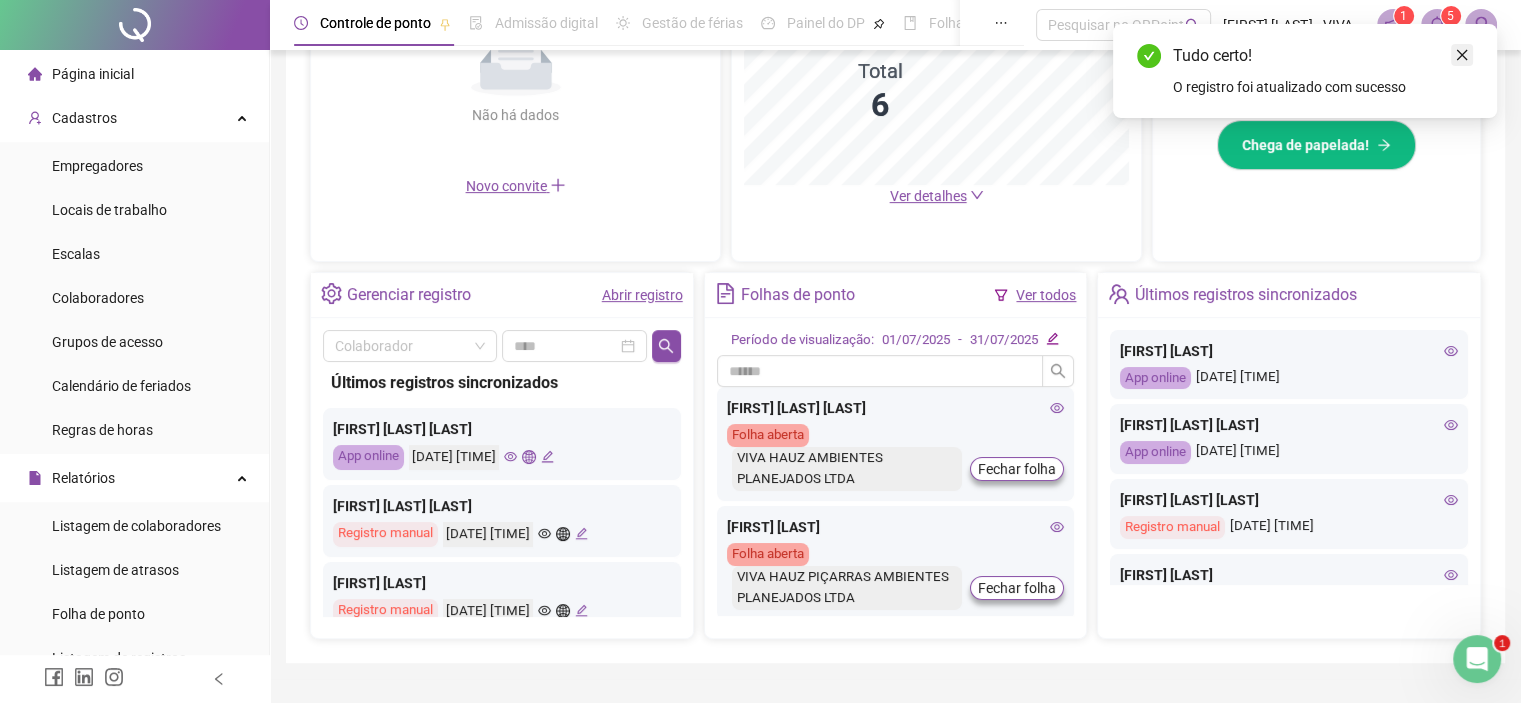 click 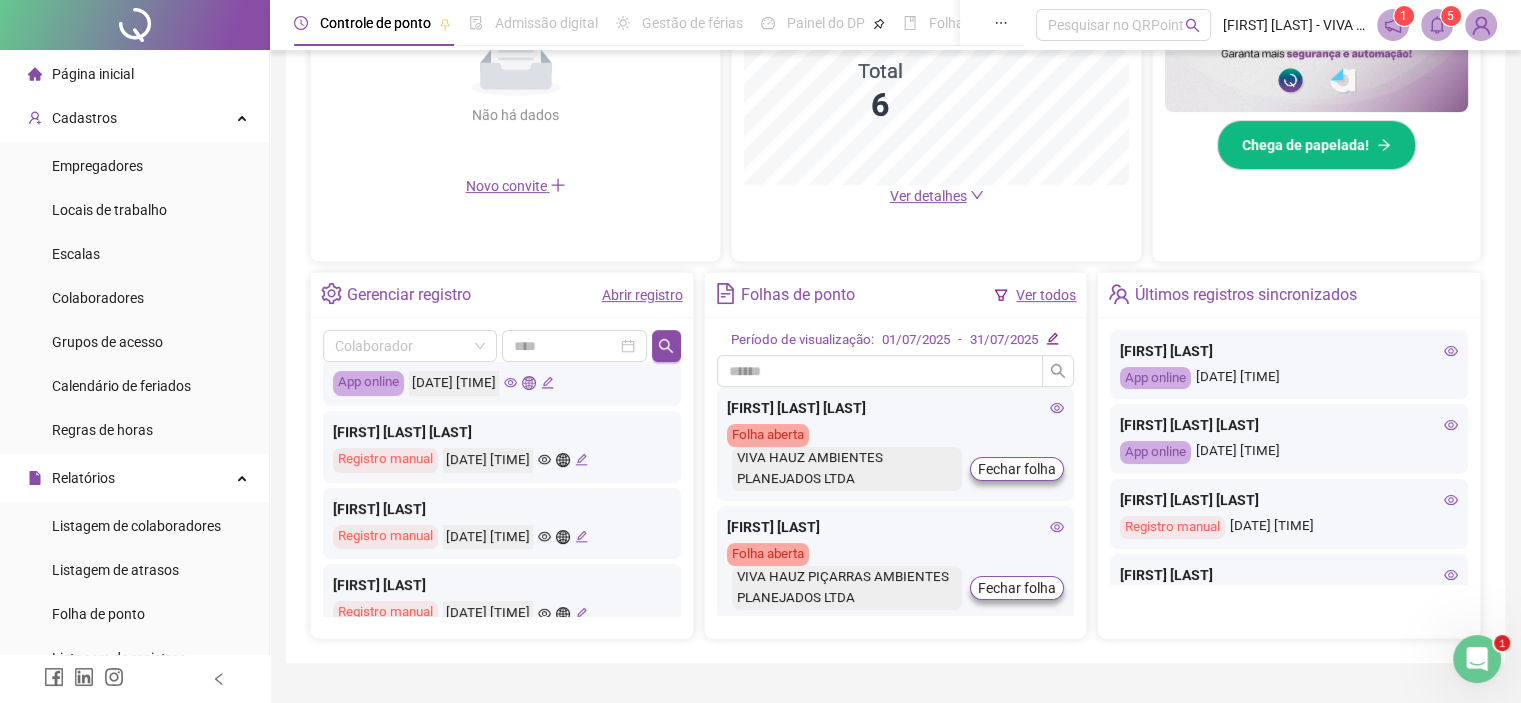 scroll, scrollTop: 0, scrollLeft: 0, axis: both 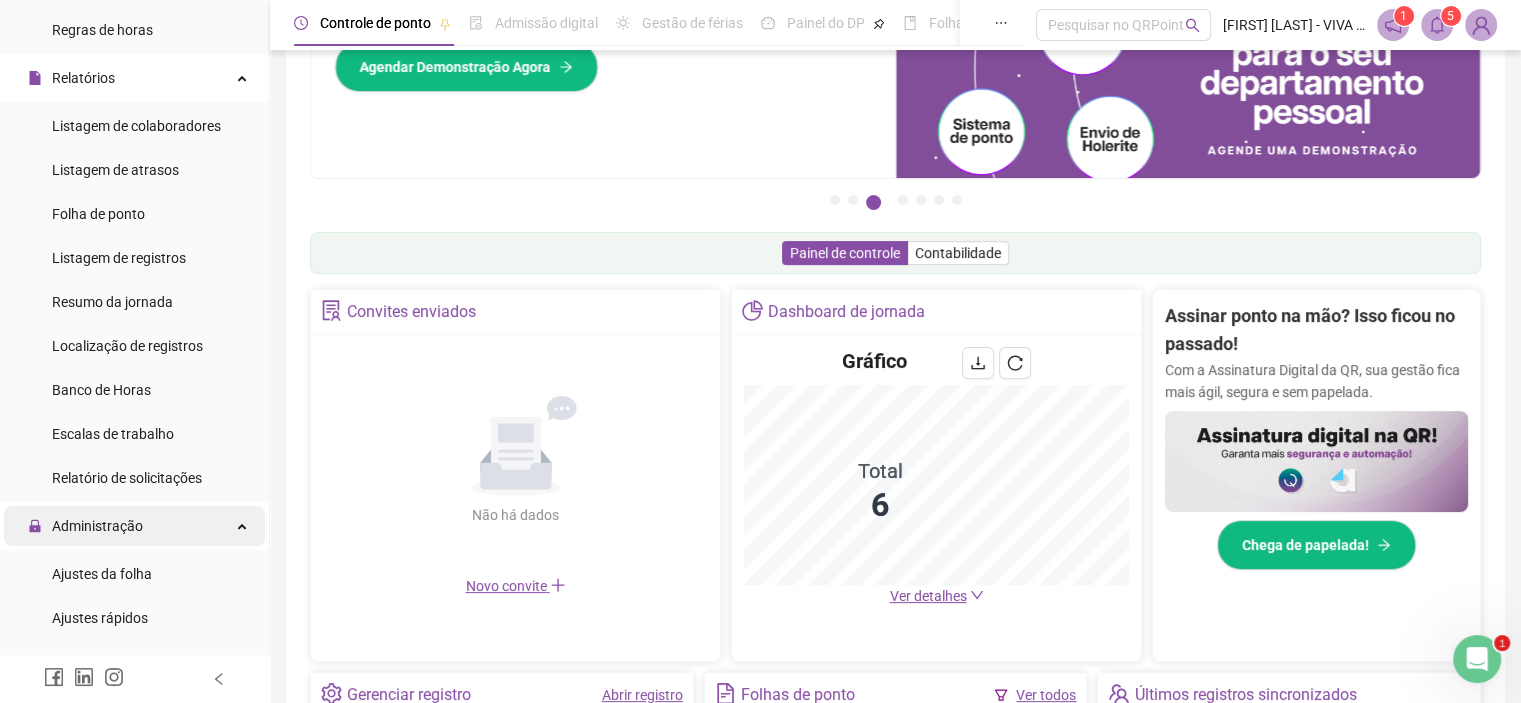 click on "Administração" at bounding box center [97, 526] 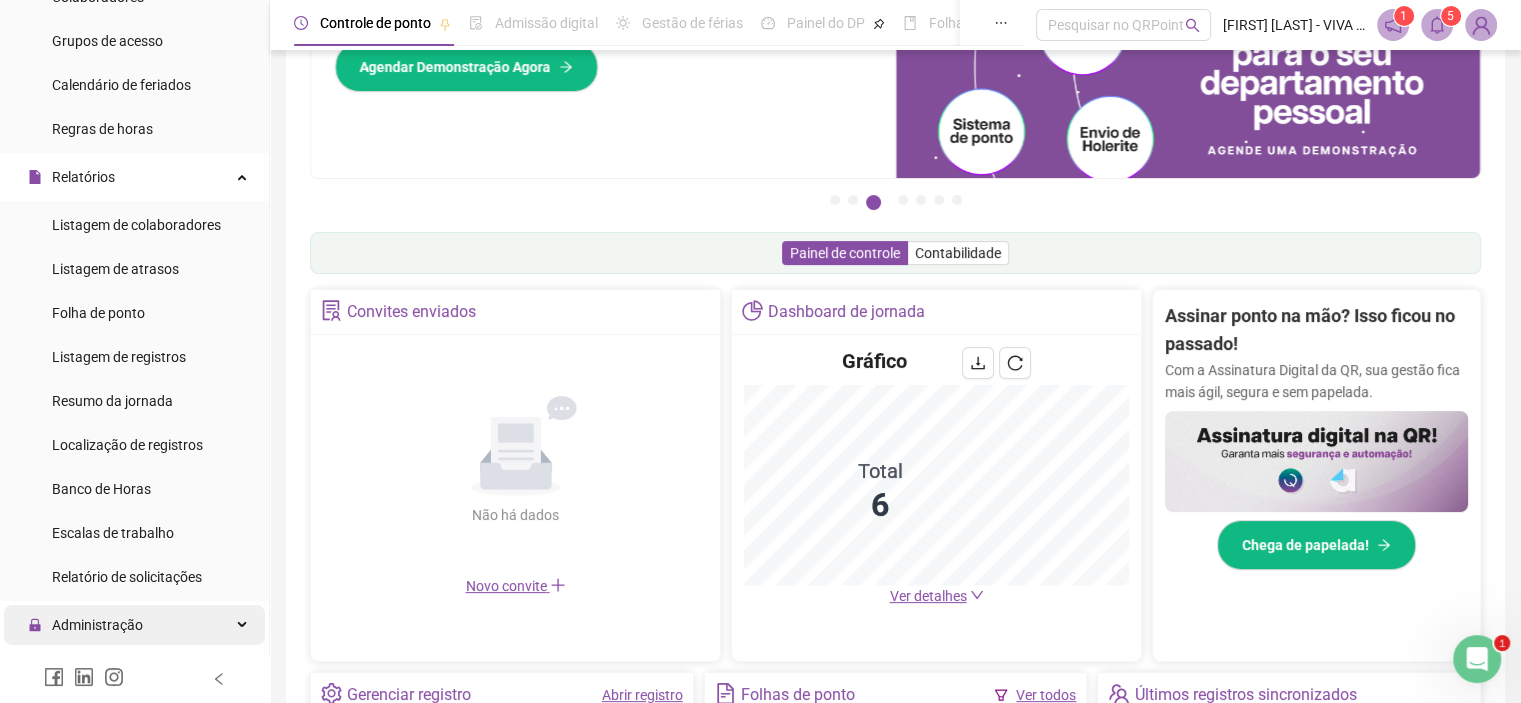 scroll, scrollTop: 400, scrollLeft: 0, axis: vertical 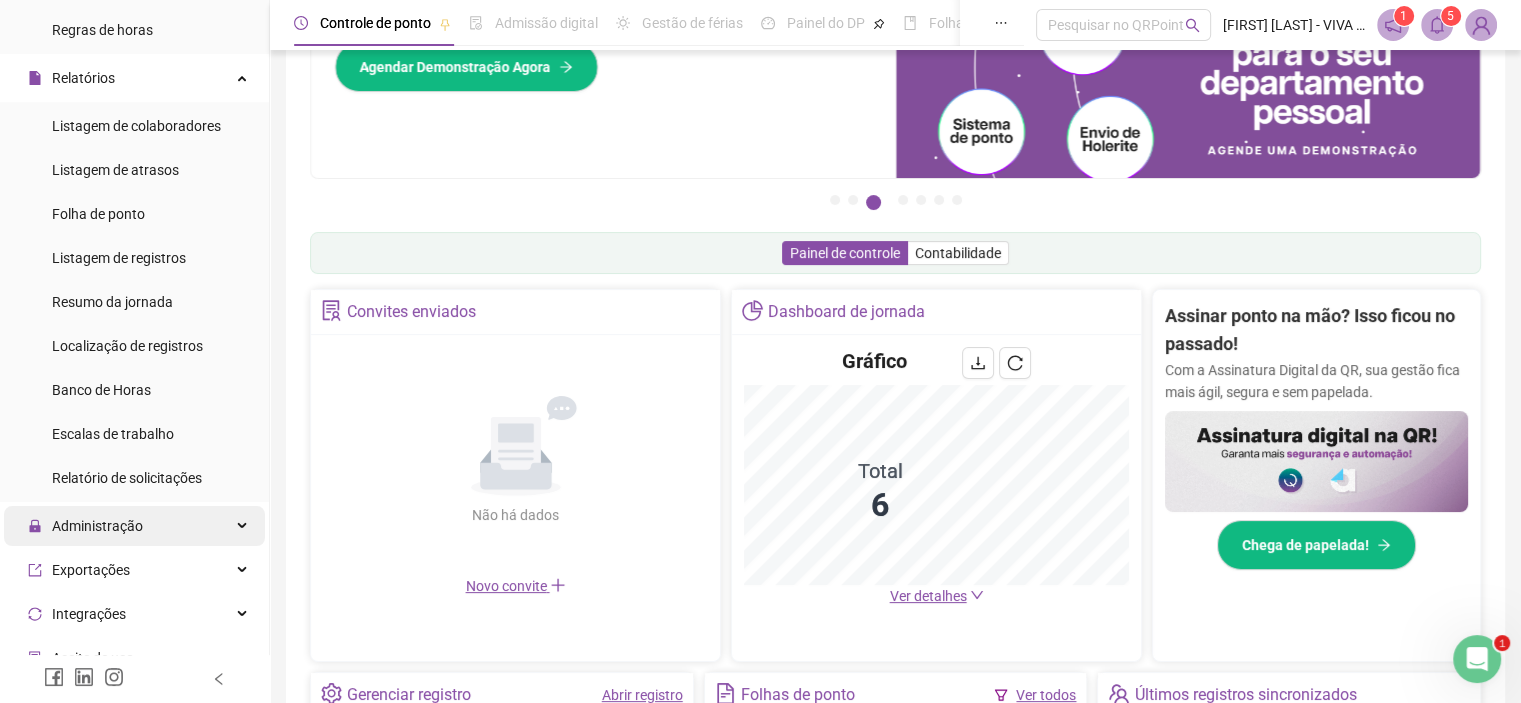 click on "Administração" at bounding box center [134, 526] 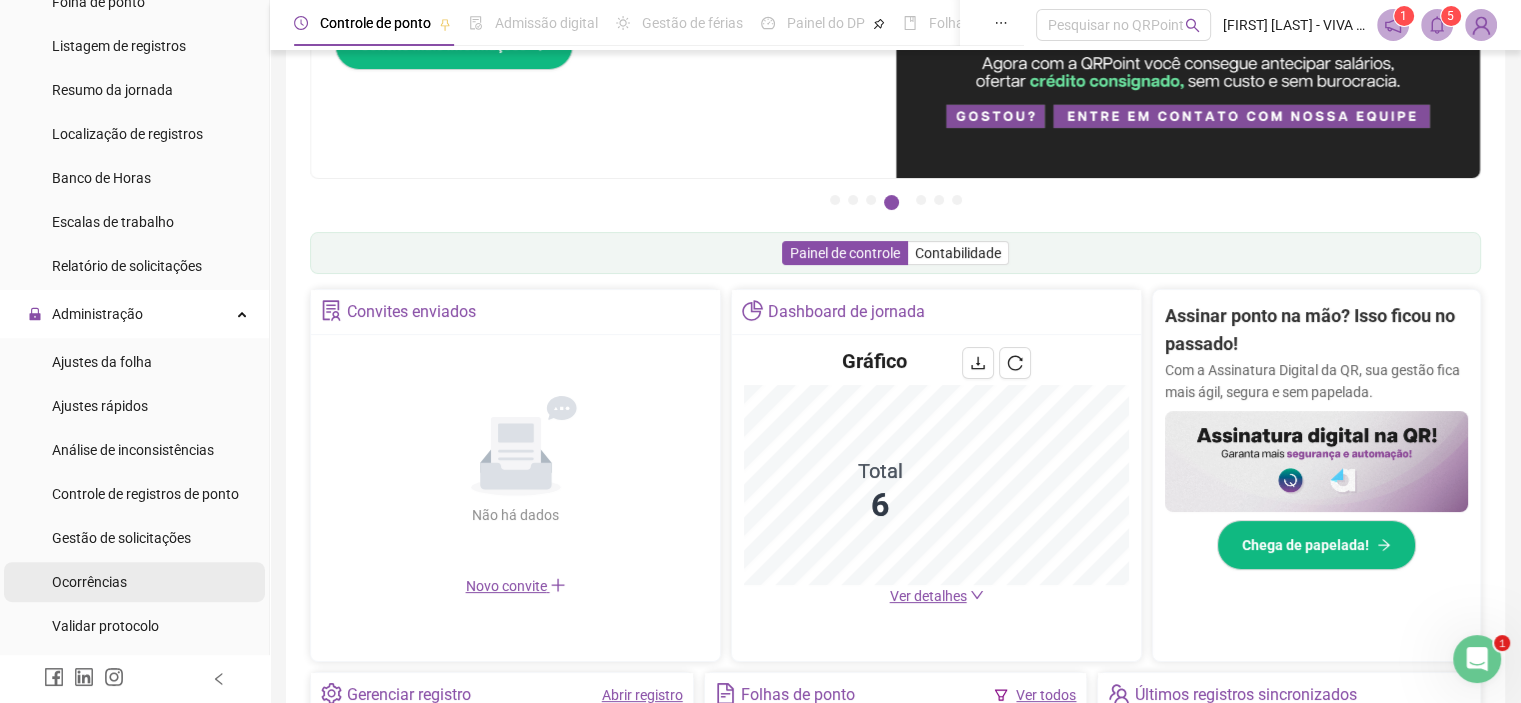 scroll, scrollTop: 700, scrollLeft: 0, axis: vertical 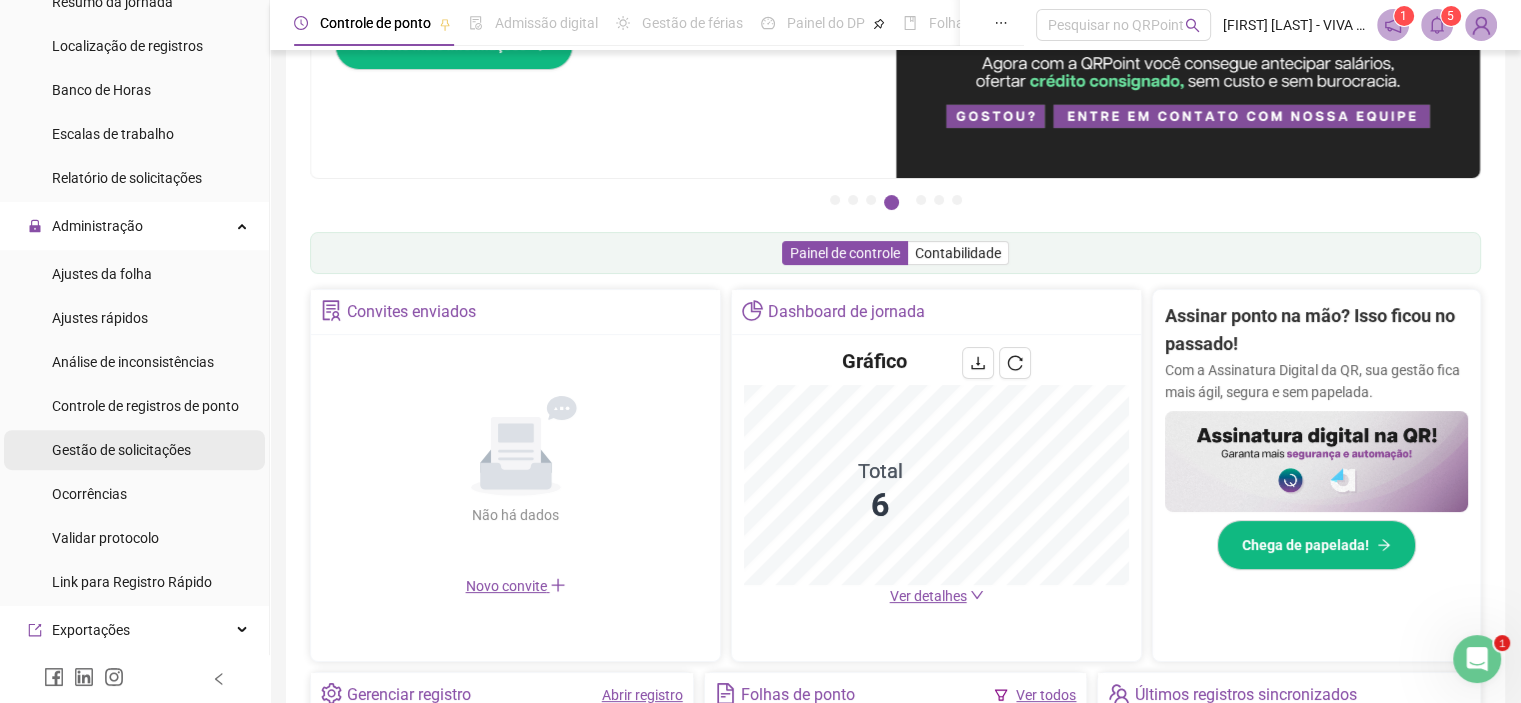 click on "Gestão de solicitações" at bounding box center (121, 450) 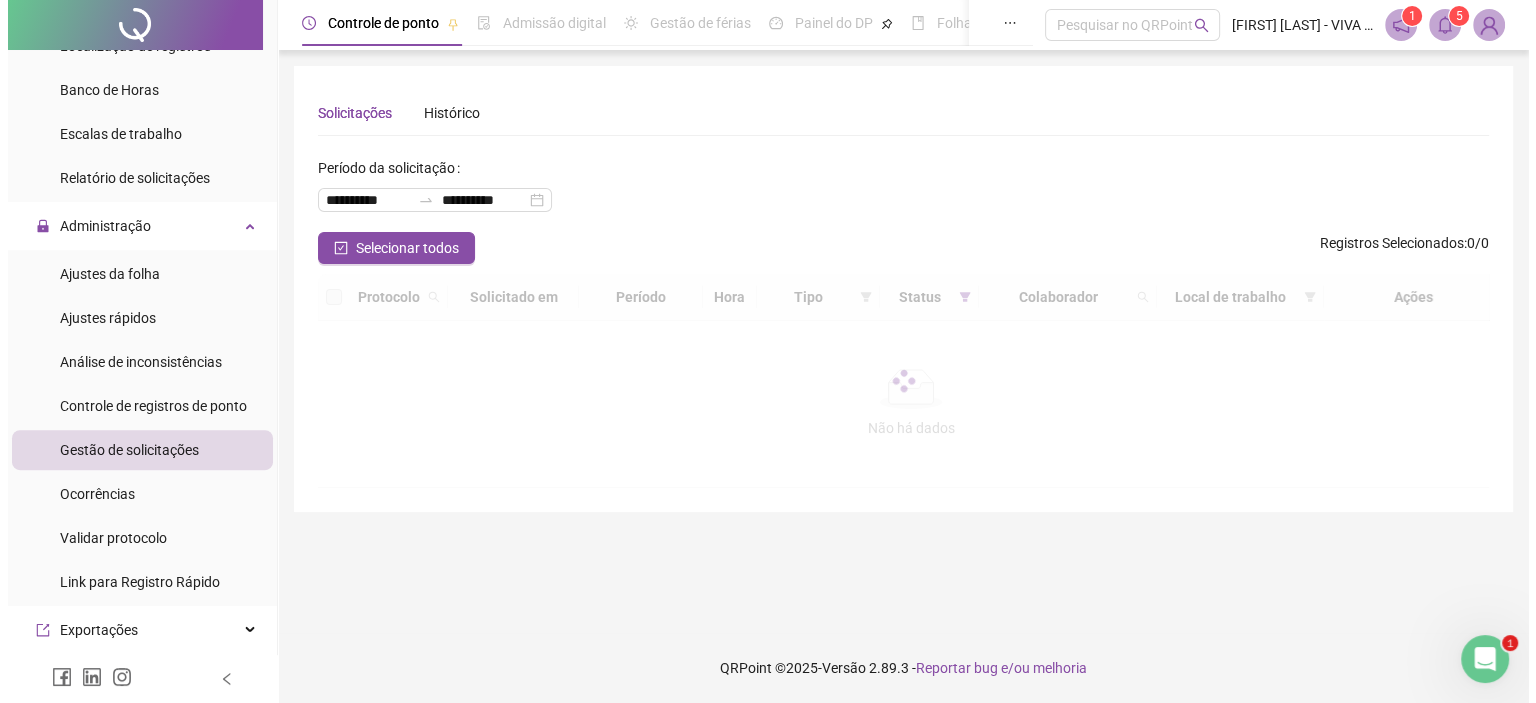scroll, scrollTop: 0, scrollLeft: 0, axis: both 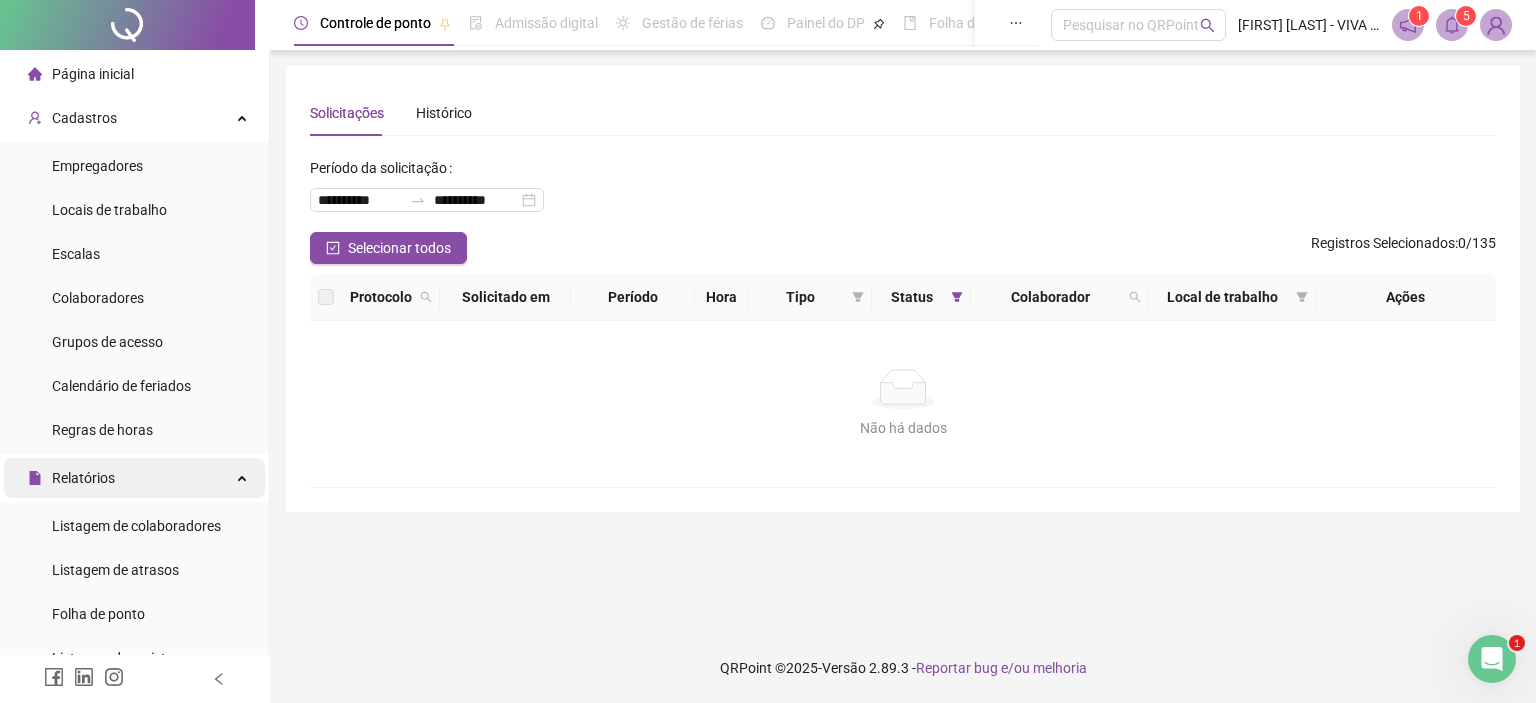 click on "Relatórios" at bounding box center [83, 478] 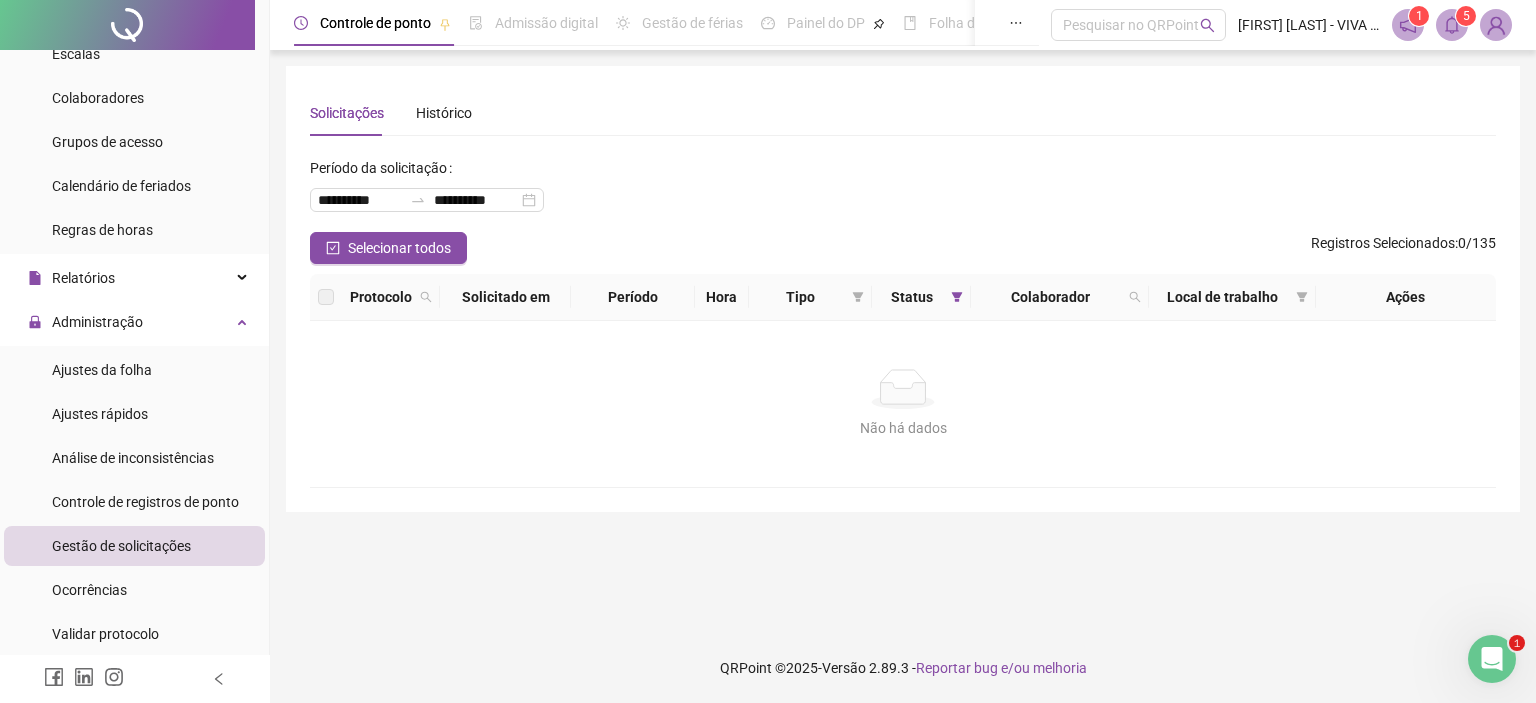 scroll, scrollTop: 0, scrollLeft: 0, axis: both 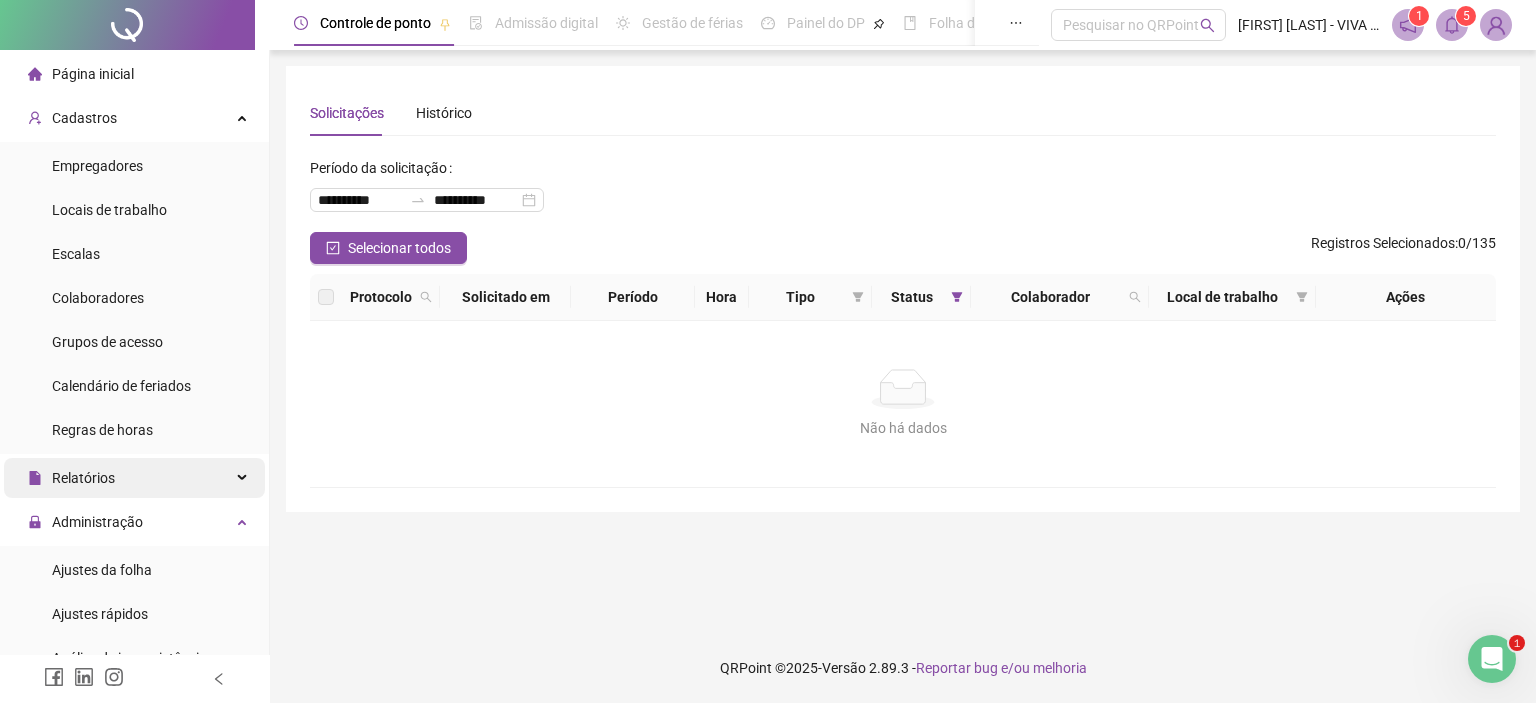 click on "Relatórios" at bounding box center [83, 478] 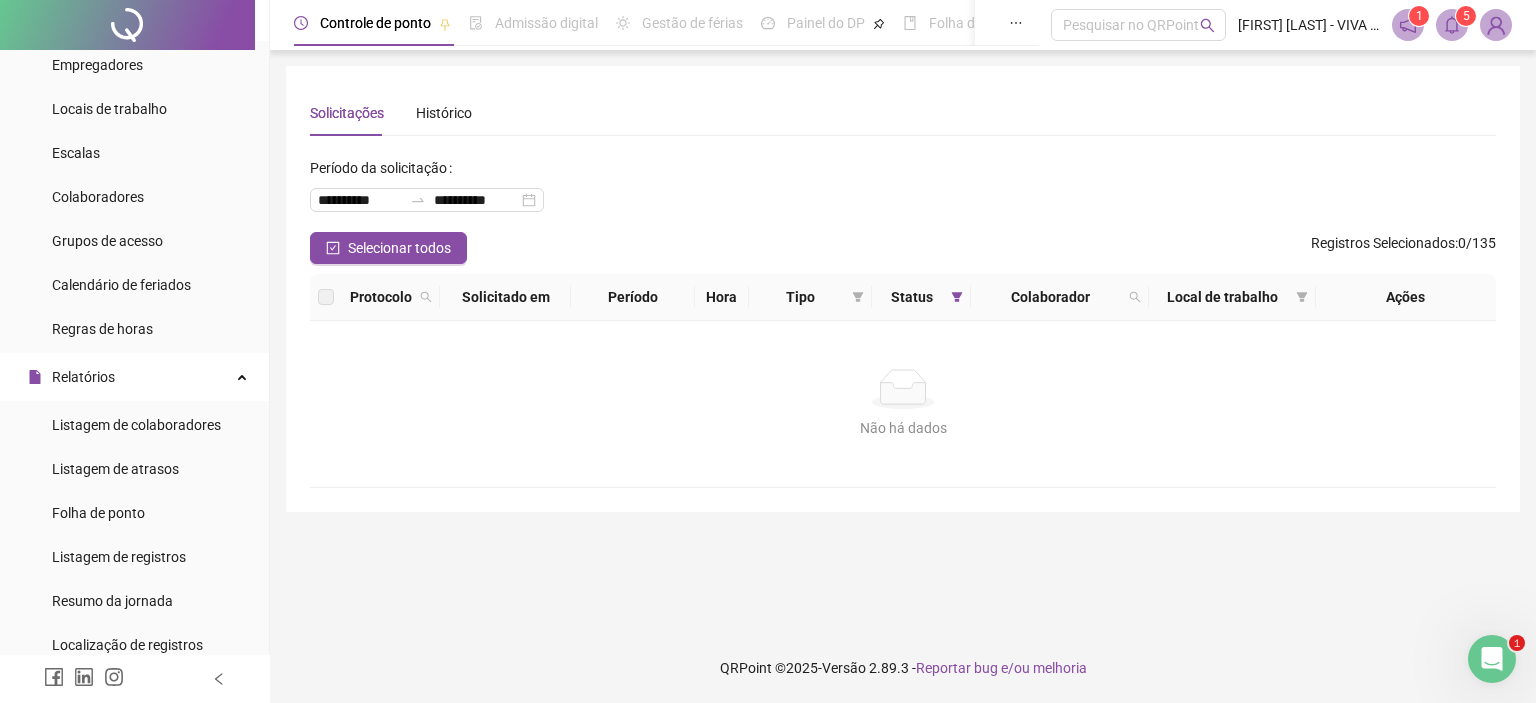 scroll, scrollTop: 400, scrollLeft: 0, axis: vertical 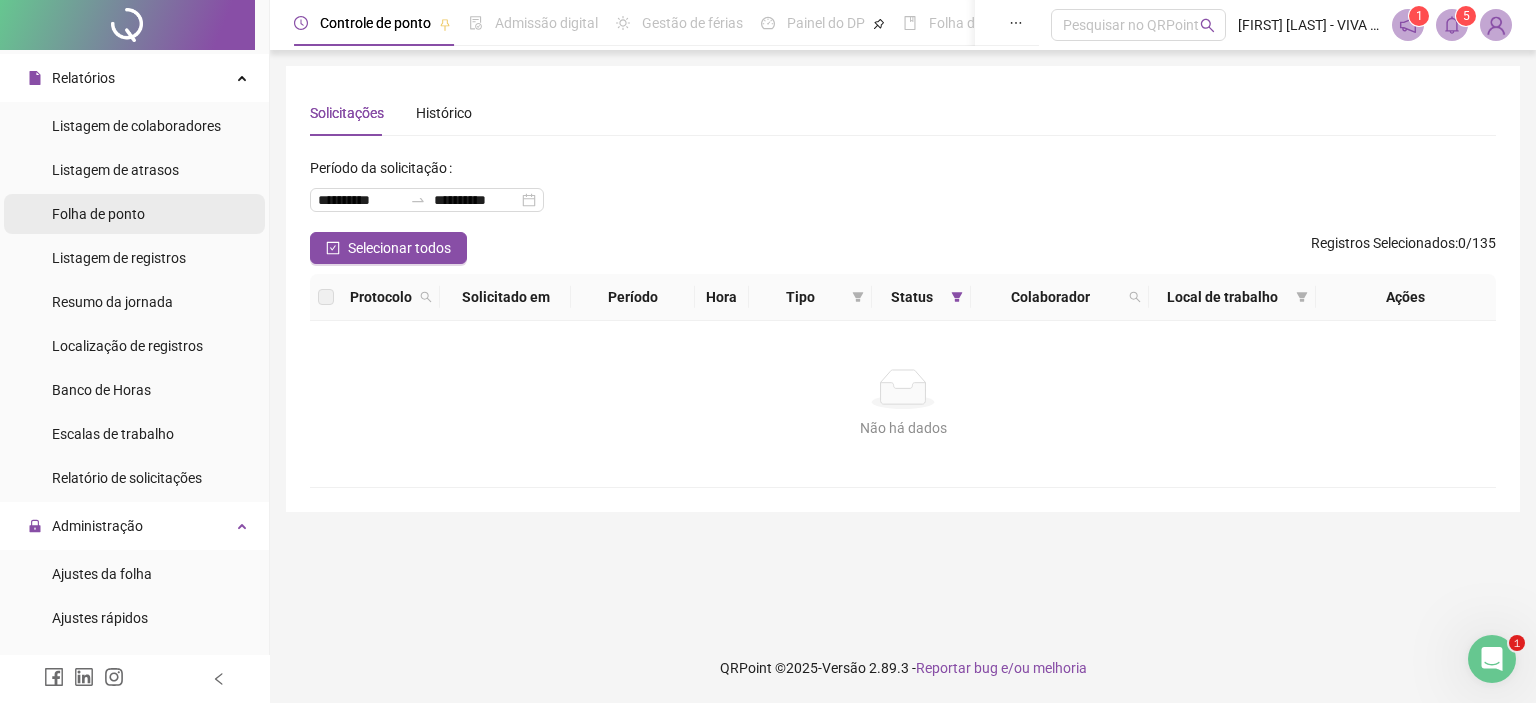 click on "Folha de ponto" at bounding box center [98, 214] 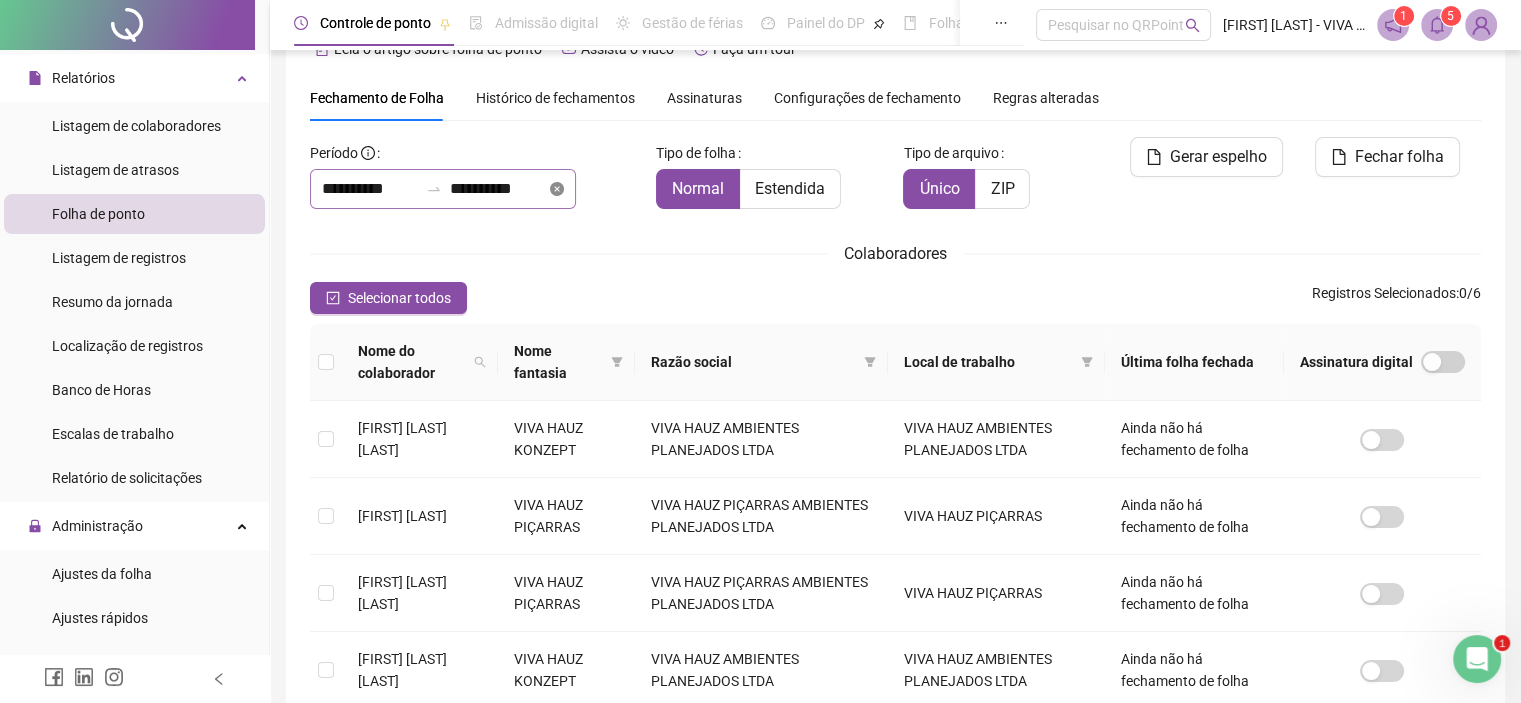 scroll, scrollTop: 57, scrollLeft: 0, axis: vertical 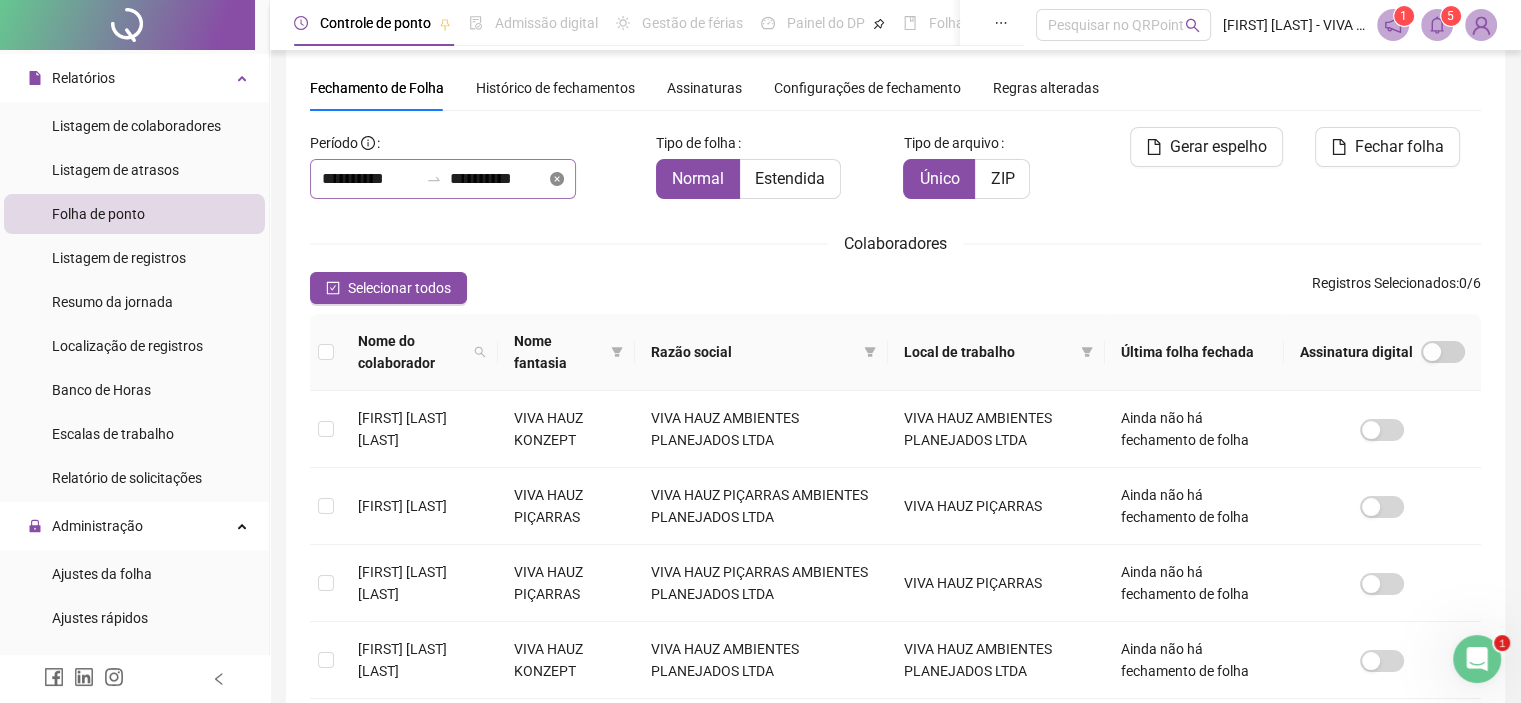 click 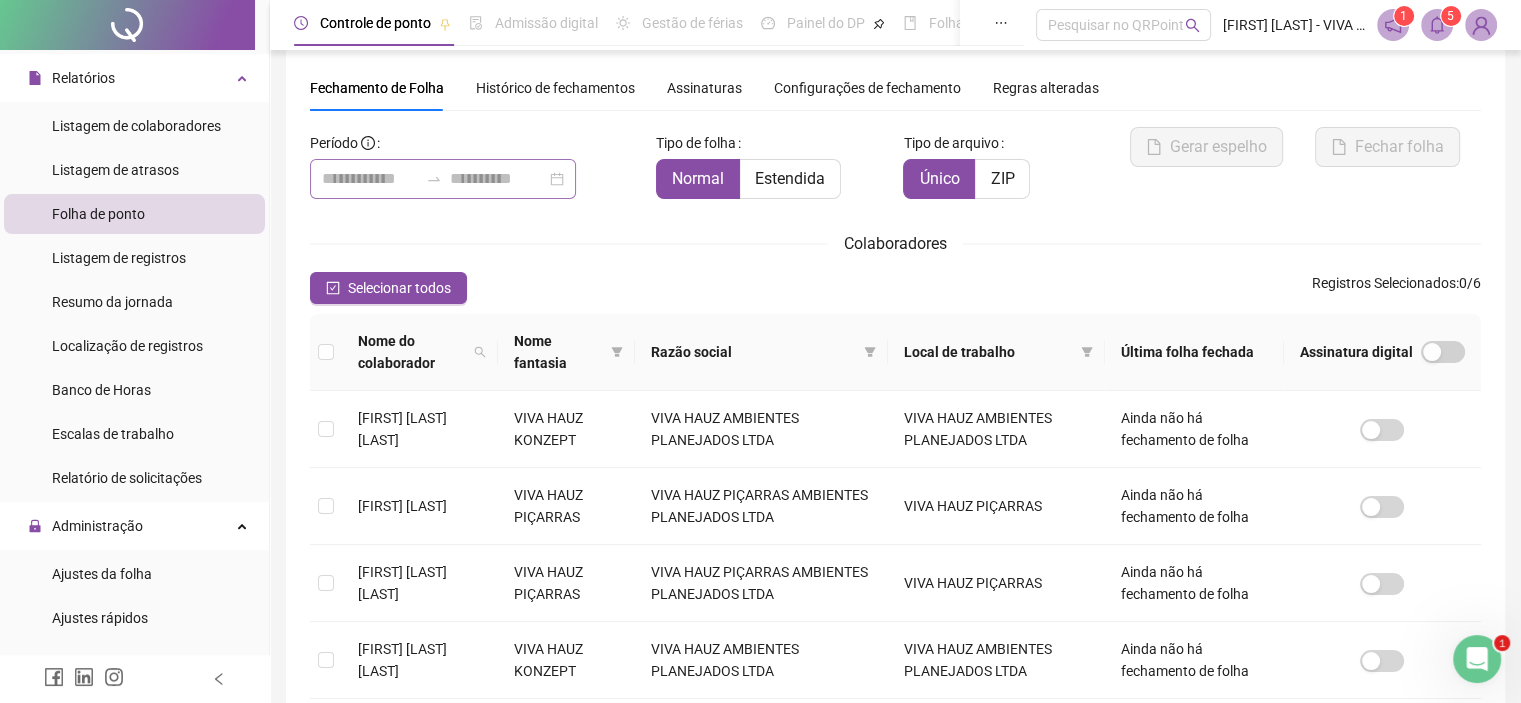 click at bounding box center [443, 179] 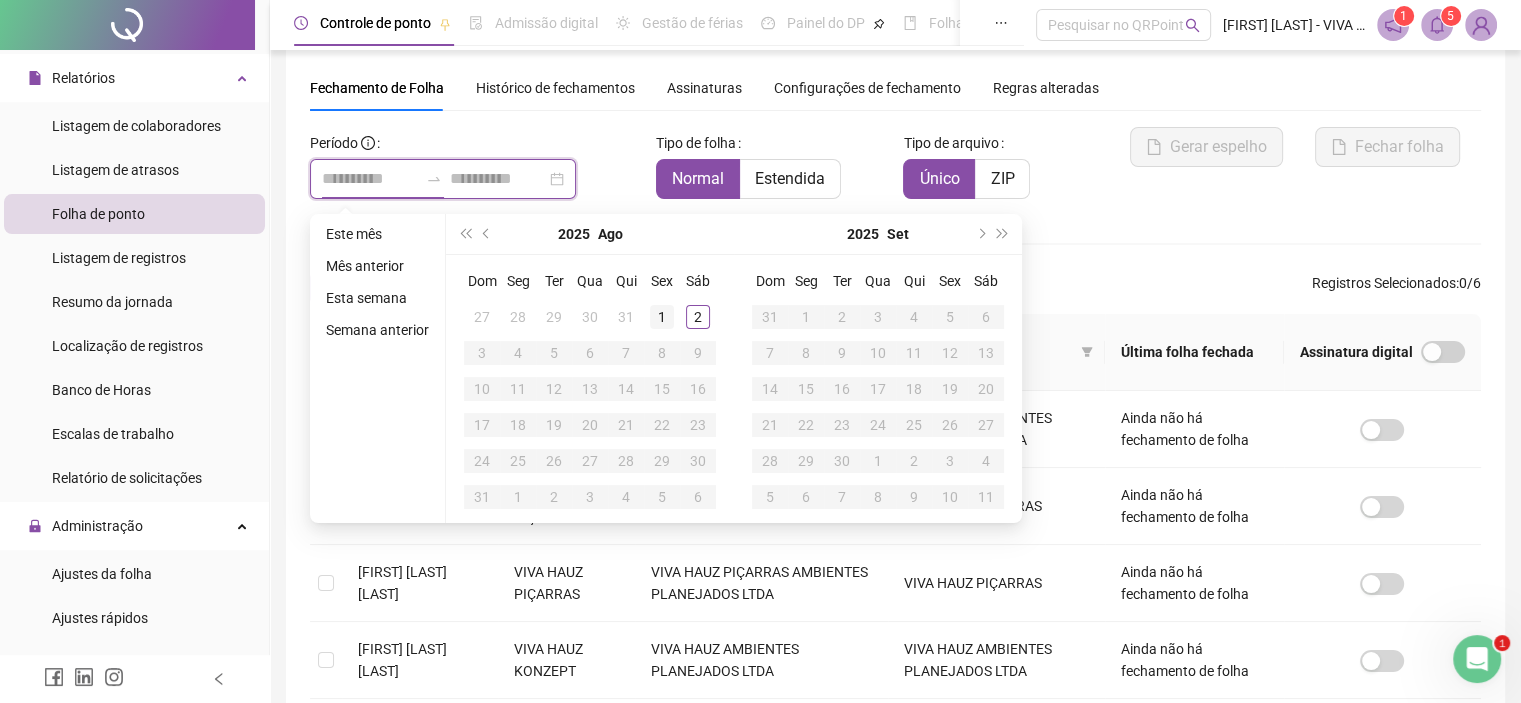 type on "**********" 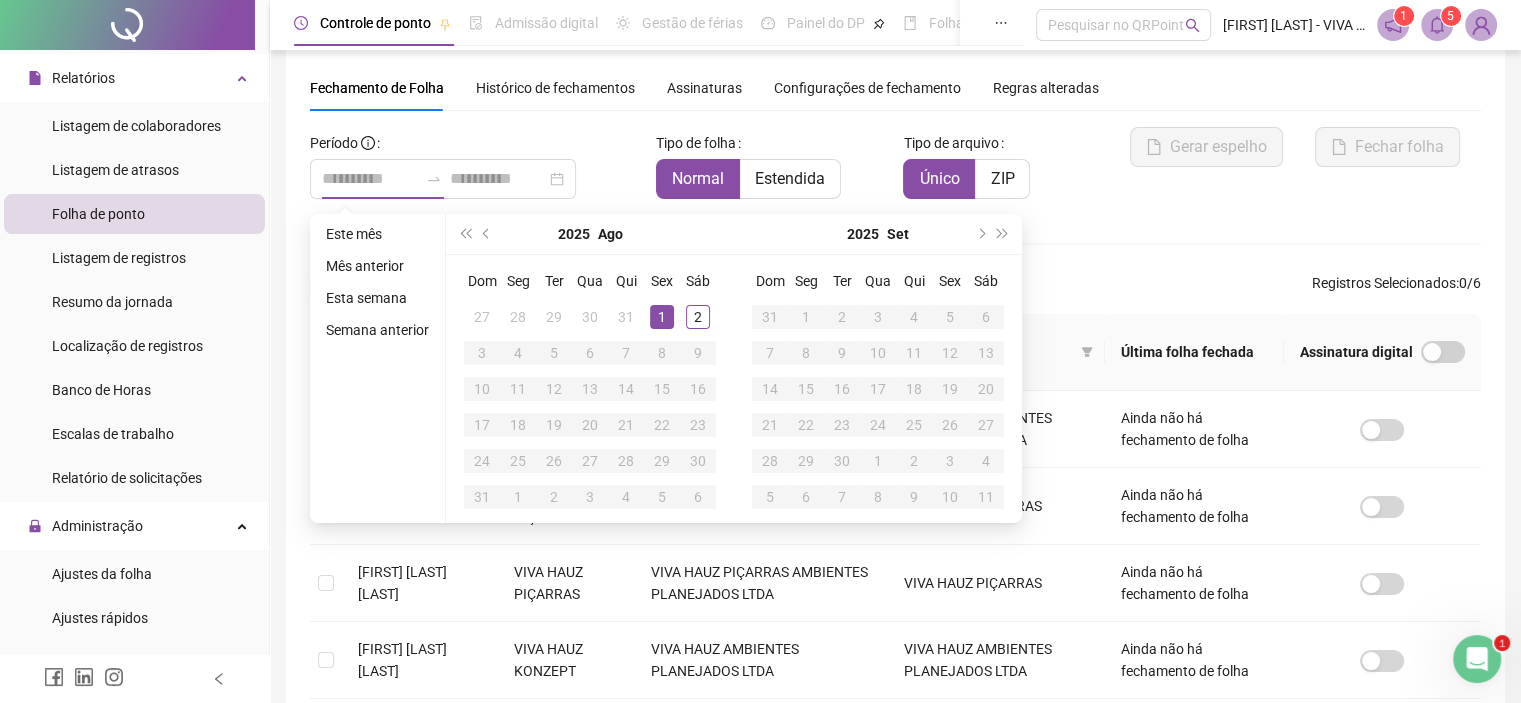 click on "1" at bounding box center [662, 317] 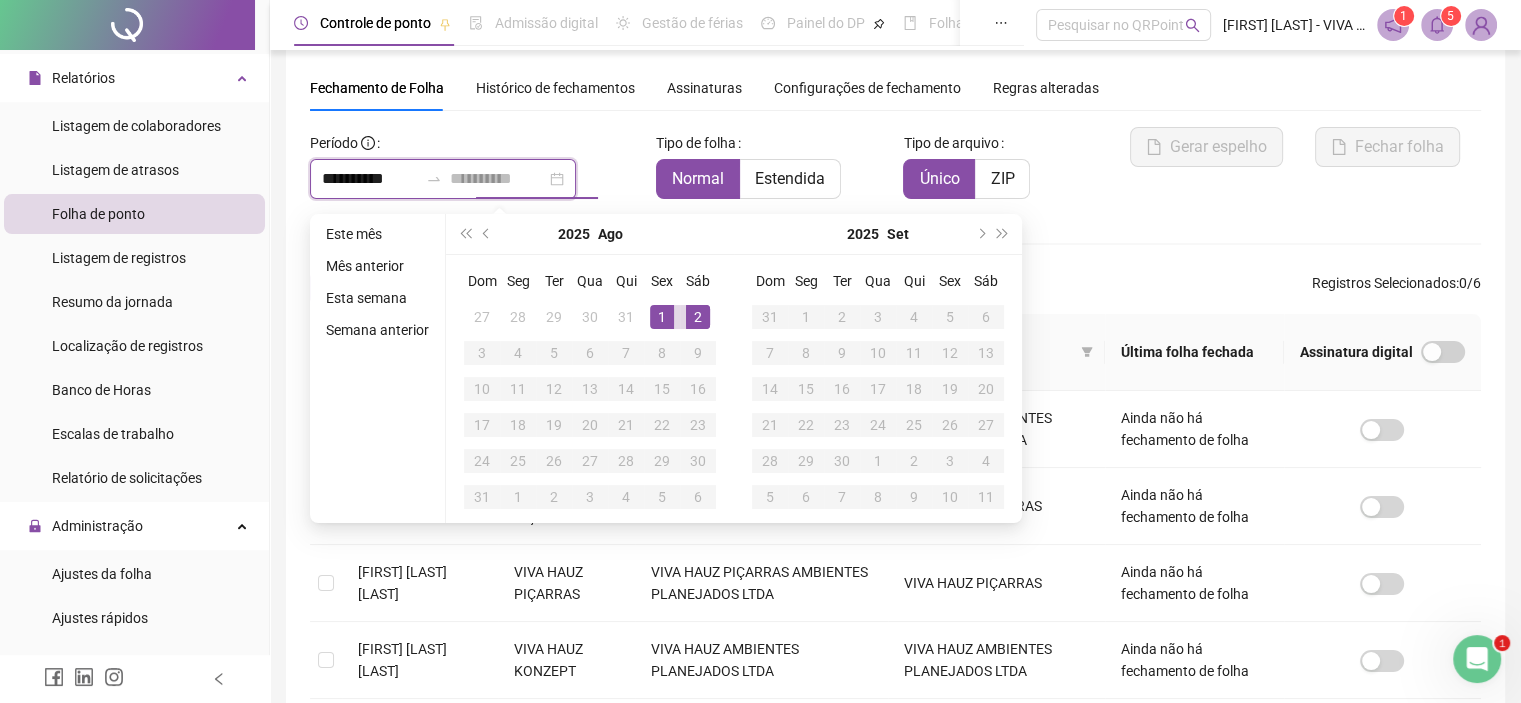 type on "**********" 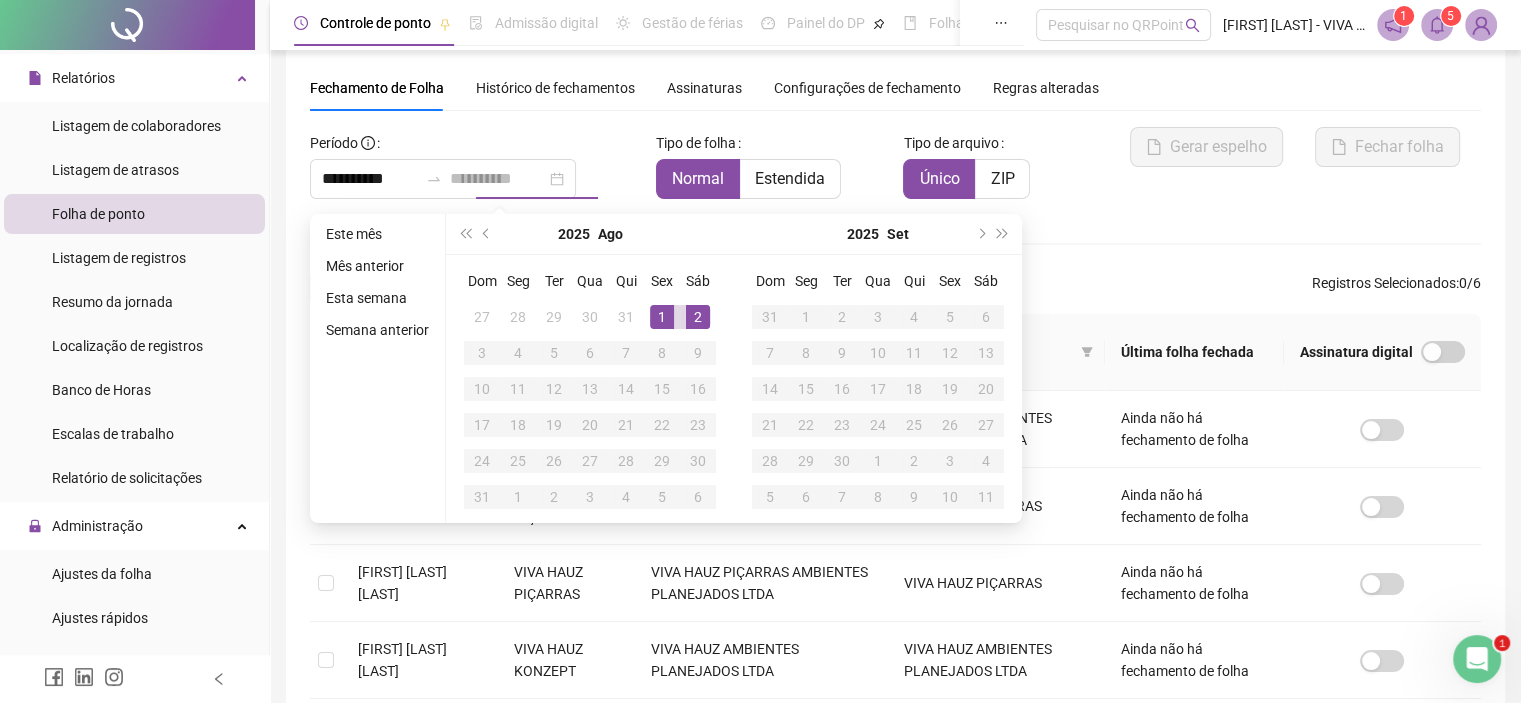 click on "2" at bounding box center [698, 317] 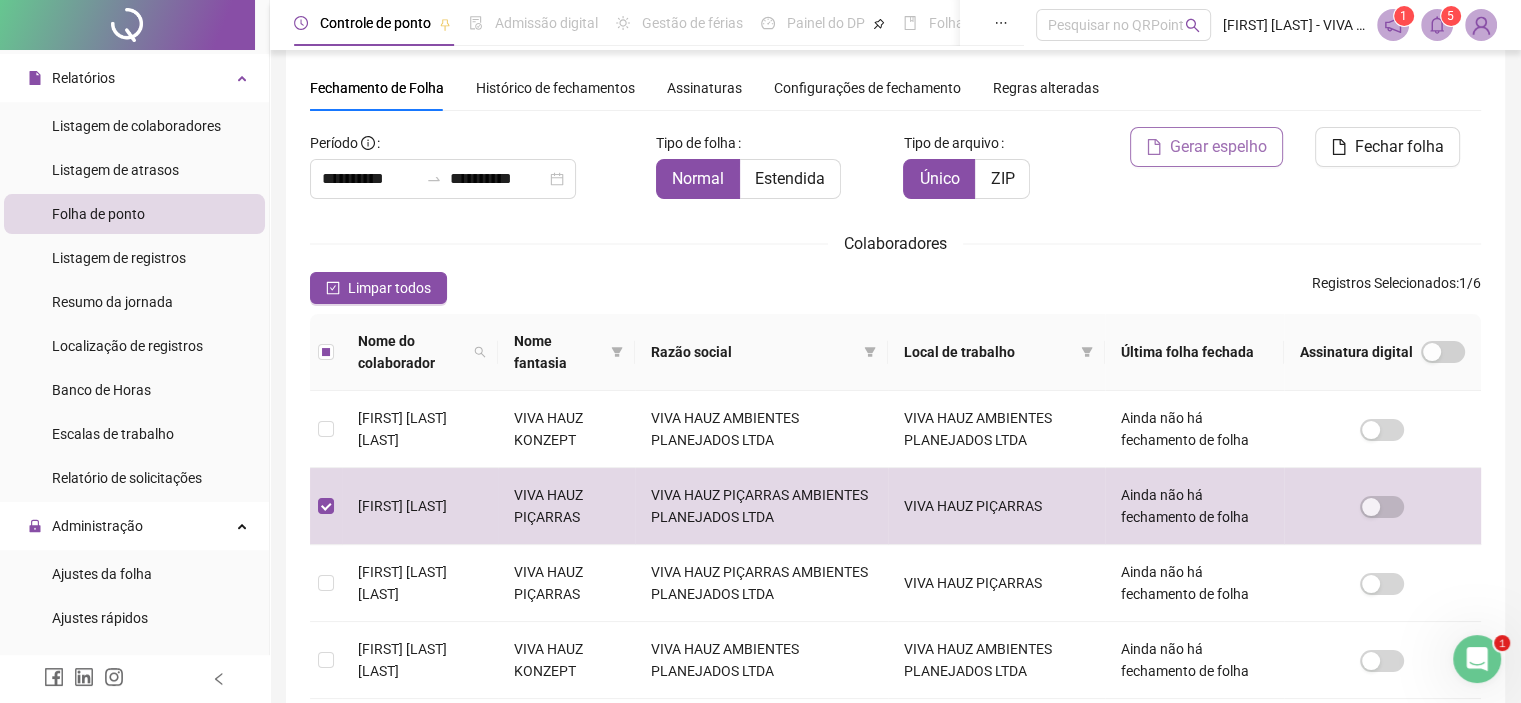 click on "Gerar espelho" at bounding box center [1218, 147] 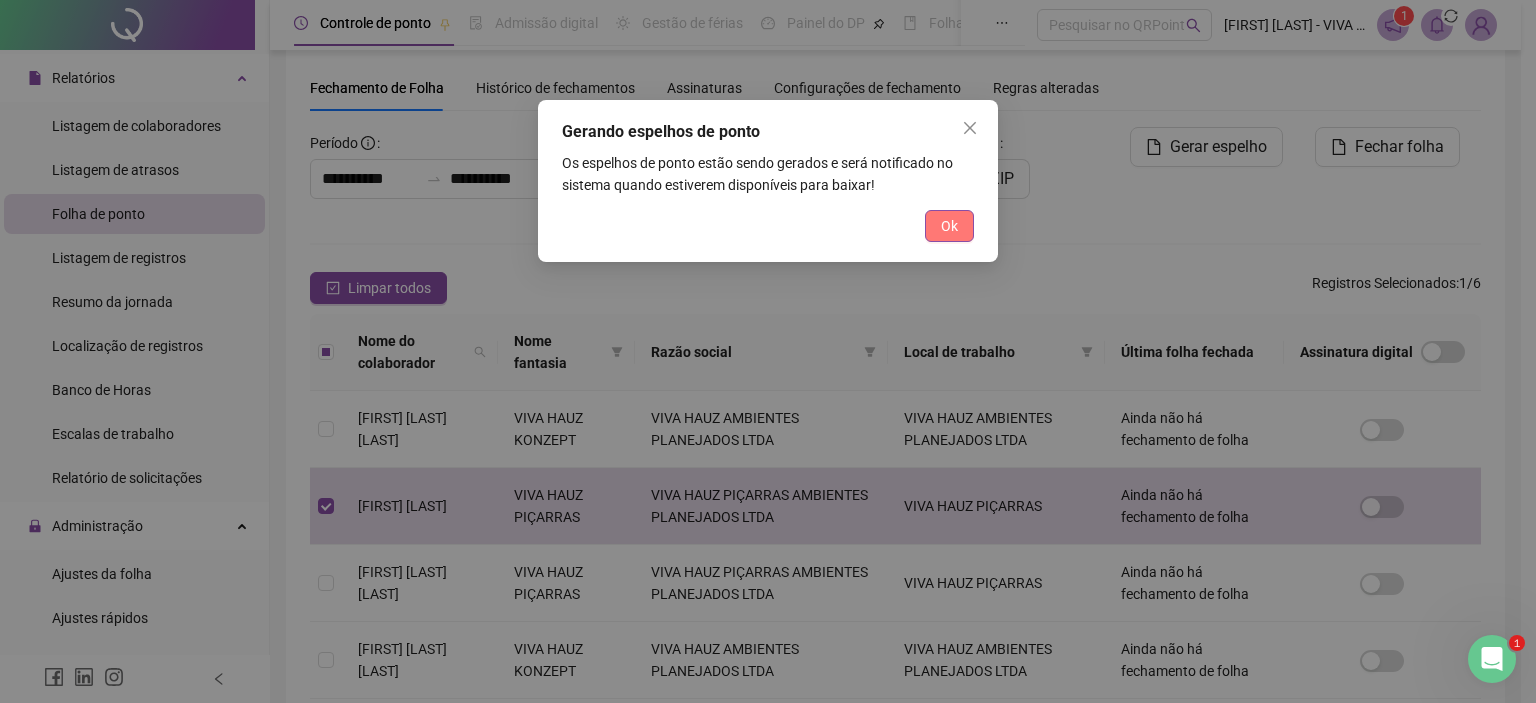 click on "Ok" at bounding box center (949, 226) 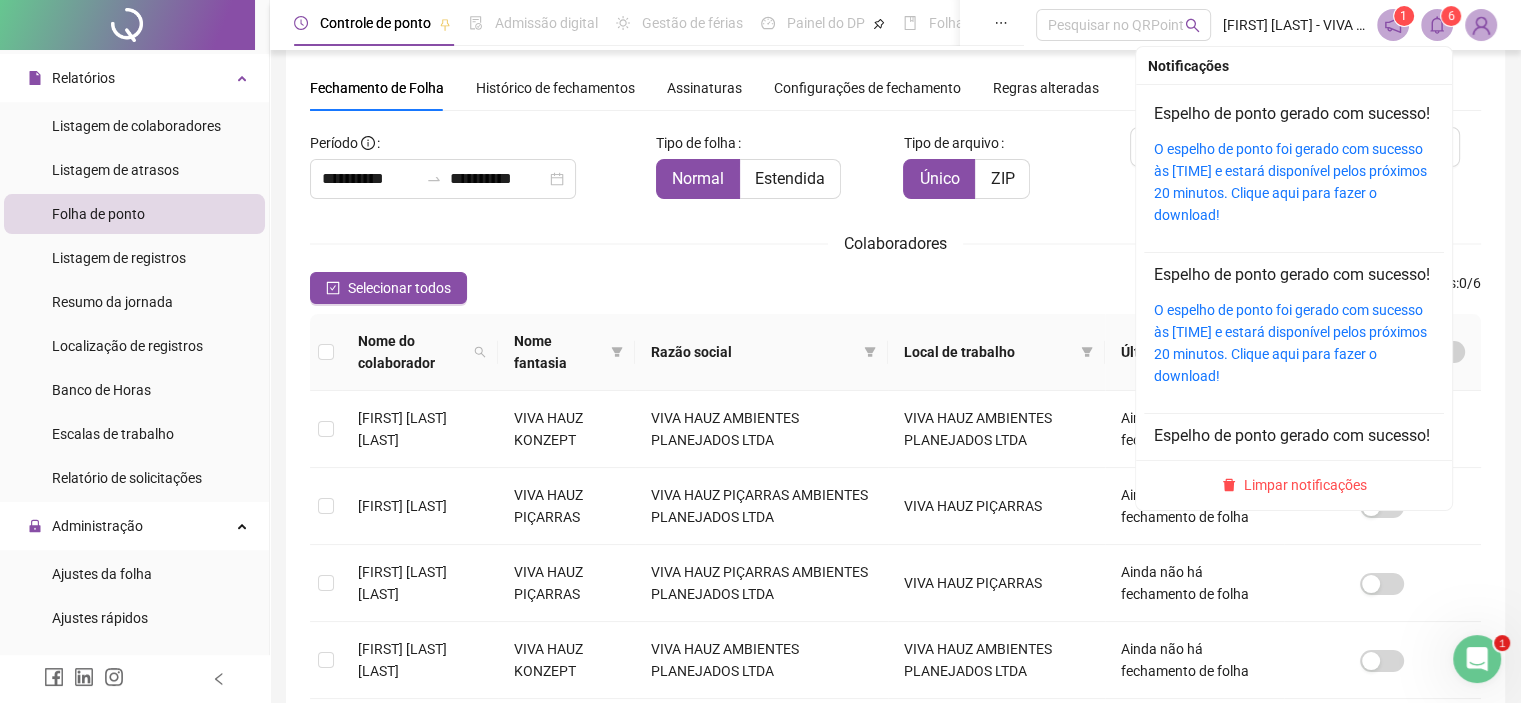 click 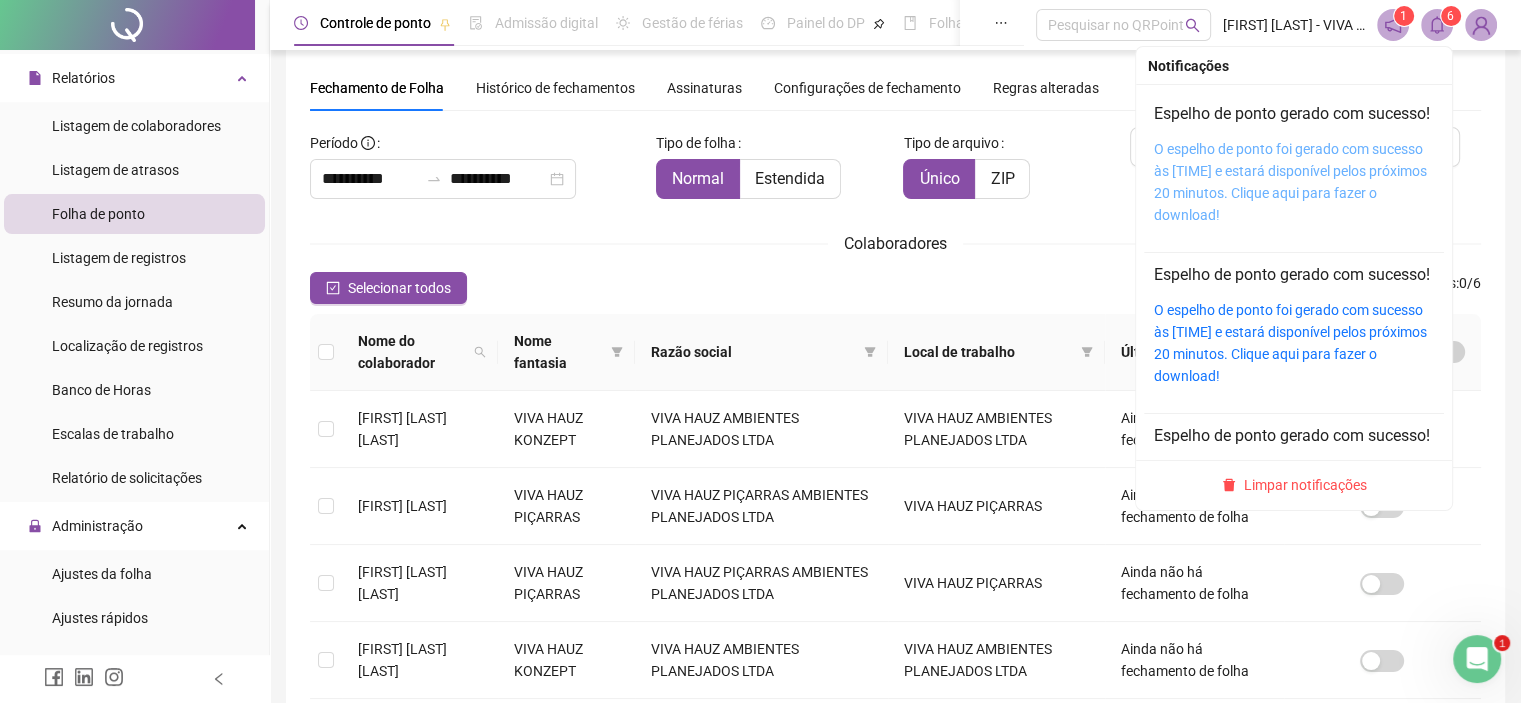 click on "O espelho de ponto foi gerado com sucesso às [TIME] e estará disponível pelos próximos 20 minutos.
Clique aqui para fazer o download!" at bounding box center (1290, 182) 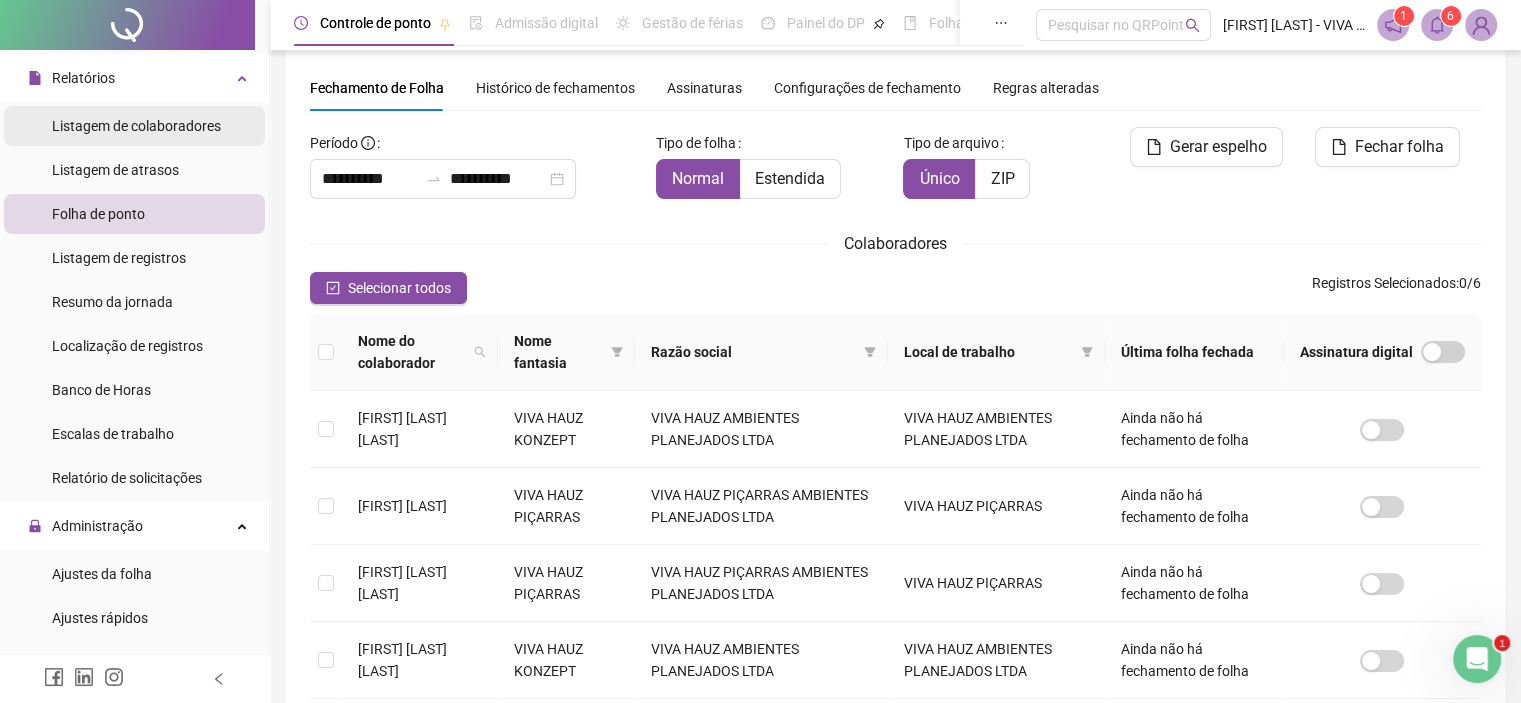 click on "Listagem de colaboradores" at bounding box center [136, 126] 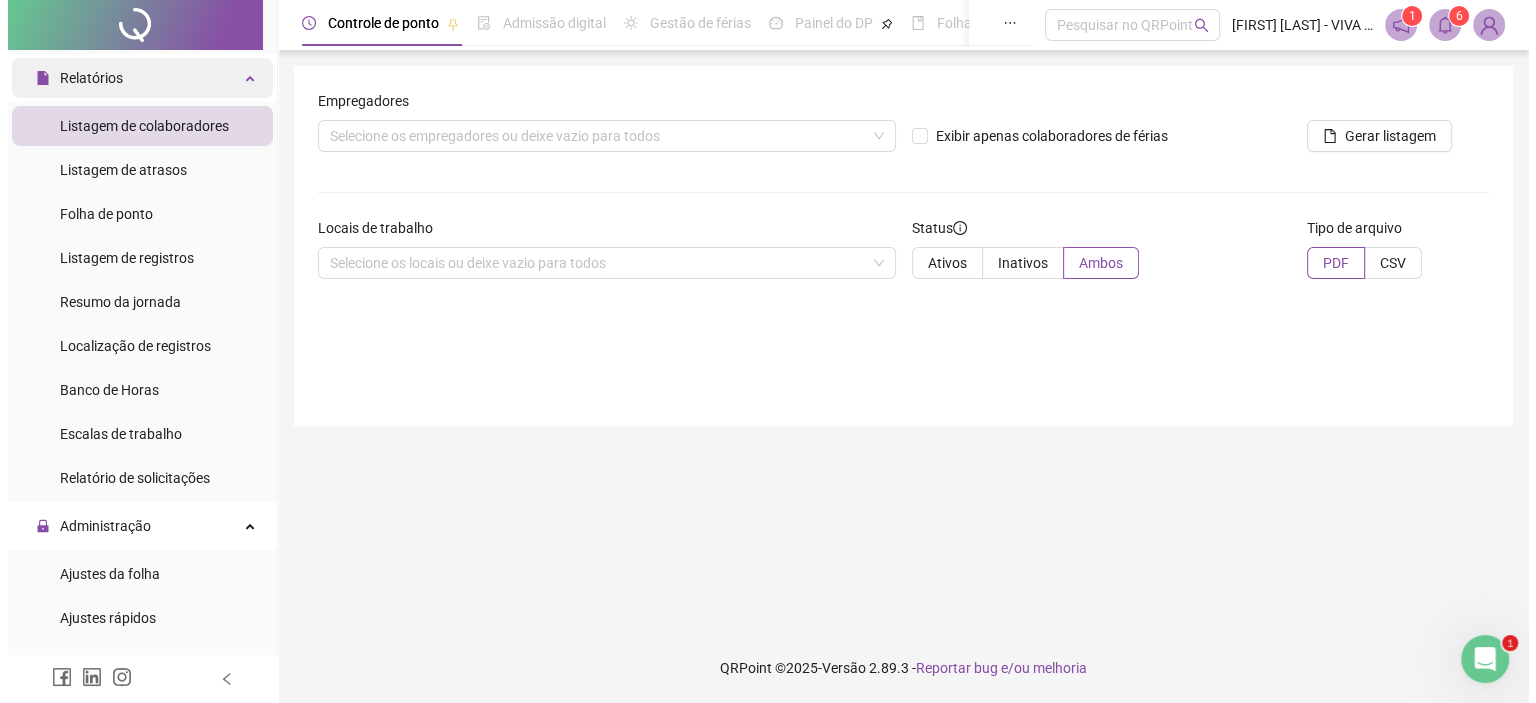 scroll, scrollTop: 0, scrollLeft: 0, axis: both 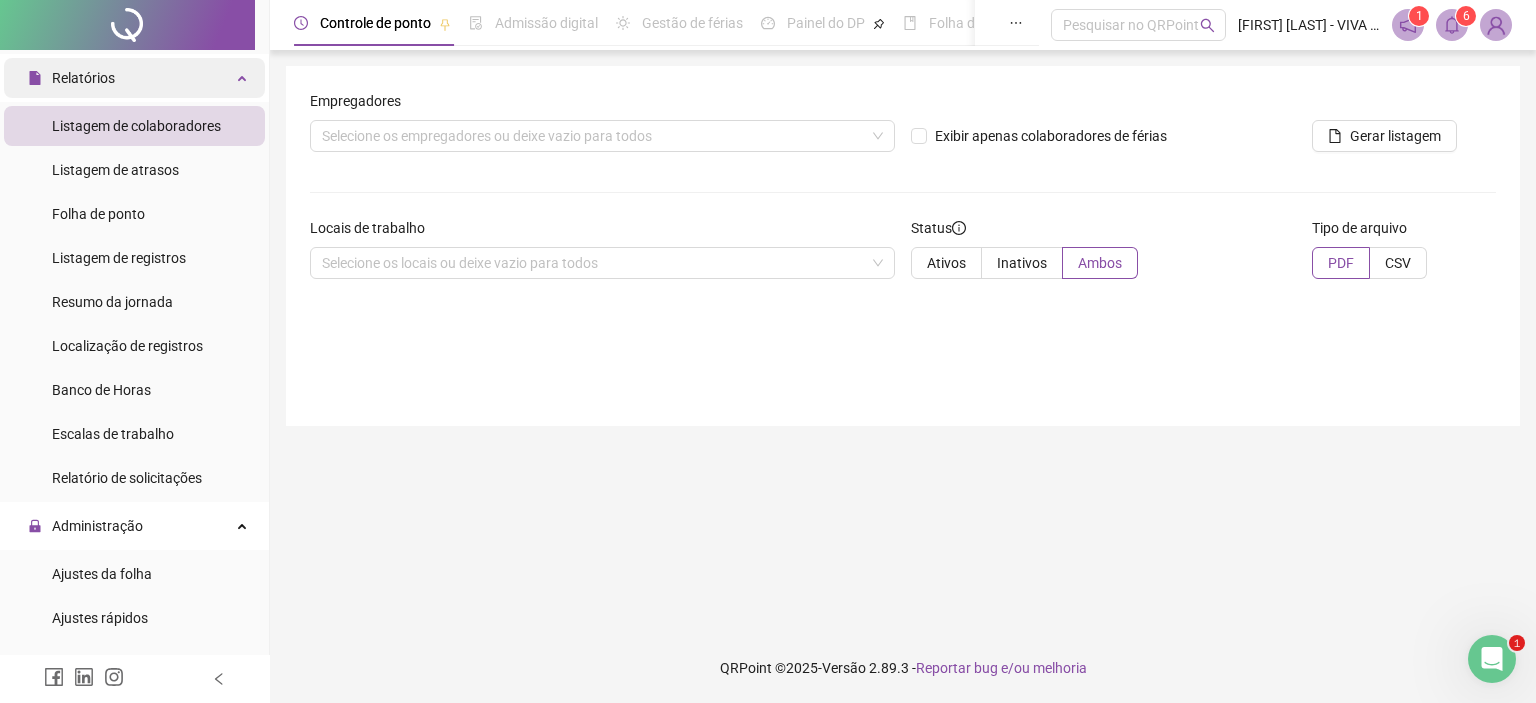 click on "Relatórios" at bounding box center [134, 78] 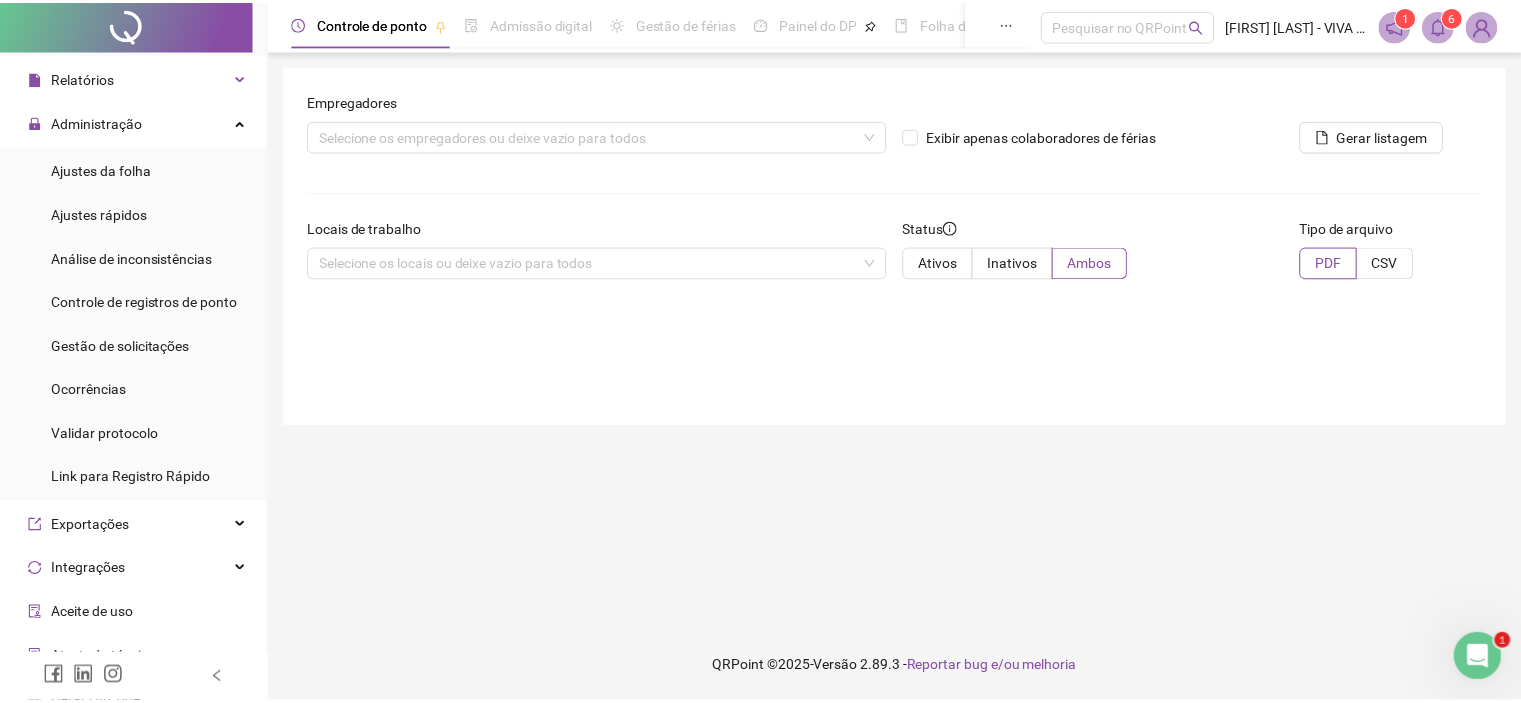 scroll, scrollTop: 0, scrollLeft: 0, axis: both 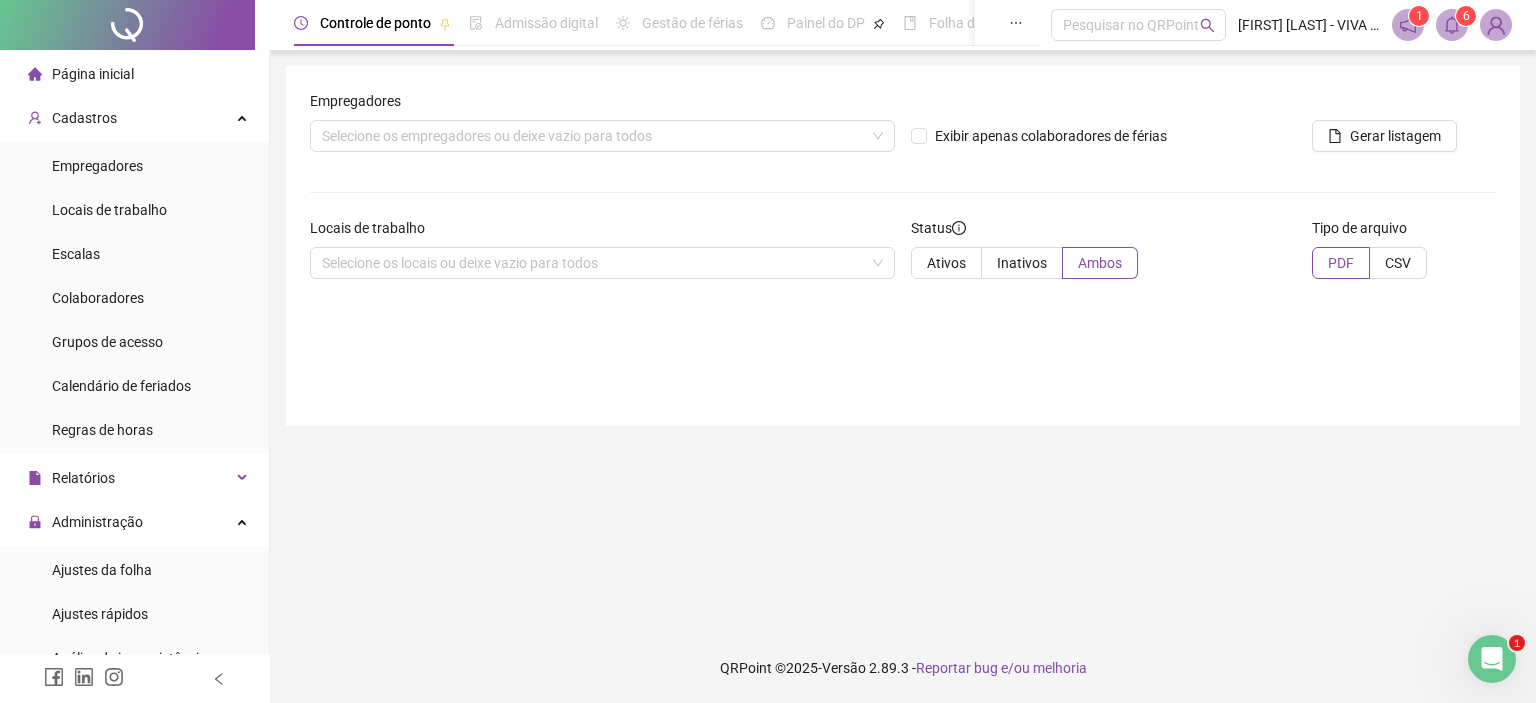 click on "Página inicial" at bounding box center [93, 74] 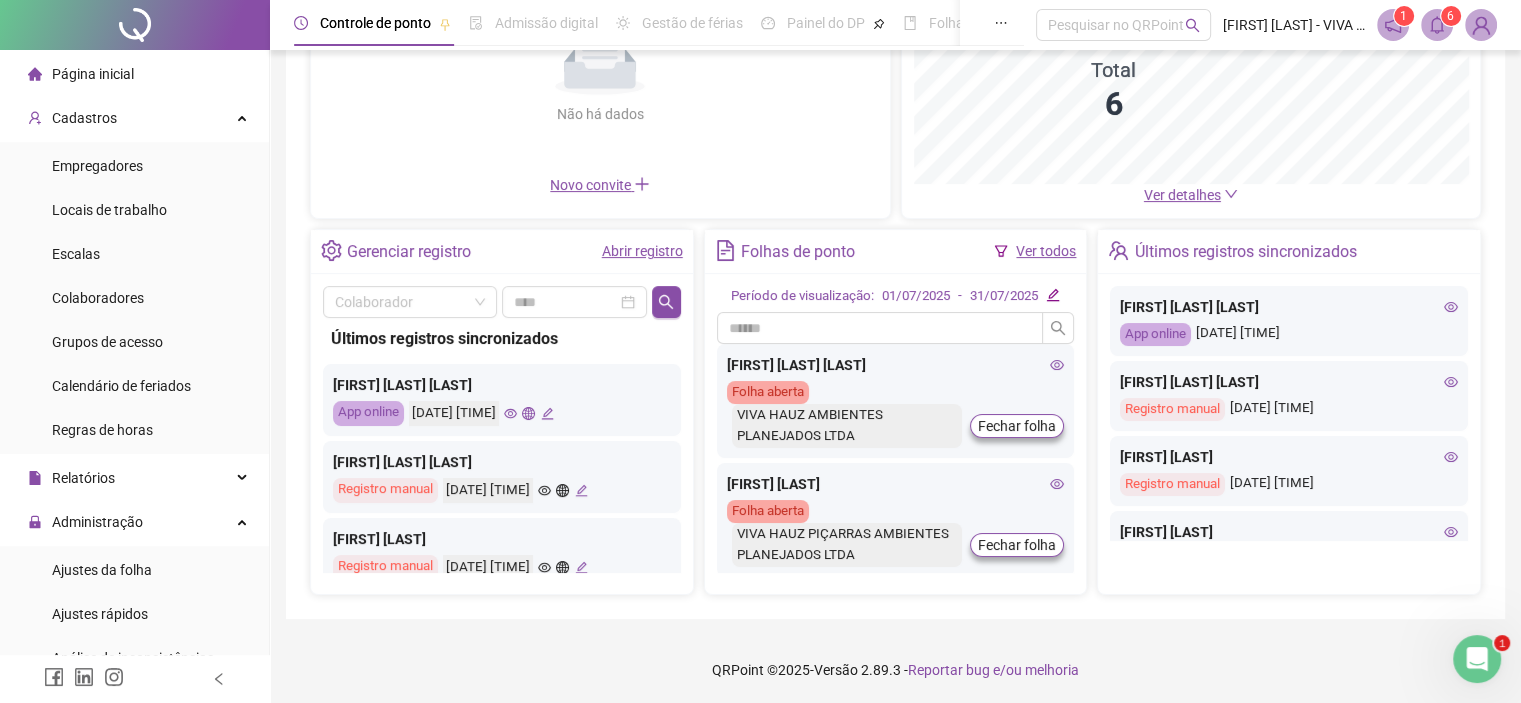 scroll, scrollTop: 554, scrollLeft: 0, axis: vertical 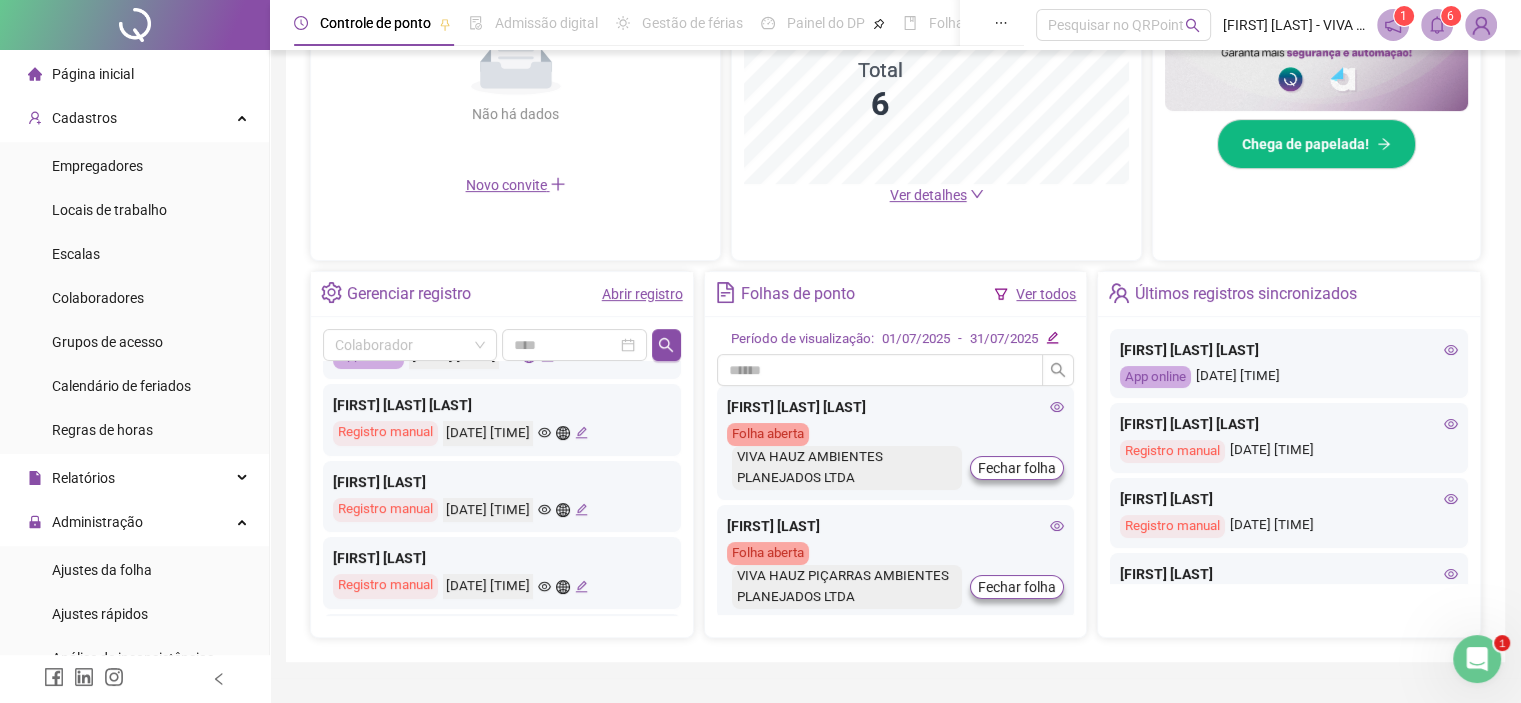click 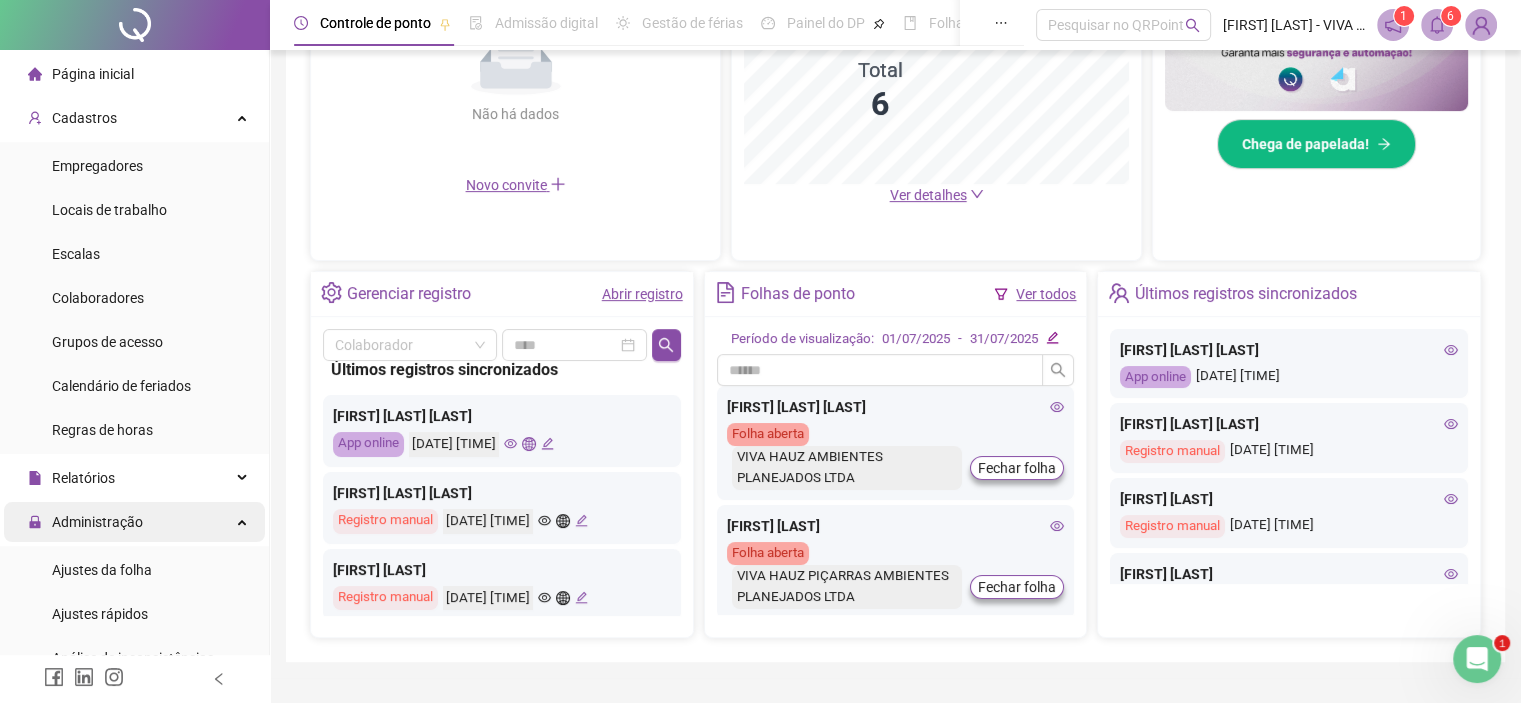 scroll, scrollTop: 0, scrollLeft: 0, axis: both 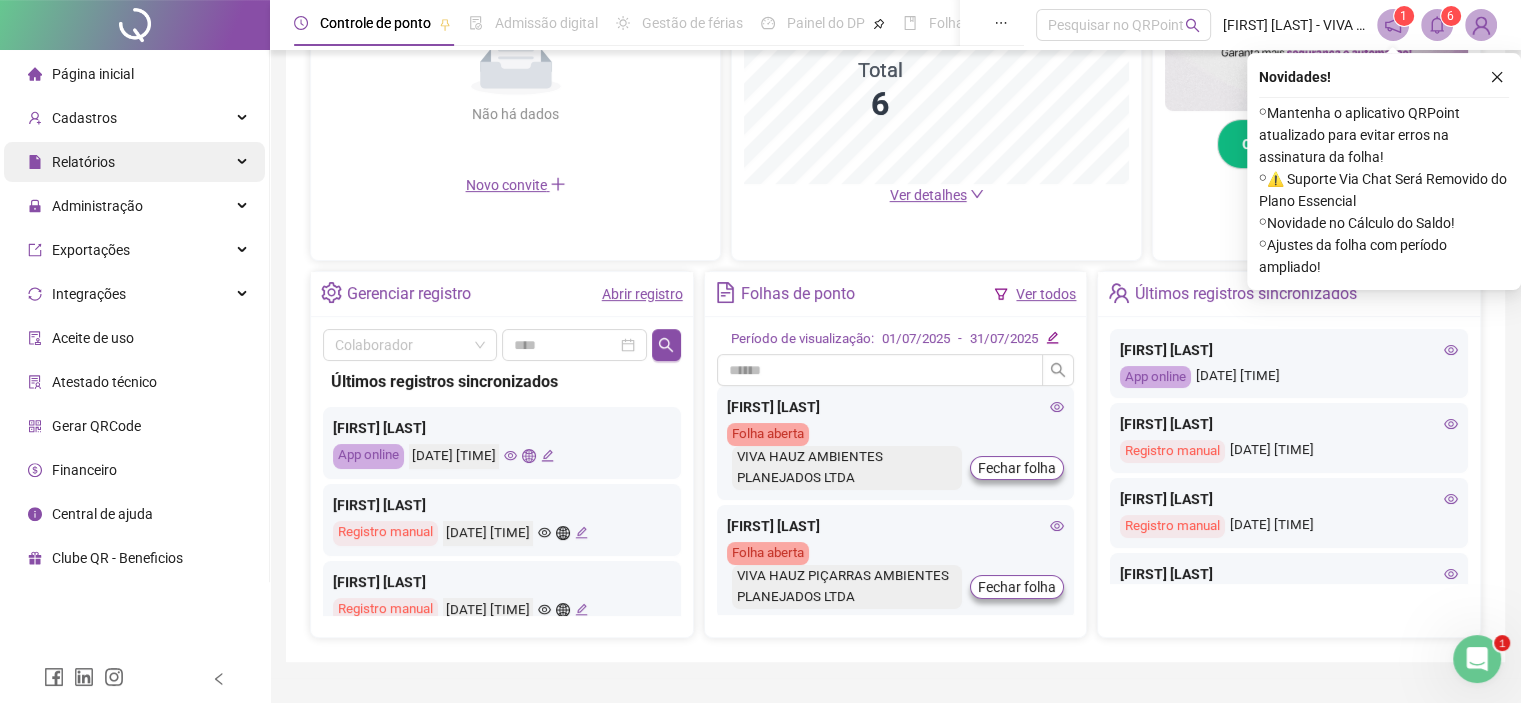 click on "Relatórios" at bounding box center (83, 162) 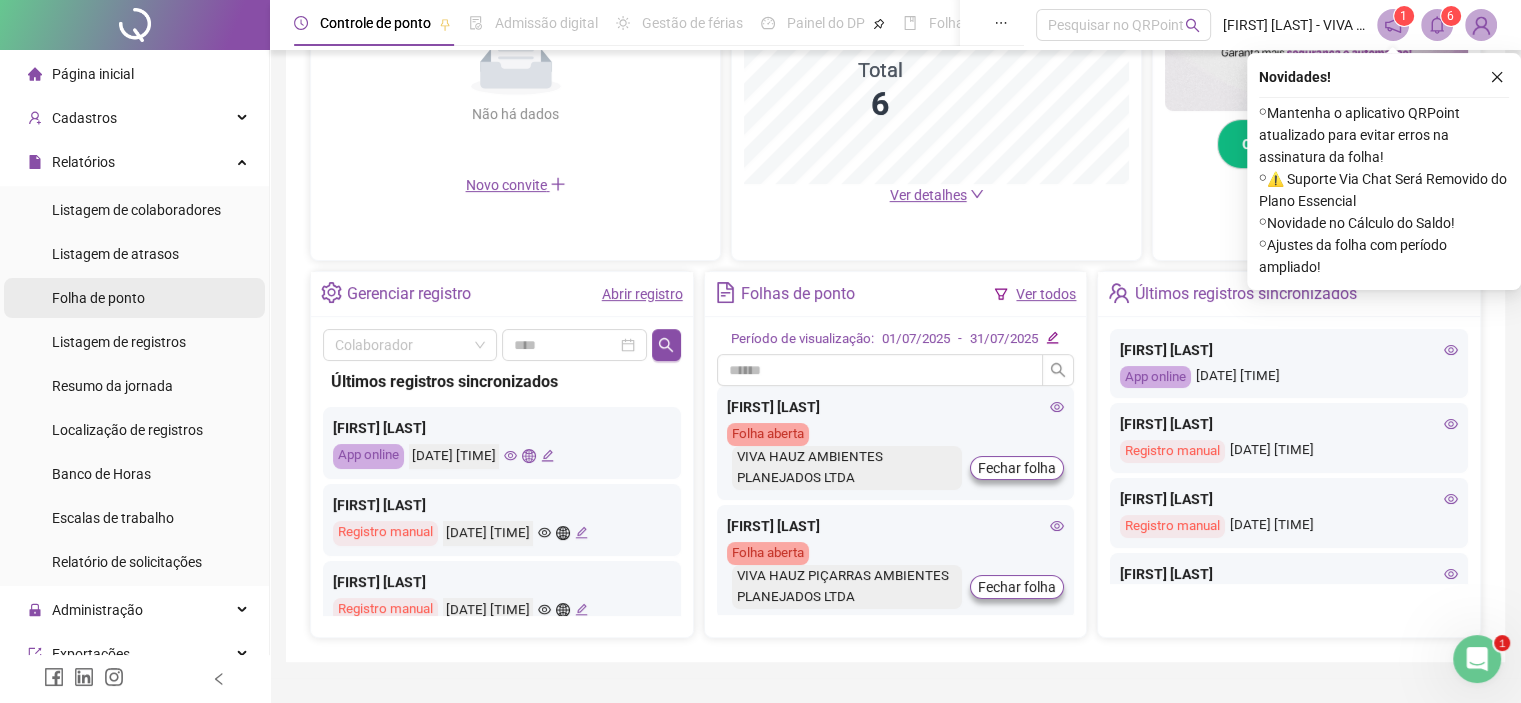 click on "Folha de ponto" at bounding box center (98, 298) 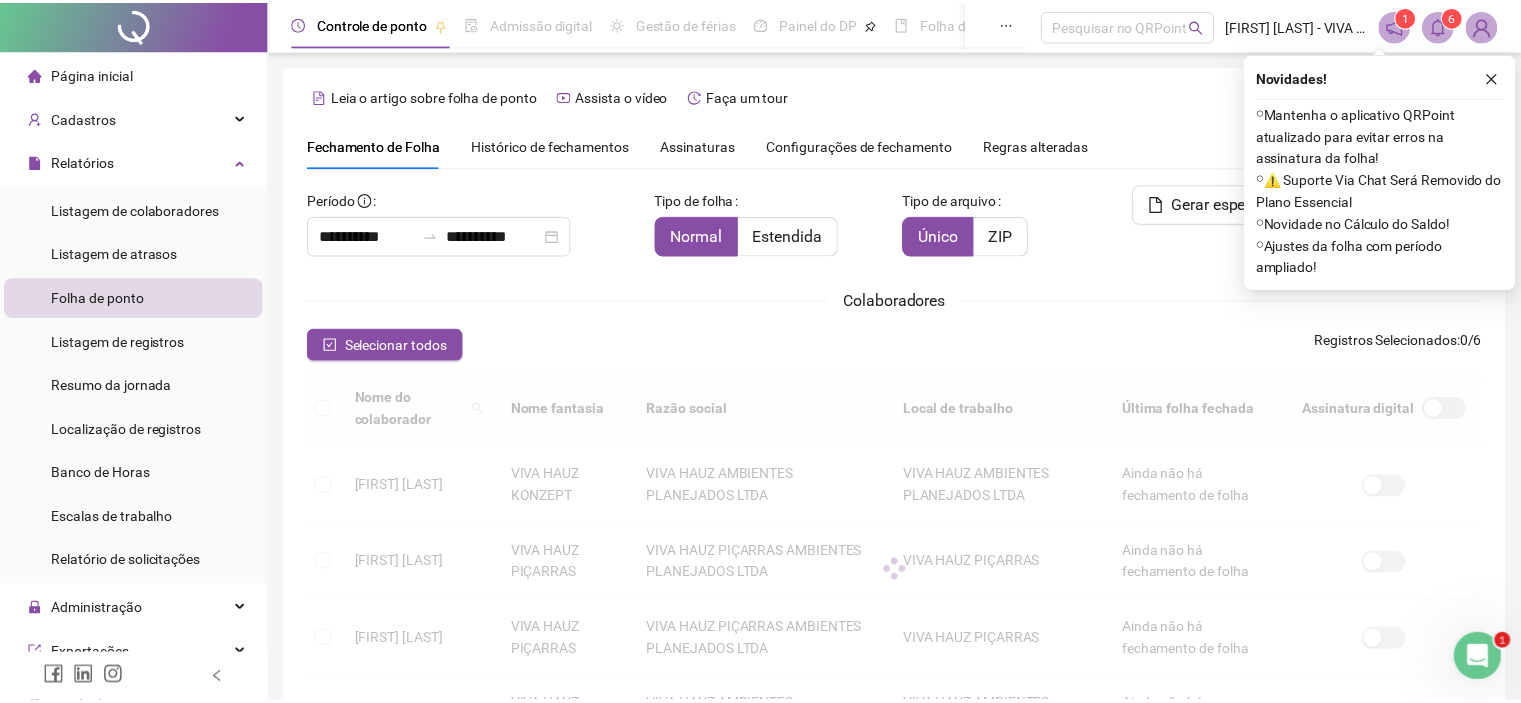 scroll, scrollTop: 54, scrollLeft: 0, axis: vertical 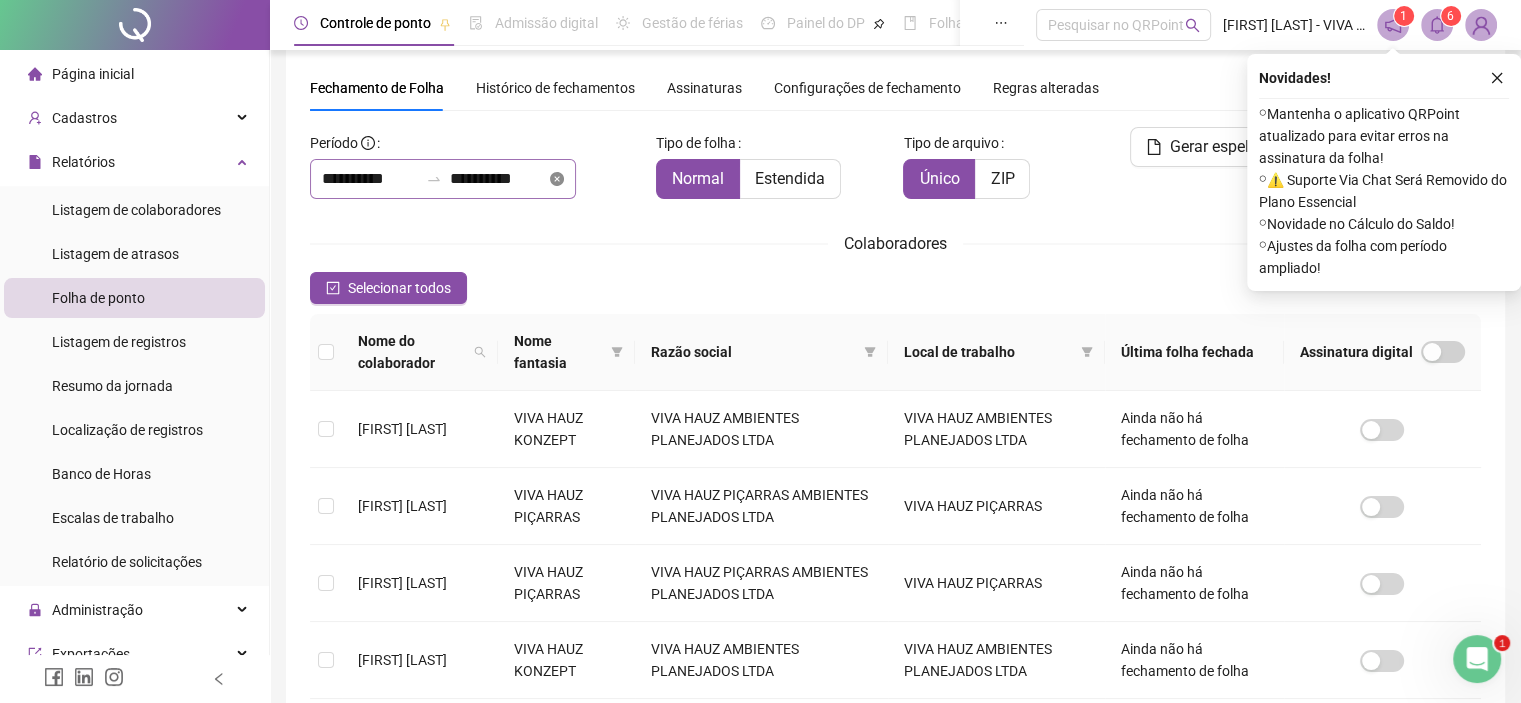 click 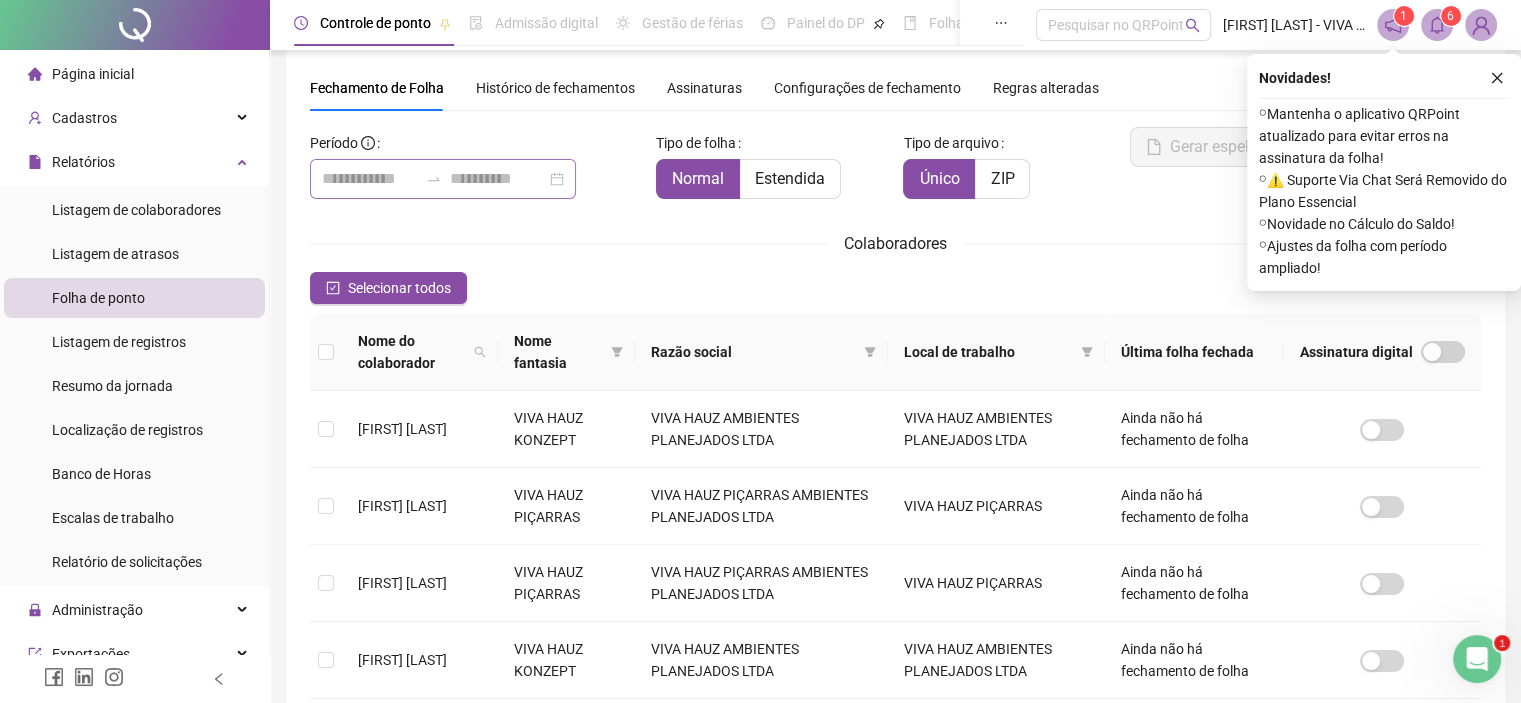 click at bounding box center [443, 179] 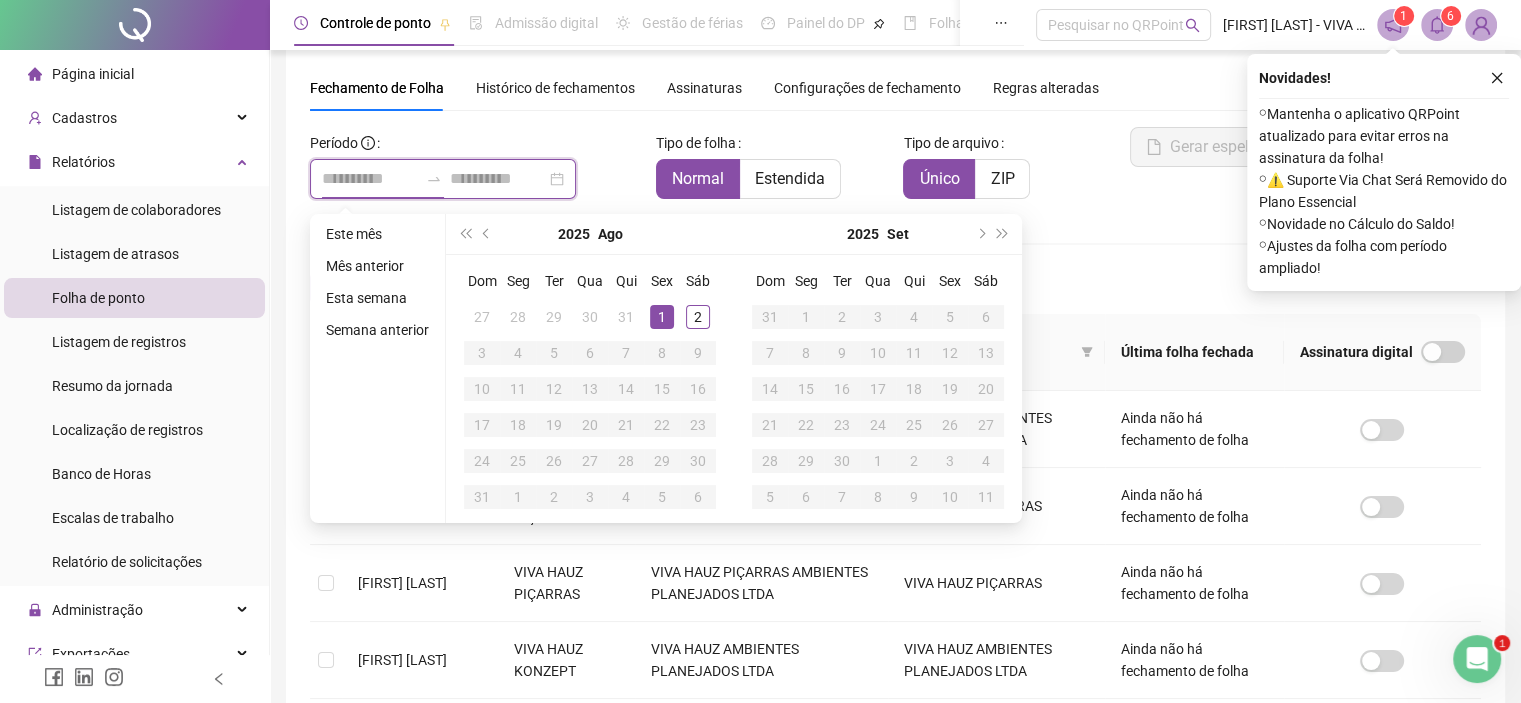 type on "**********" 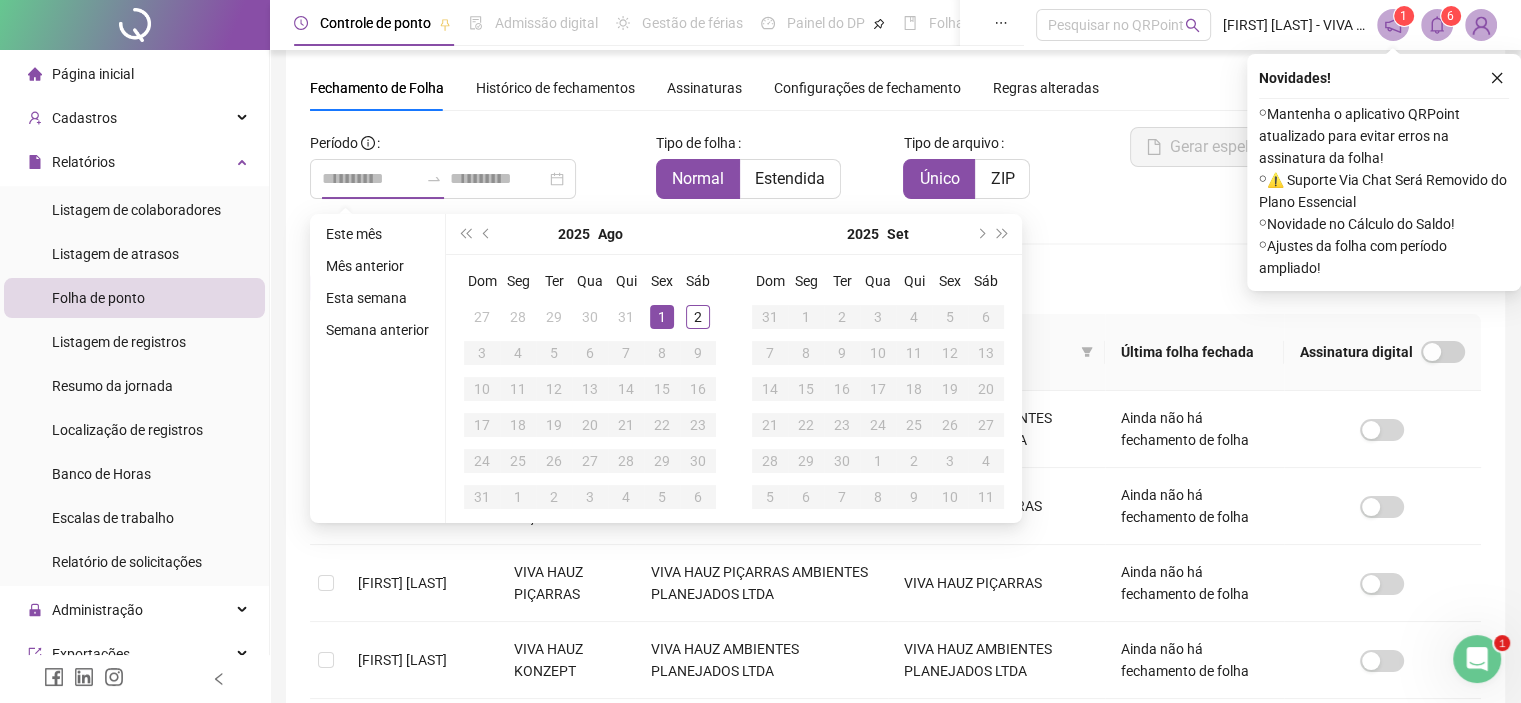 click on "1" at bounding box center (662, 317) 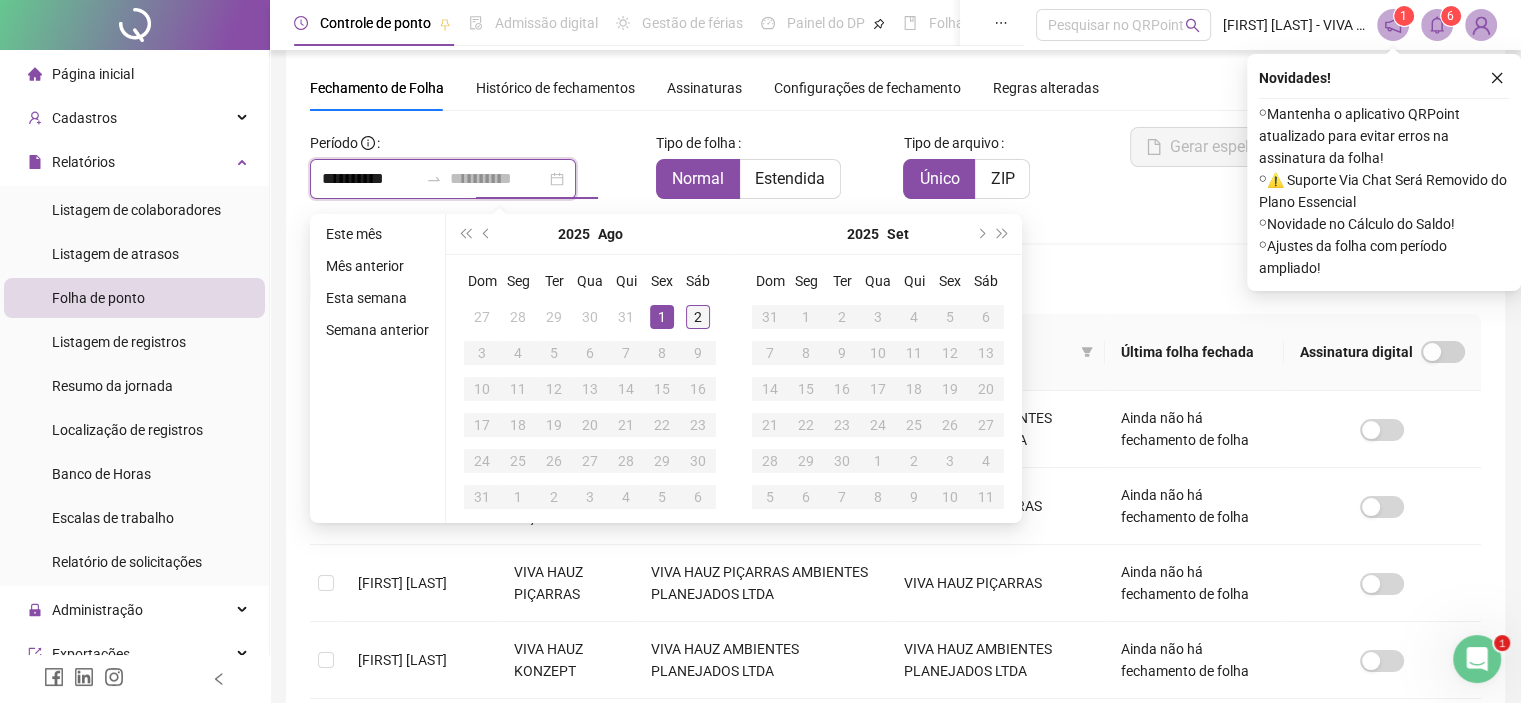 type on "**********" 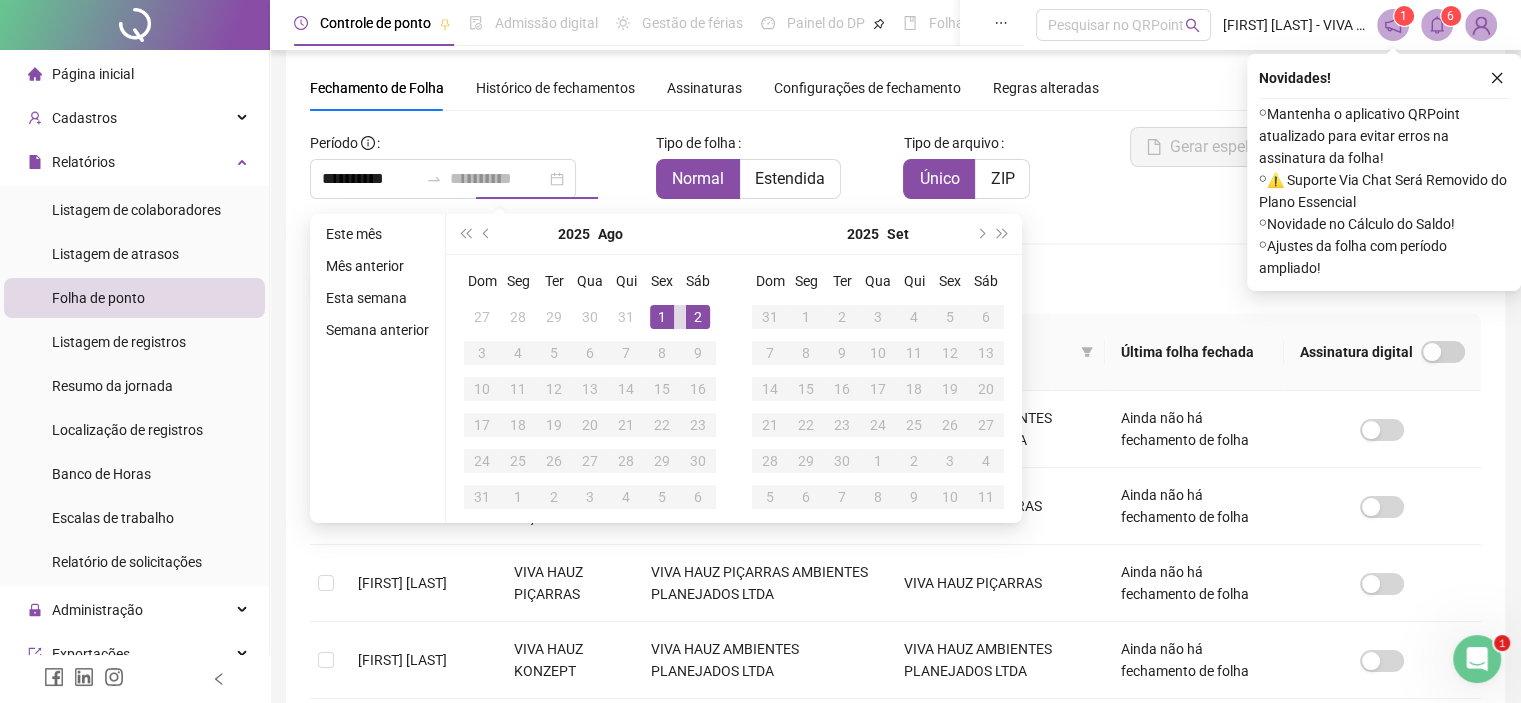 click on "2" at bounding box center (698, 317) 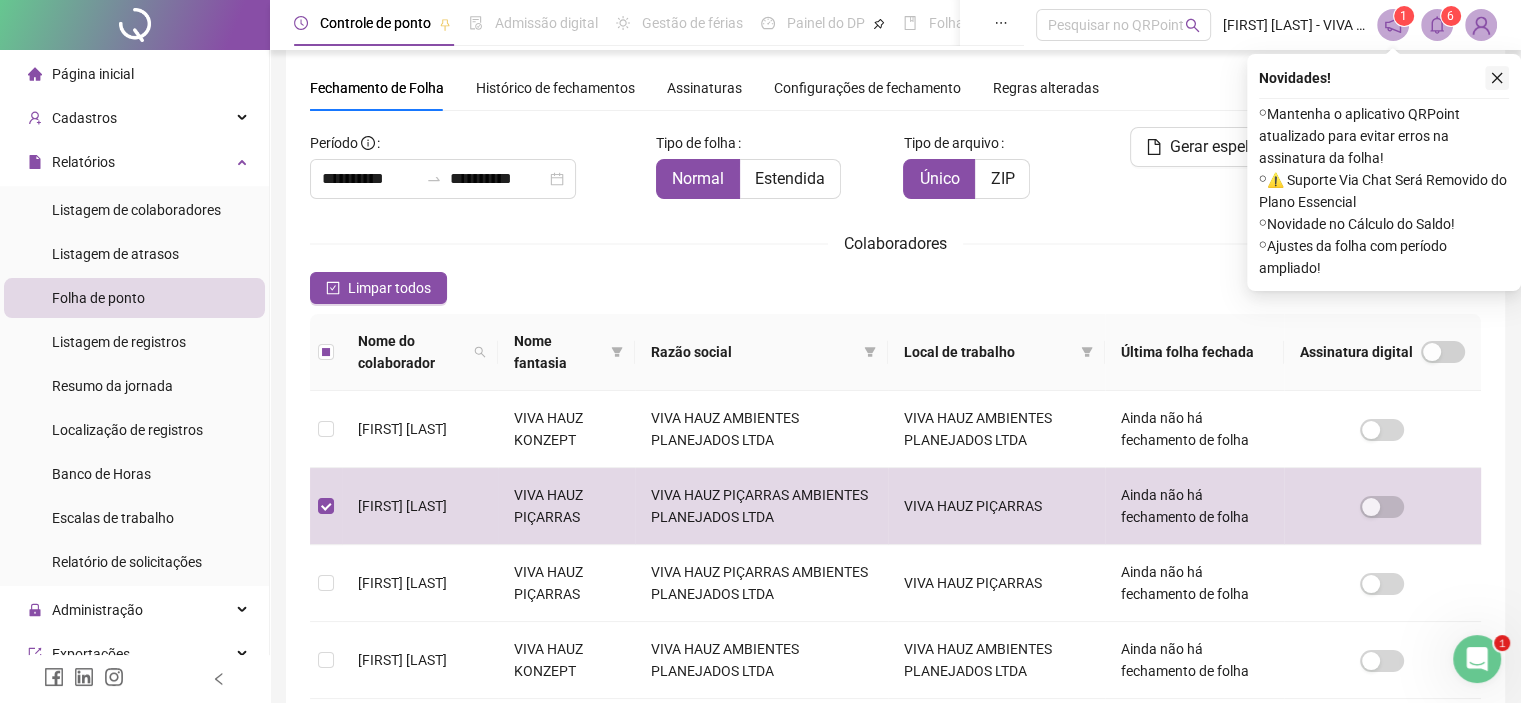 click 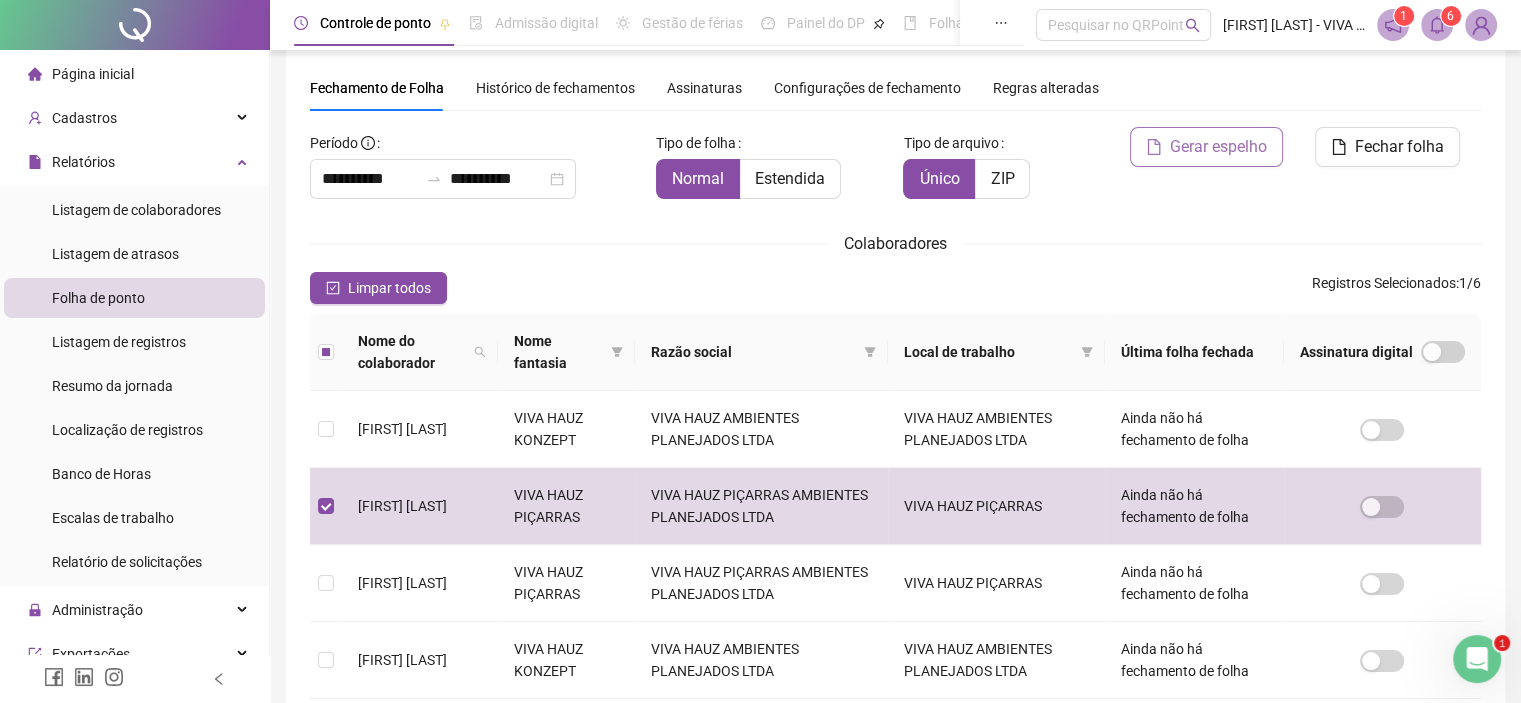 click on "Gerar espelho" at bounding box center [1218, 147] 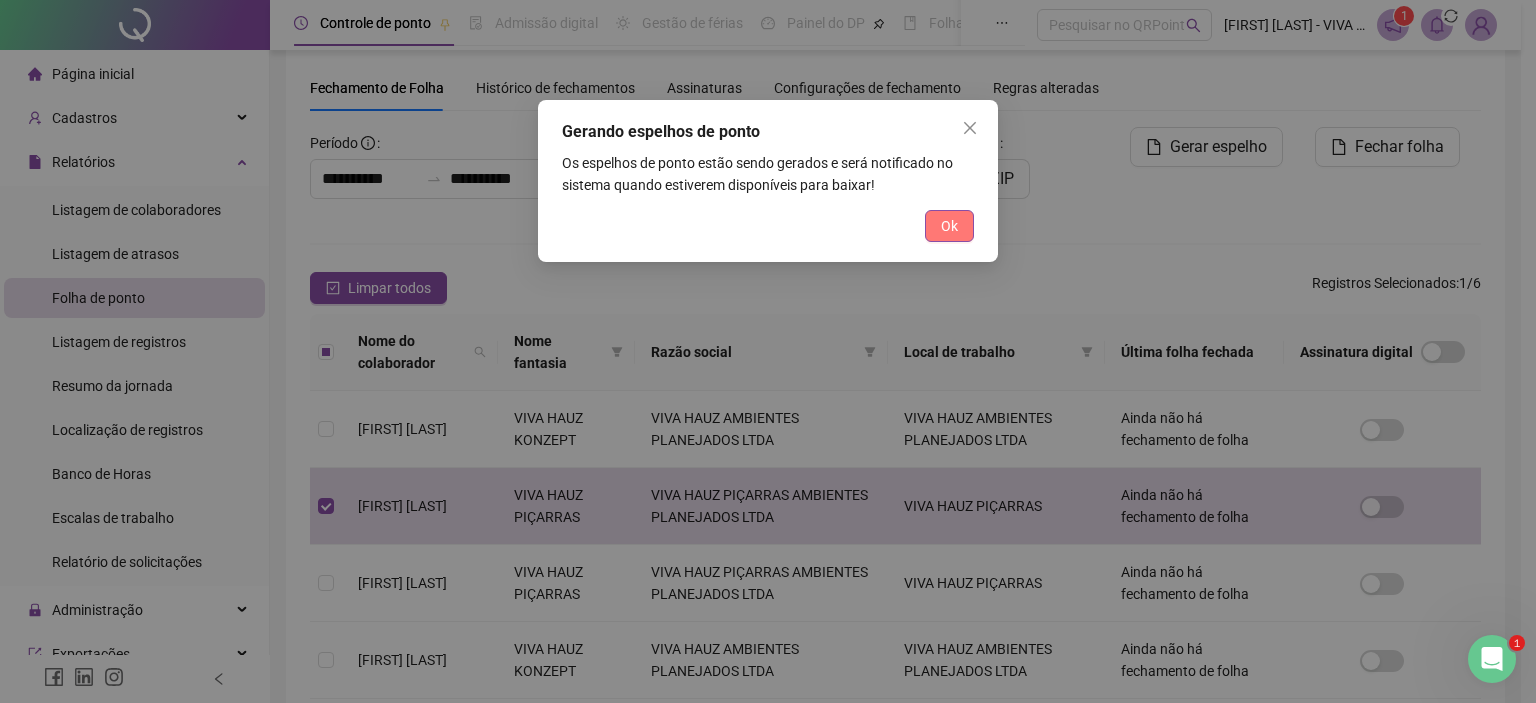 click on "Ok" at bounding box center [949, 226] 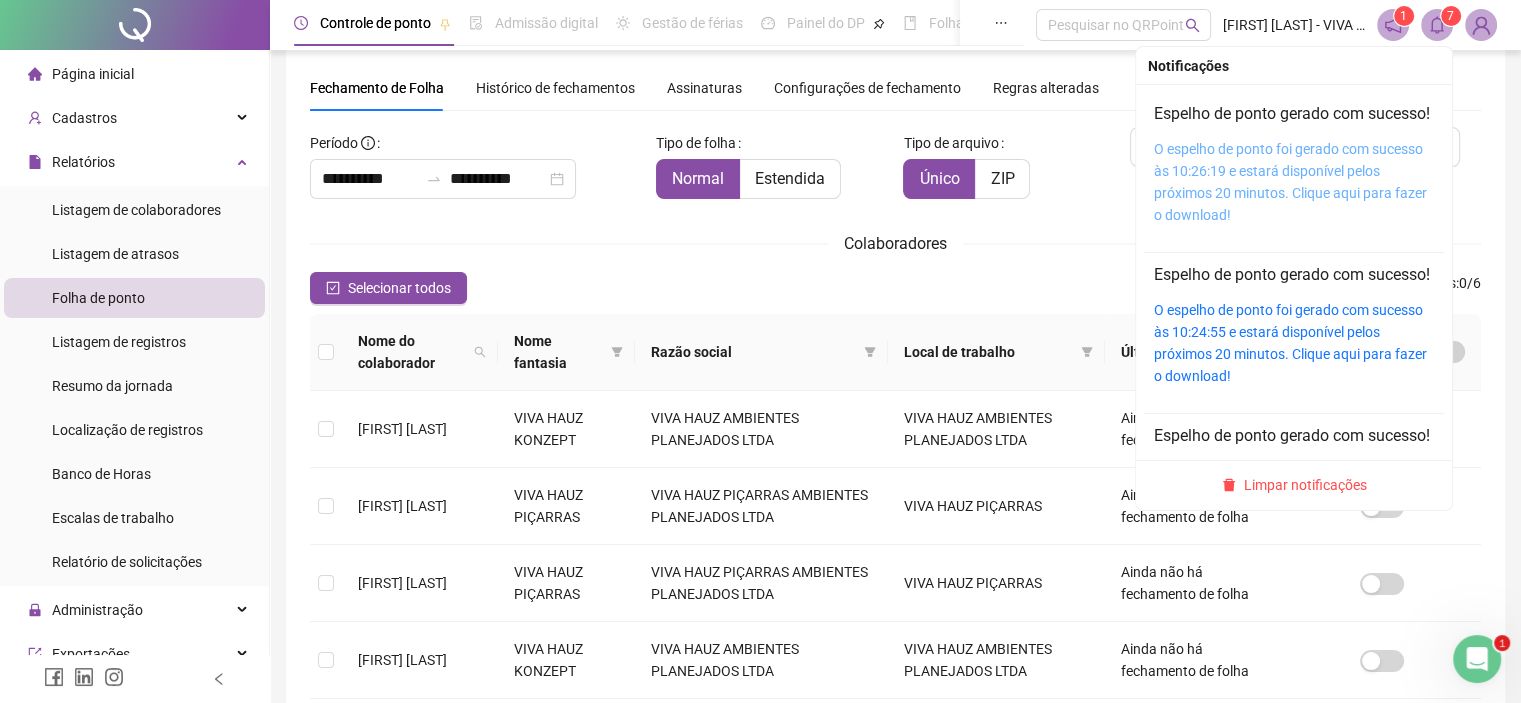 click on "O espelho de ponto foi gerado com sucesso às 10:26:19 e estará disponível pelos próximos 20 minutos.
Clique aqui para fazer o download!" at bounding box center [1290, 182] 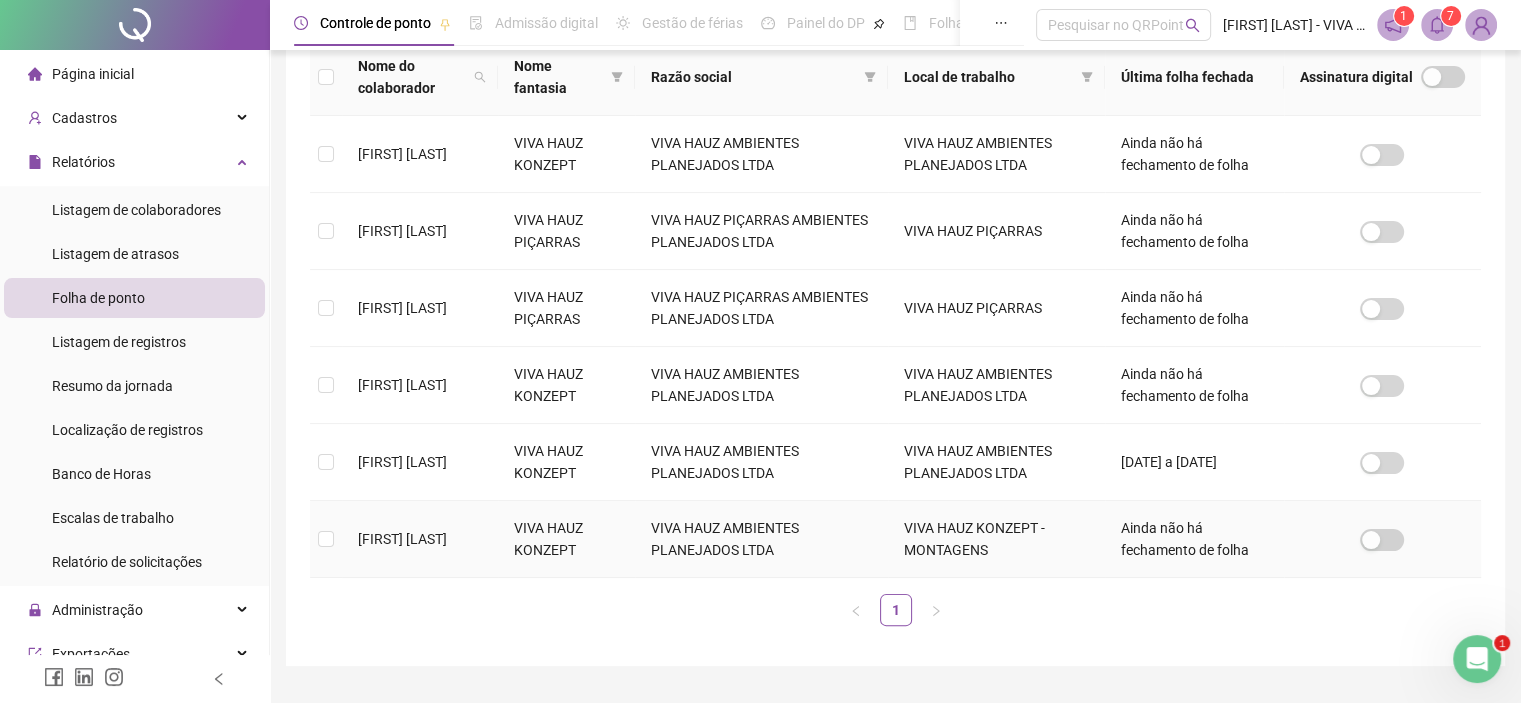 scroll, scrollTop: 379, scrollLeft: 0, axis: vertical 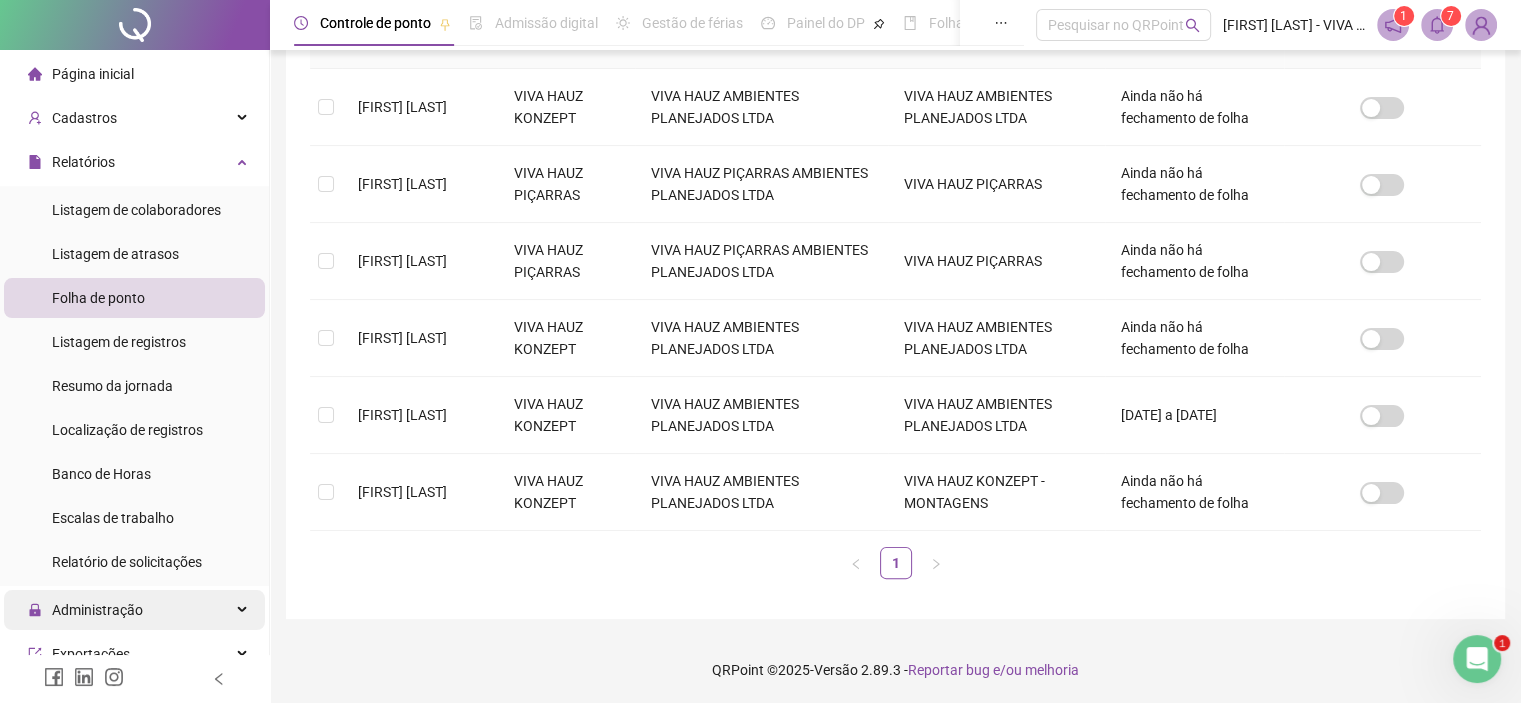 click on "Administração" at bounding box center (134, 610) 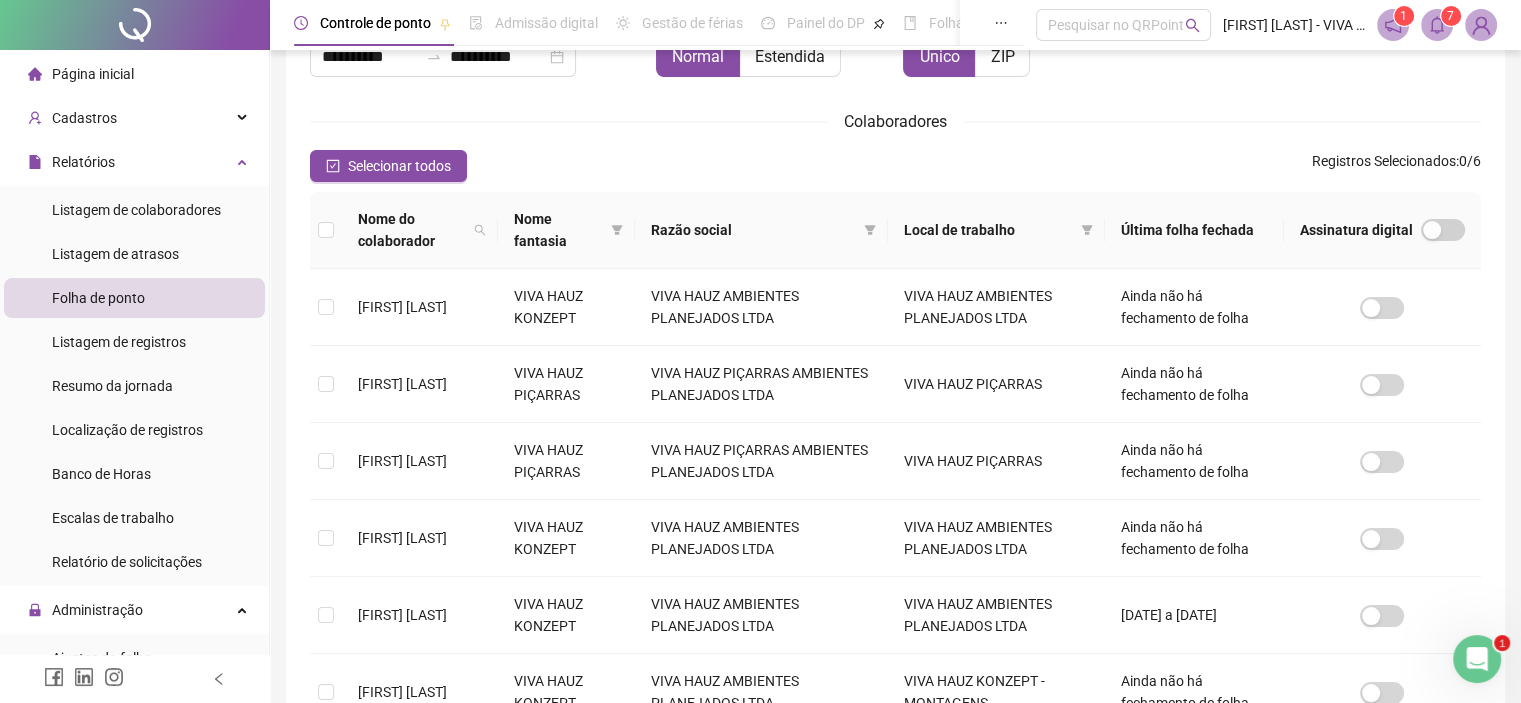 scroll, scrollTop: 379, scrollLeft: 0, axis: vertical 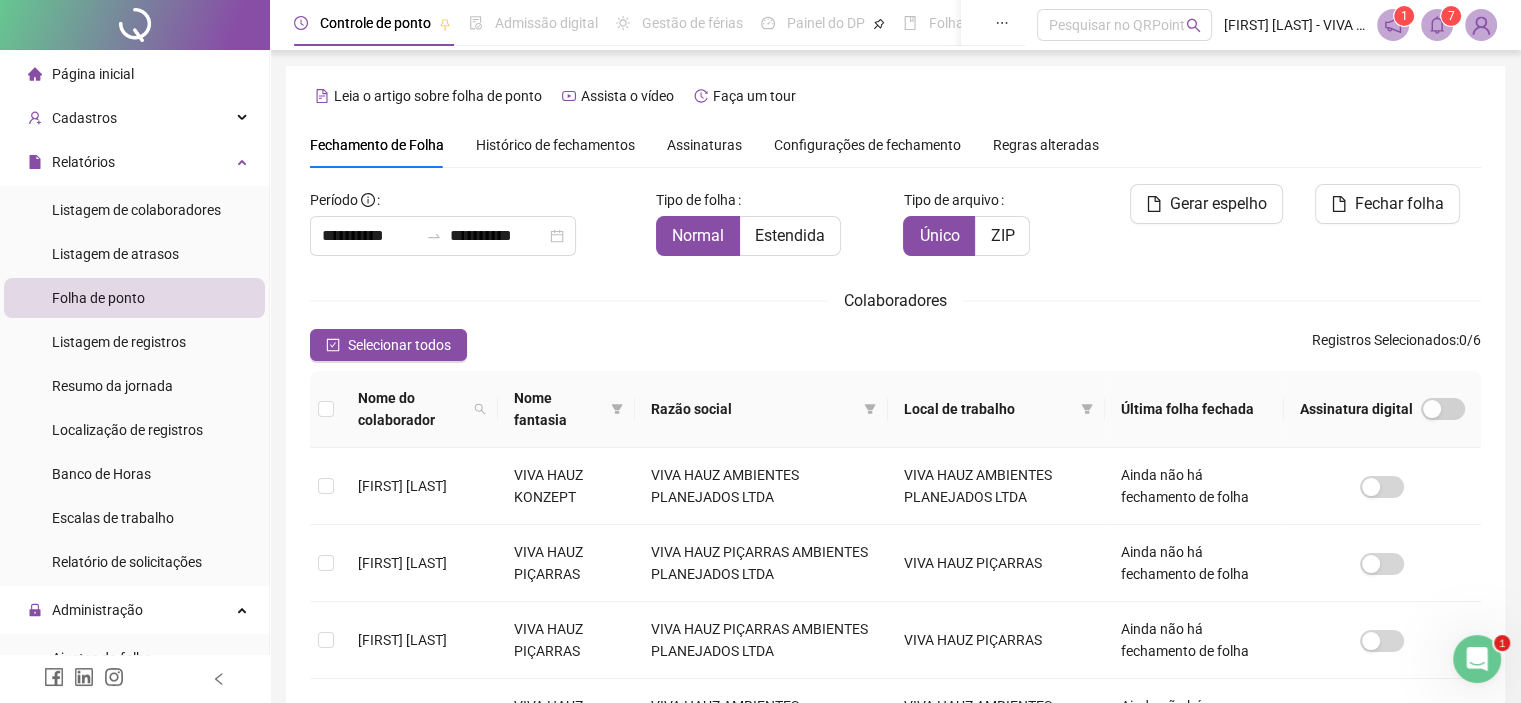 click on "Página inicial" at bounding box center (93, 74) 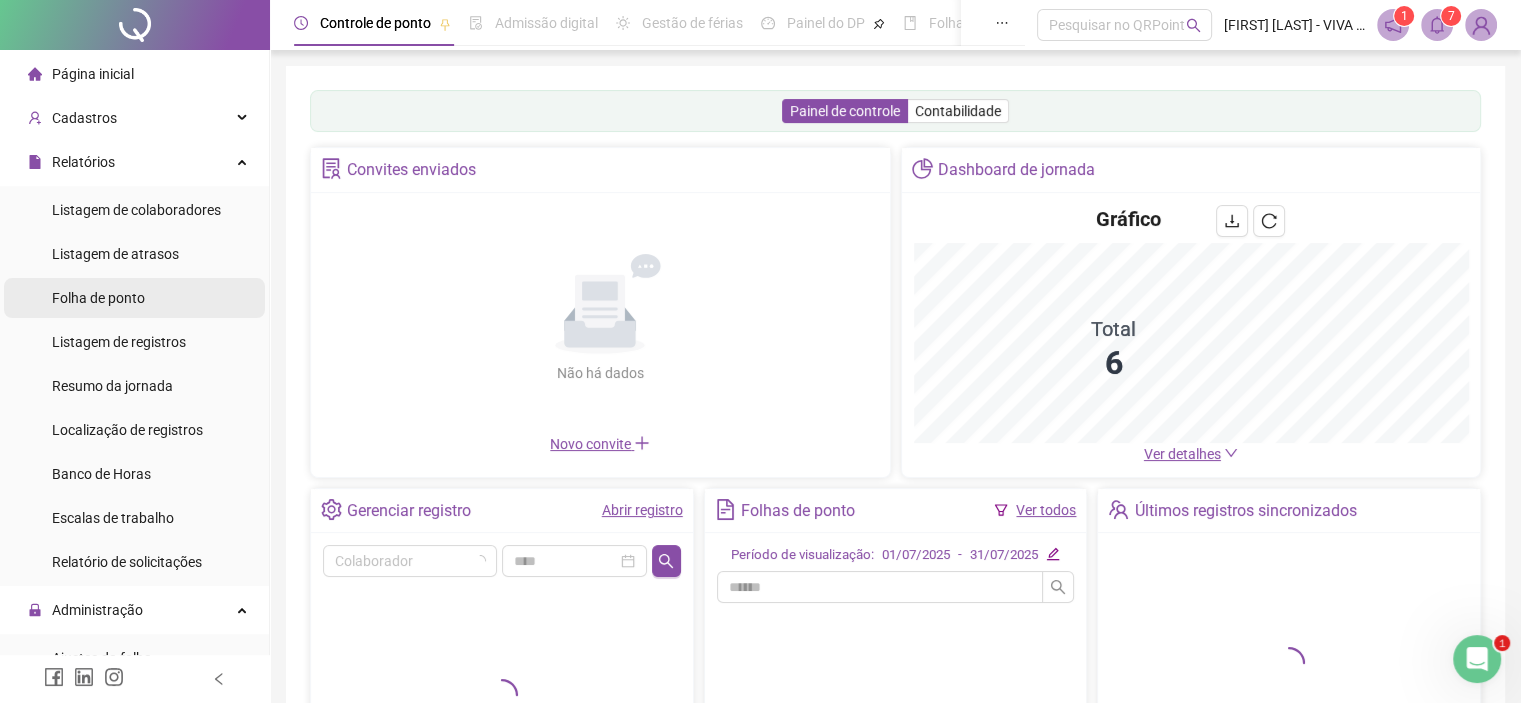 click on "Folha de ponto" at bounding box center [98, 298] 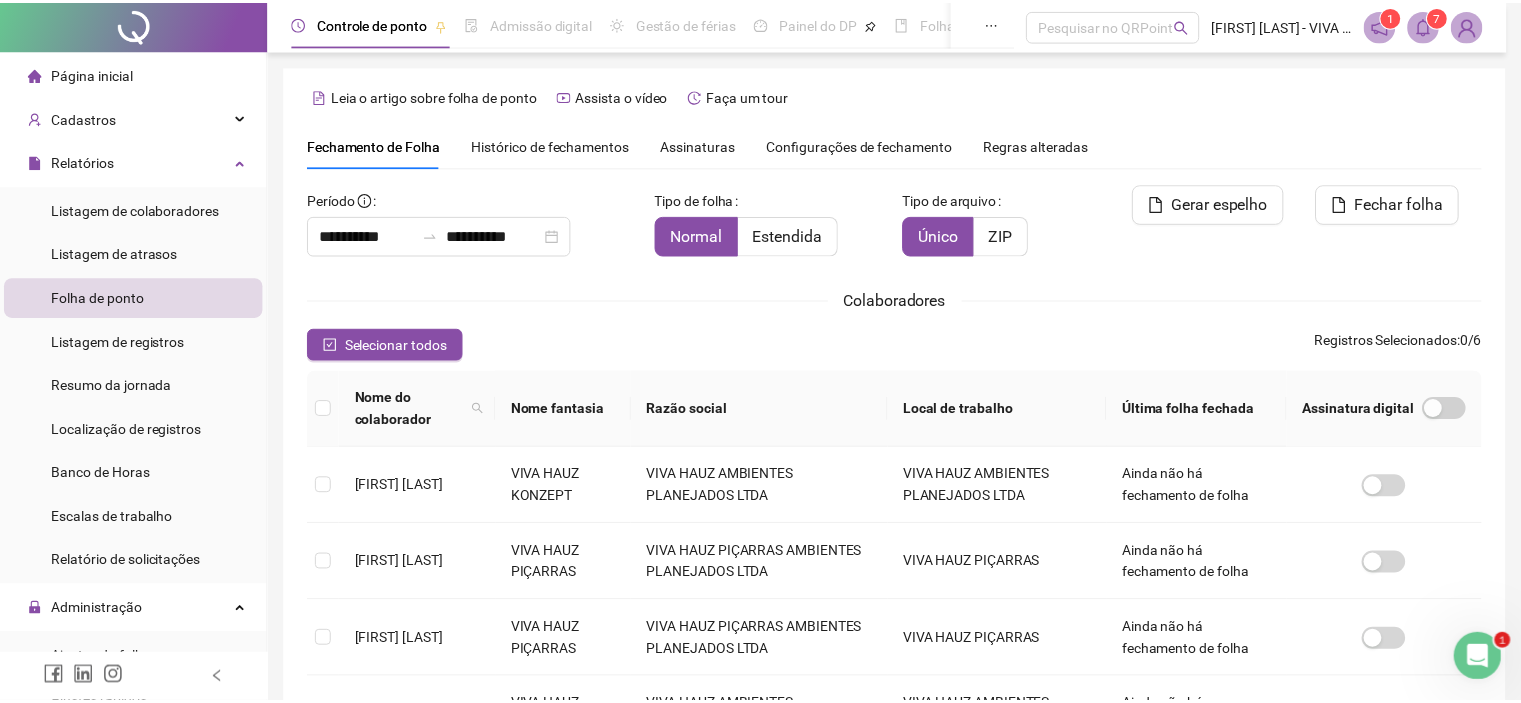 scroll, scrollTop: 47, scrollLeft: 0, axis: vertical 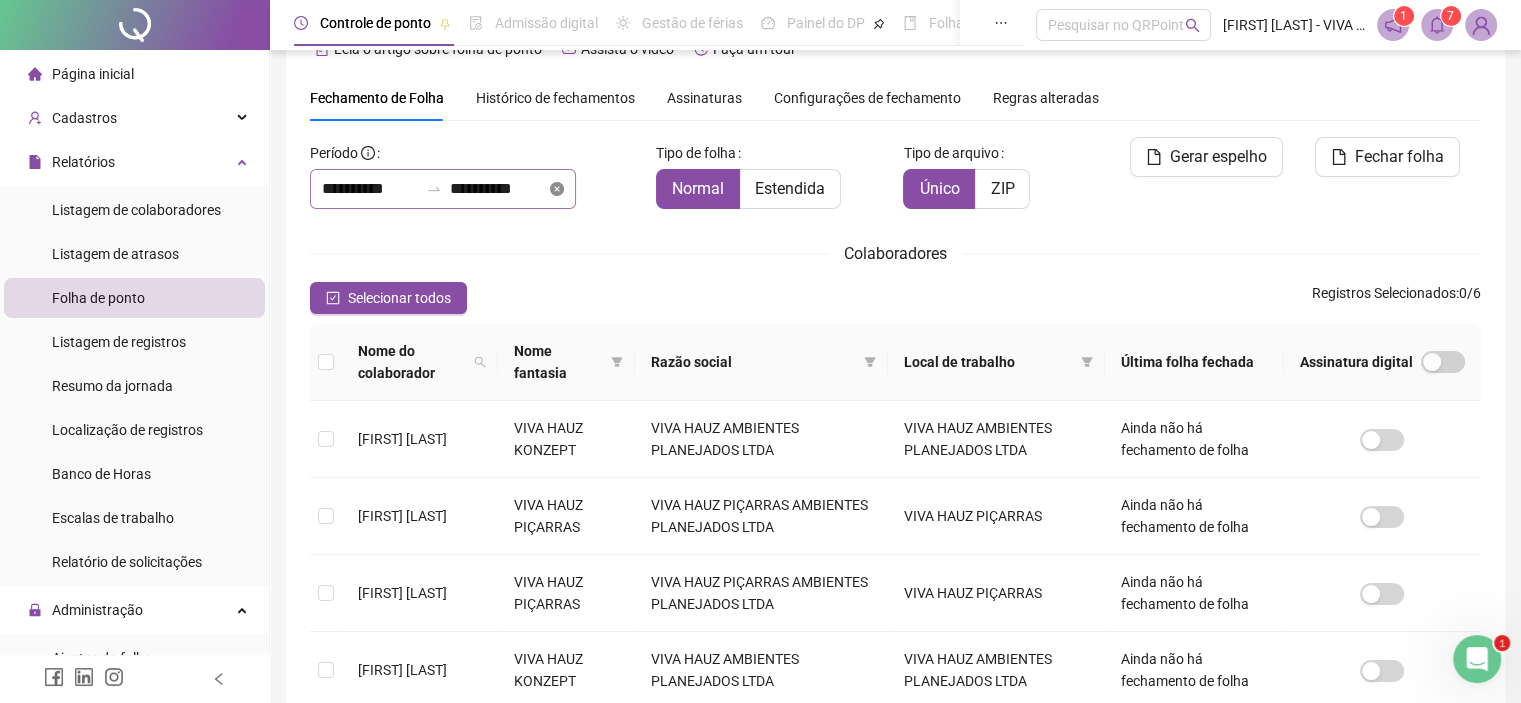 click on "**********" at bounding box center (443, 189) 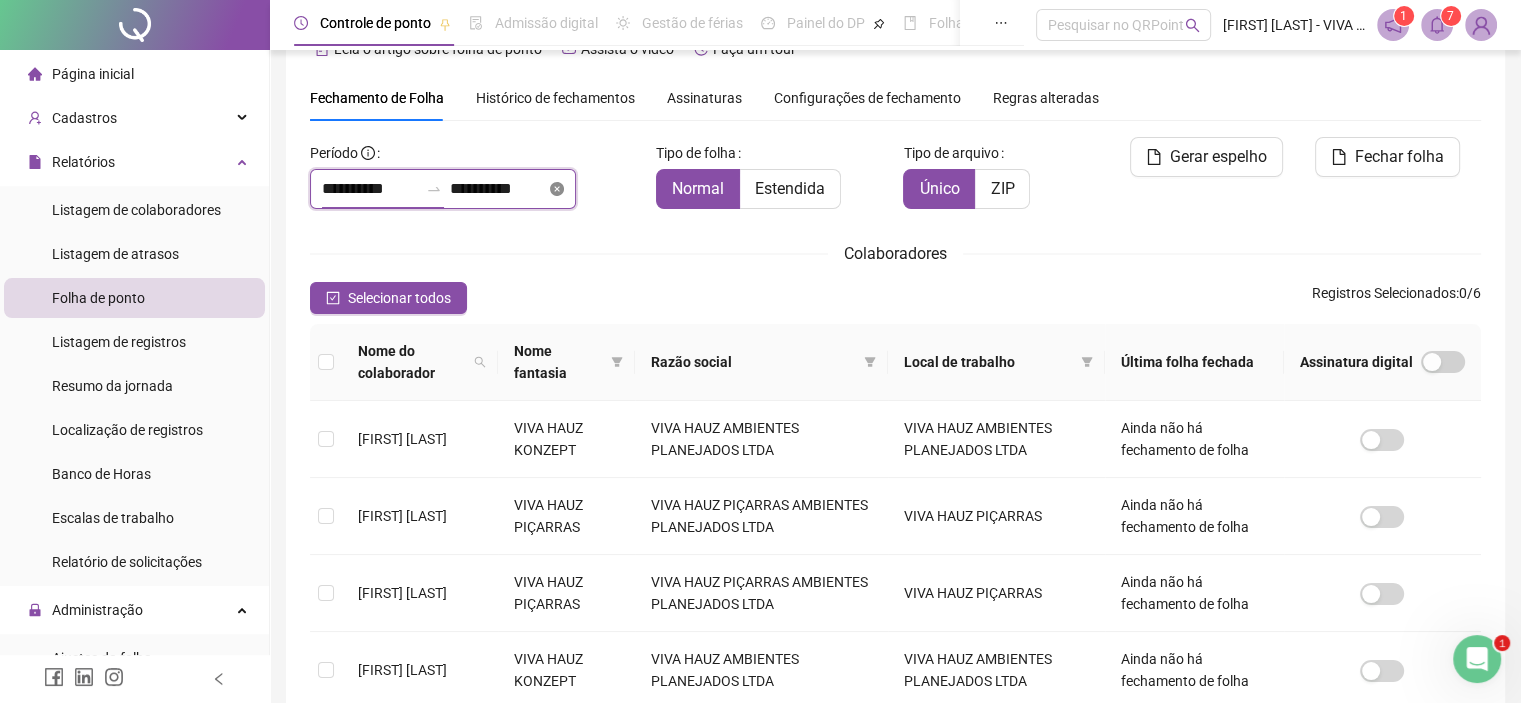 scroll, scrollTop: 57, scrollLeft: 0, axis: vertical 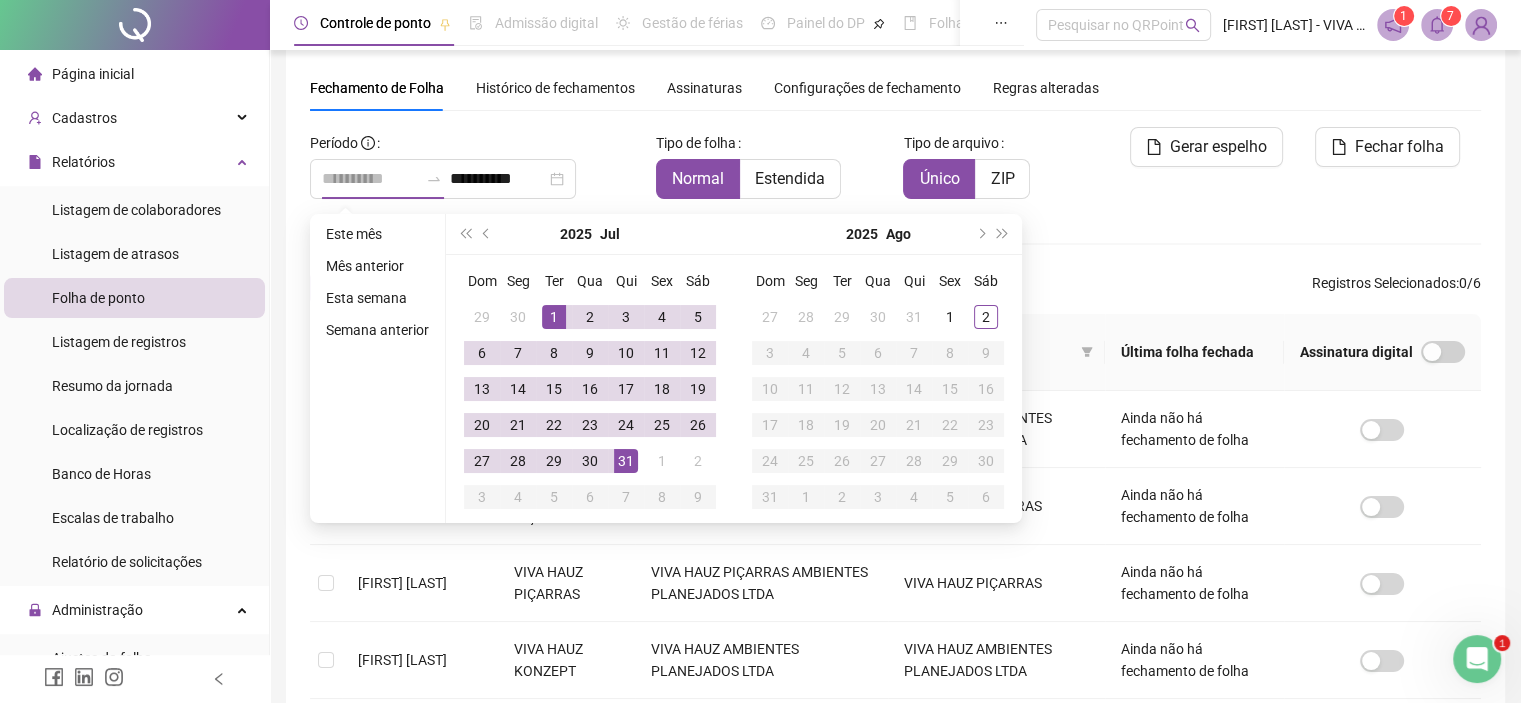 click on "1" at bounding box center (554, 317) 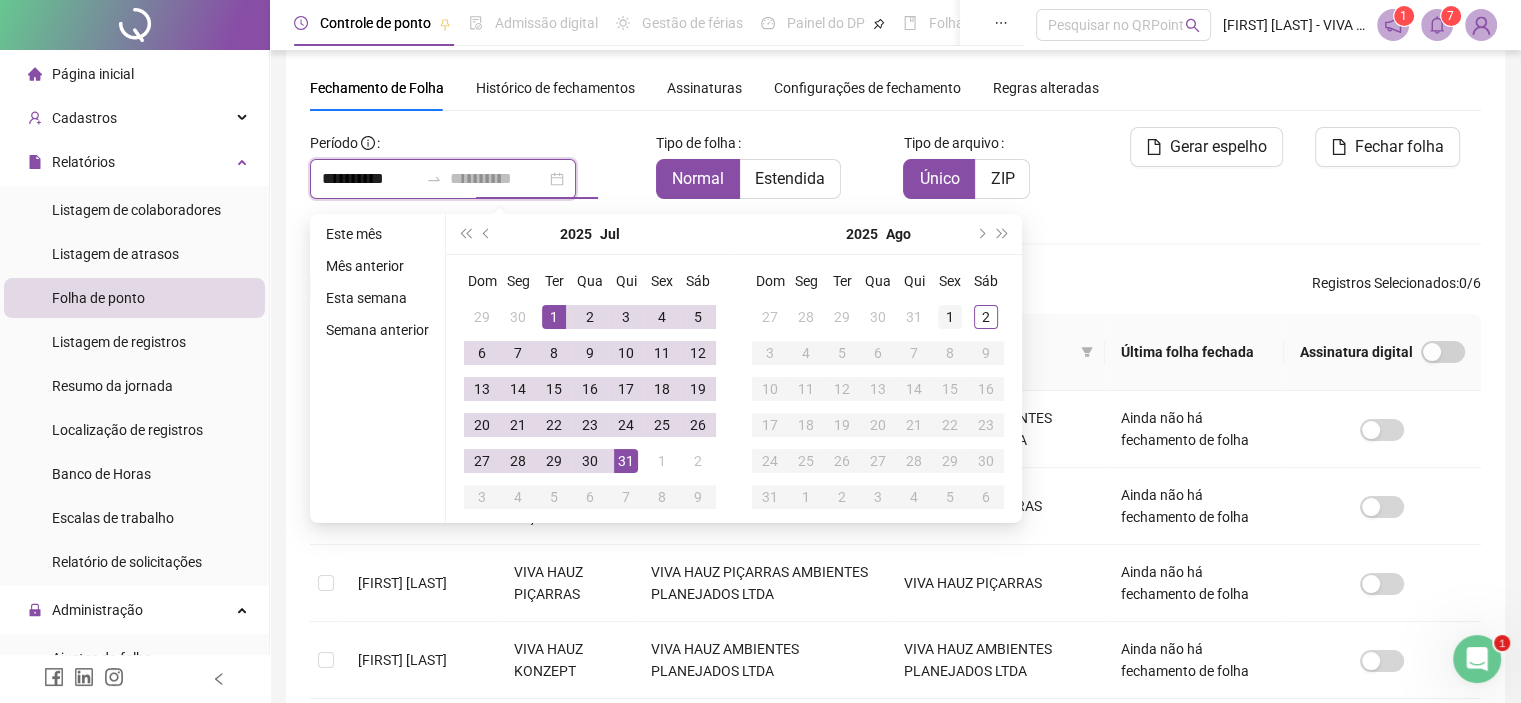 type on "**********" 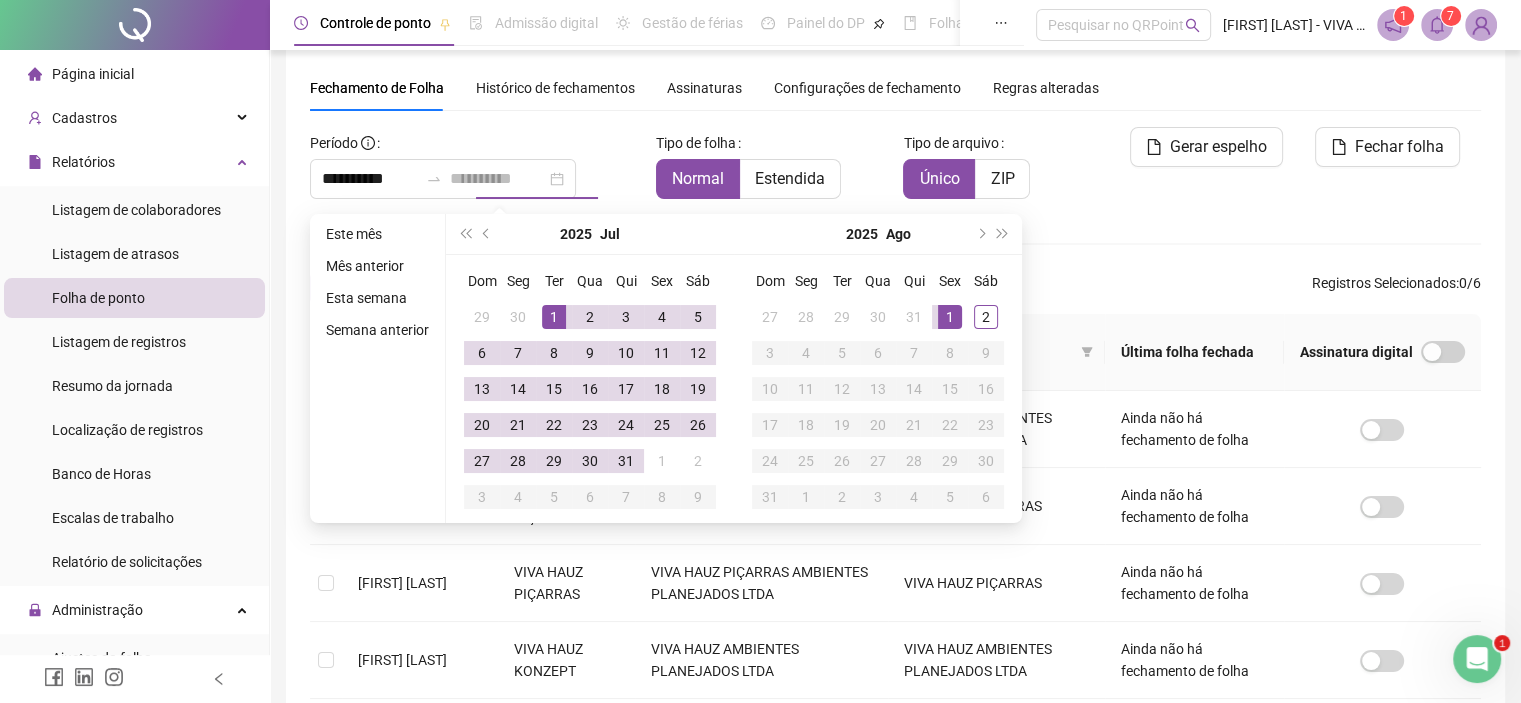click on "1" at bounding box center (950, 317) 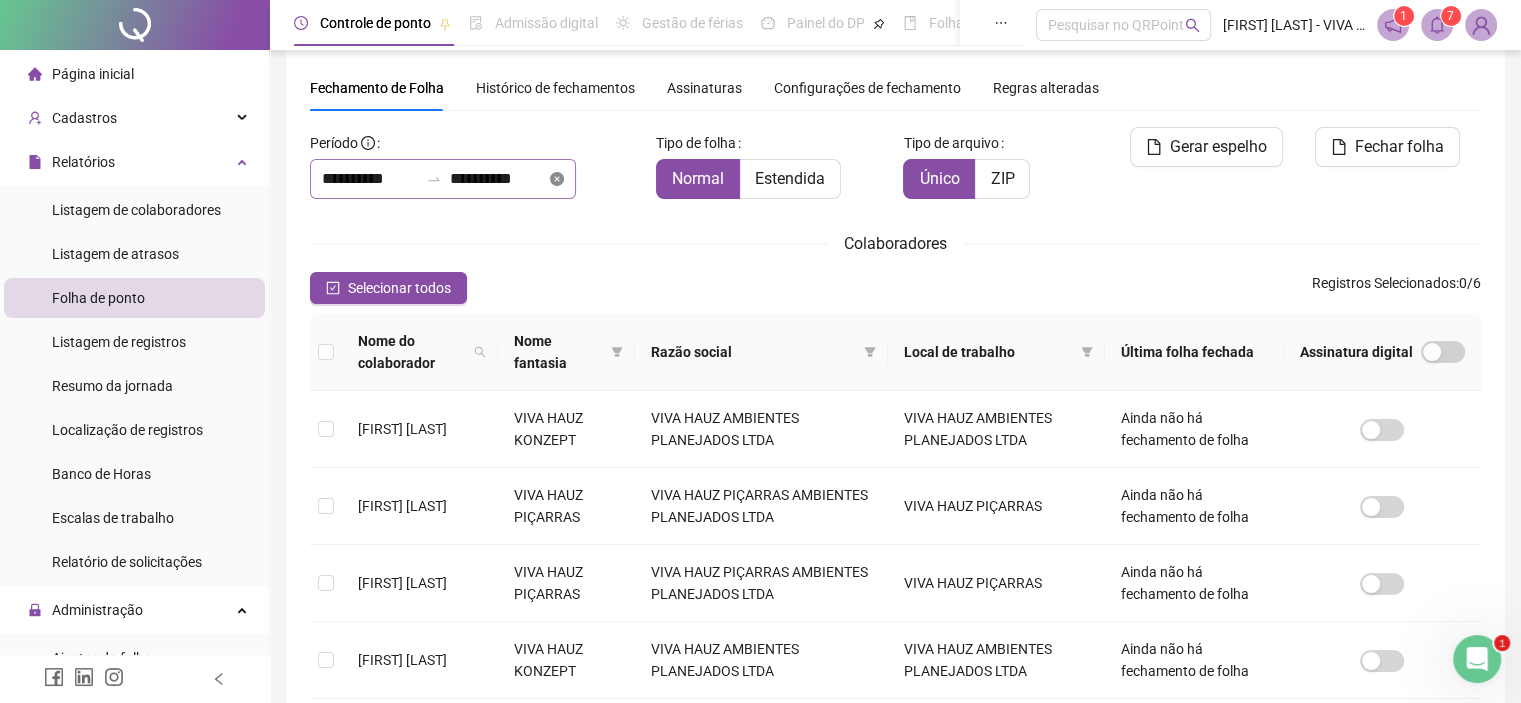 click 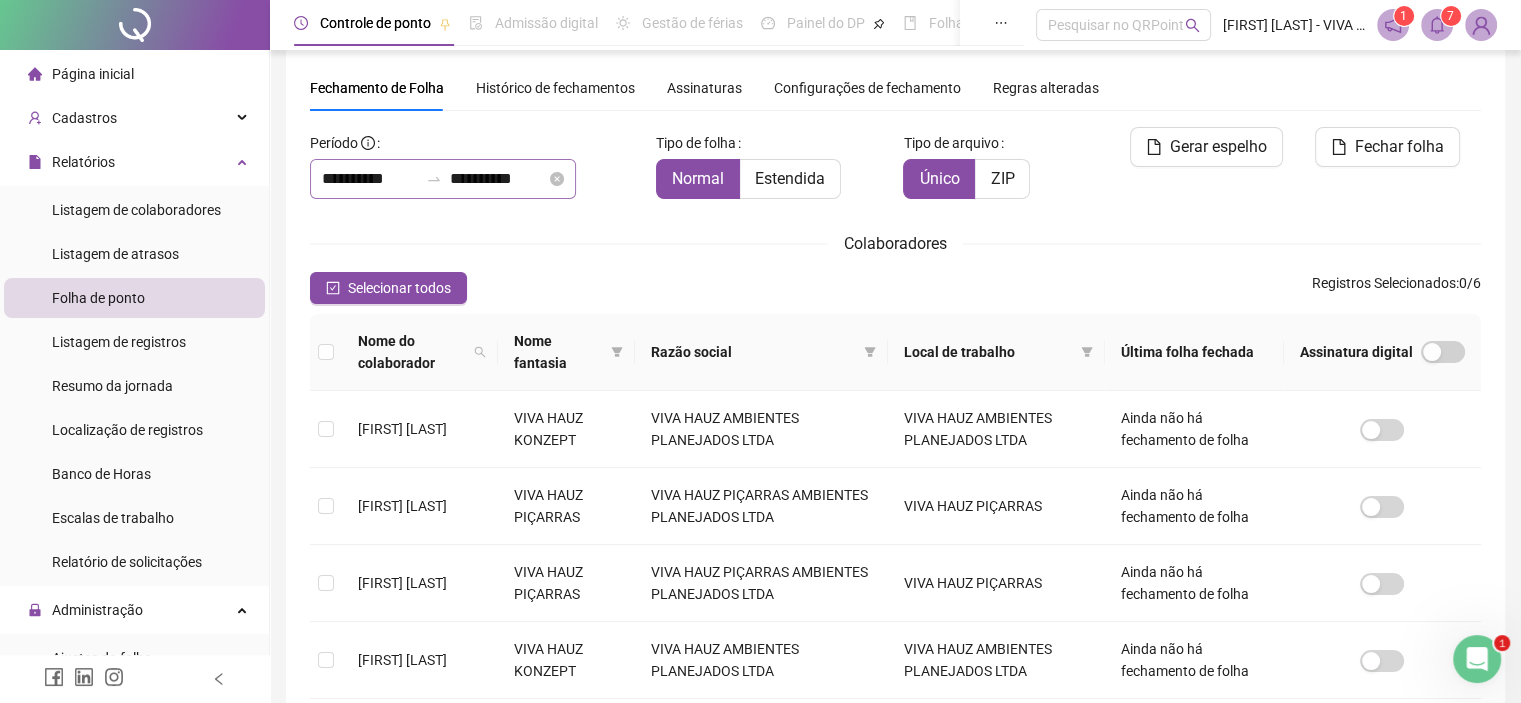 type 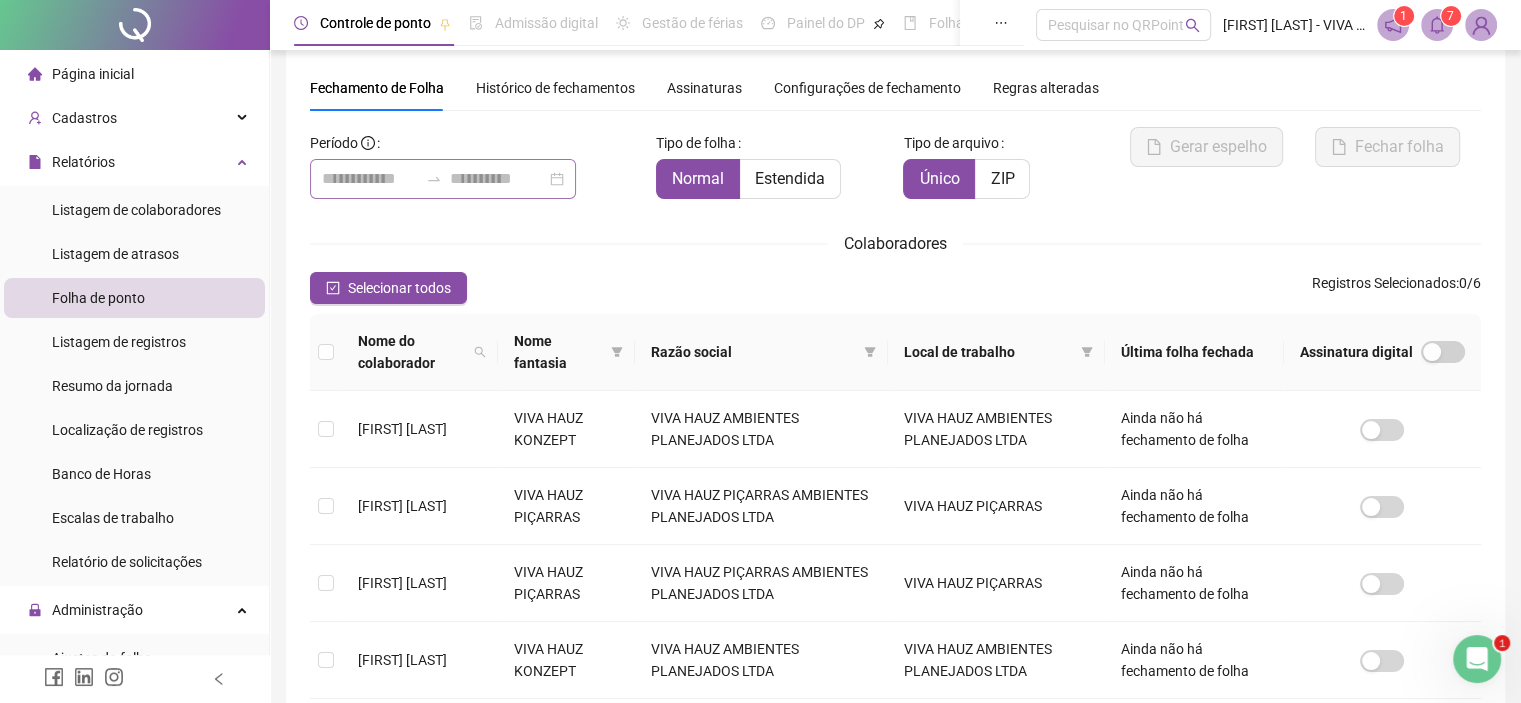 click at bounding box center (443, 179) 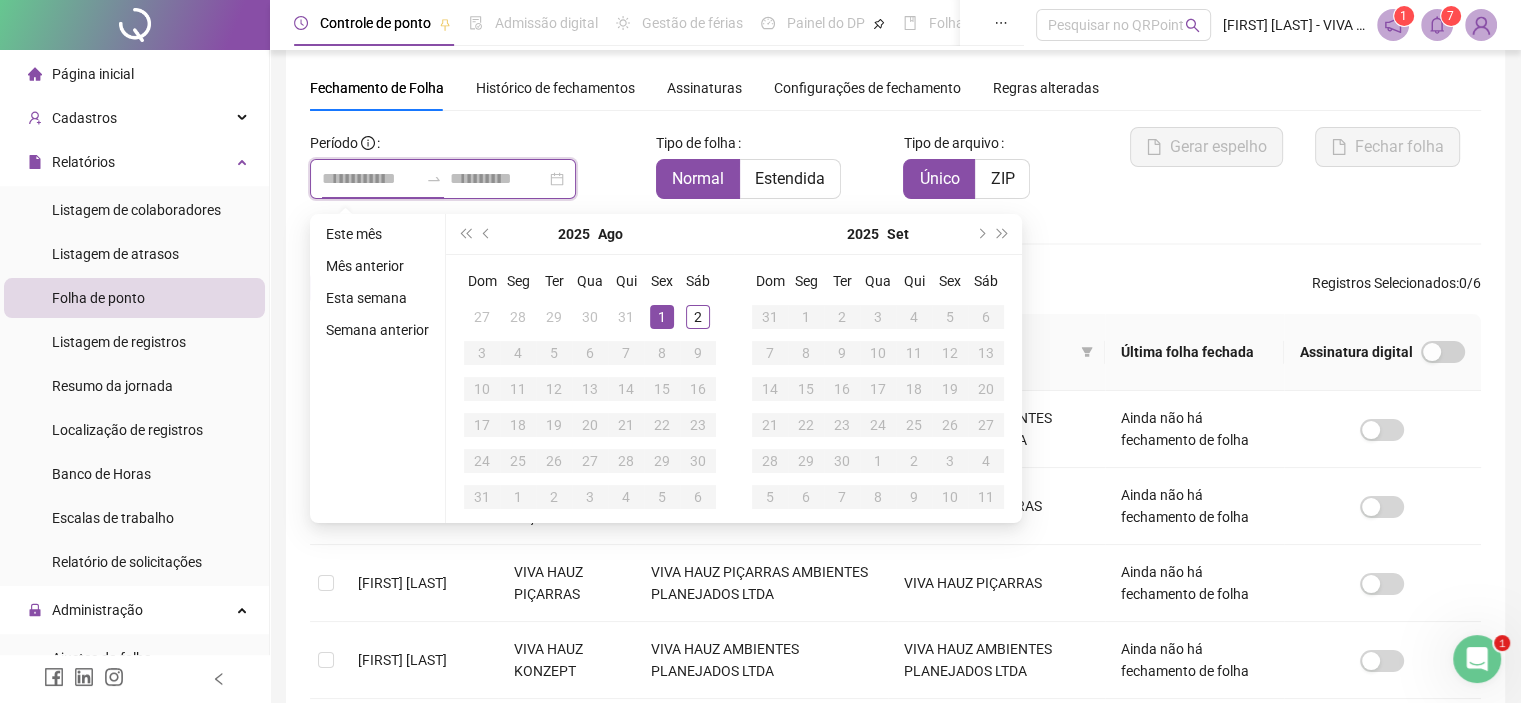 type on "**********" 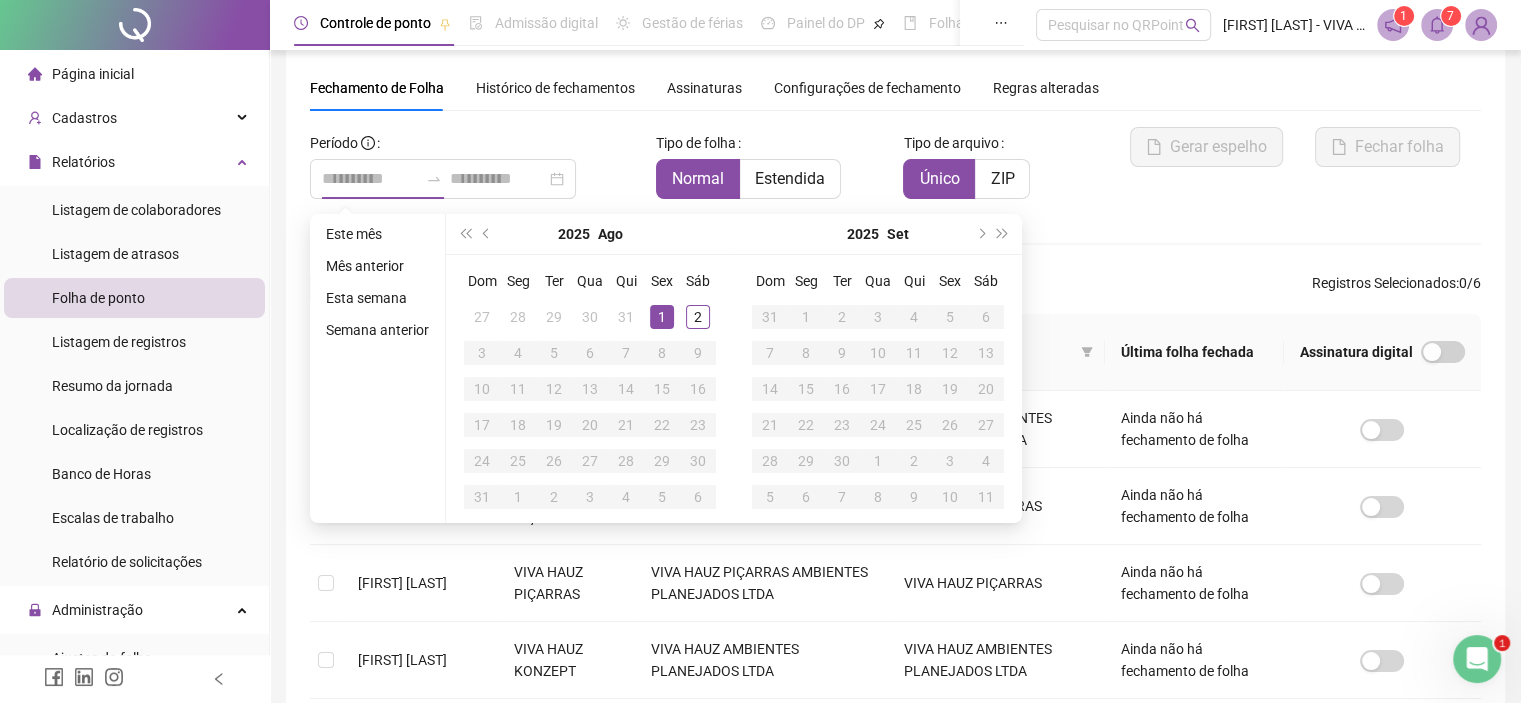 click on "1" at bounding box center (662, 317) 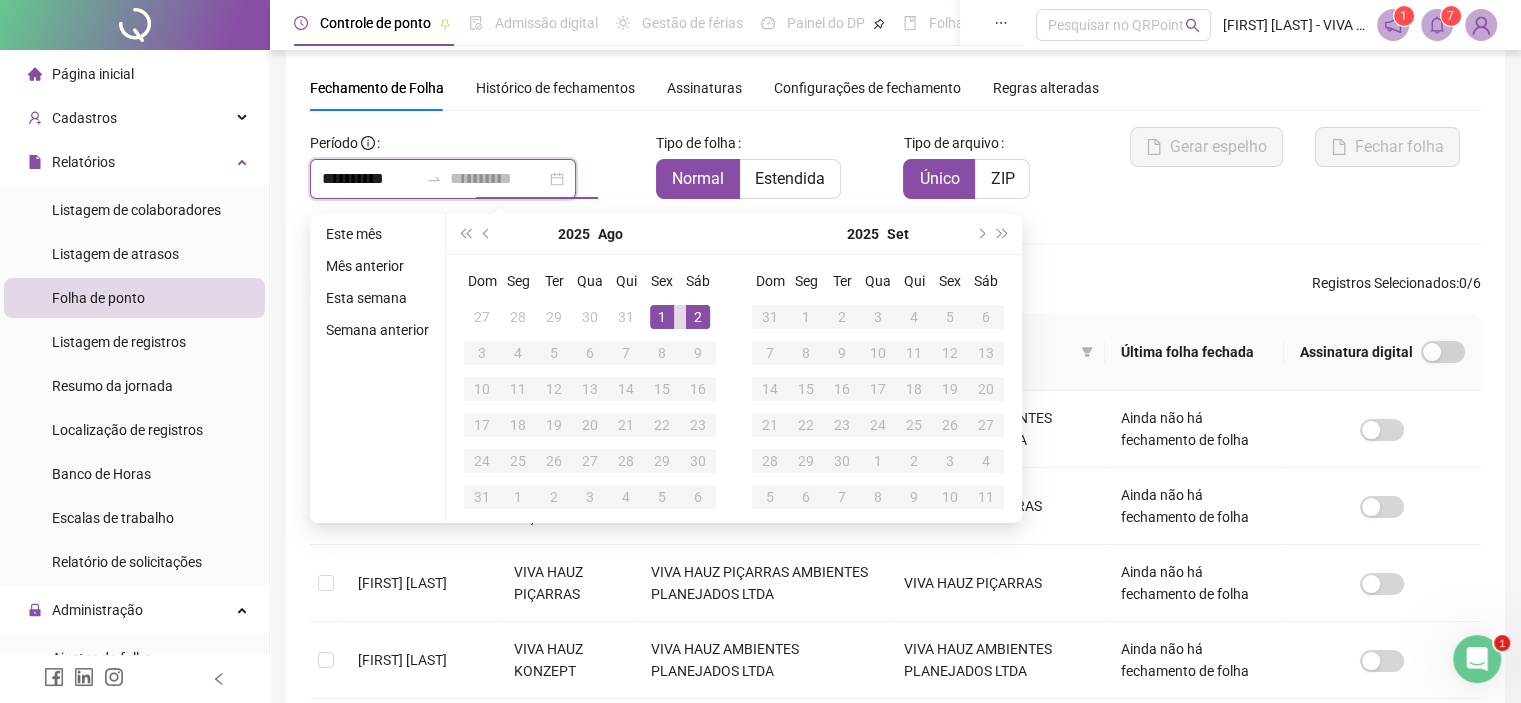 type on "**********" 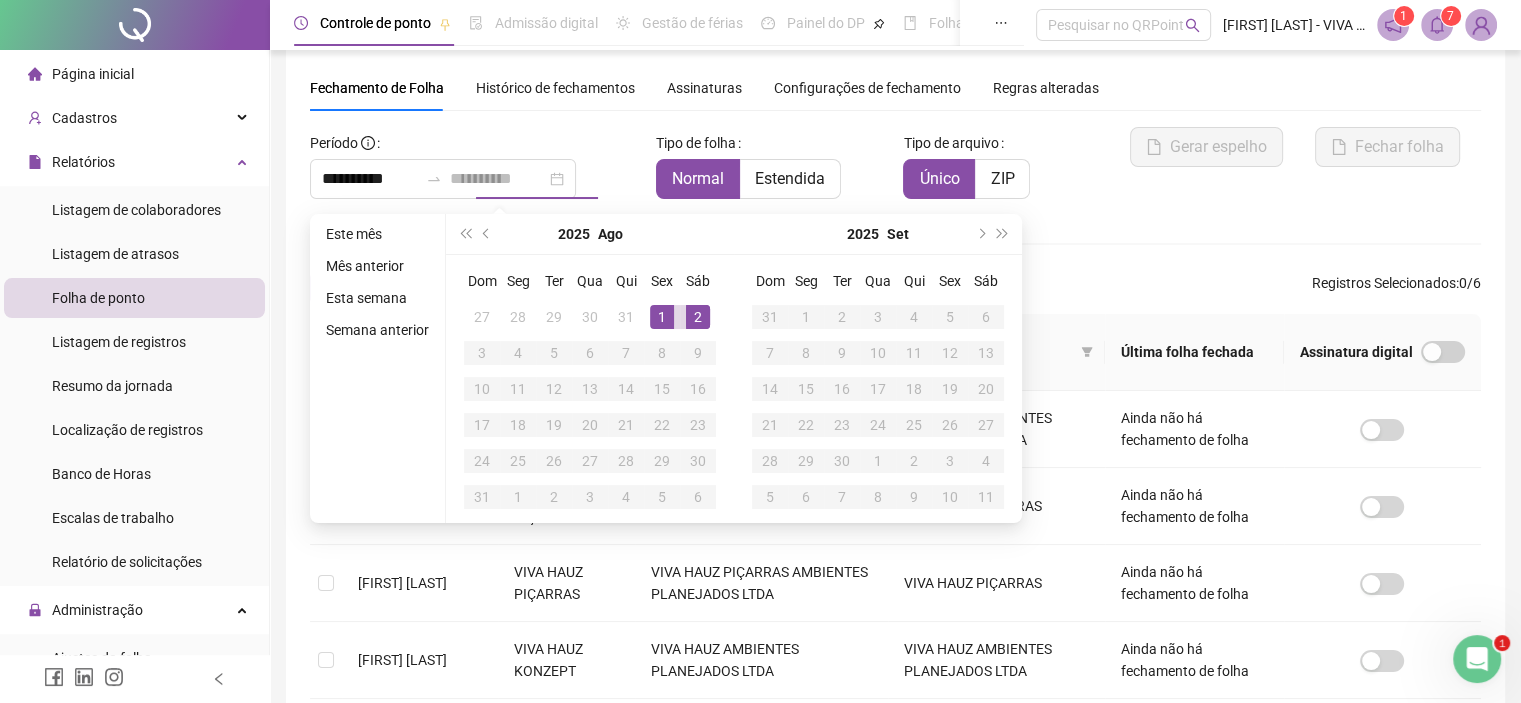 click on "2" at bounding box center (698, 317) 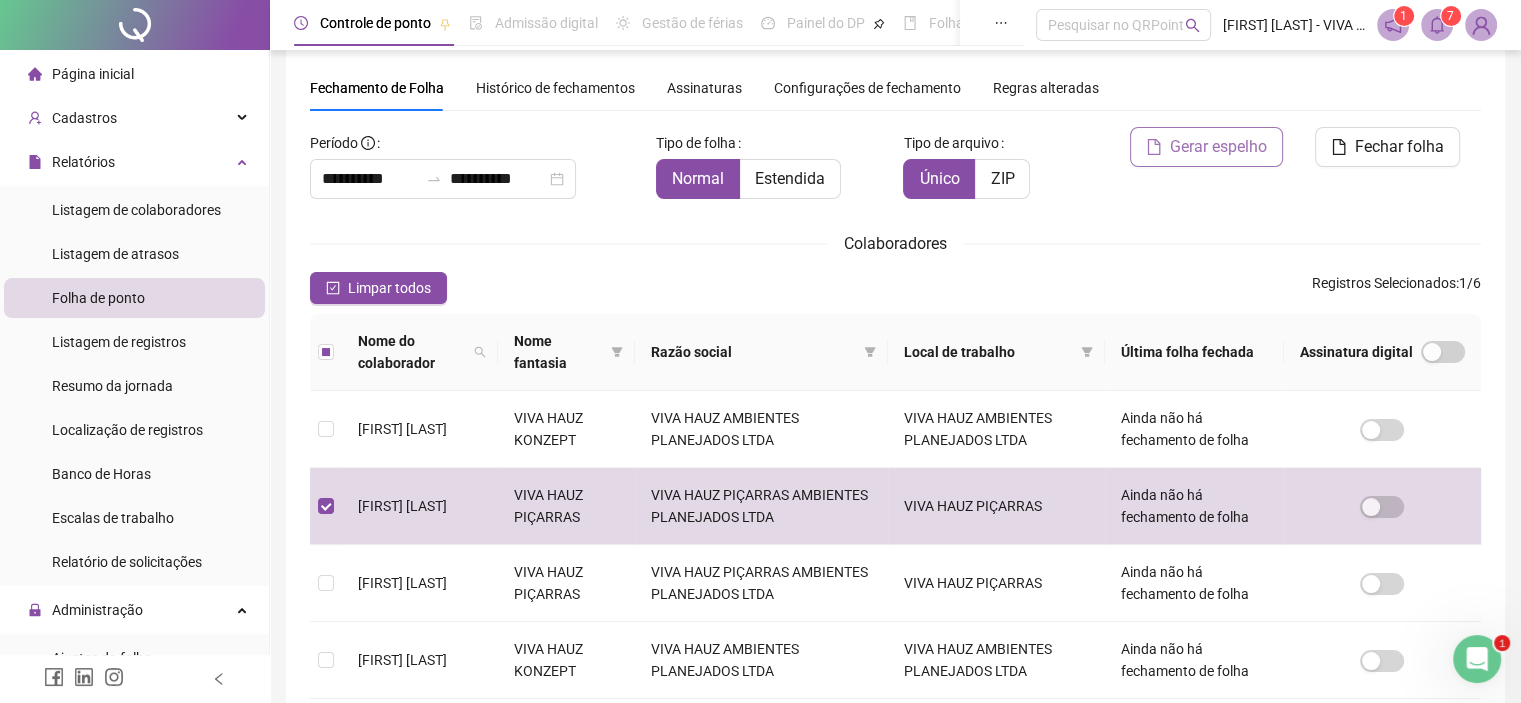 click on "Gerar espelho" at bounding box center [1218, 147] 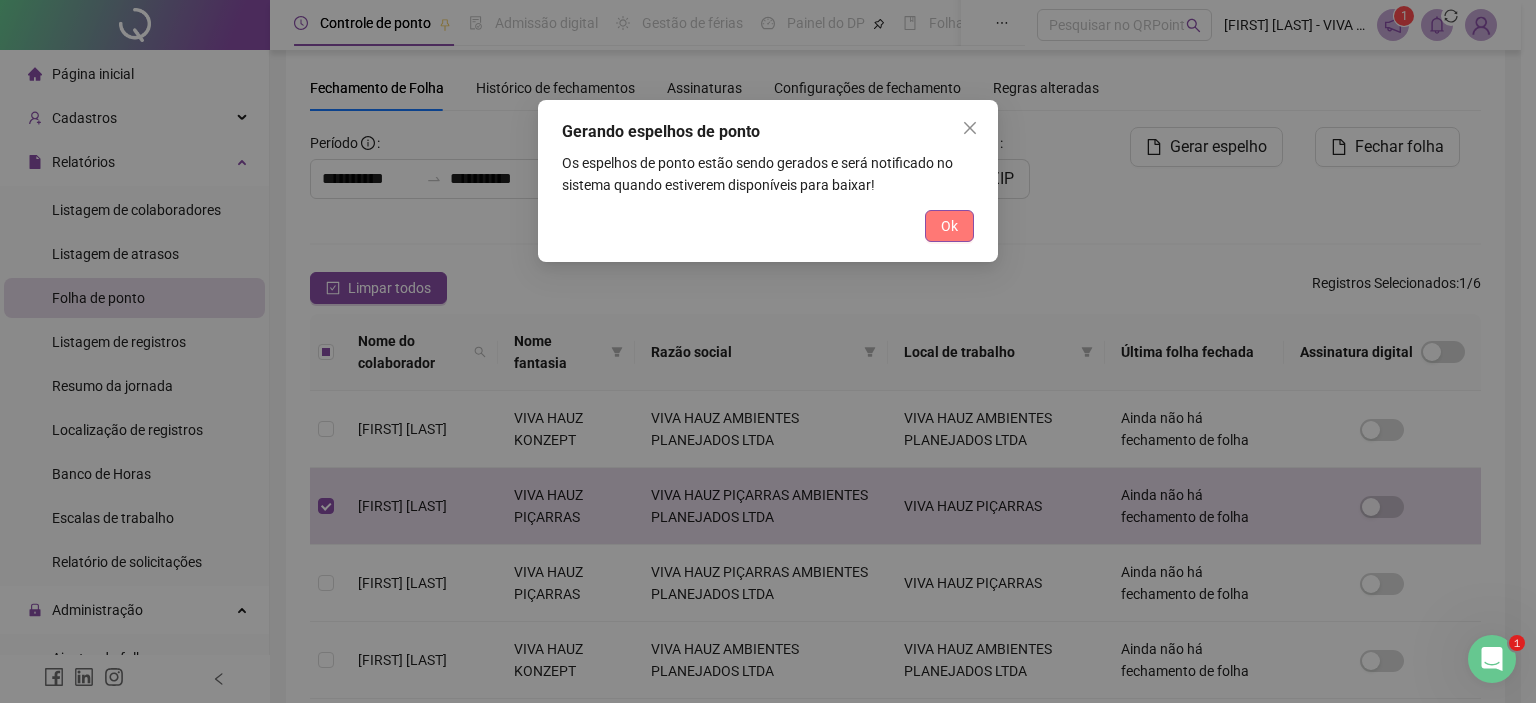 click on "Ok" at bounding box center (949, 226) 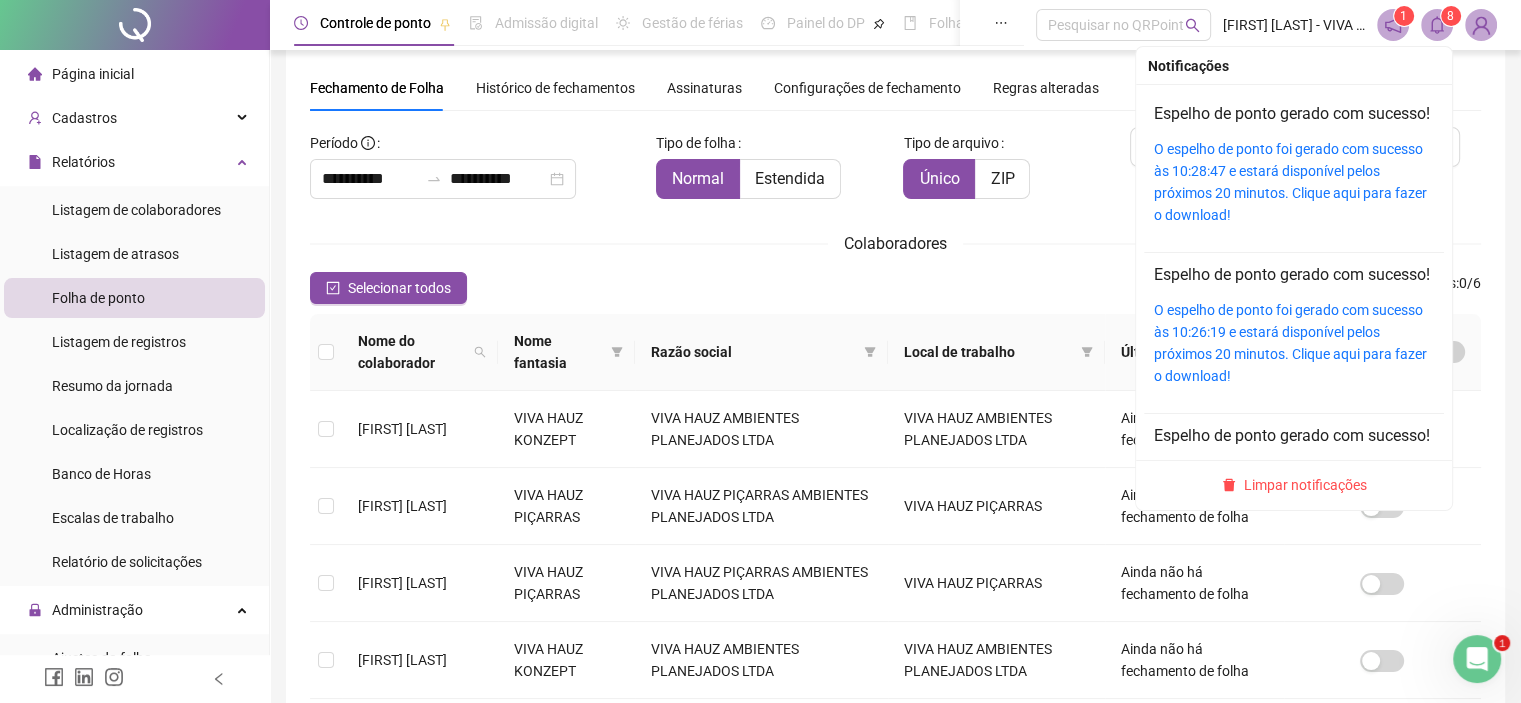 click 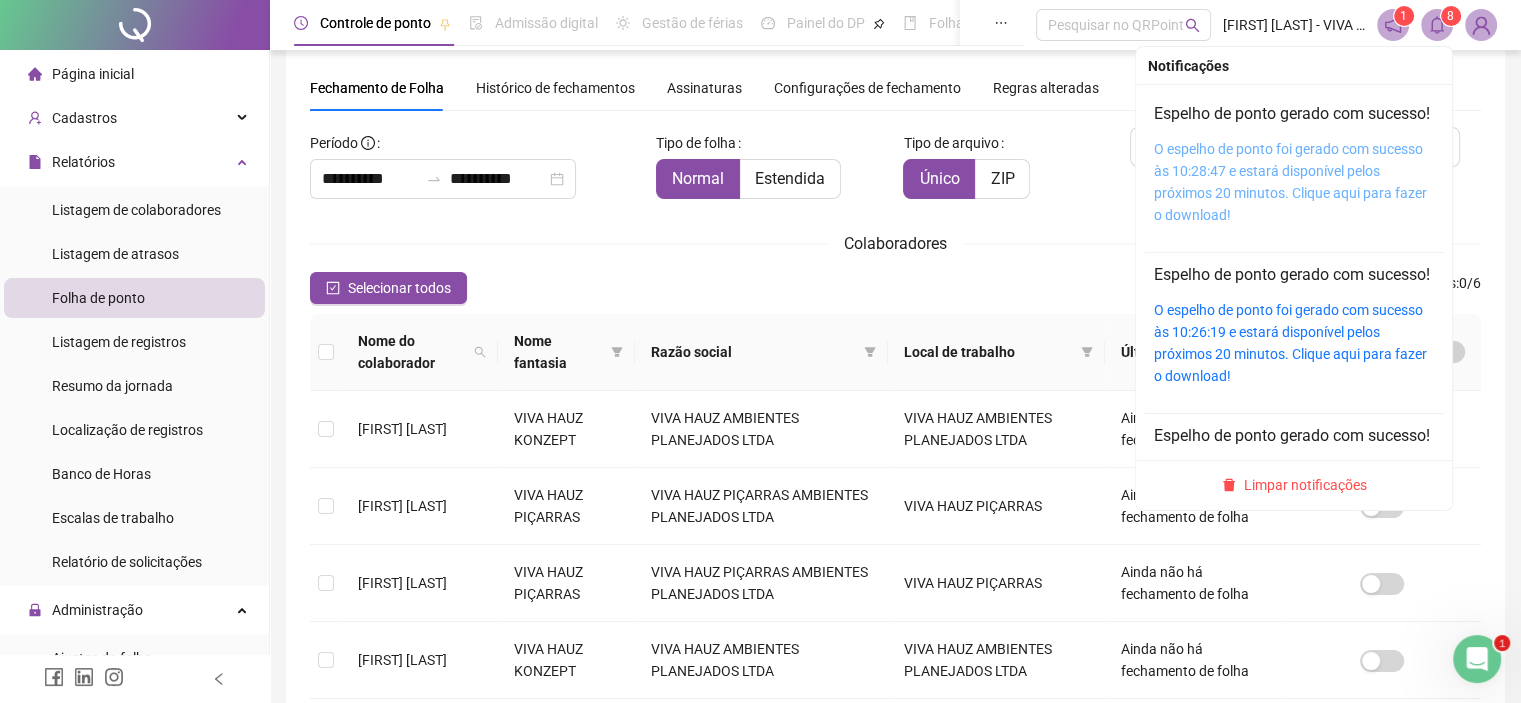 click on "O espelho de ponto foi gerado com sucesso às 10:28:47 e estará disponível pelos próximos 20 minutos.
Clique aqui para fazer o download!" at bounding box center [1290, 182] 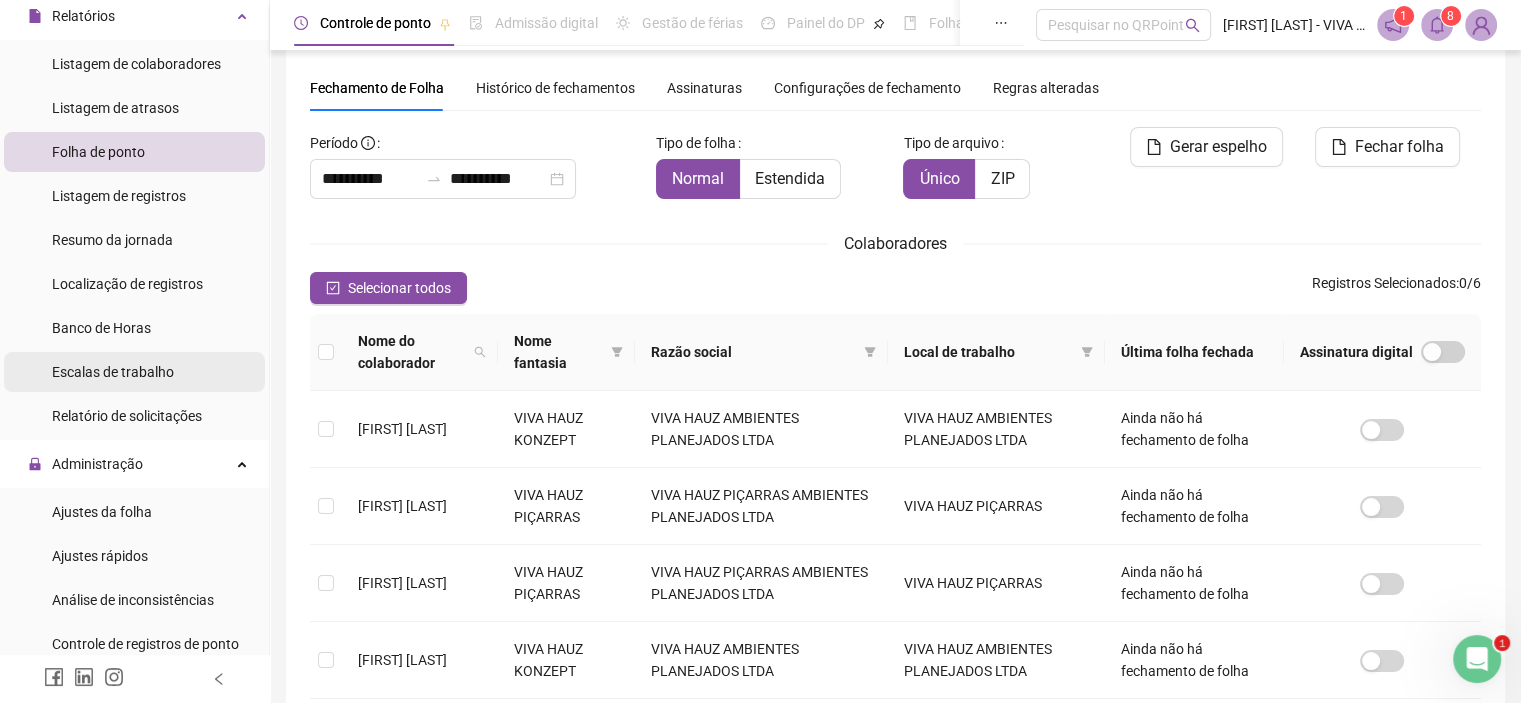 scroll, scrollTop: 300, scrollLeft: 0, axis: vertical 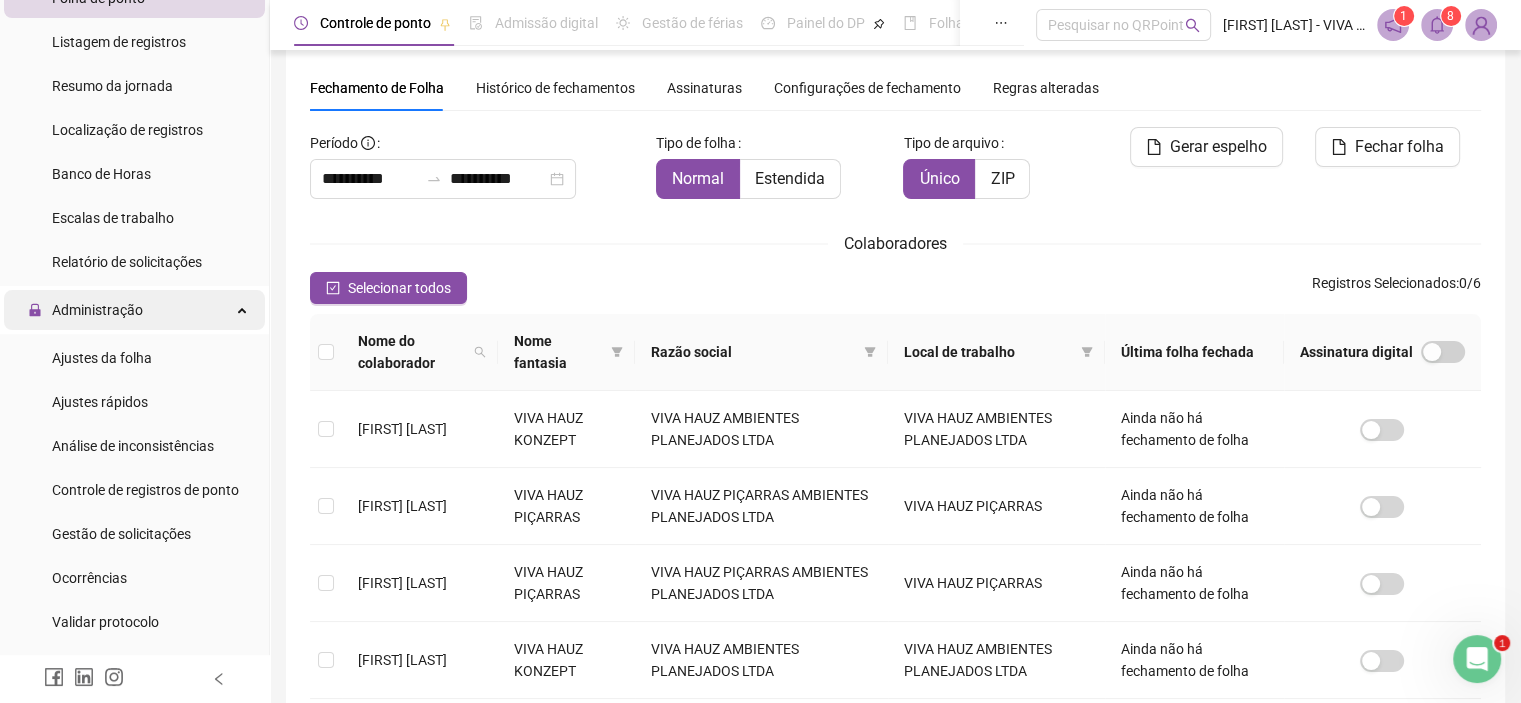 click on "Administração" at bounding box center [134, 310] 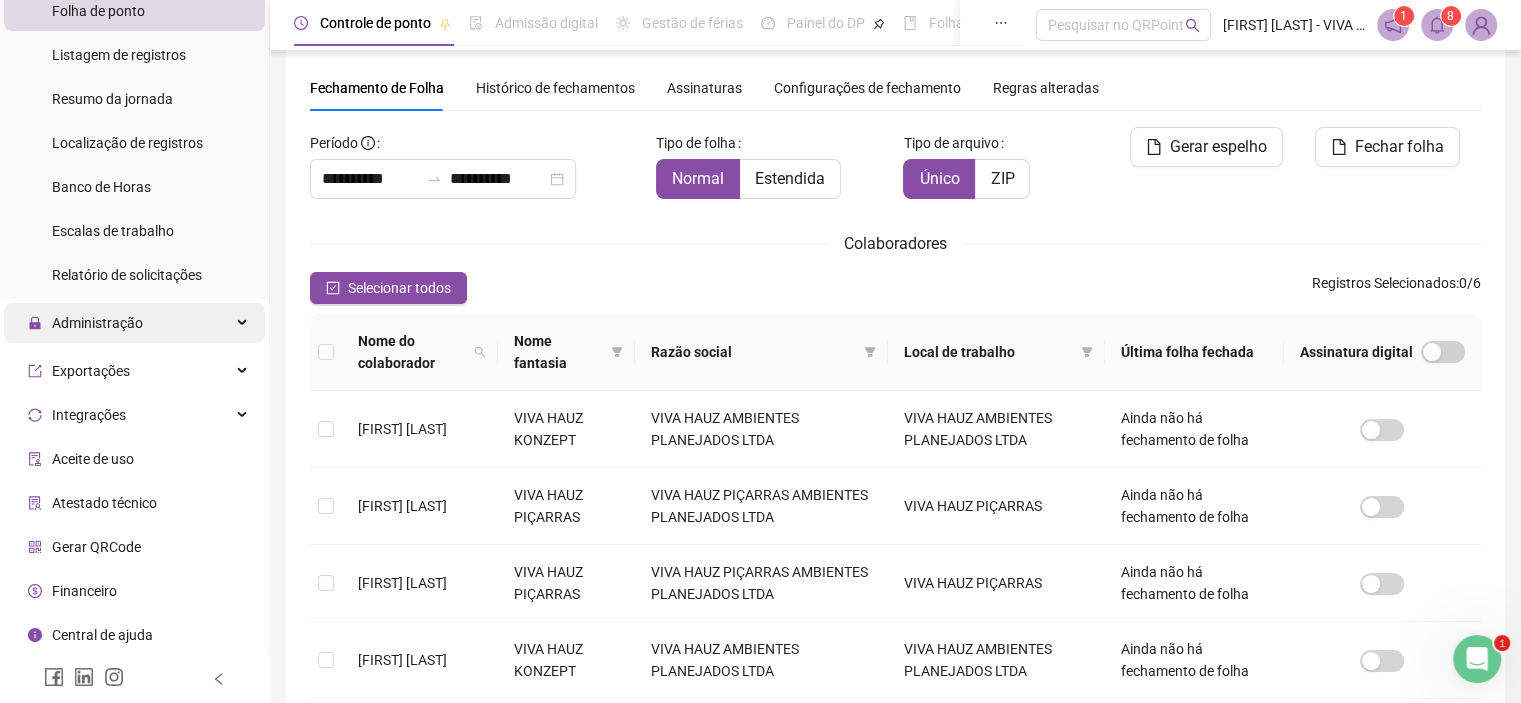 scroll, scrollTop: 283, scrollLeft: 0, axis: vertical 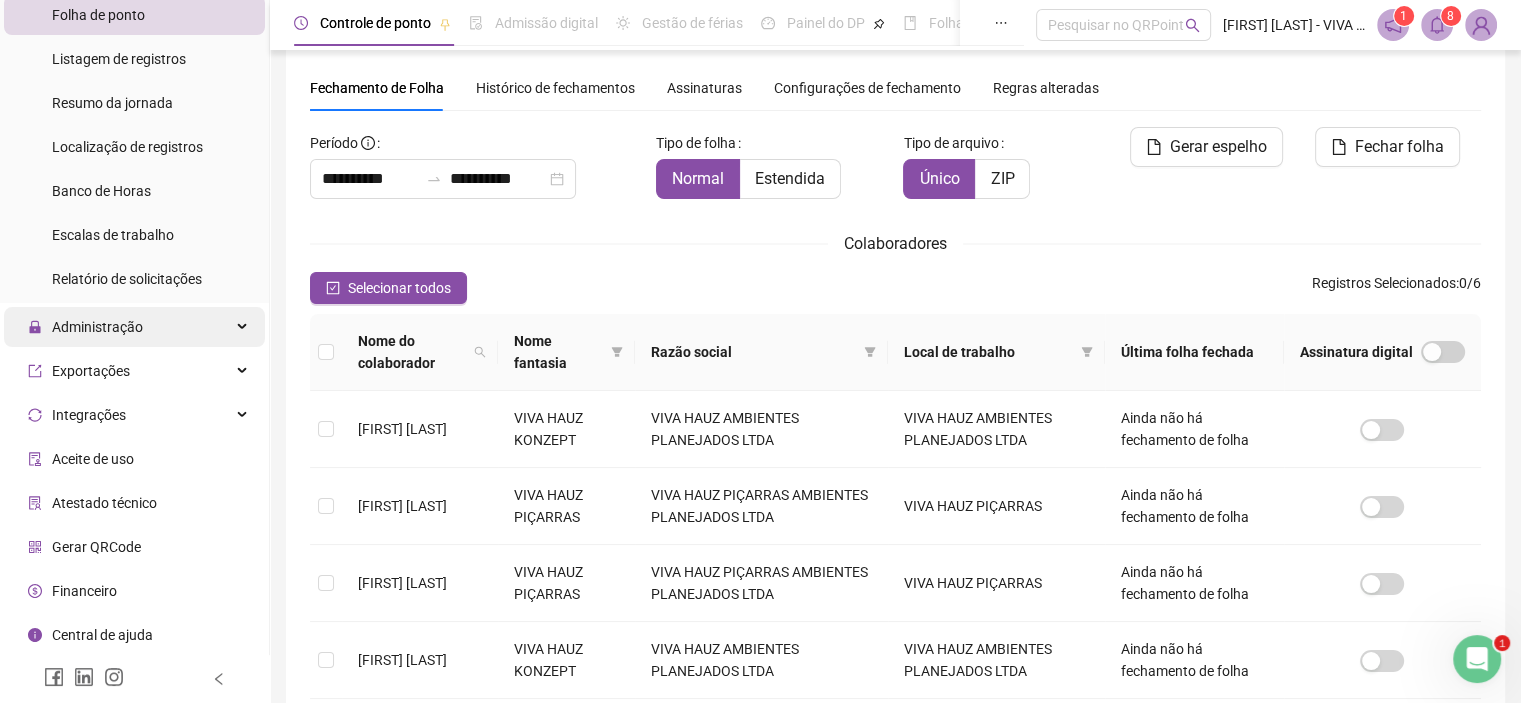 click on "Administração" at bounding box center [97, 327] 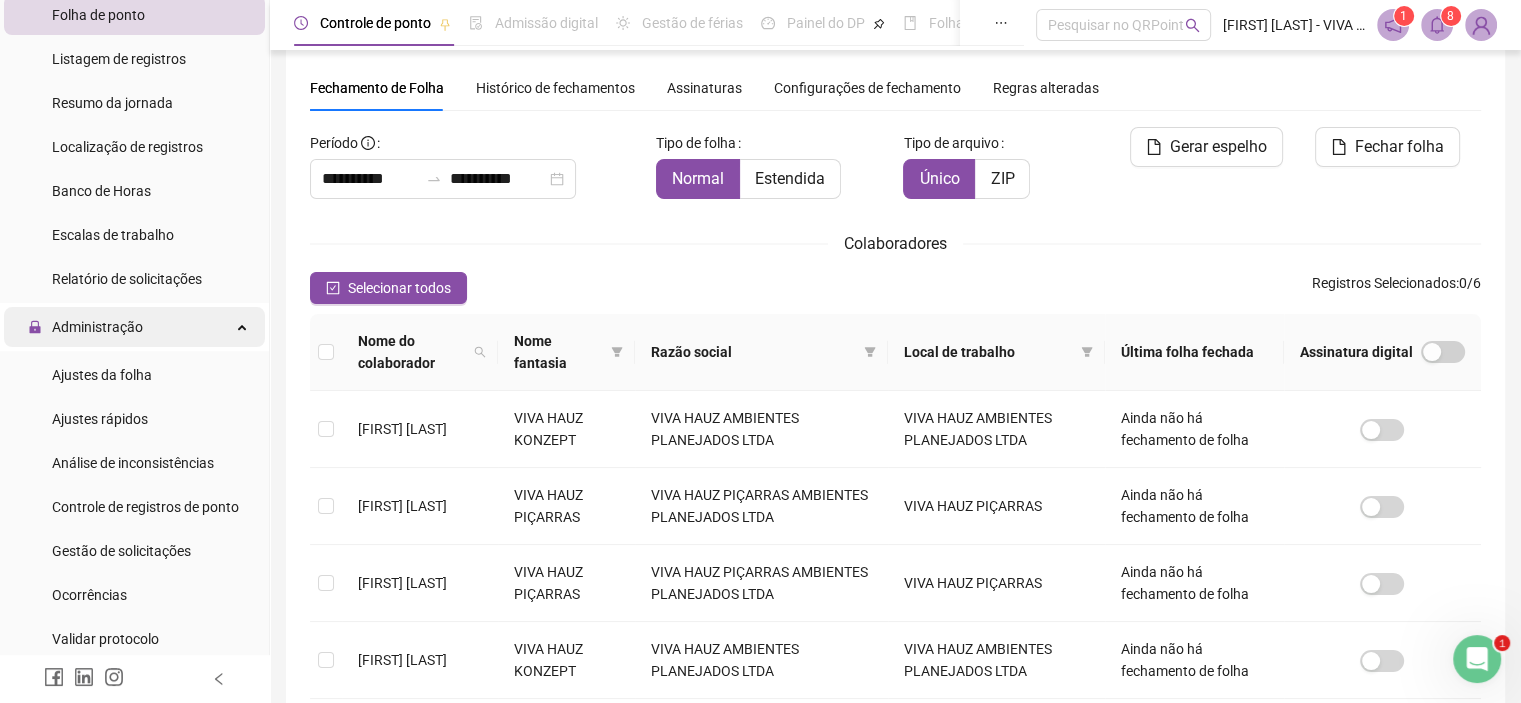 scroll, scrollTop: 300, scrollLeft: 0, axis: vertical 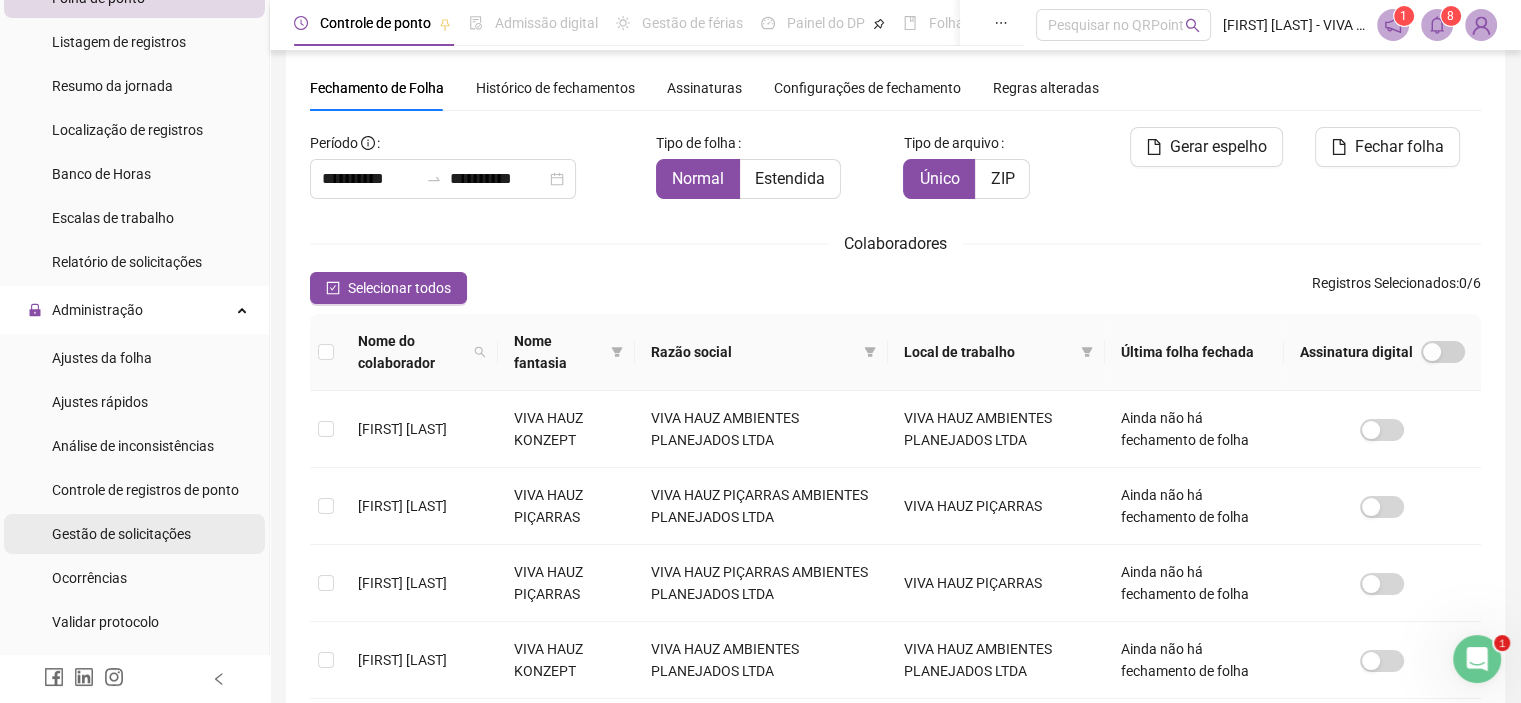 click on "Gestão de solicitações" at bounding box center [121, 534] 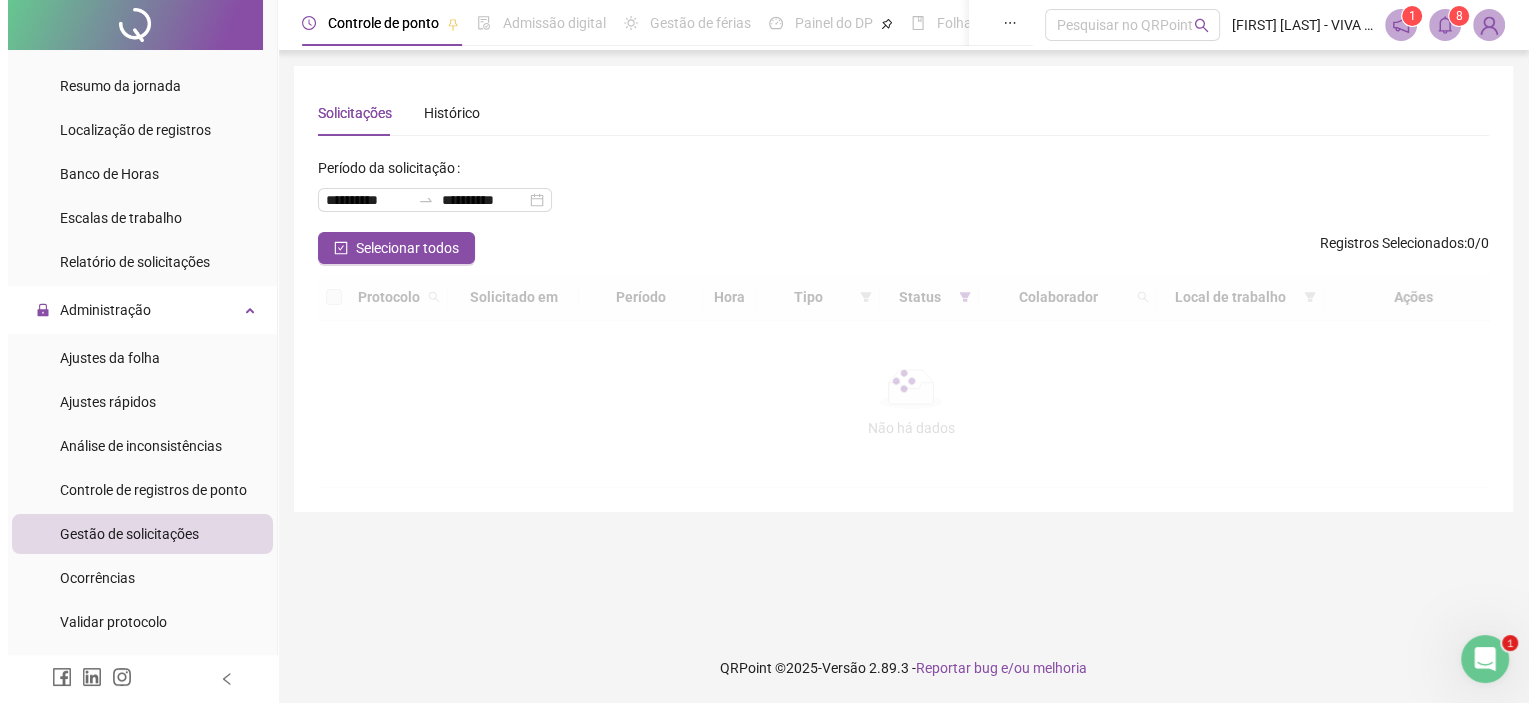 scroll, scrollTop: 0, scrollLeft: 0, axis: both 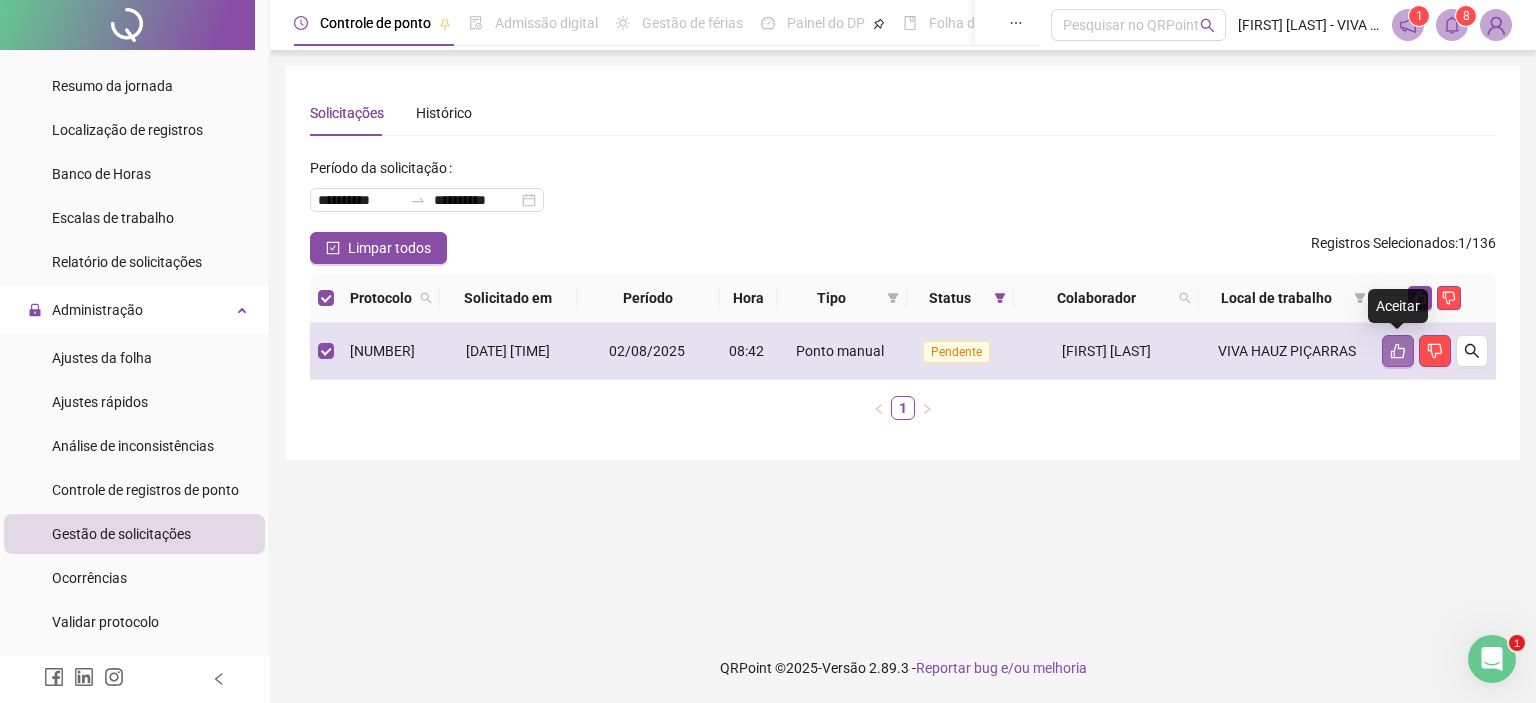 click 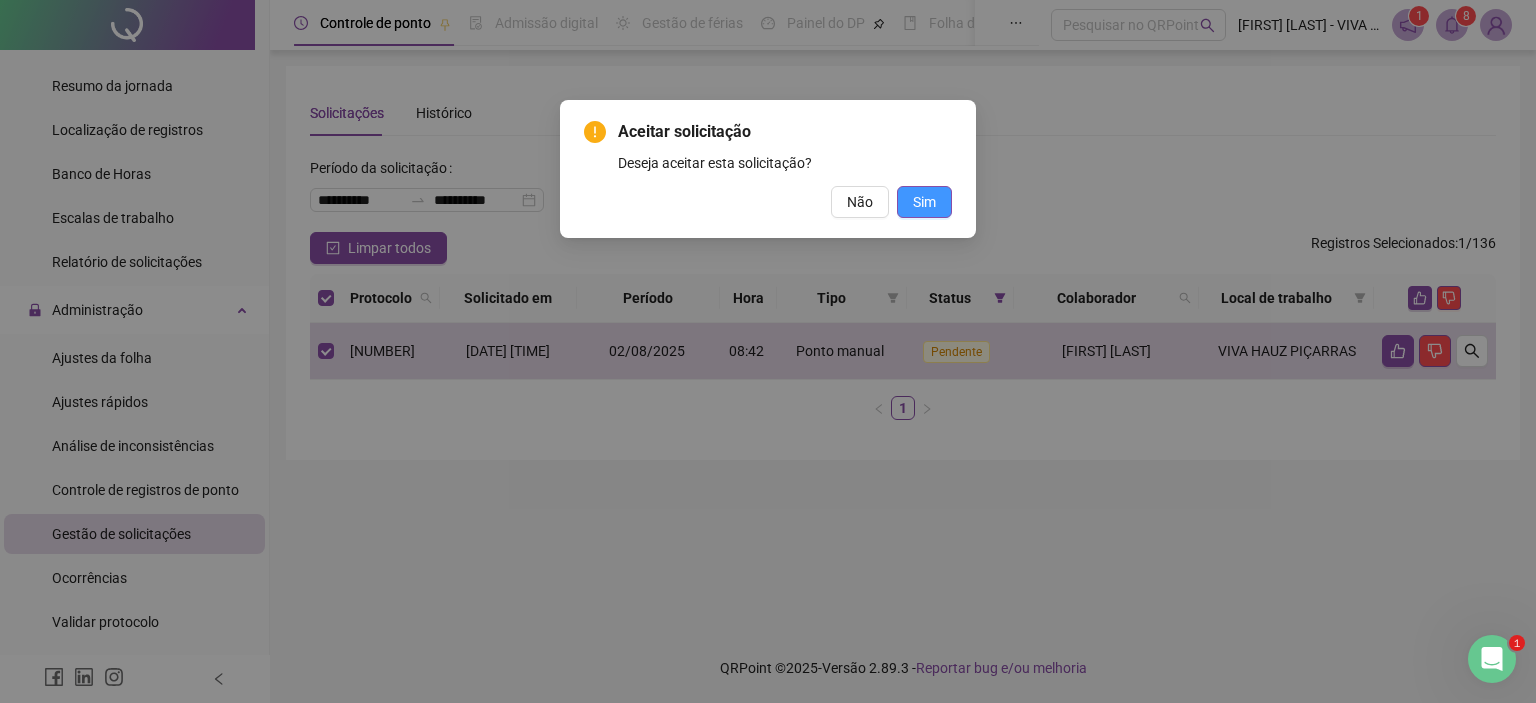 click on "Sim" at bounding box center [924, 202] 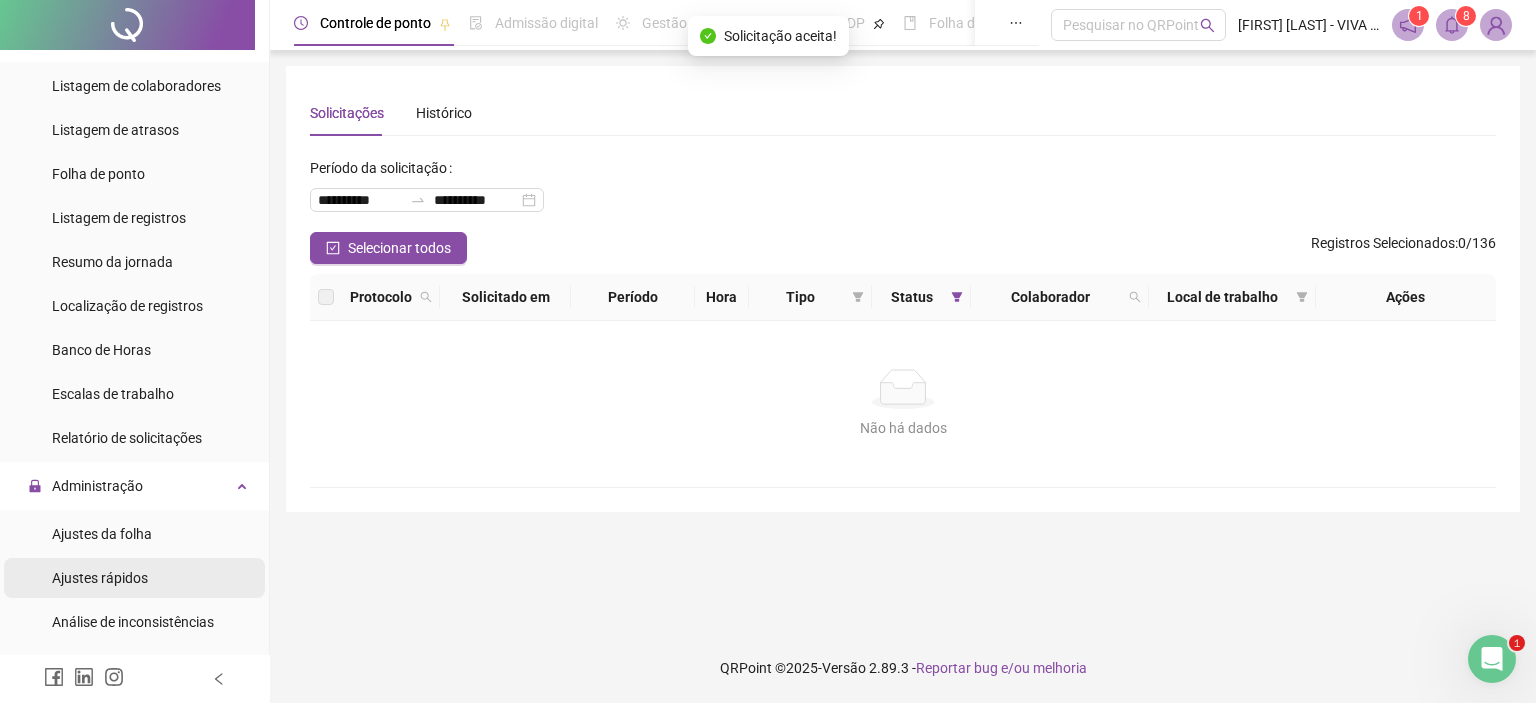 scroll, scrollTop: 0, scrollLeft: 0, axis: both 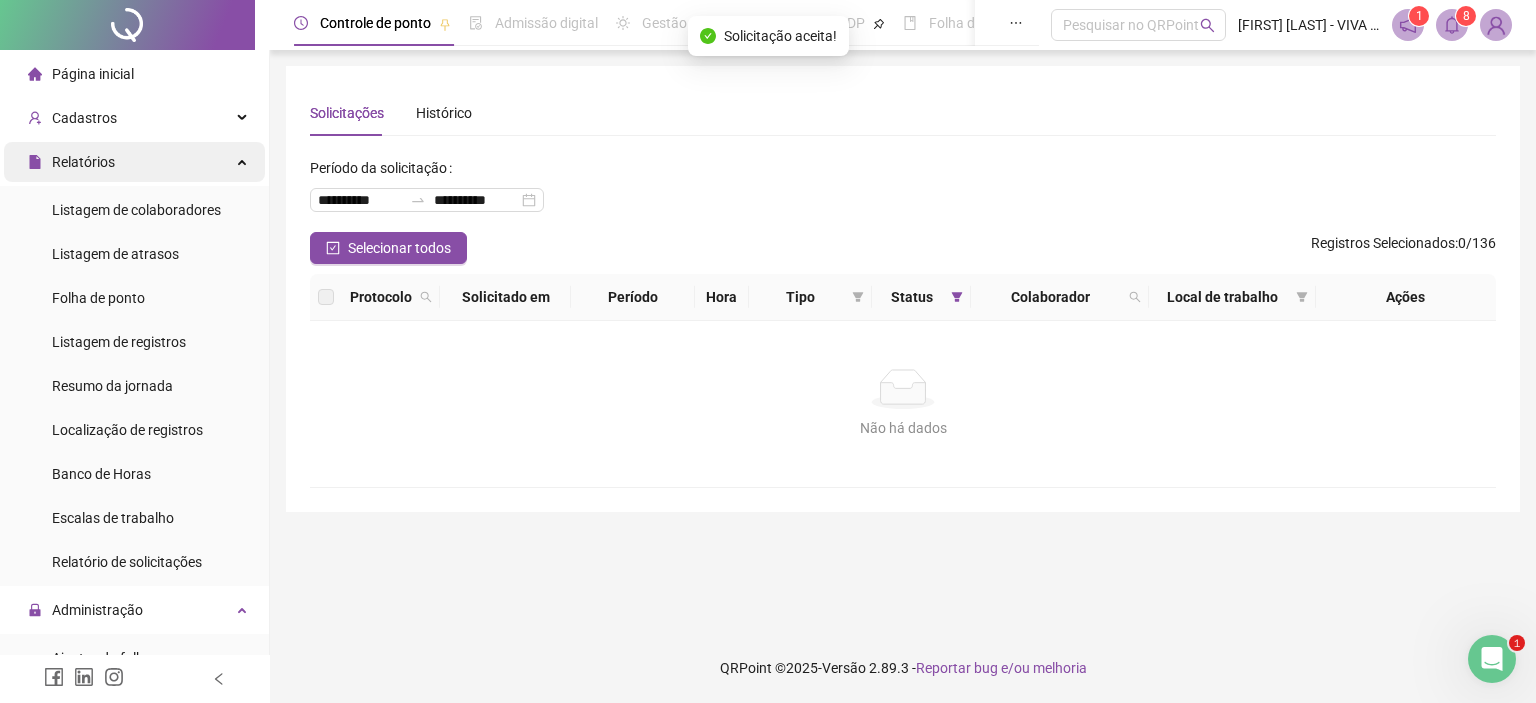 click on "Relatórios" at bounding box center [134, 162] 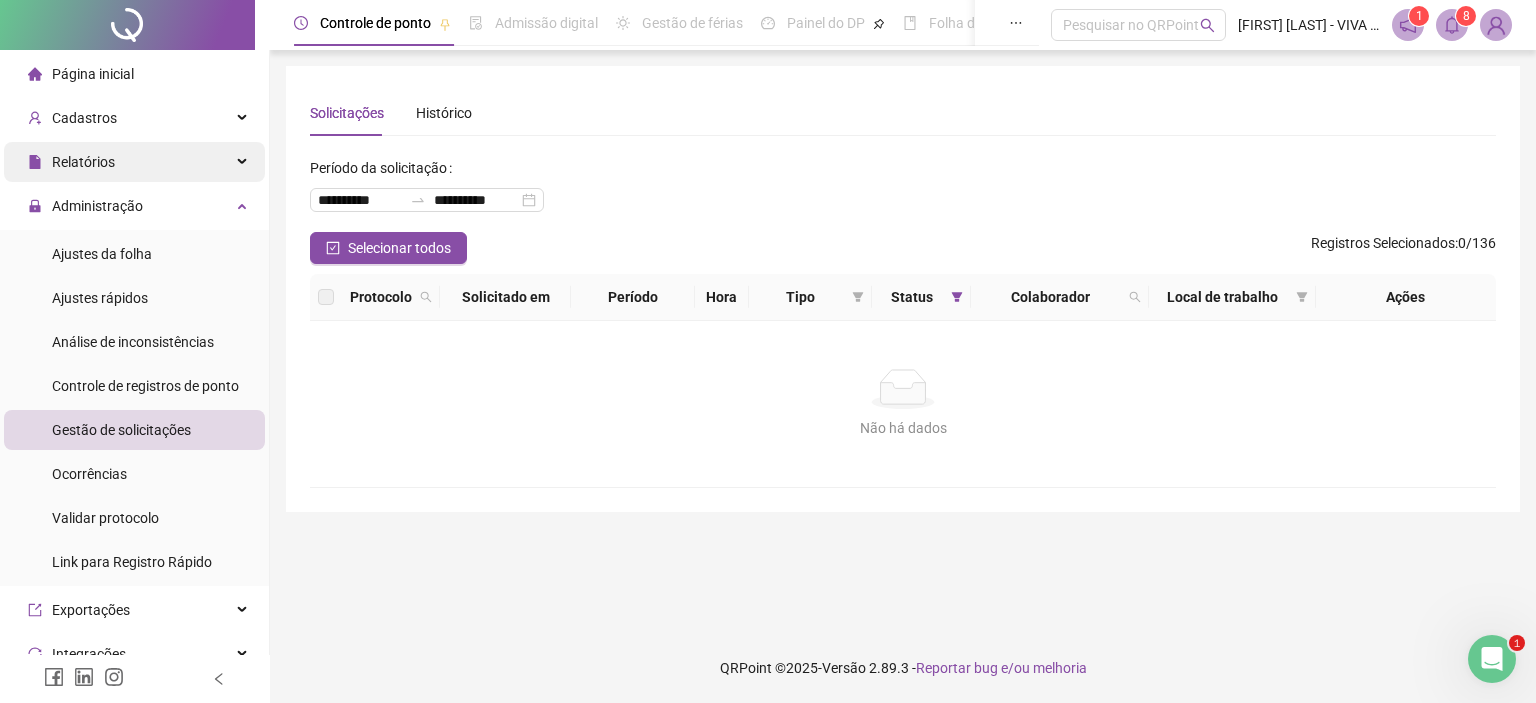 click on "Relatórios" at bounding box center [134, 162] 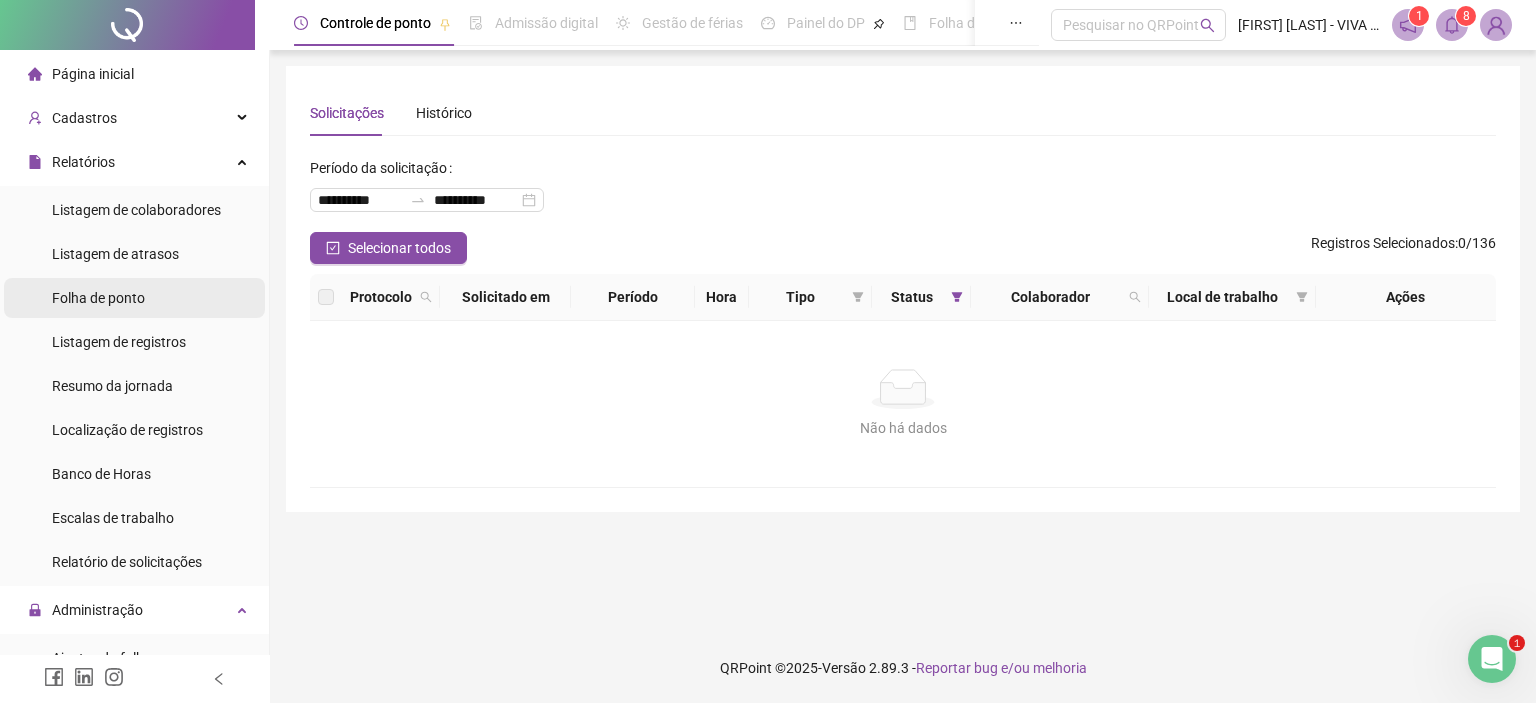 click on "Folha de ponto" at bounding box center (98, 298) 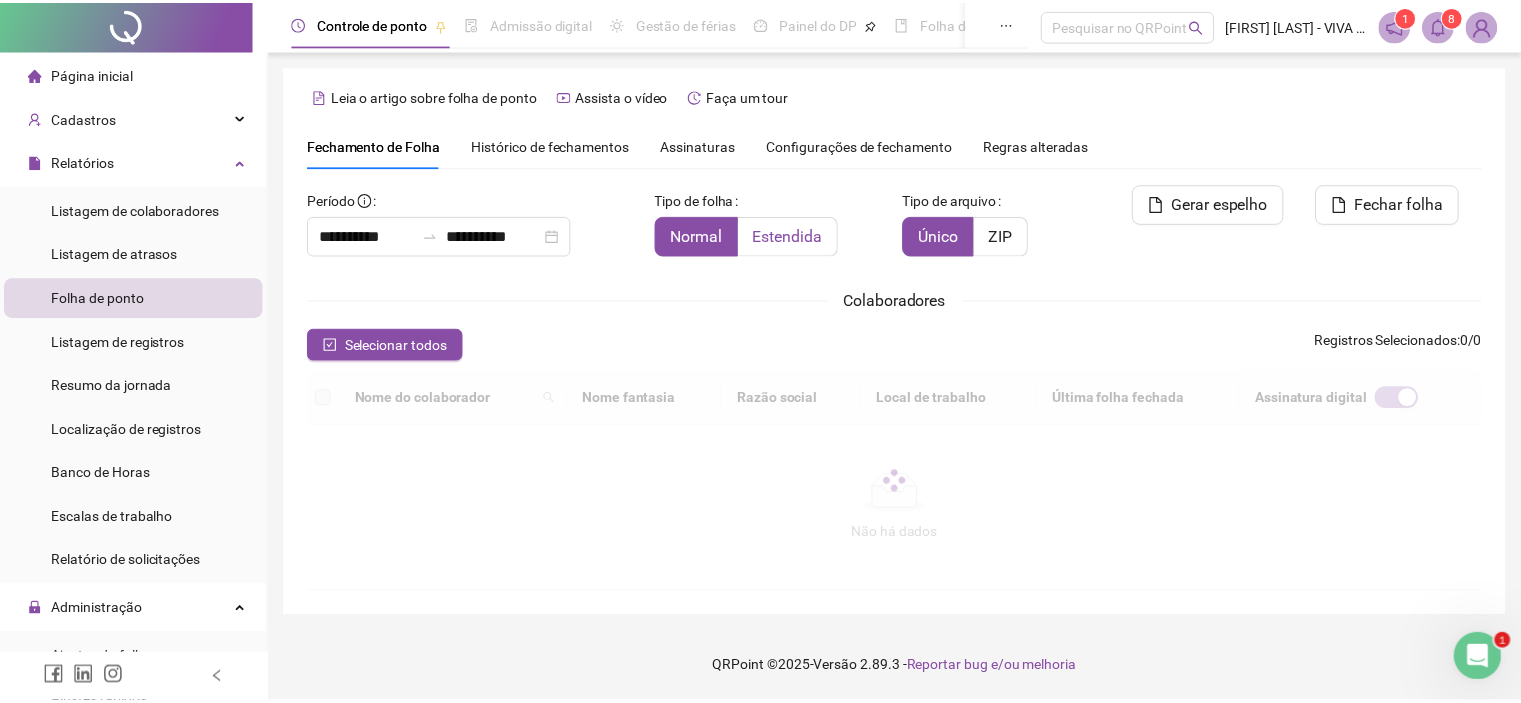 scroll, scrollTop: 47, scrollLeft: 0, axis: vertical 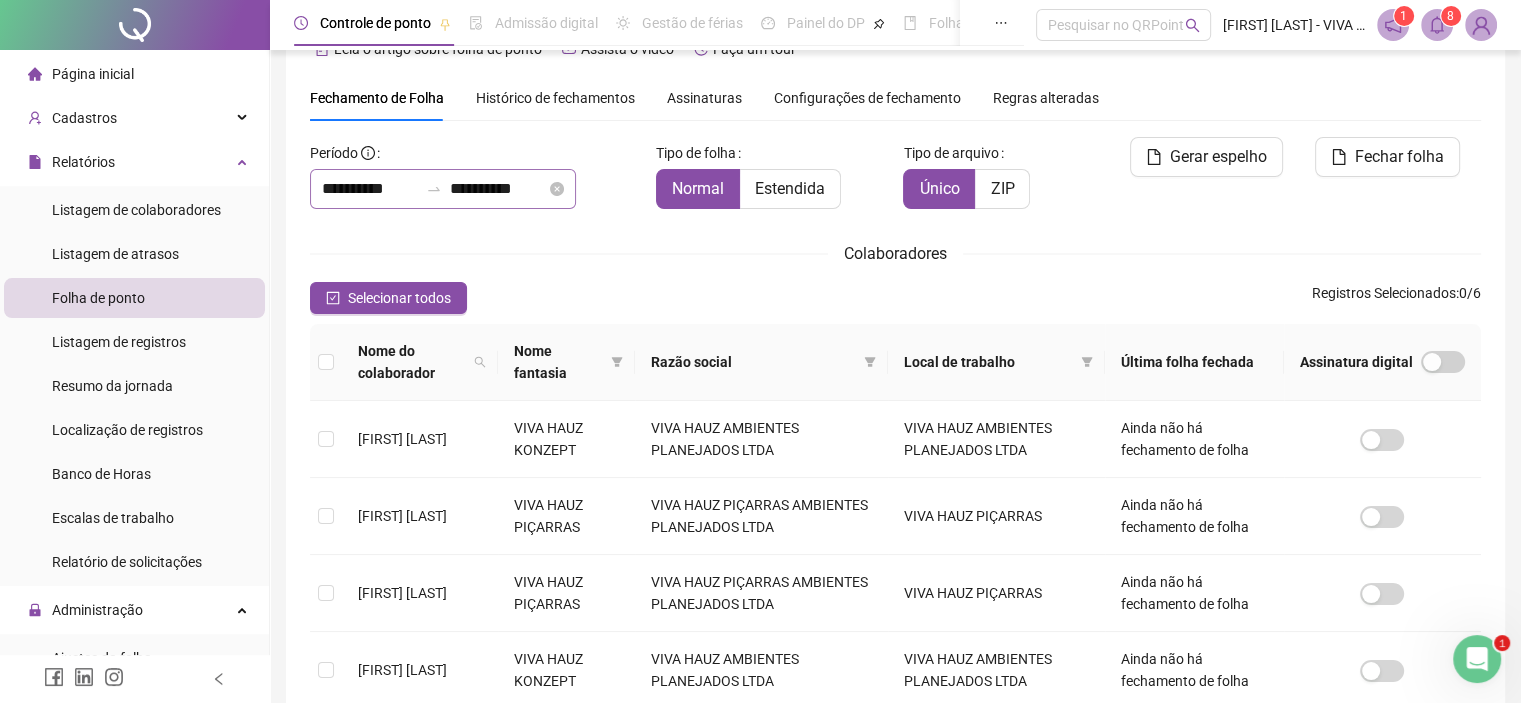 click on "**********" at bounding box center [443, 189] 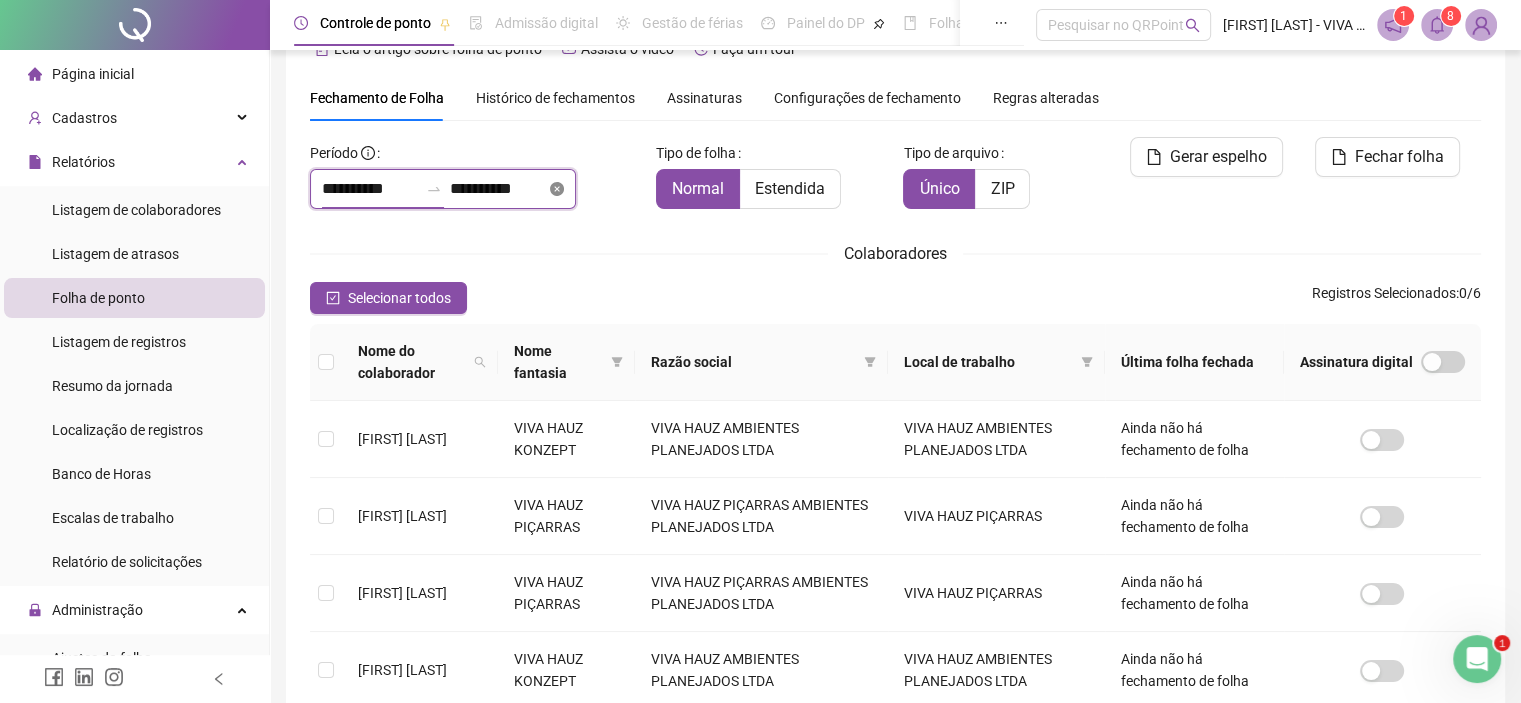 scroll, scrollTop: 57, scrollLeft: 0, axis: vertical 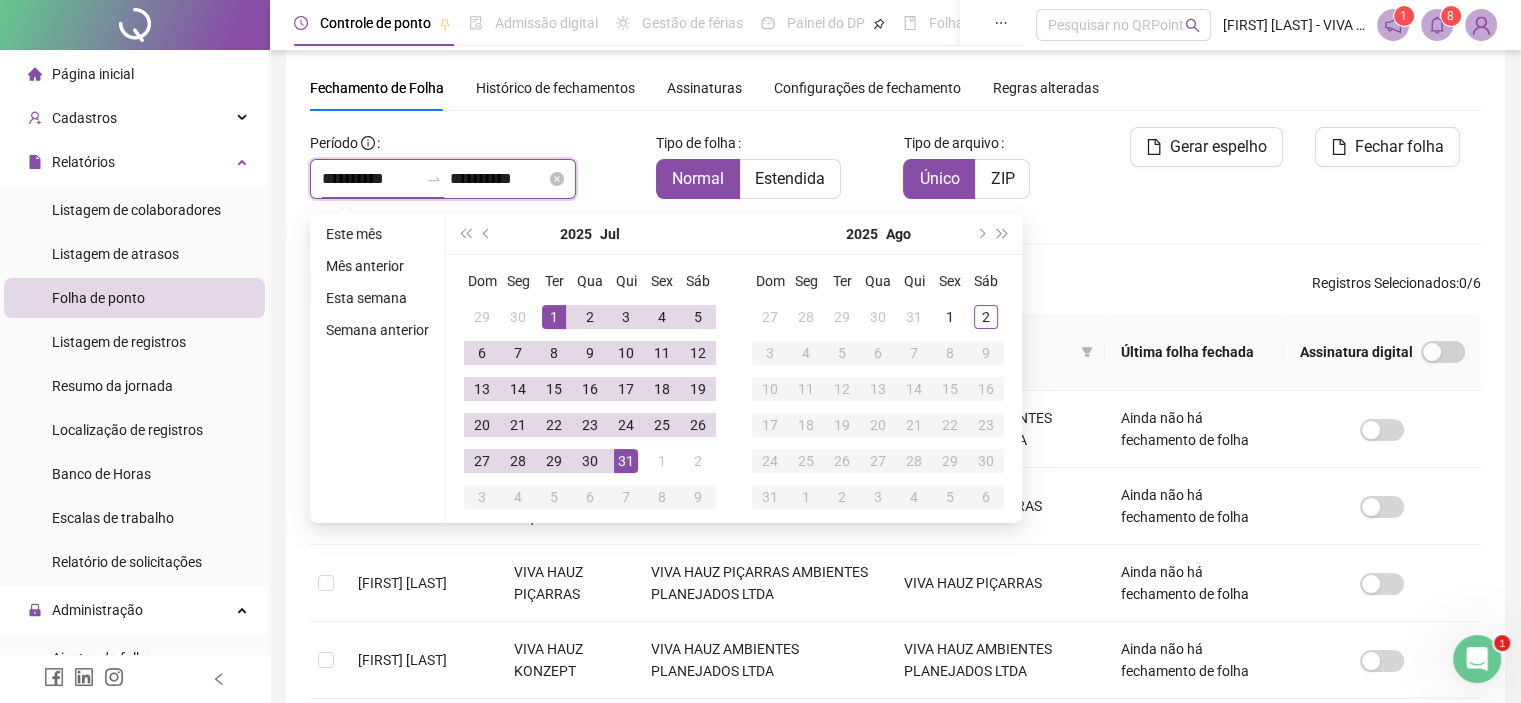 click 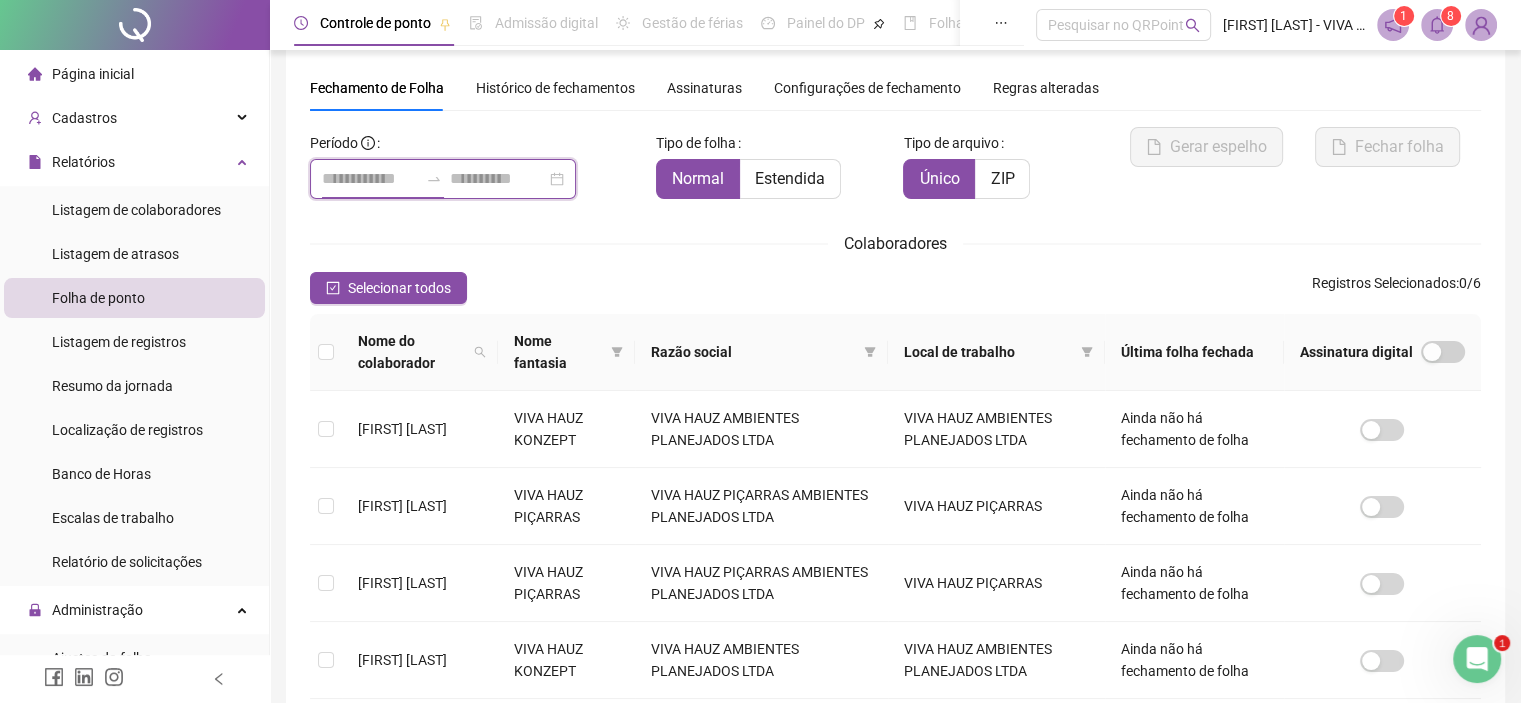 click at bounding box center [443, 179] 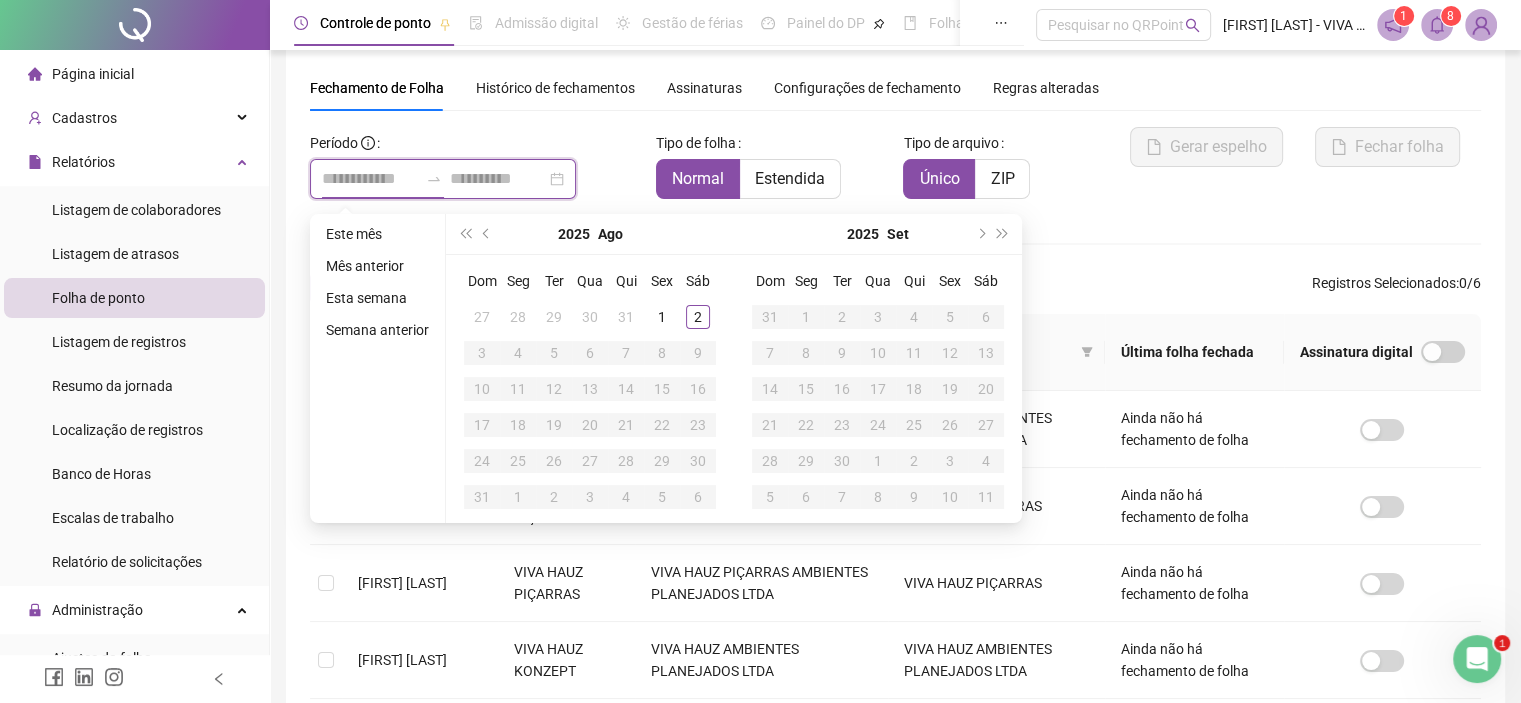 type on "**********" 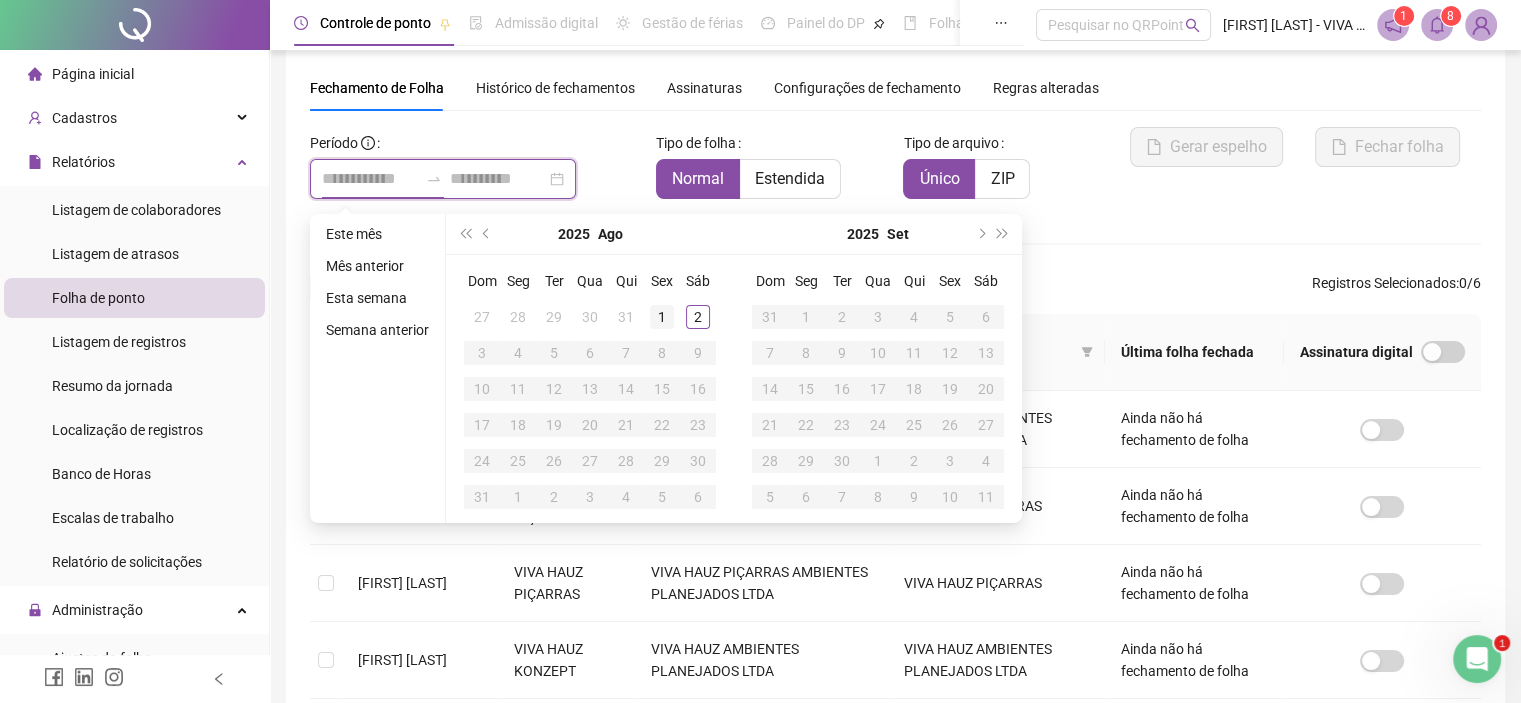 type on "**********" 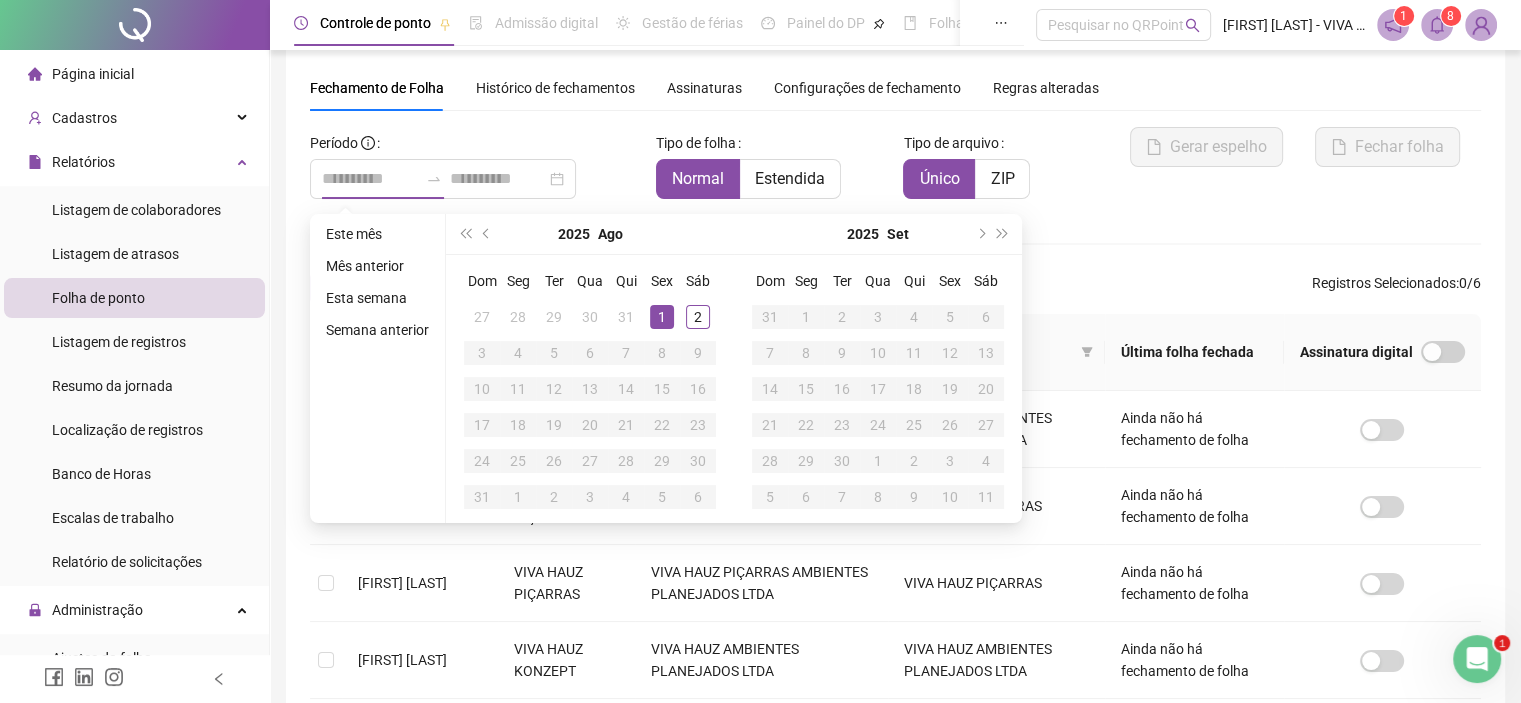 click on "1" at bounding box center (662, 317) 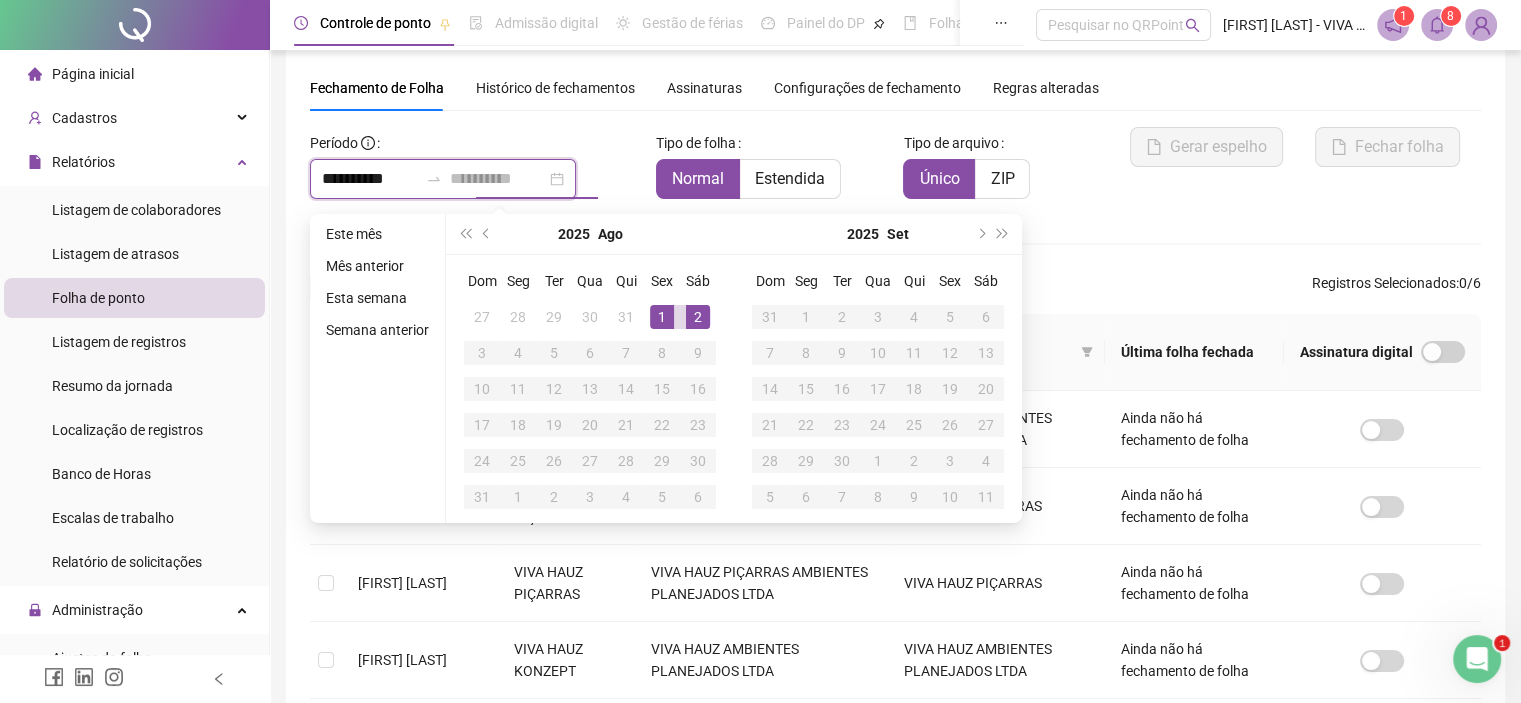 type on "**********" 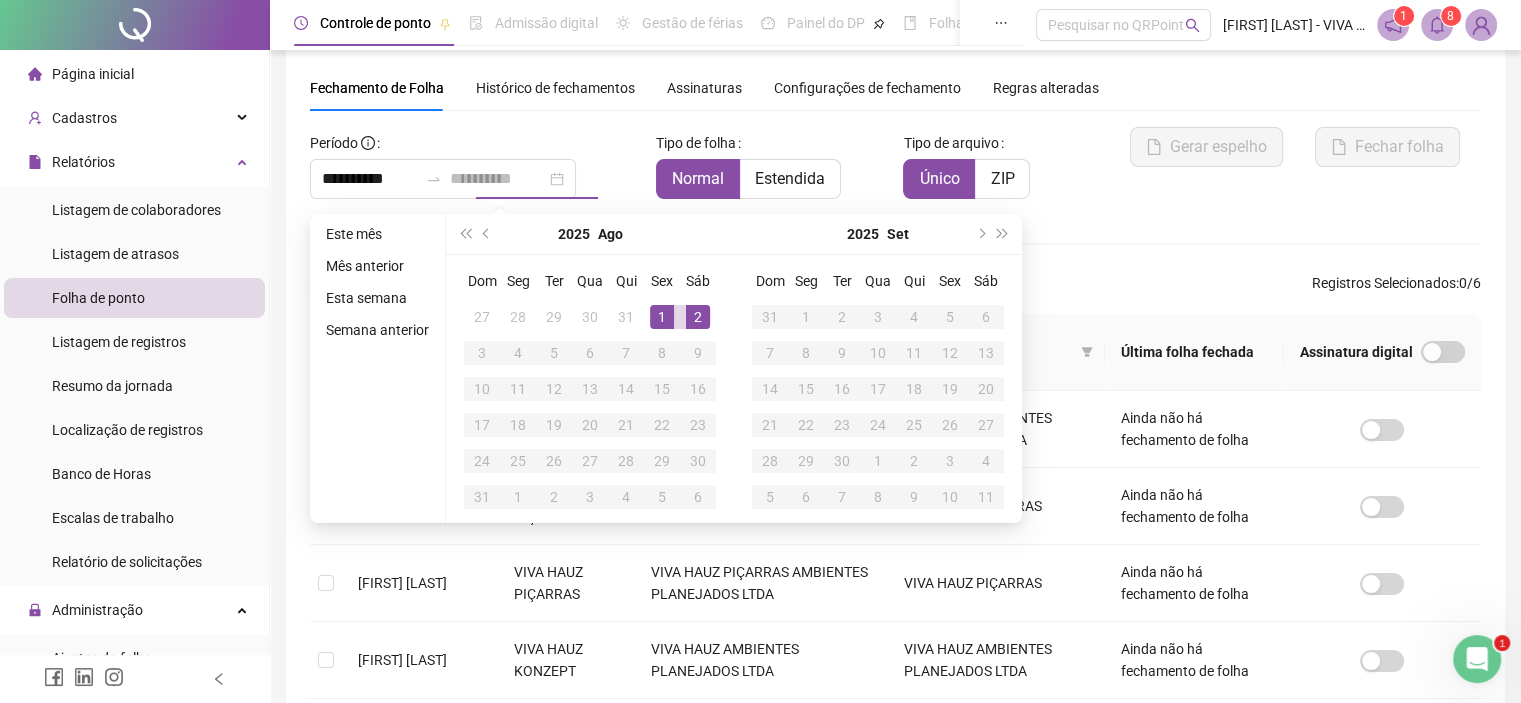 click on "2" at bounding box center (698, 317) 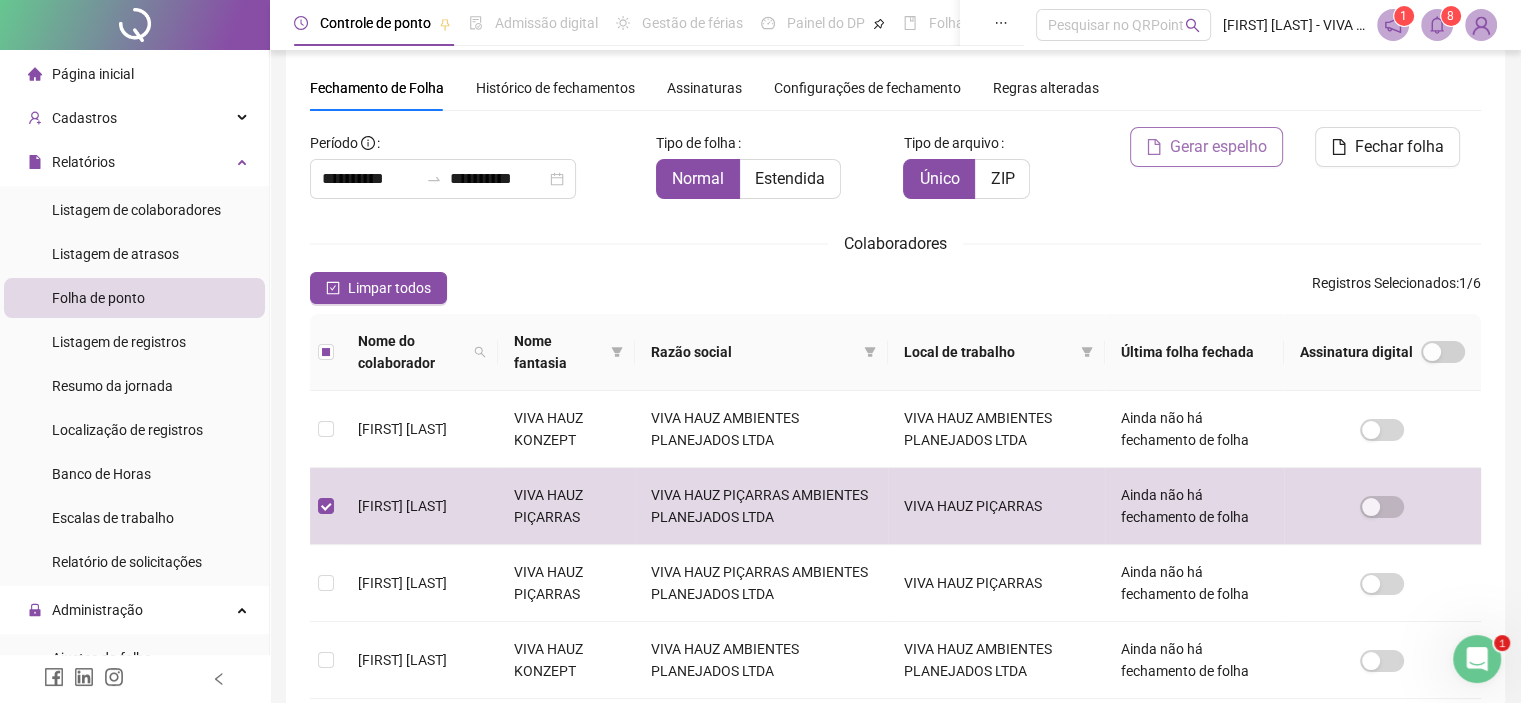 click on "Gerar espelho" at bounding box center [1218, 147] 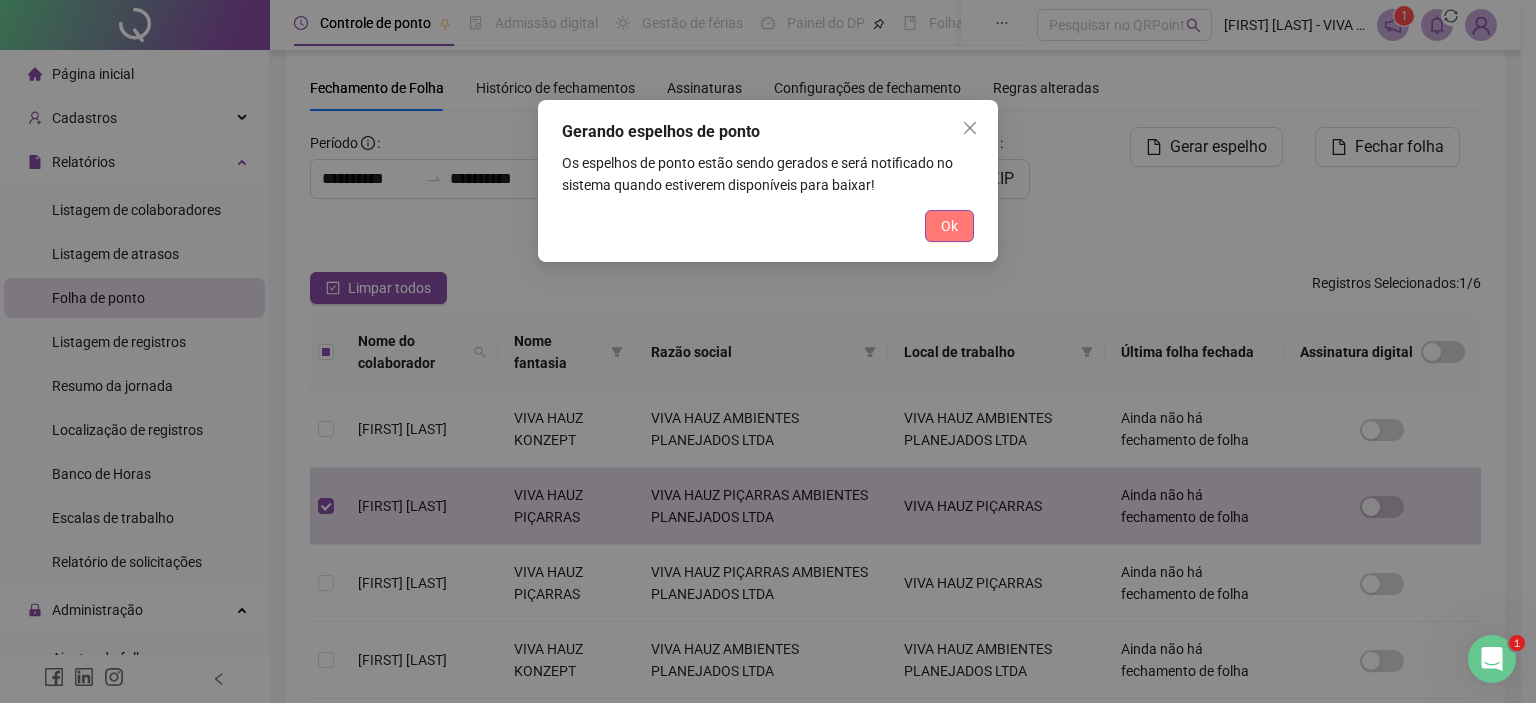 click on "Ok" at bounding box center [949, 226] 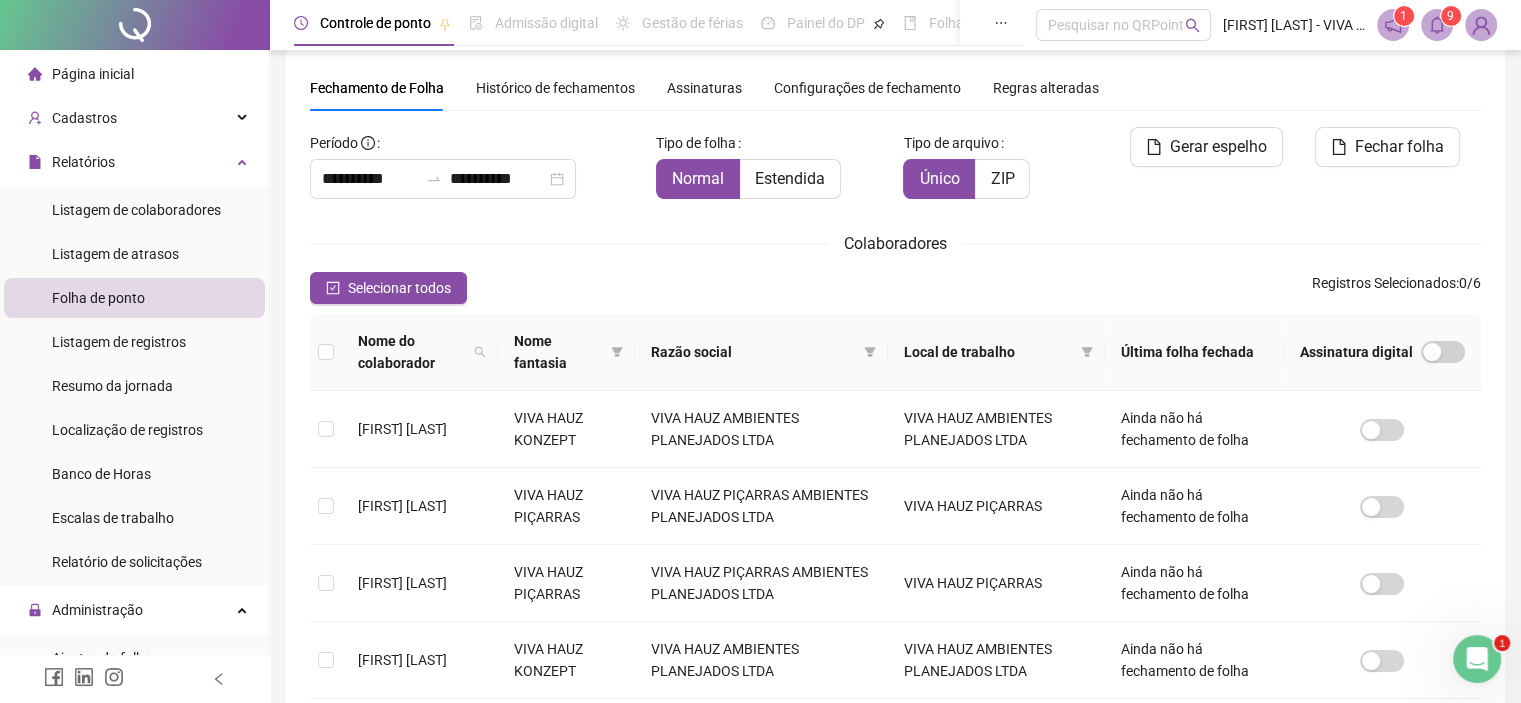 click 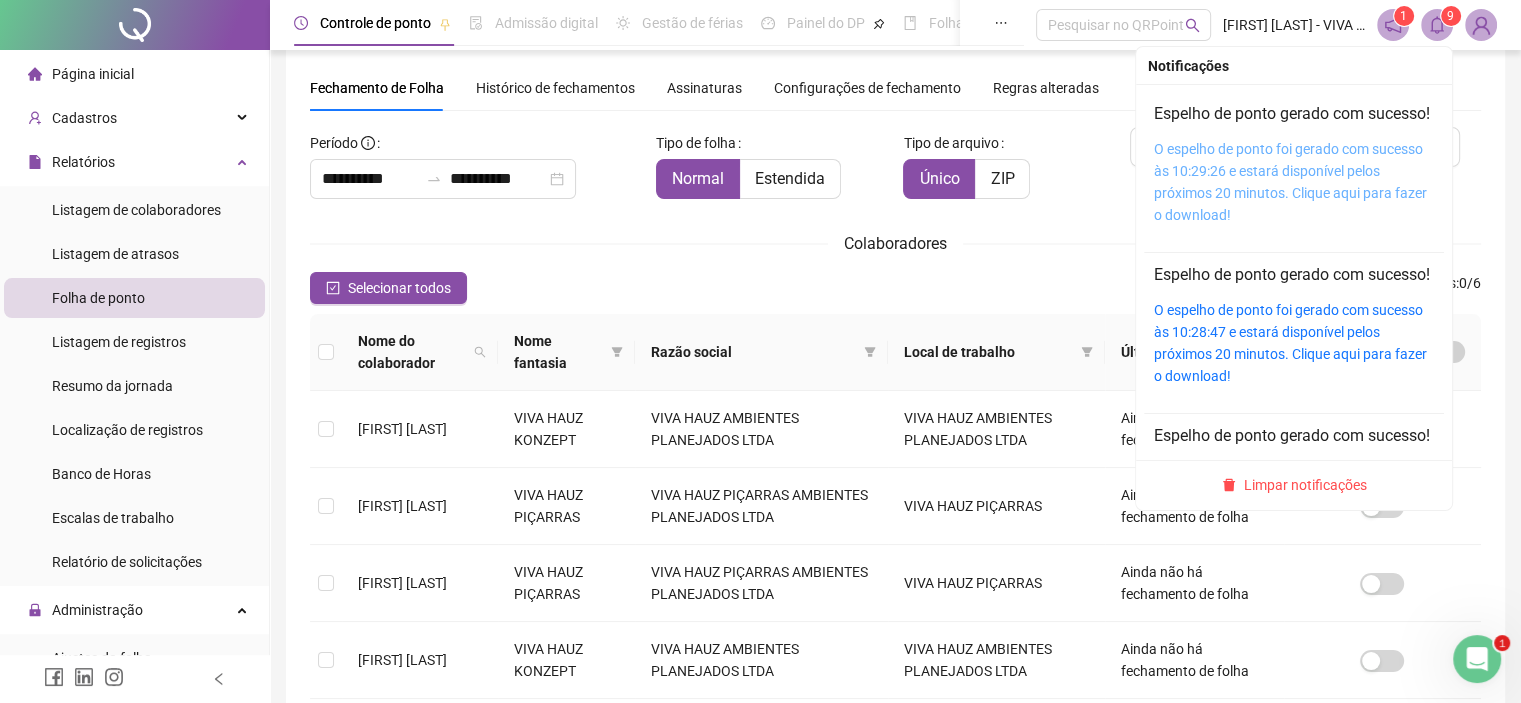 click on "O espelho de ponto foi gerado com sucesso às 10:29:26 e estará disponível pelos próximos 20 minutos.
Clique aqui para fazer o download!" at bounding box center [1290, 182] 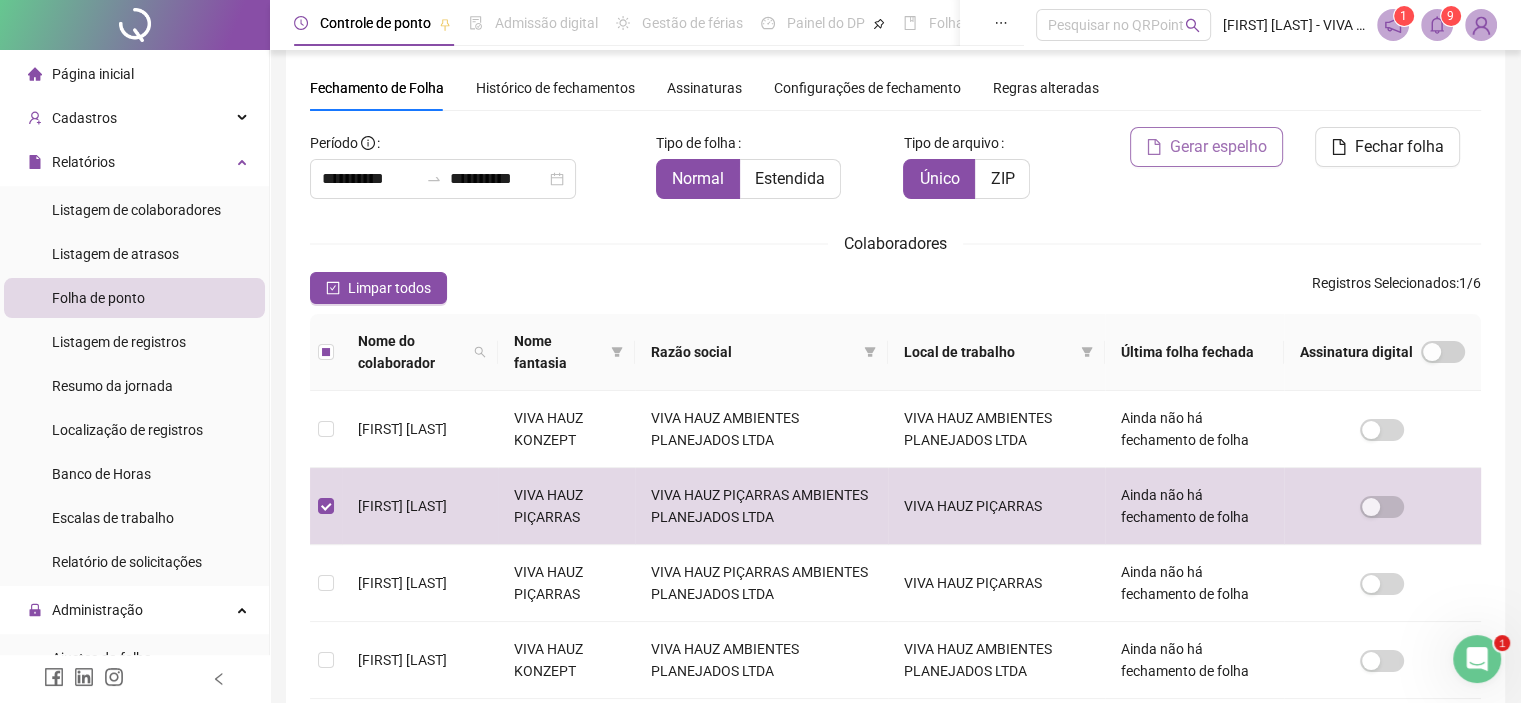 click on "Gerar espelho" at bounding box center [1218, 147] 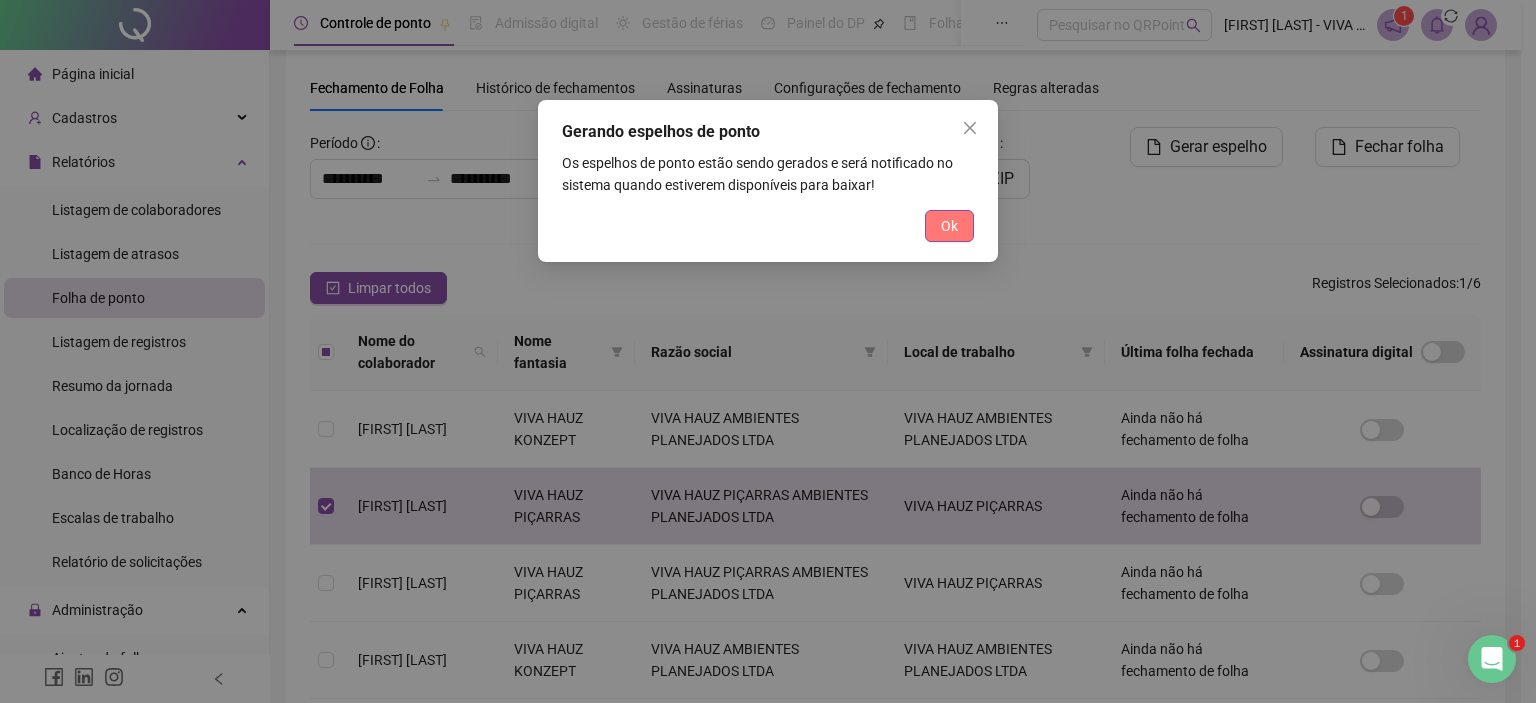 click on "Ok" at bounding box center (949, 226) 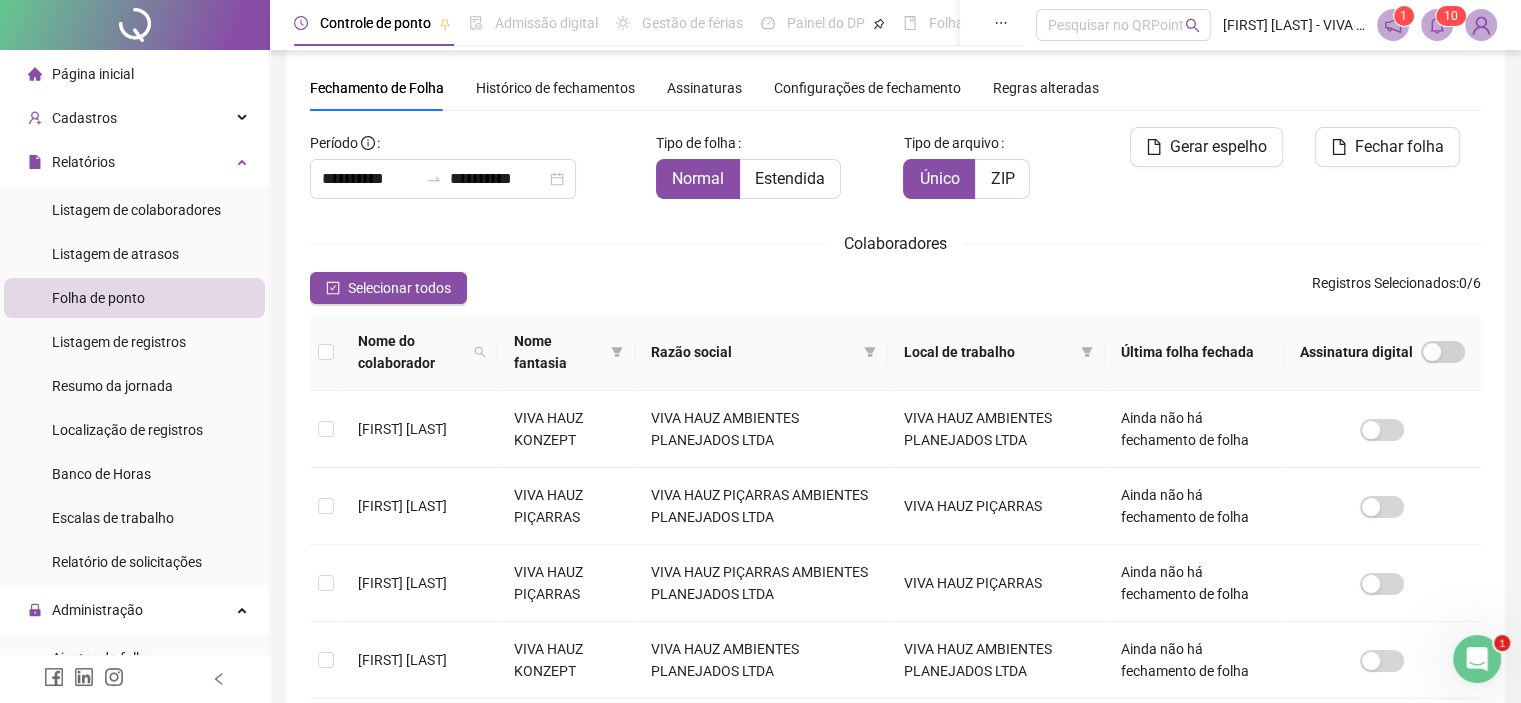 click on "1 0" at bounding box center (1451, 16) 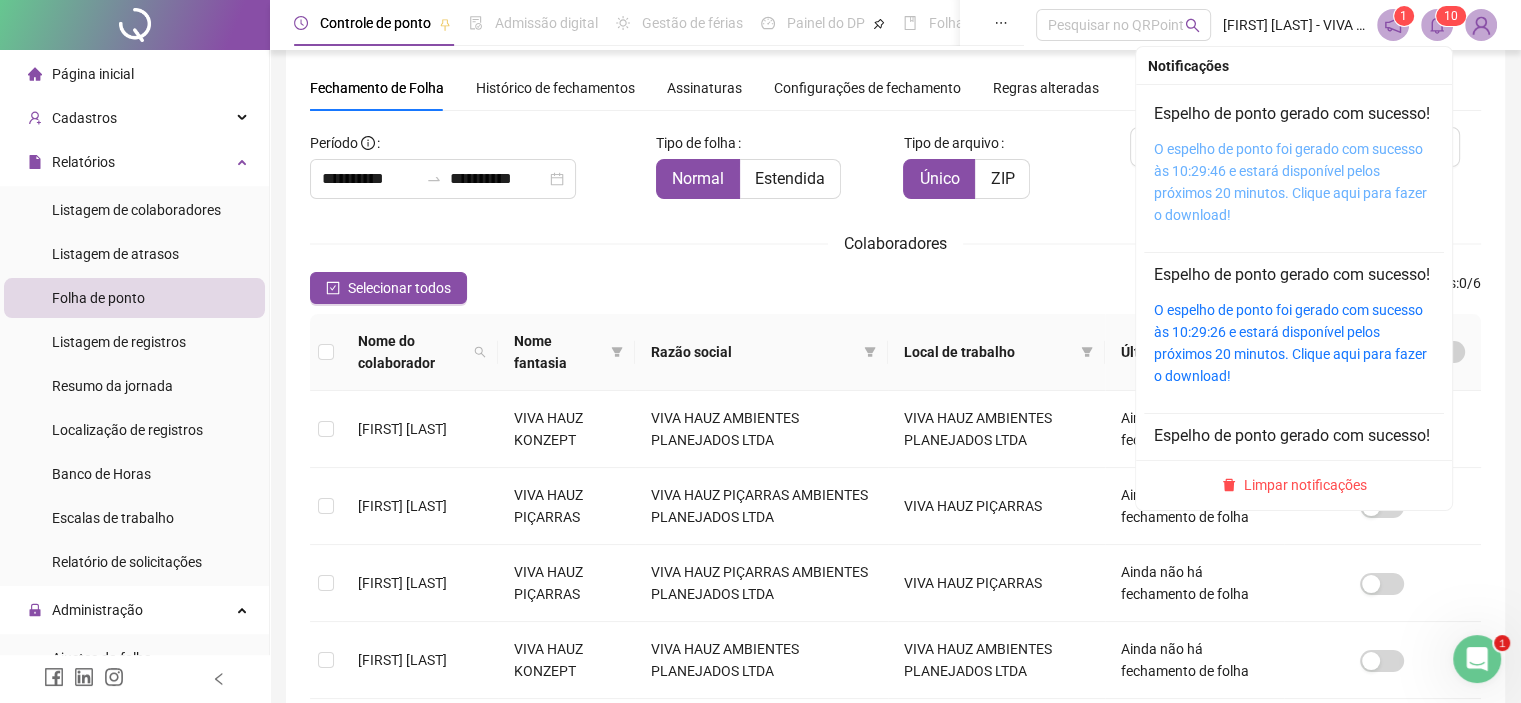 click on "O espelho de ponto foi gerado com sucesso às 10:29:46 e estará disponível pelos próximos 20 minutos.
Clique aqui para fazer o download!" at bounding box center [1290, 182] 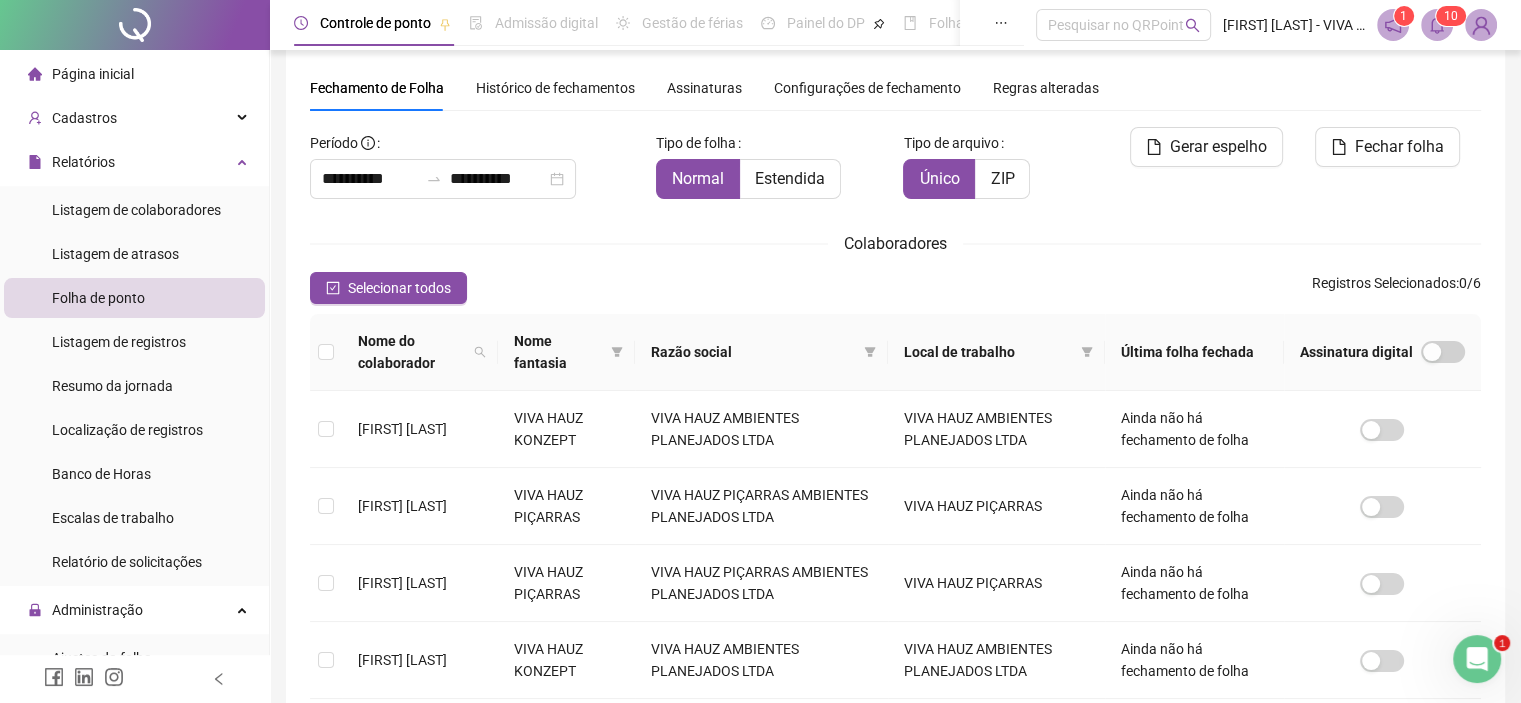 click on "Página inicial" at bounding box center [134, 74] 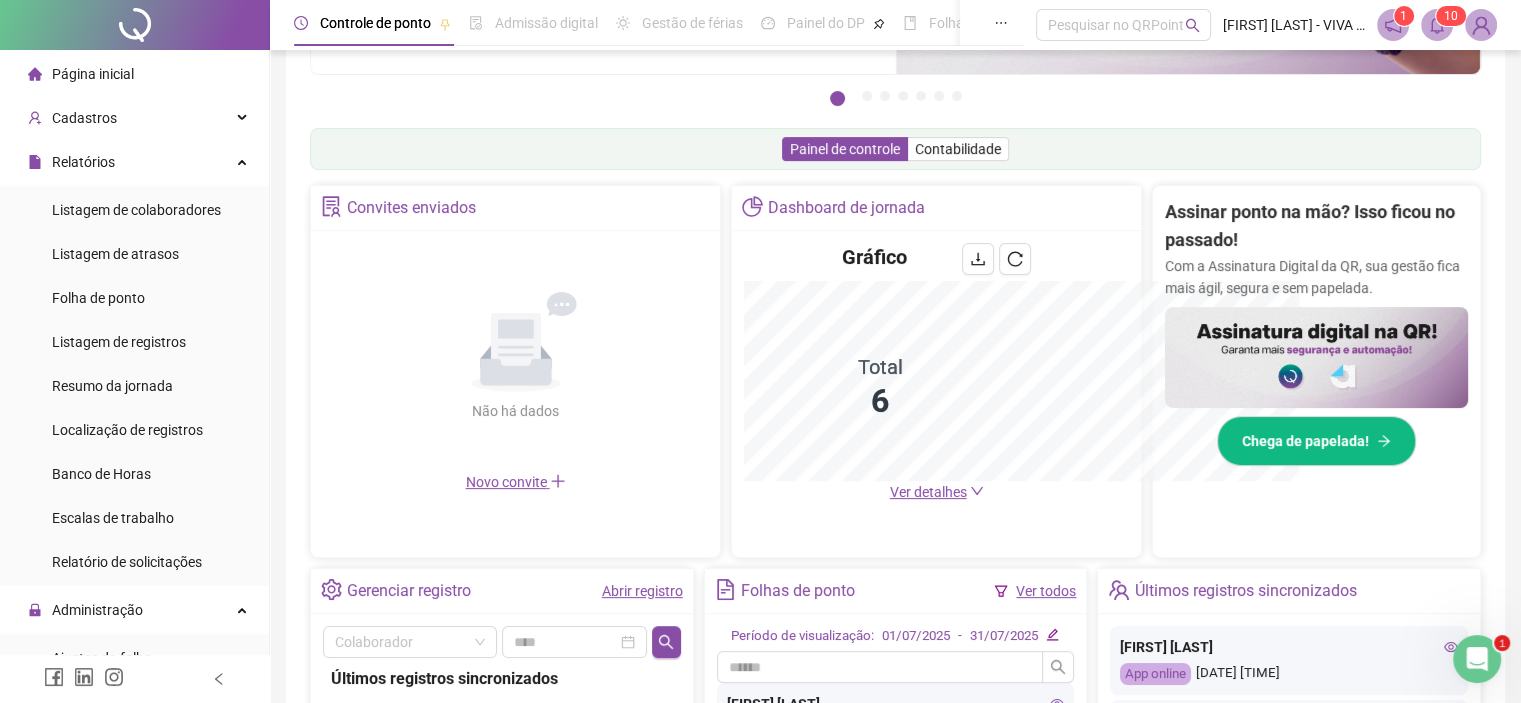 scroll, scrollTop: 552, scrollLeft: 0, axis: vertical 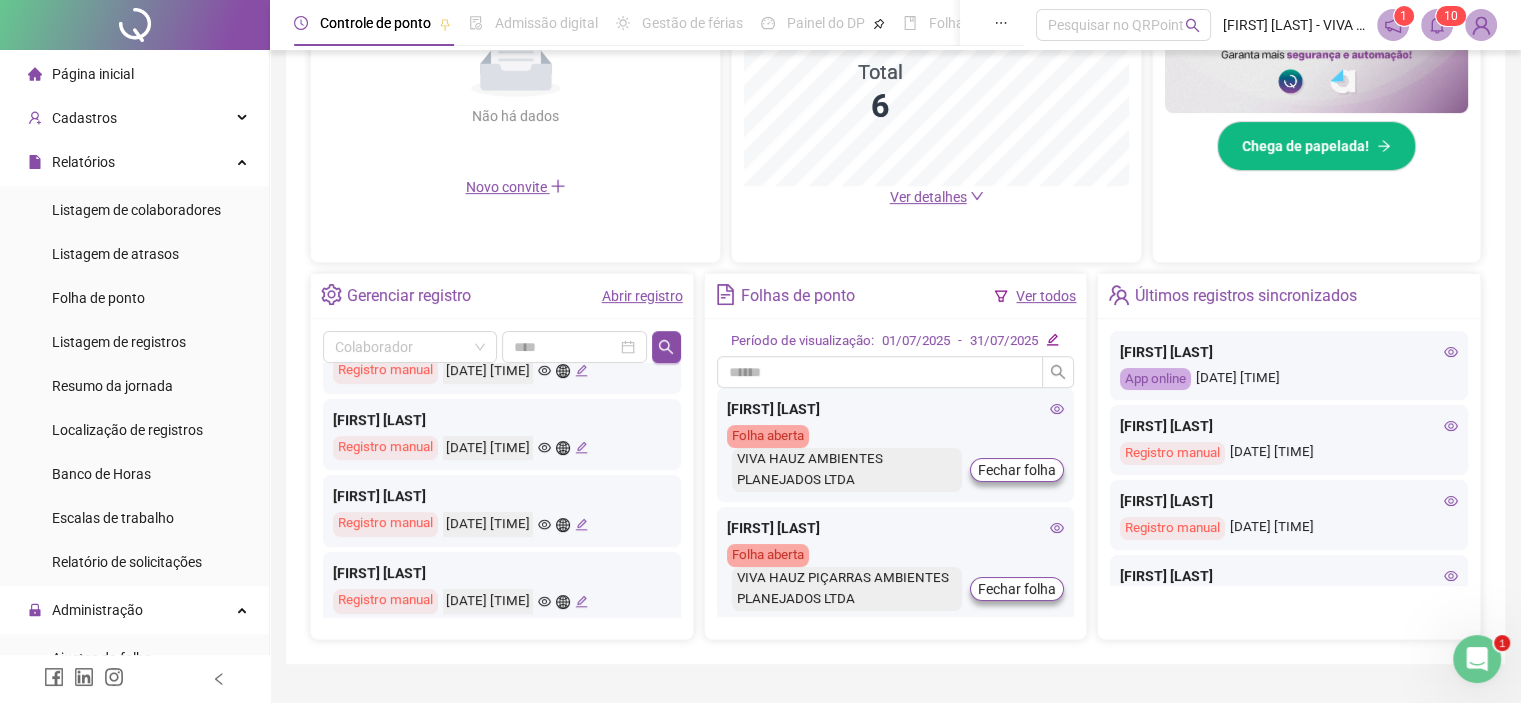 click 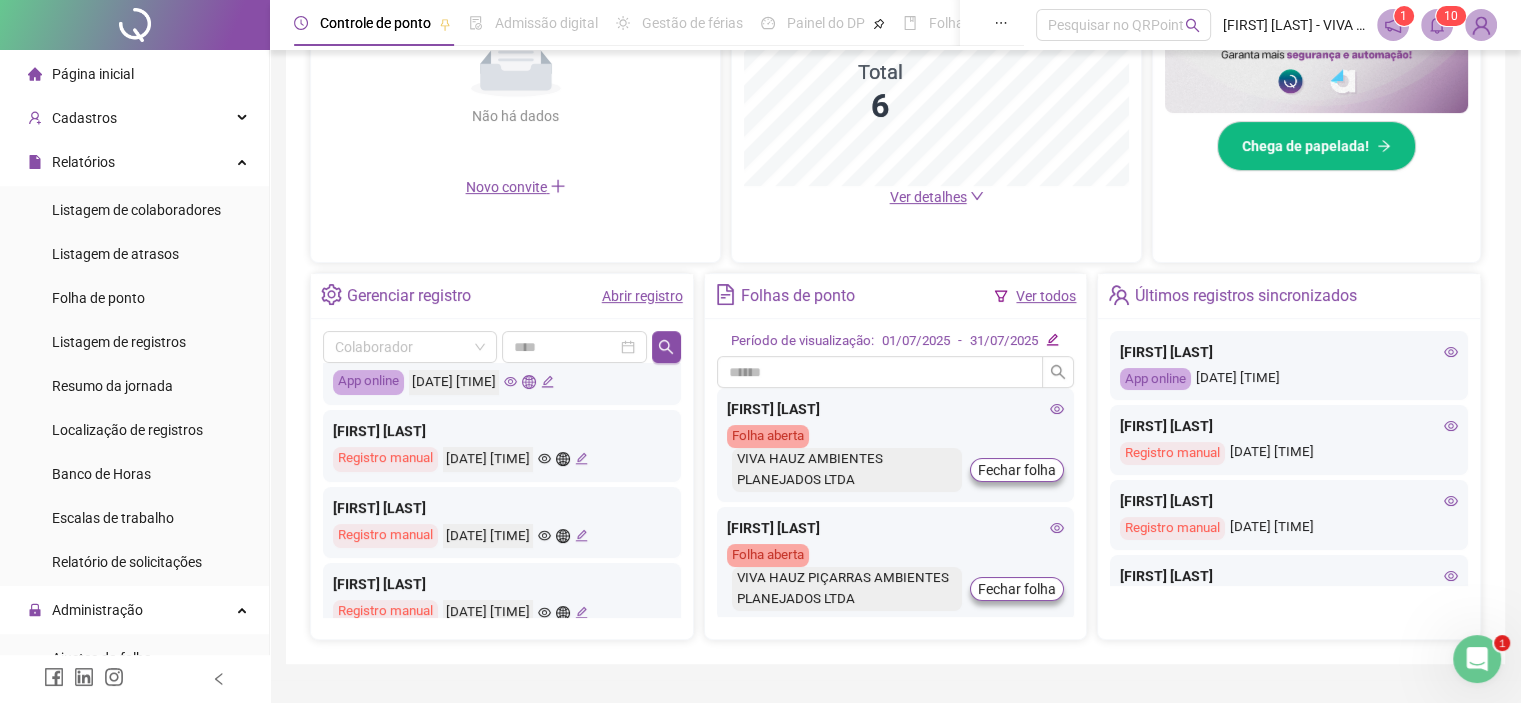 scroll, scrollTop: 0, scrollLeft: 0, axis: both 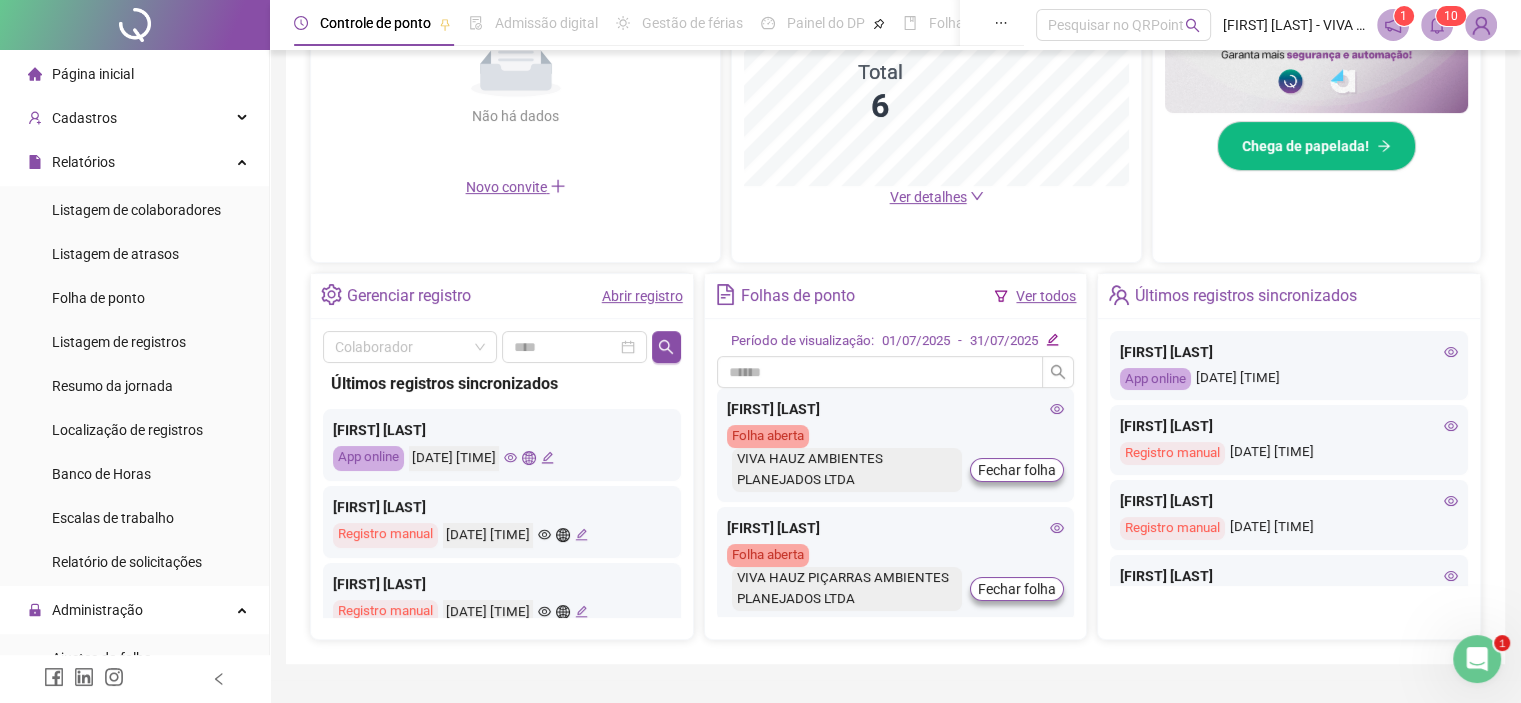 click on "Registro manual" at bounding box center (385, 535) 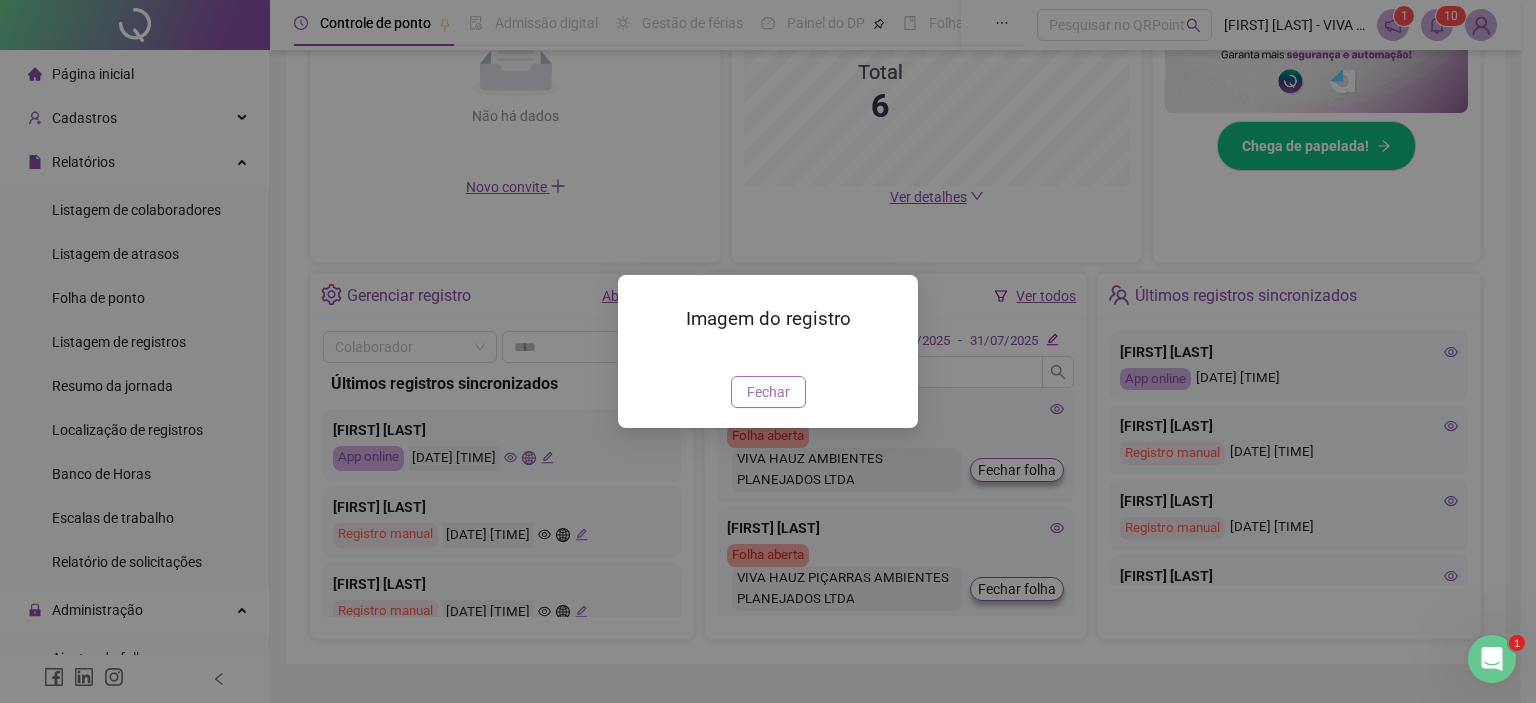 click on "Fechar" at bounding box center [768, 392] 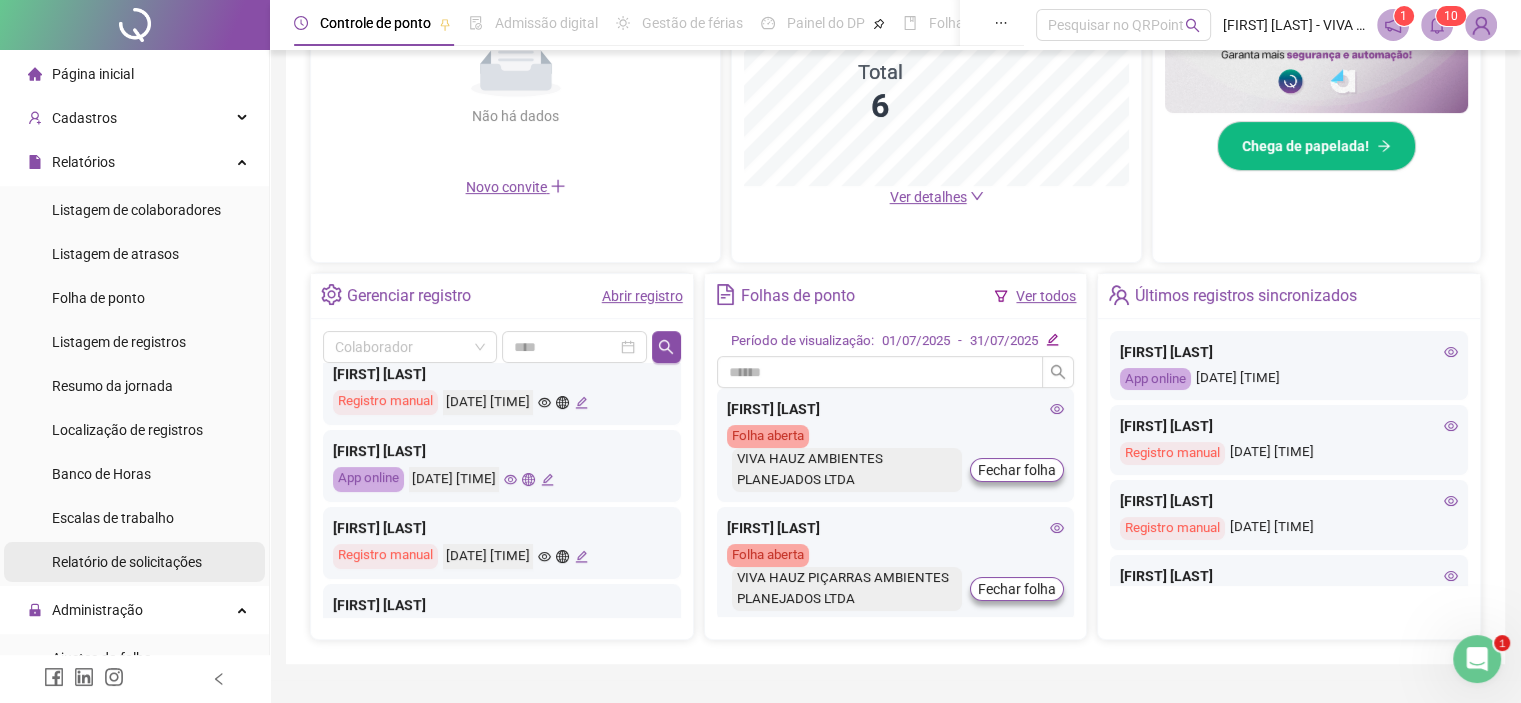 scroll, scrollTop: 800, scrollLeft: 0, axis: vertical 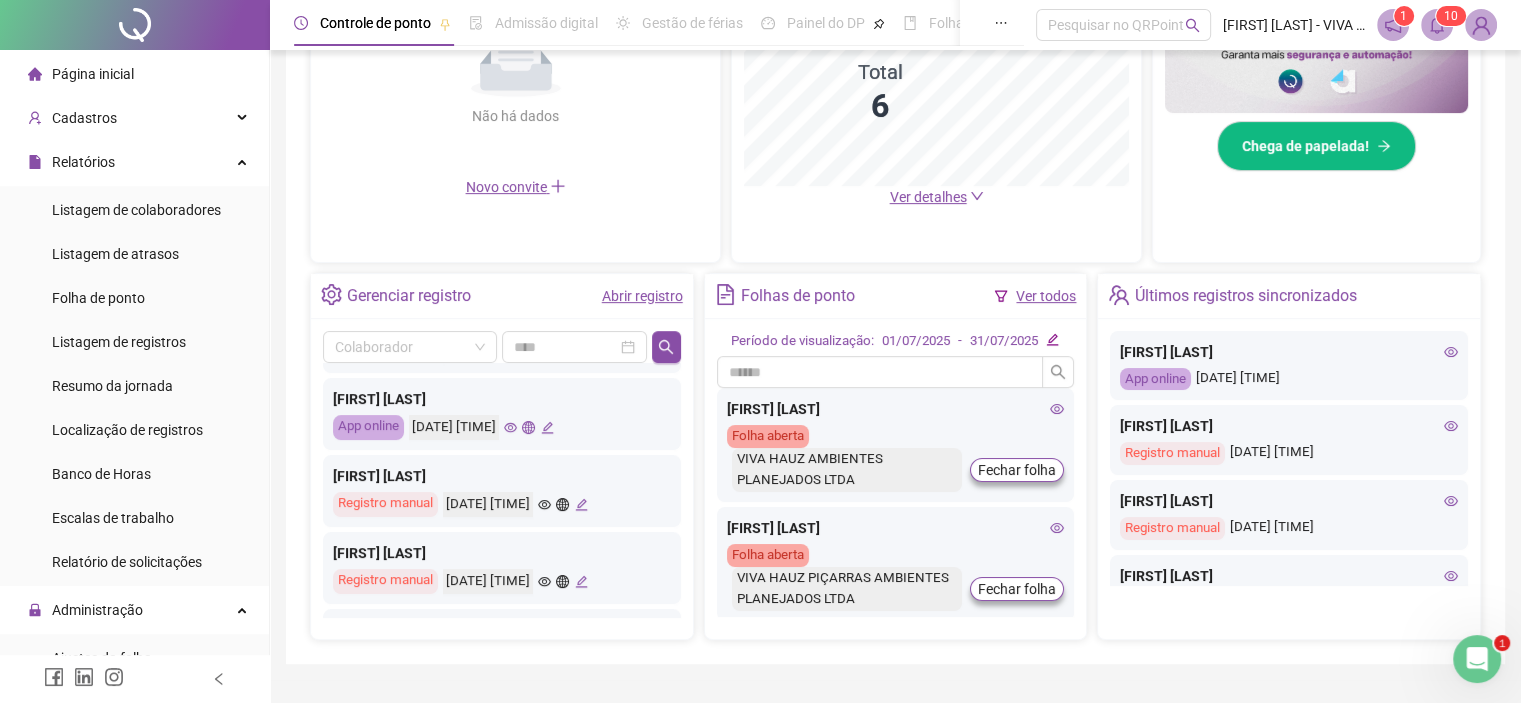click on "Página inicial" at bounding box center (93, 74) 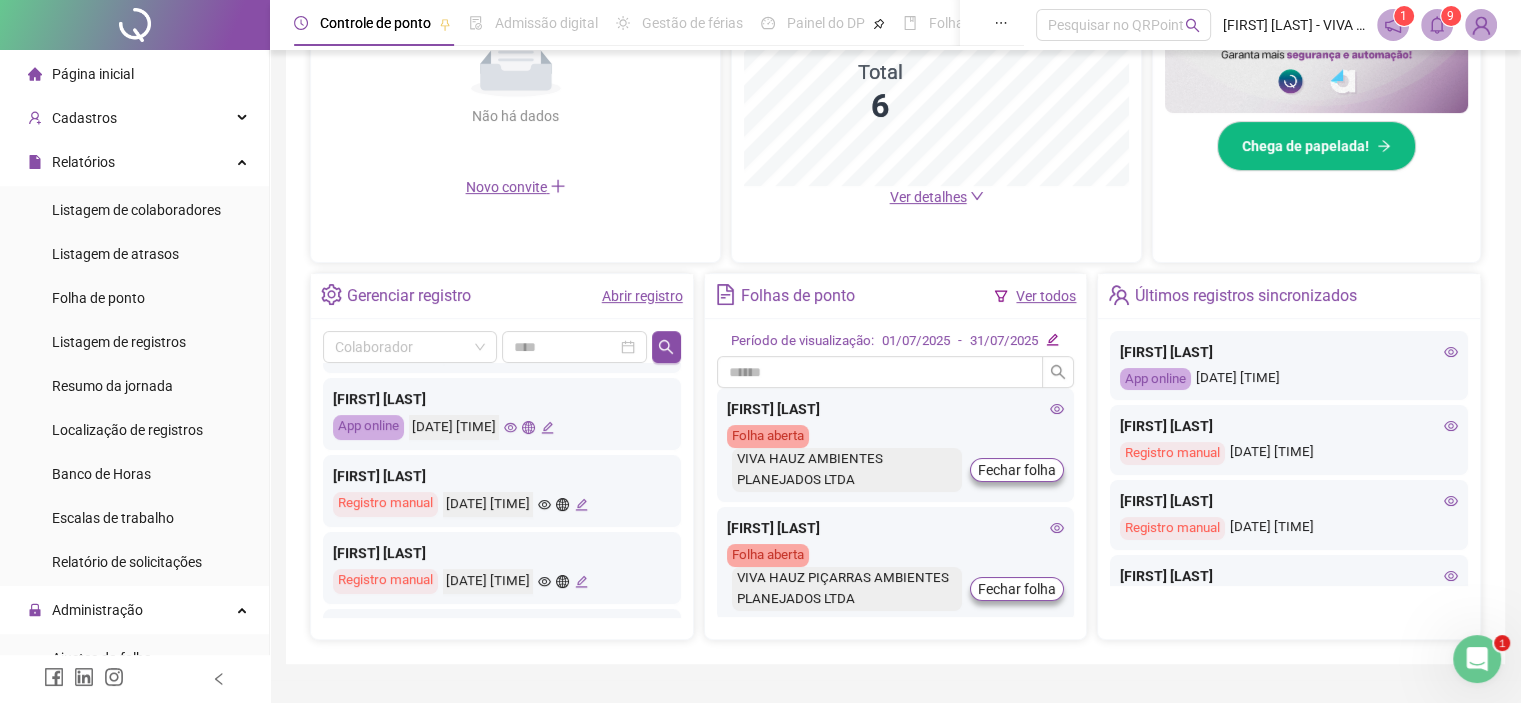 click on "Página inicial" at bounding box center [134, 74] 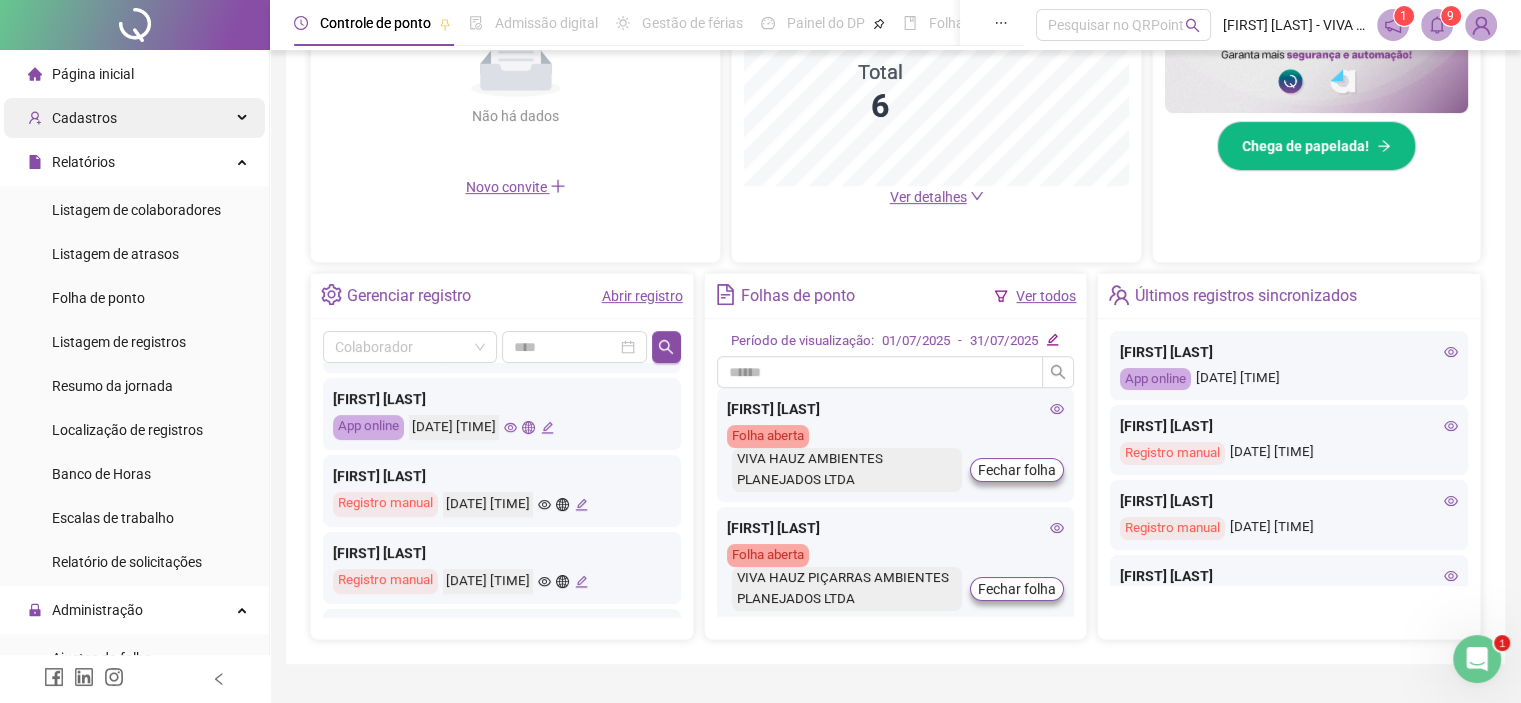 click on "Cadastros" at bounding box center [84, 118] 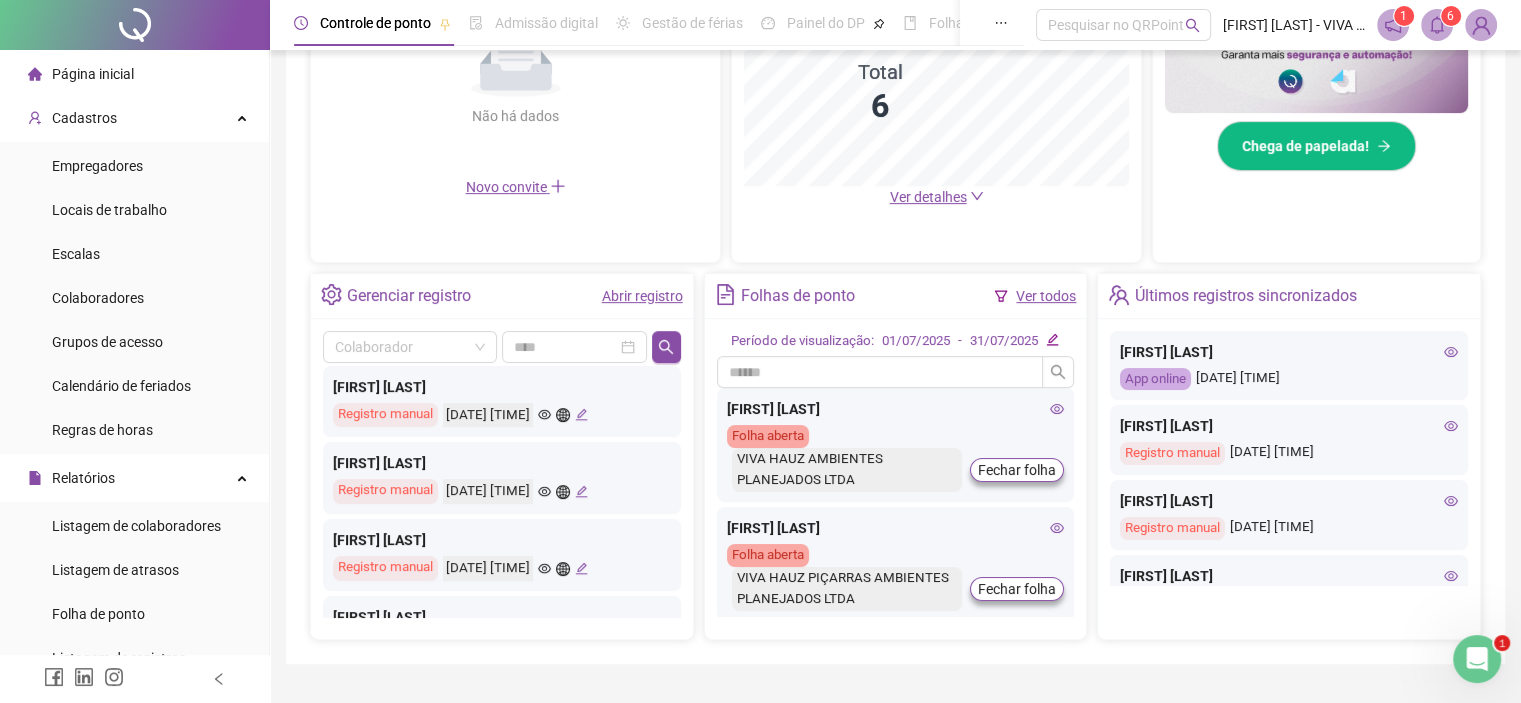 scroll, scrollTop: 200, scrollLeft: 0, axis: vertical 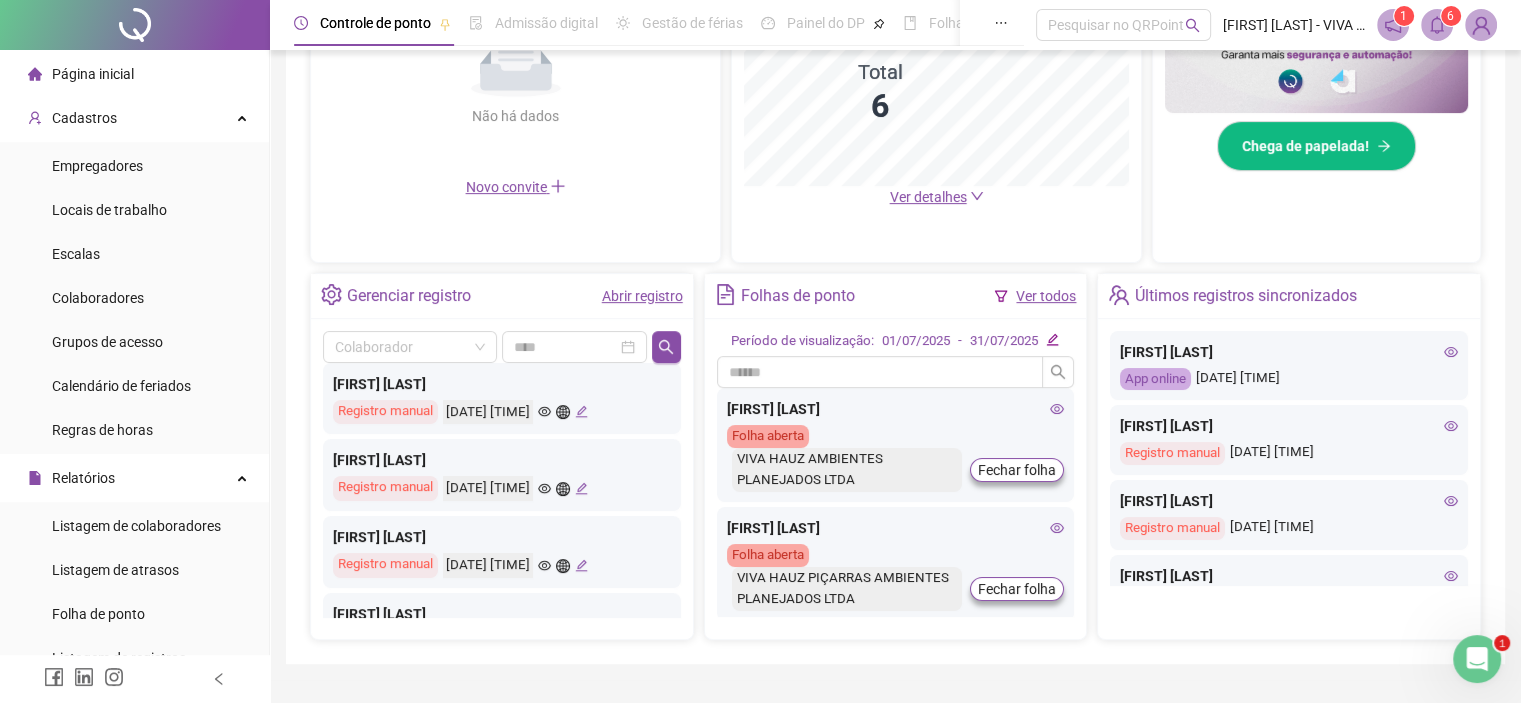 click 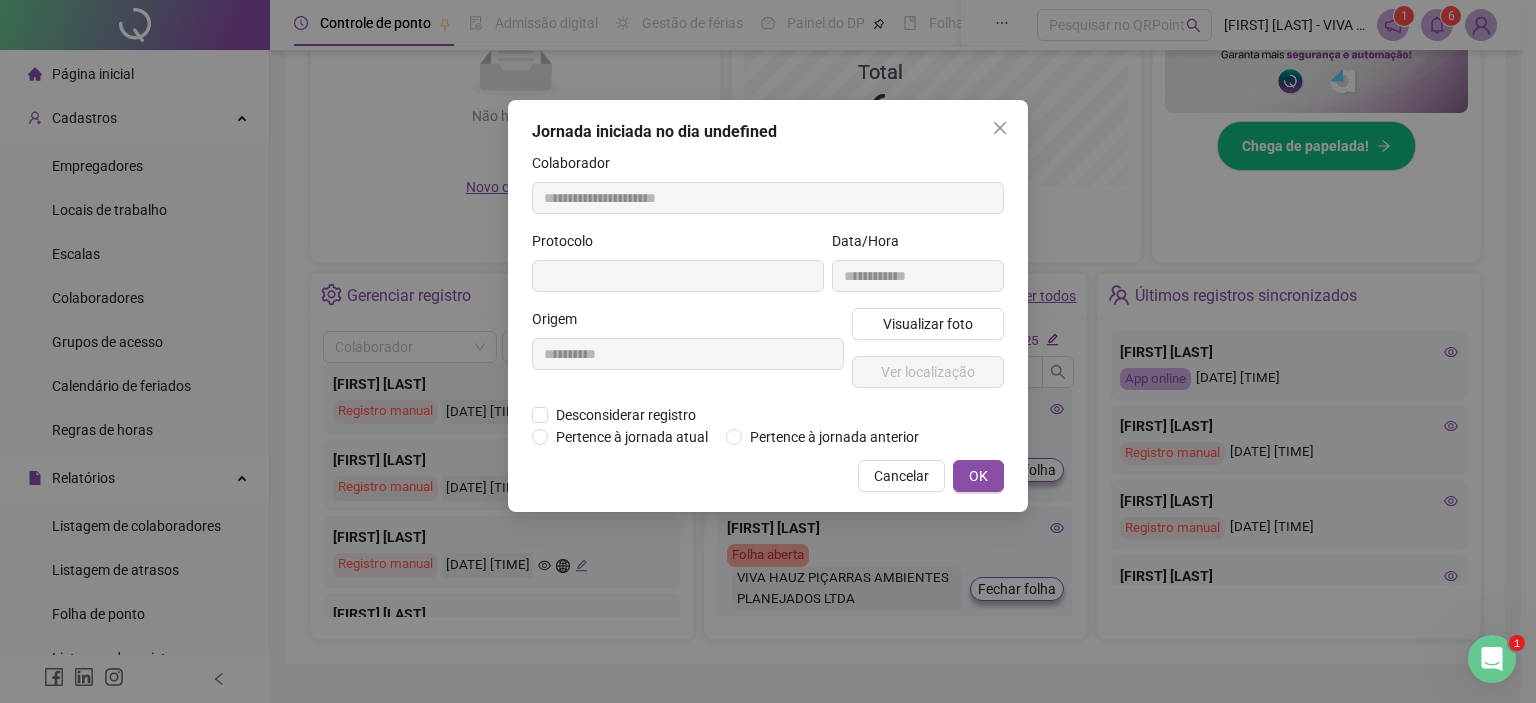 type on "**********" 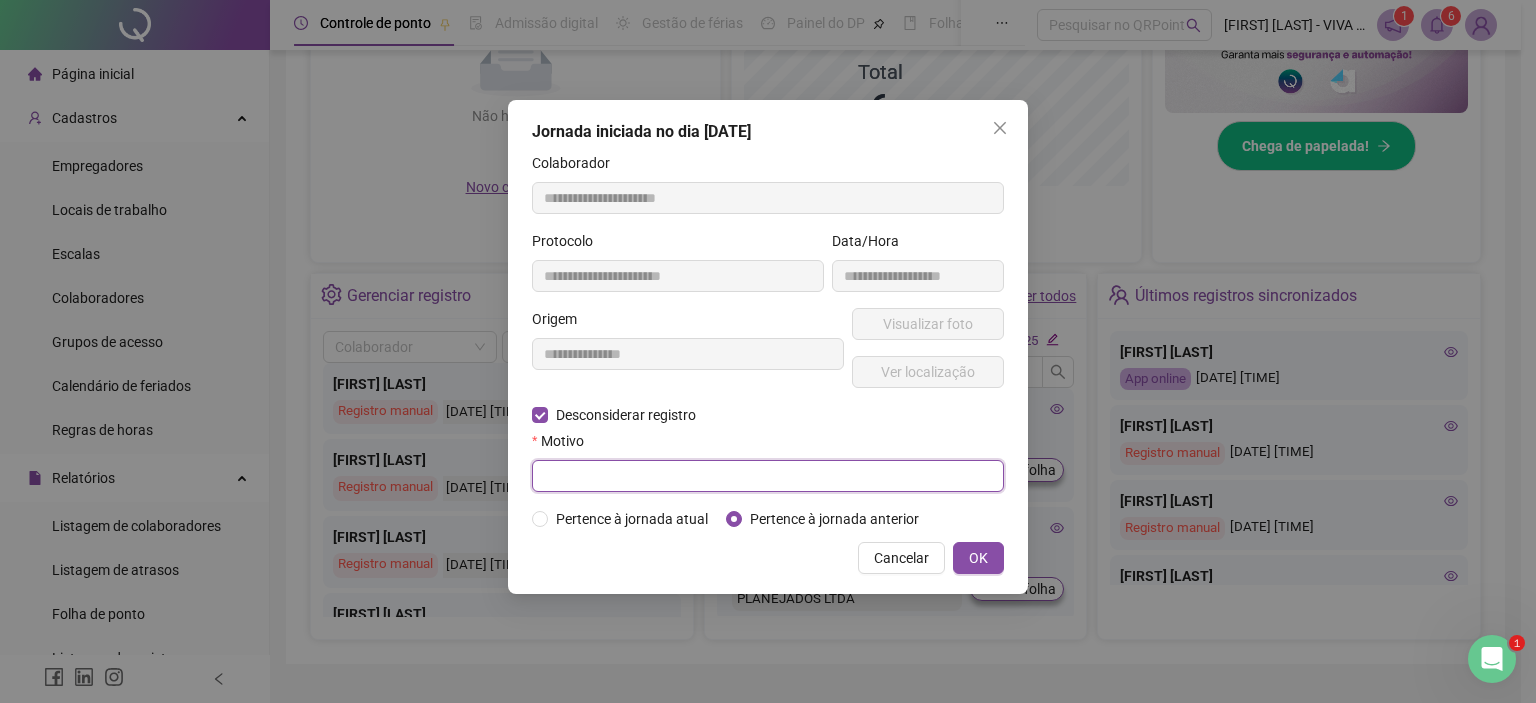click at bounding box center [768, 476] 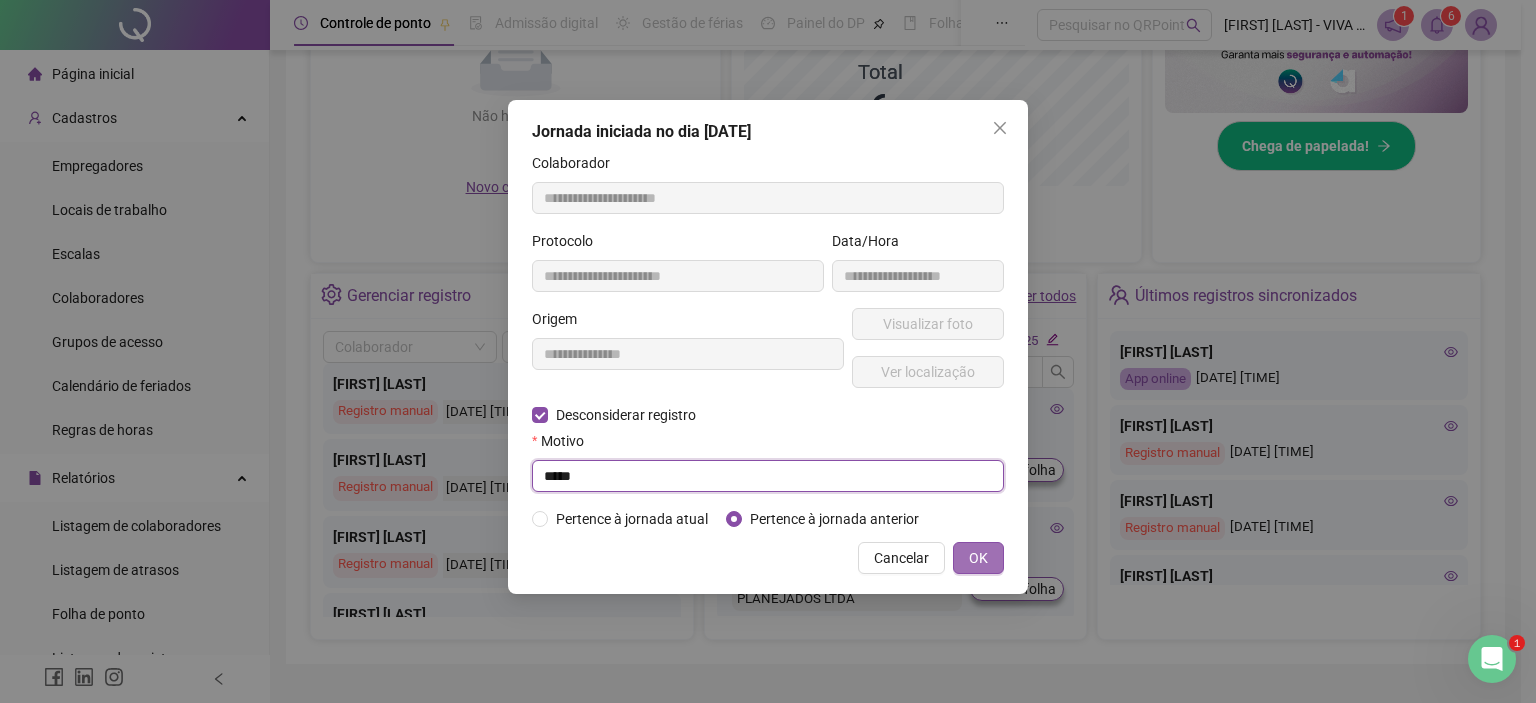type on "*****" 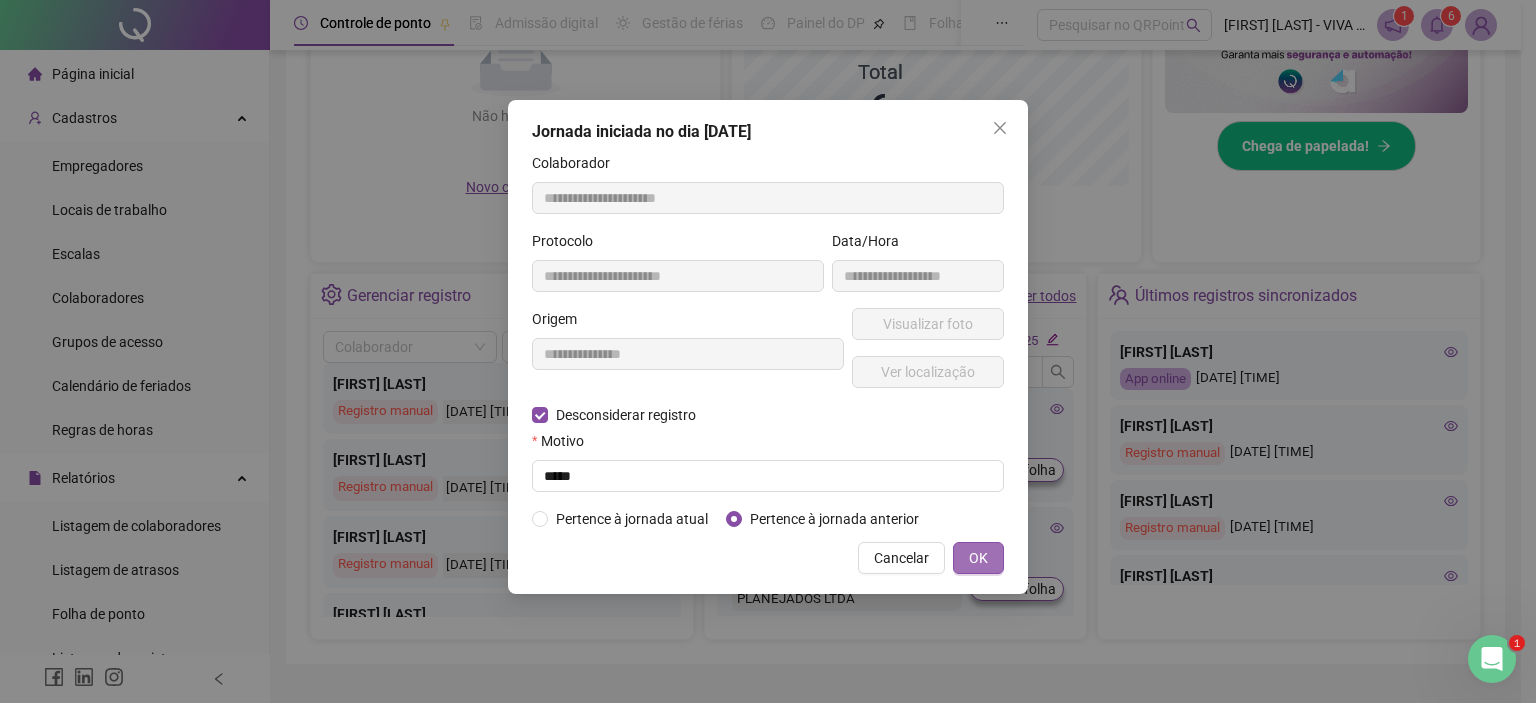 click on "OK" at bounding box center (978, 558) 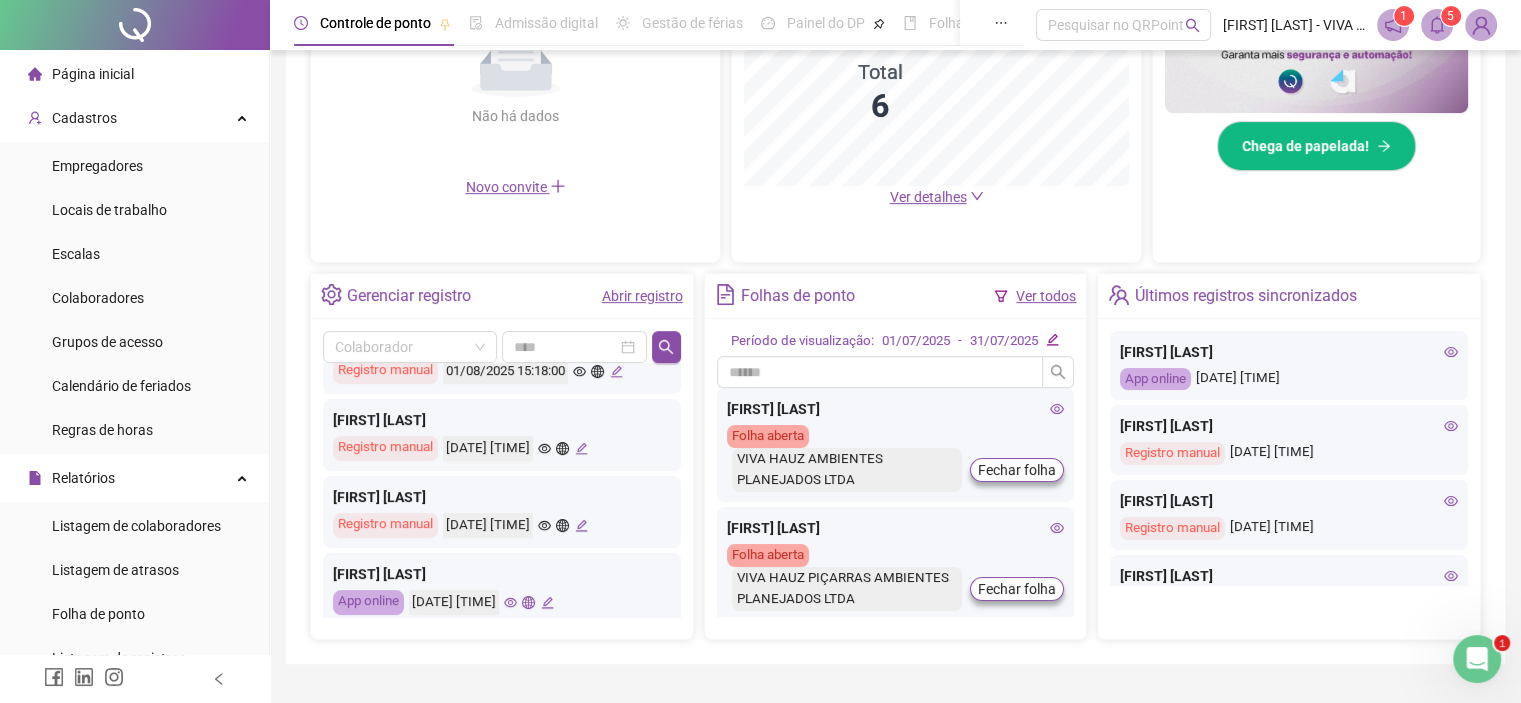 scroll, scrollTop: 400, scrollLeft: 0, axis: vertical 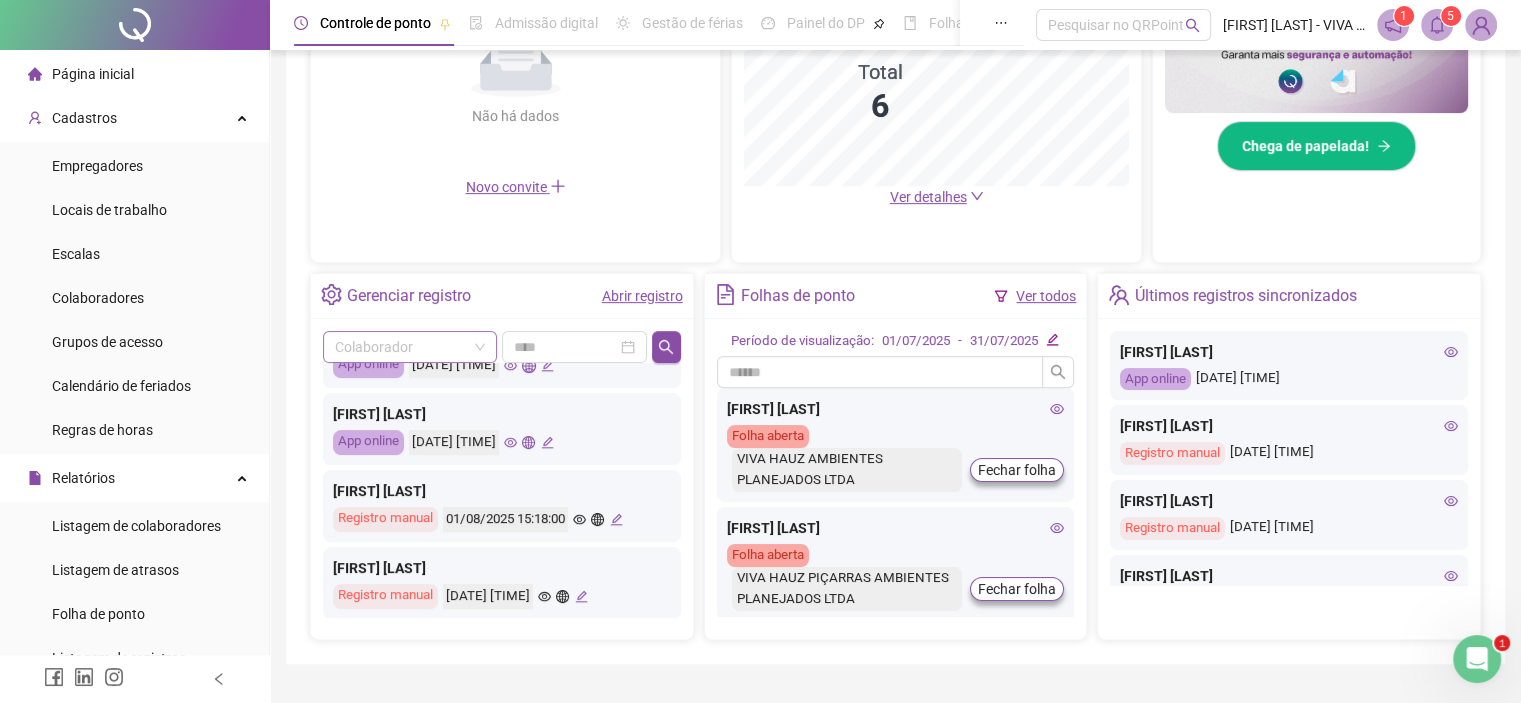 click at bounding box center [410, 347] 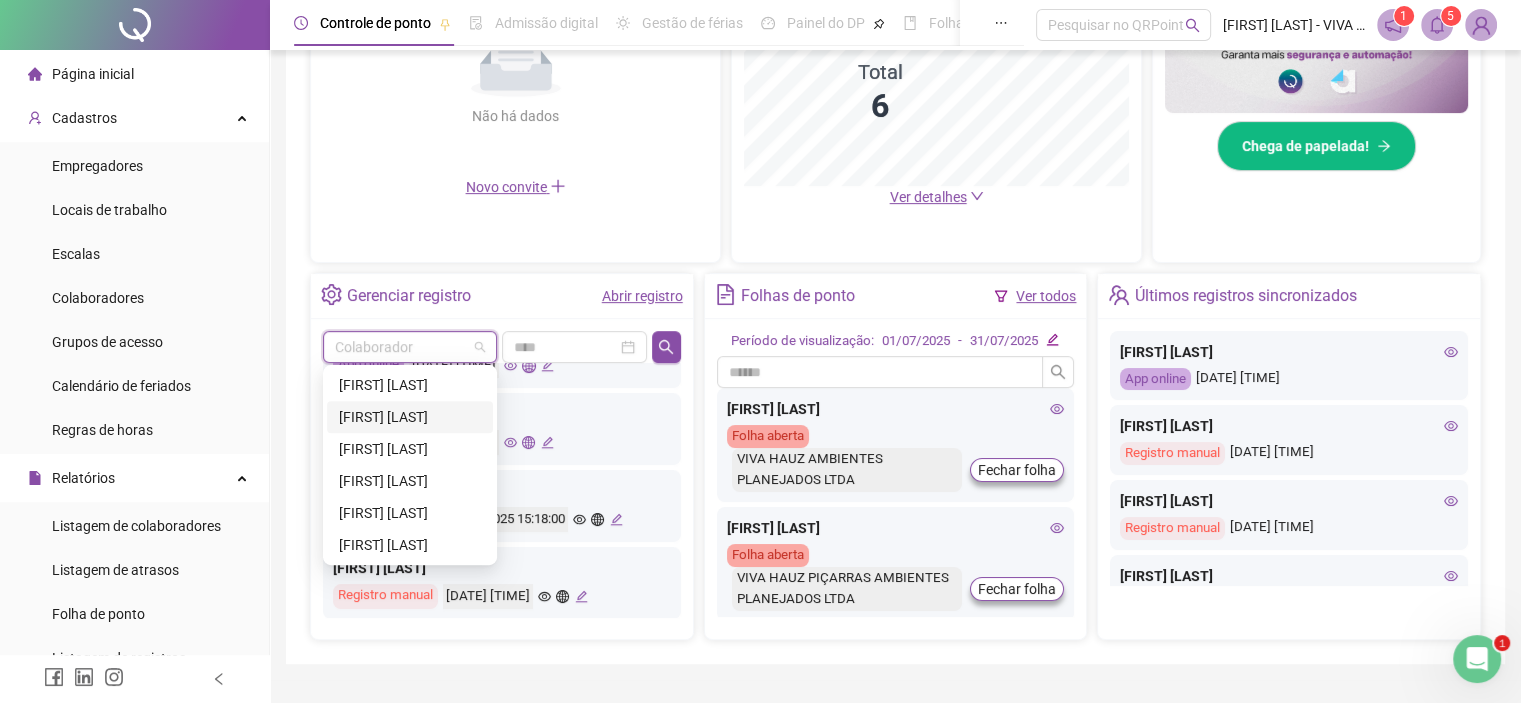 click on "[FIRST] [LAST]" at bounding box center (410, 417) 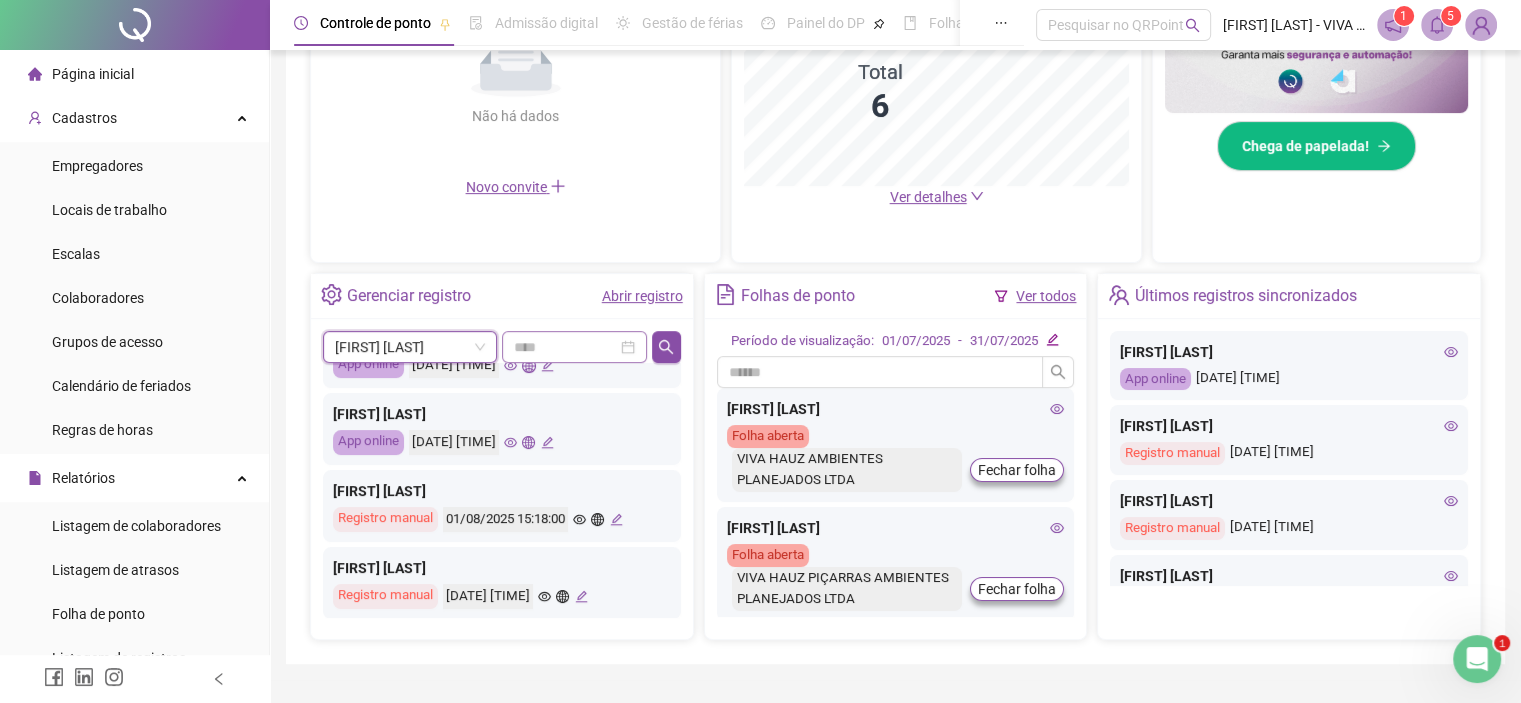 click at bounding box center (574, 347) 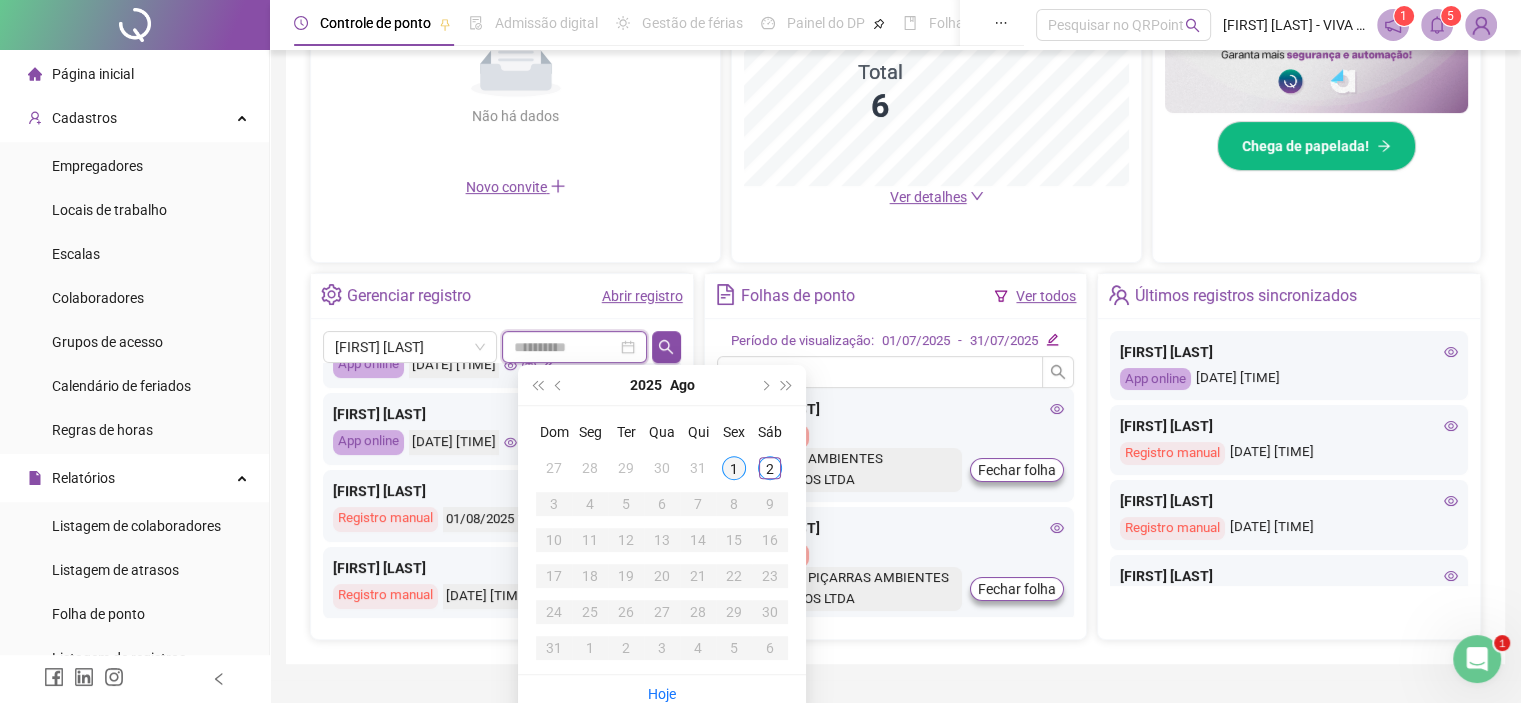 type on "**********" 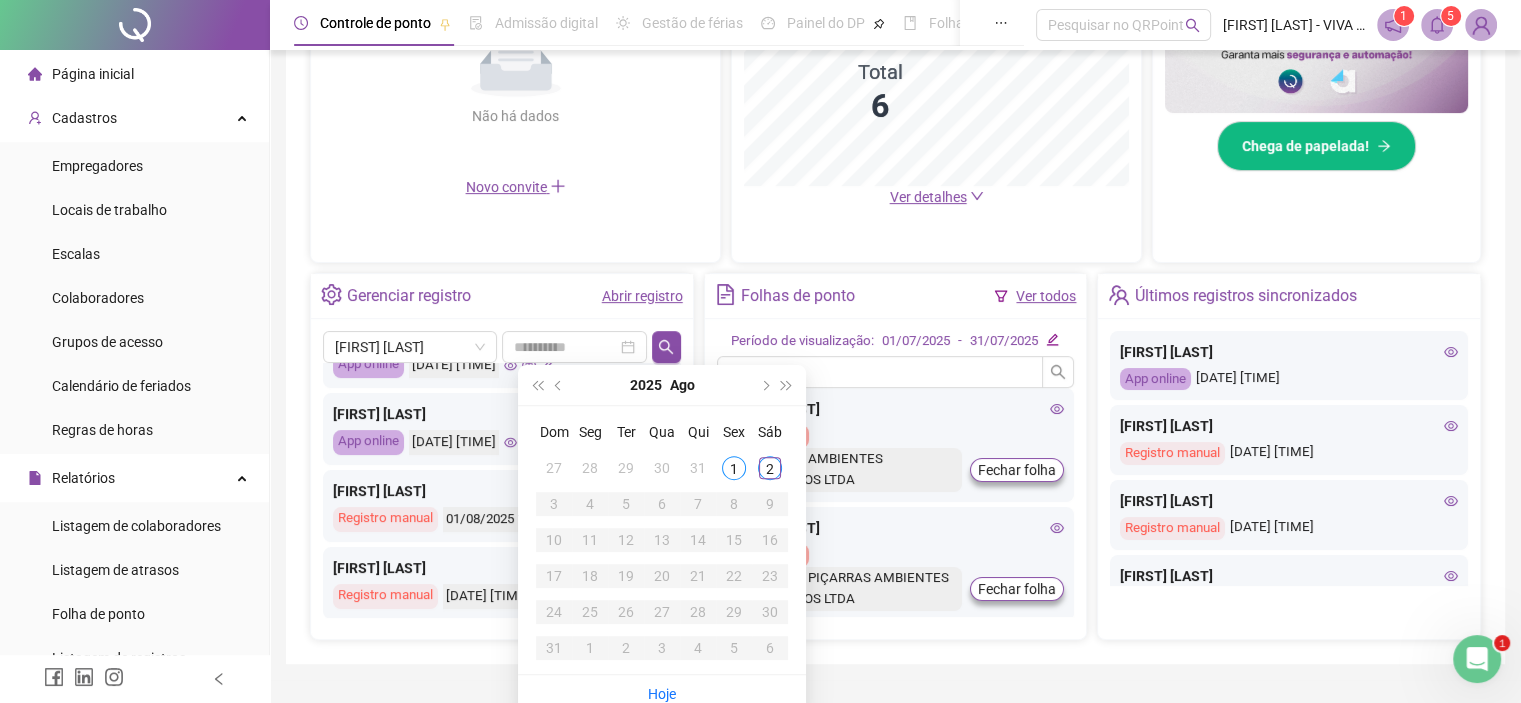 click on "1" at bounding box center (734, 468) 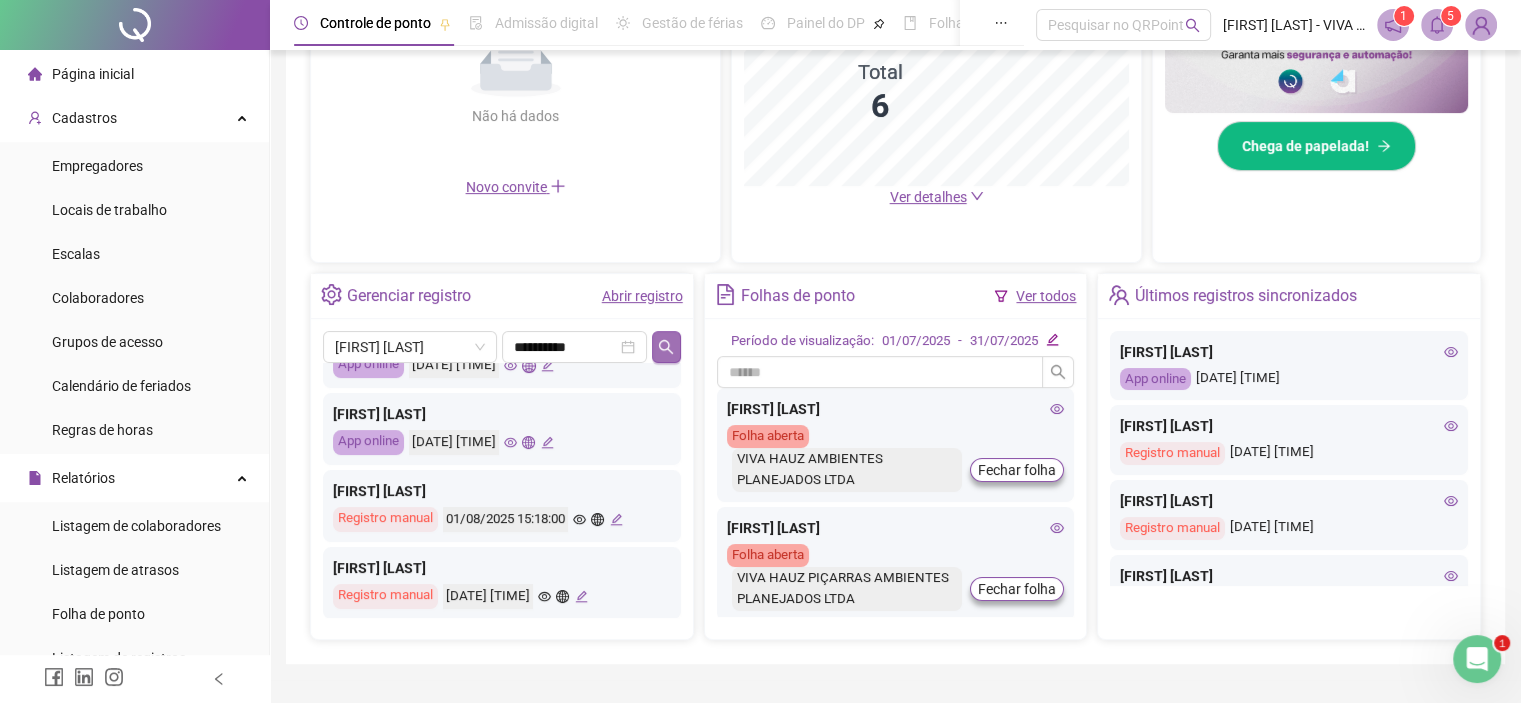 click 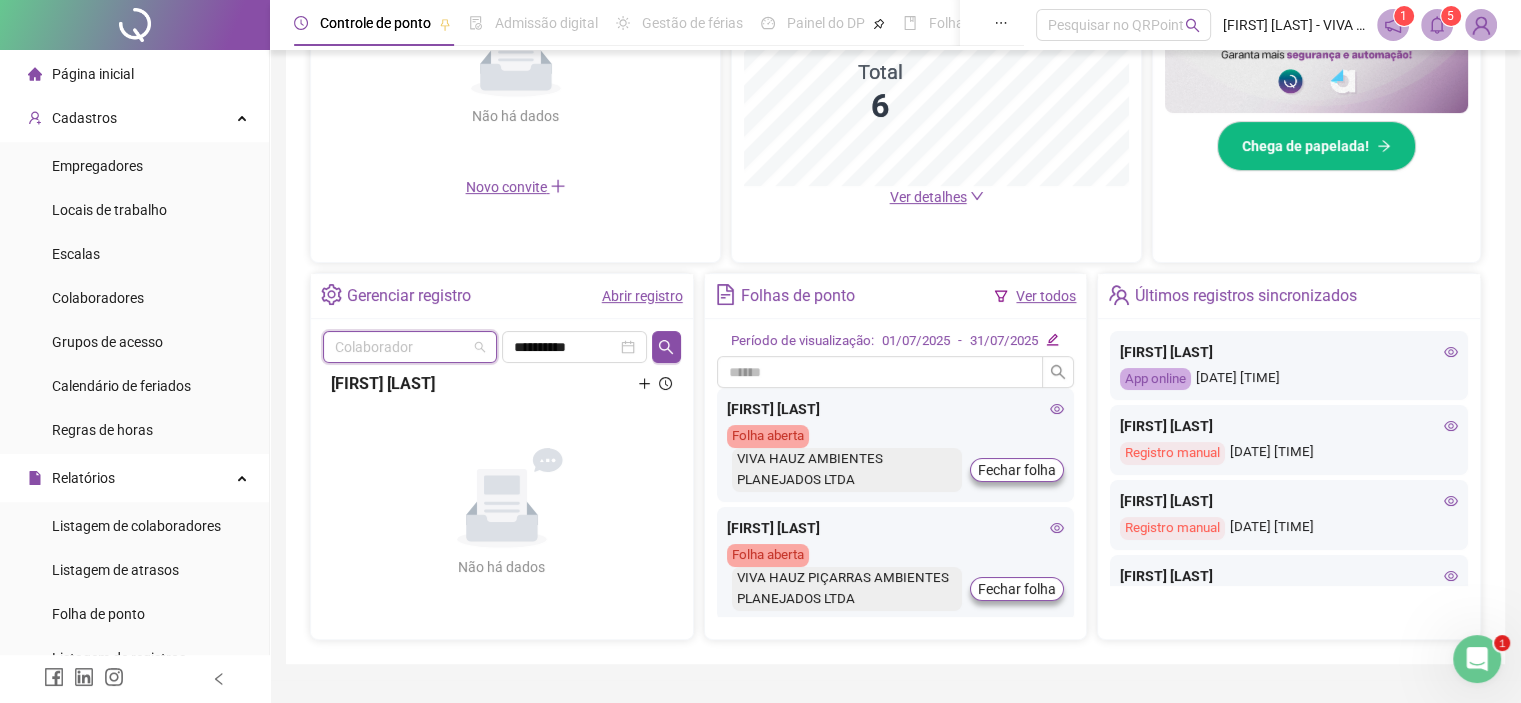 click at bounding box center [410, 347] 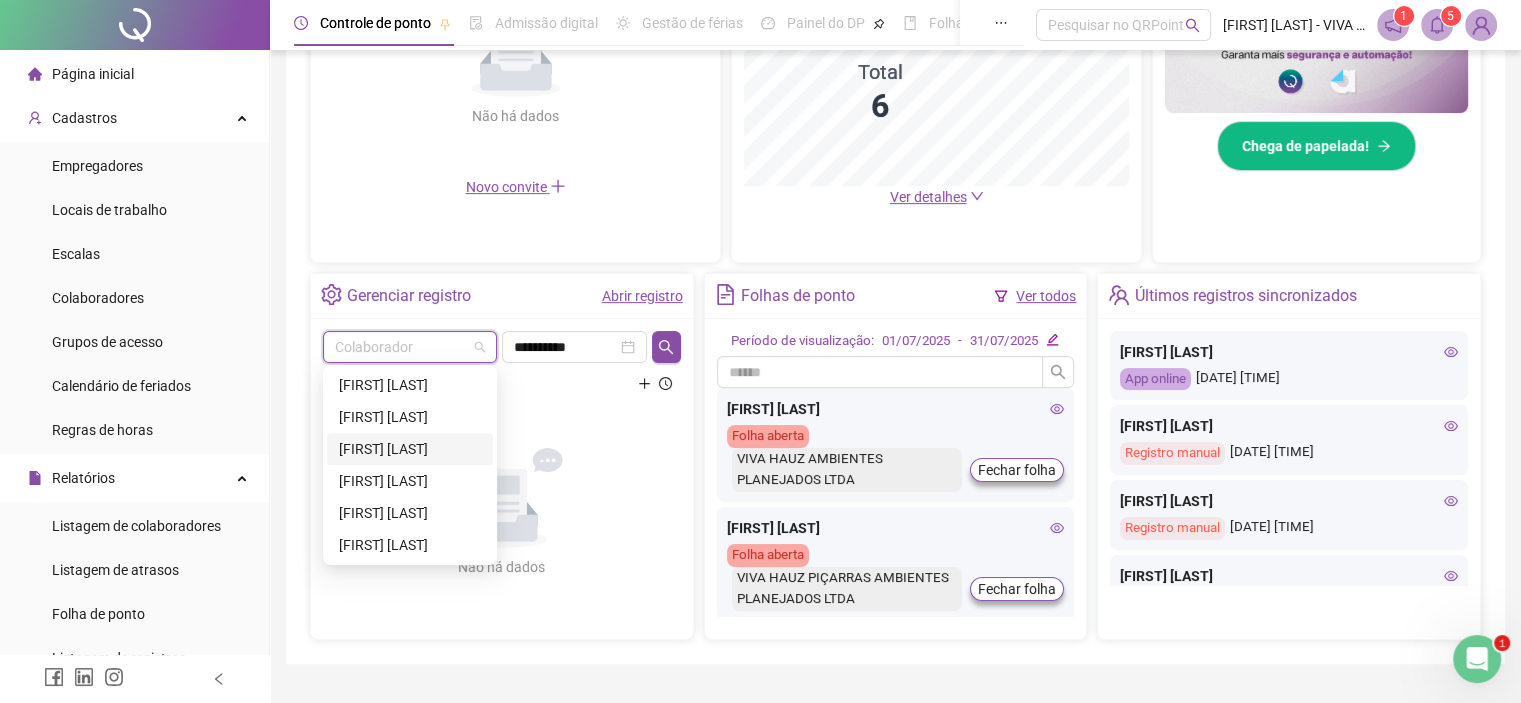 click on "[FIRST] [LAST] [LAST]" at bounding box center [410, 449] 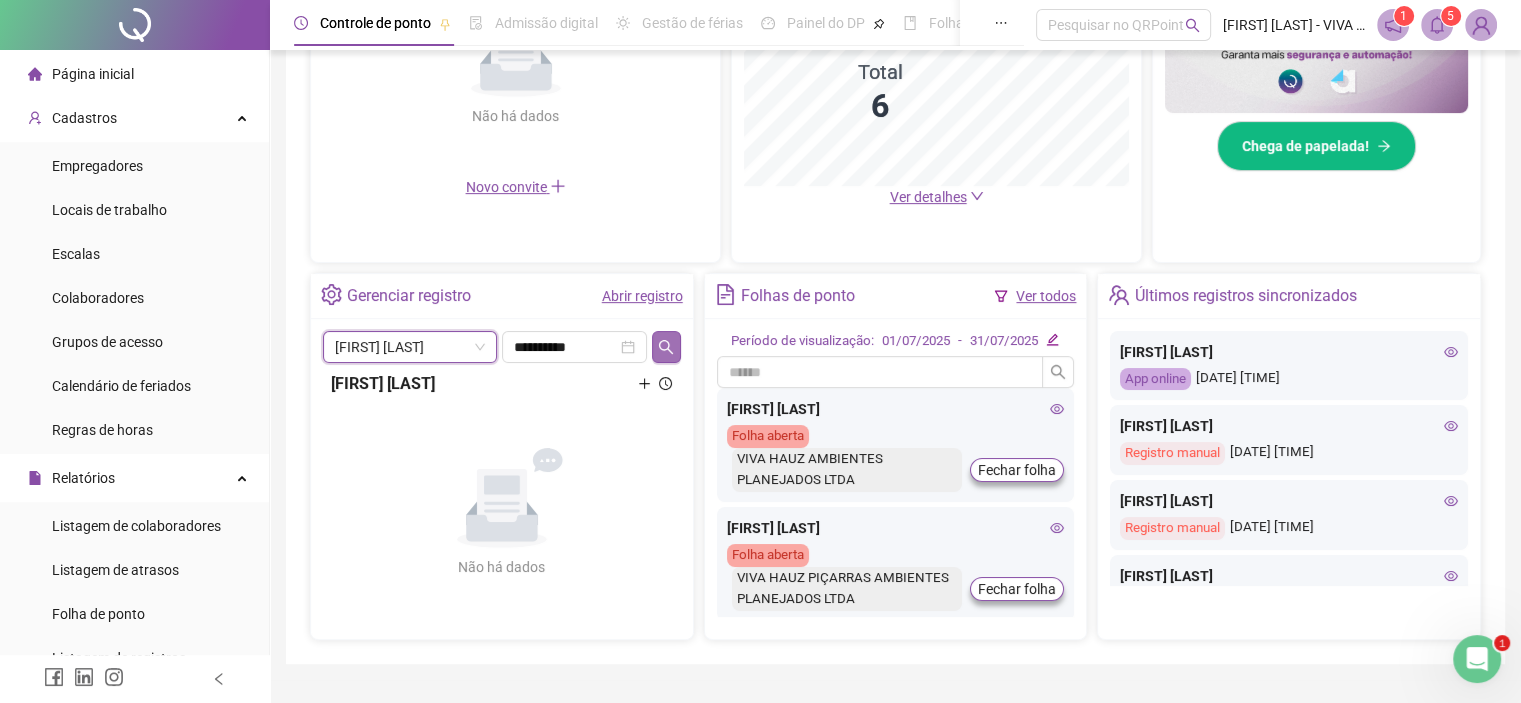 click 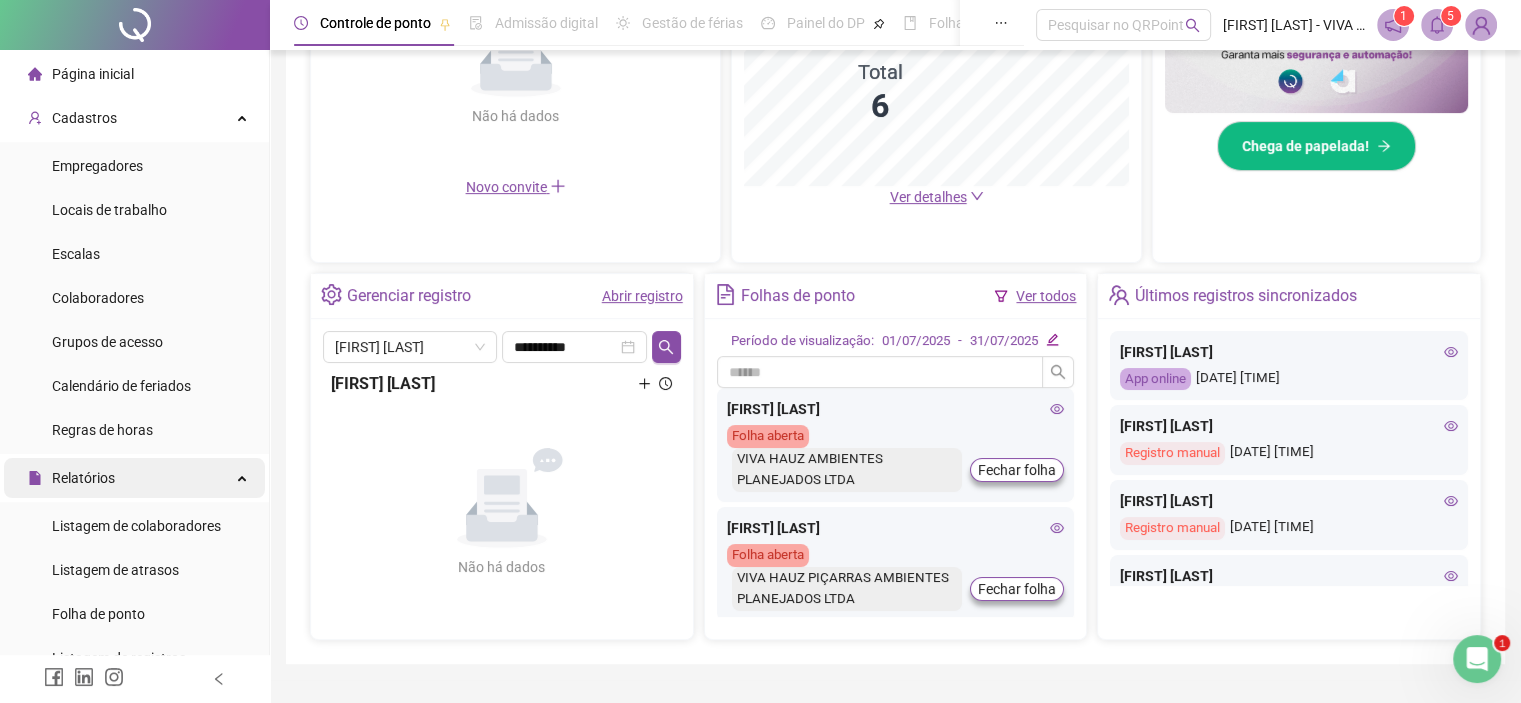 scroll, scrollTop: 400, scrollLeft: 0, axis: vertical 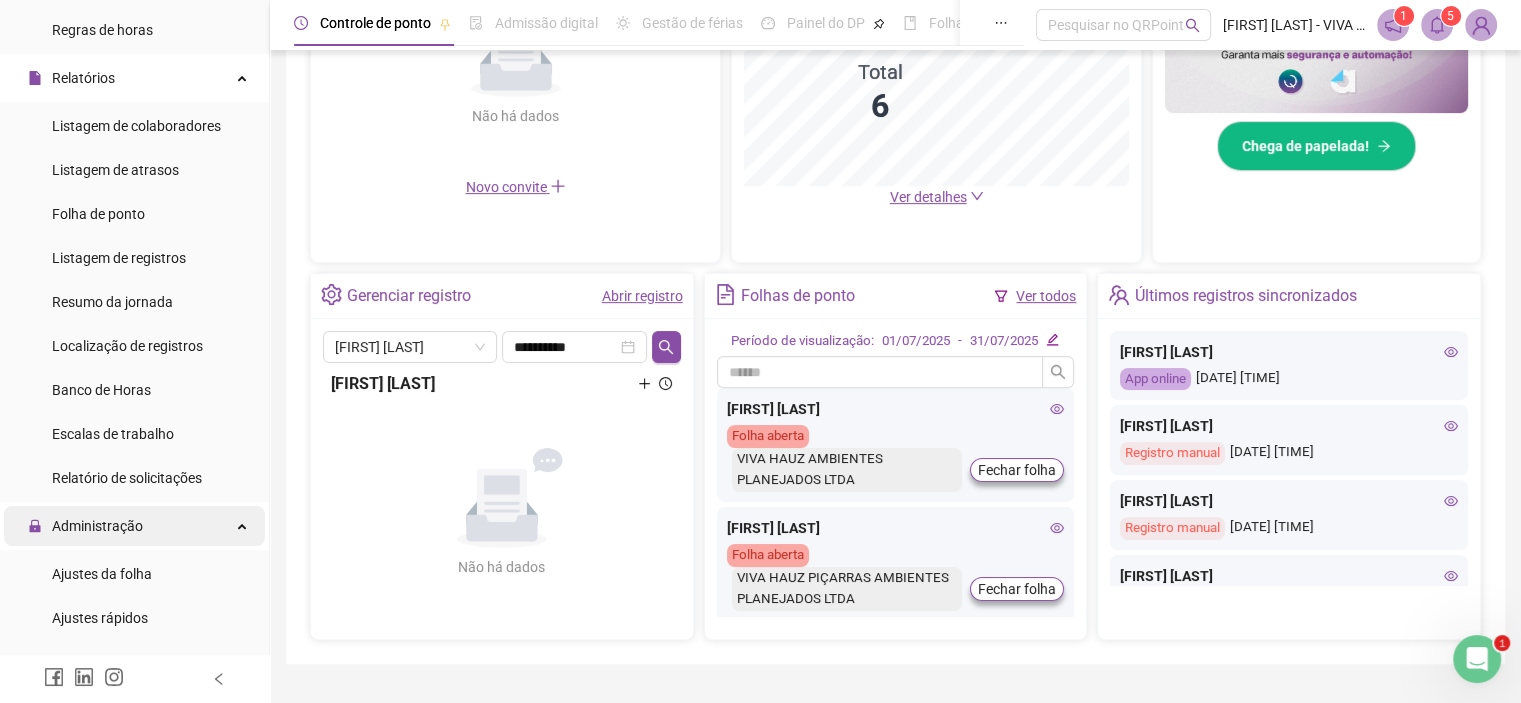 click on "Administração" at bounding box center (97, 526) 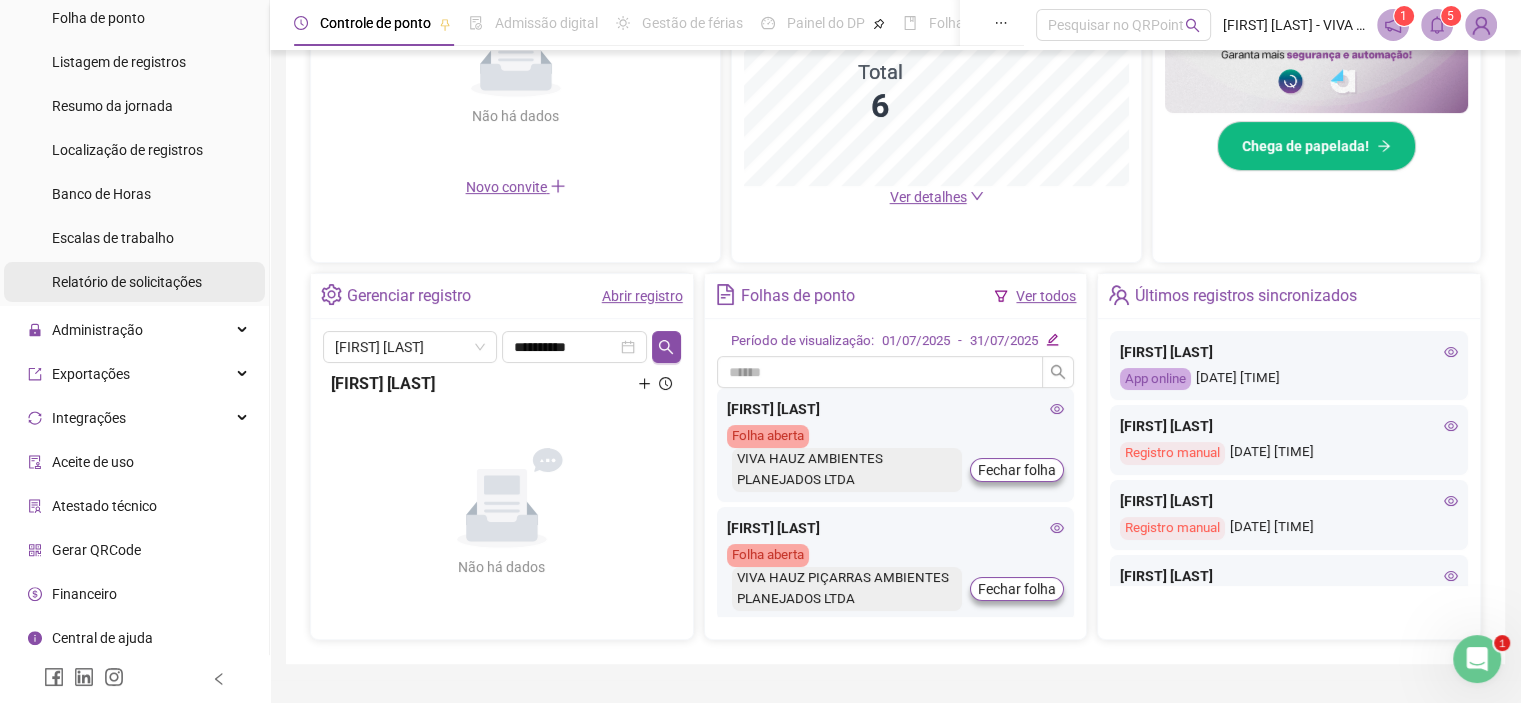 scroll, scrollTop: 599, scrollLeft: 0, axis: vertical 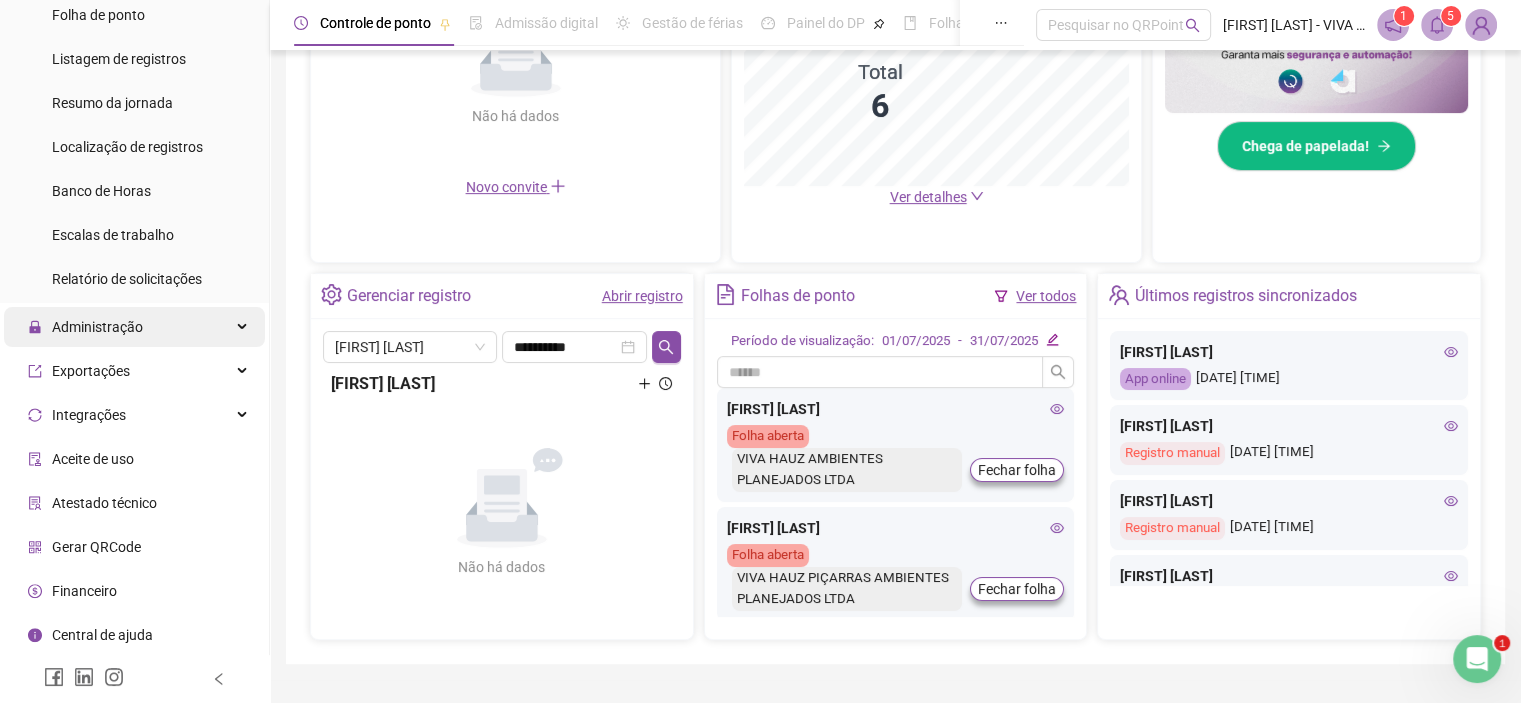 click on "Administração" at bounding box center [97, 327] 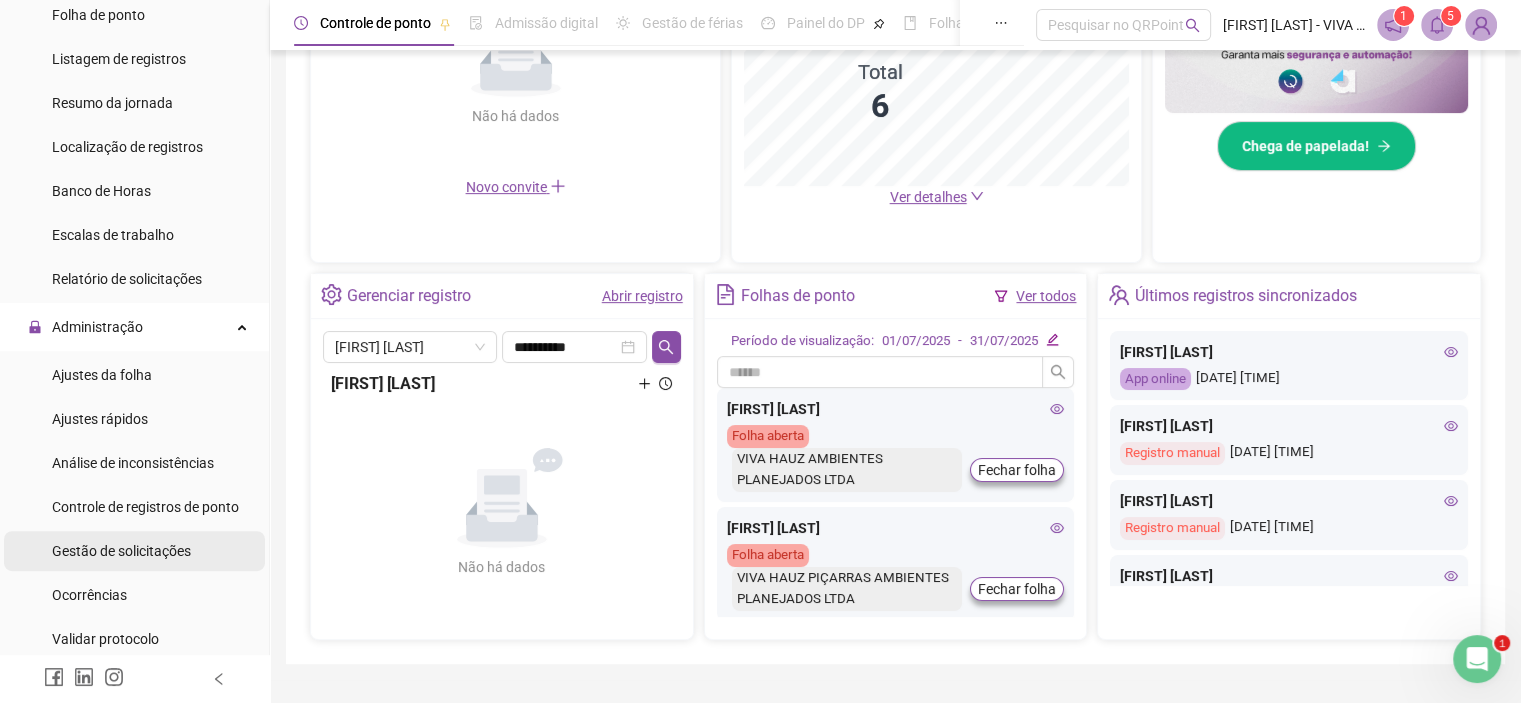 click on "Gestão de solicitações" at bounding box center (121, 551) 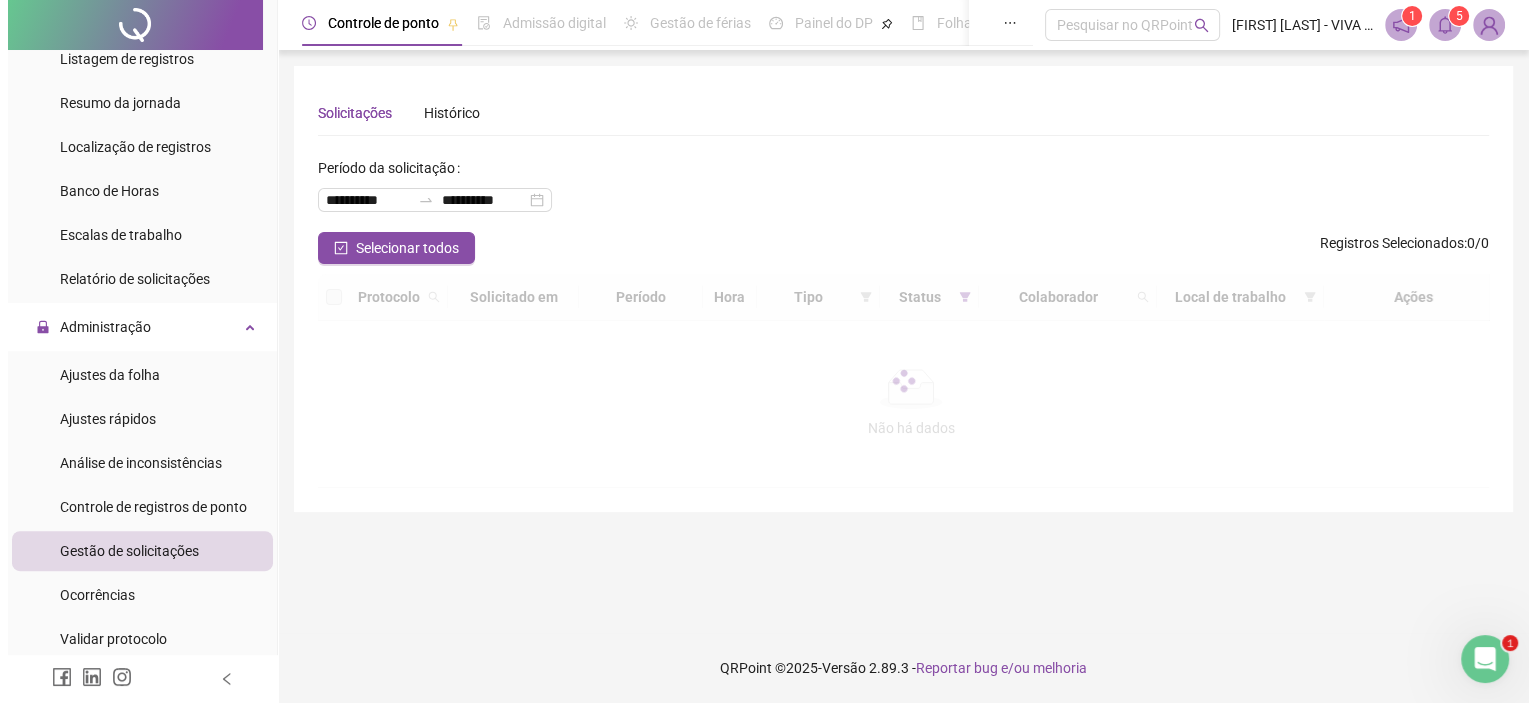 scroll, scrollTop: 0, scrollLeft: 0, axis: both 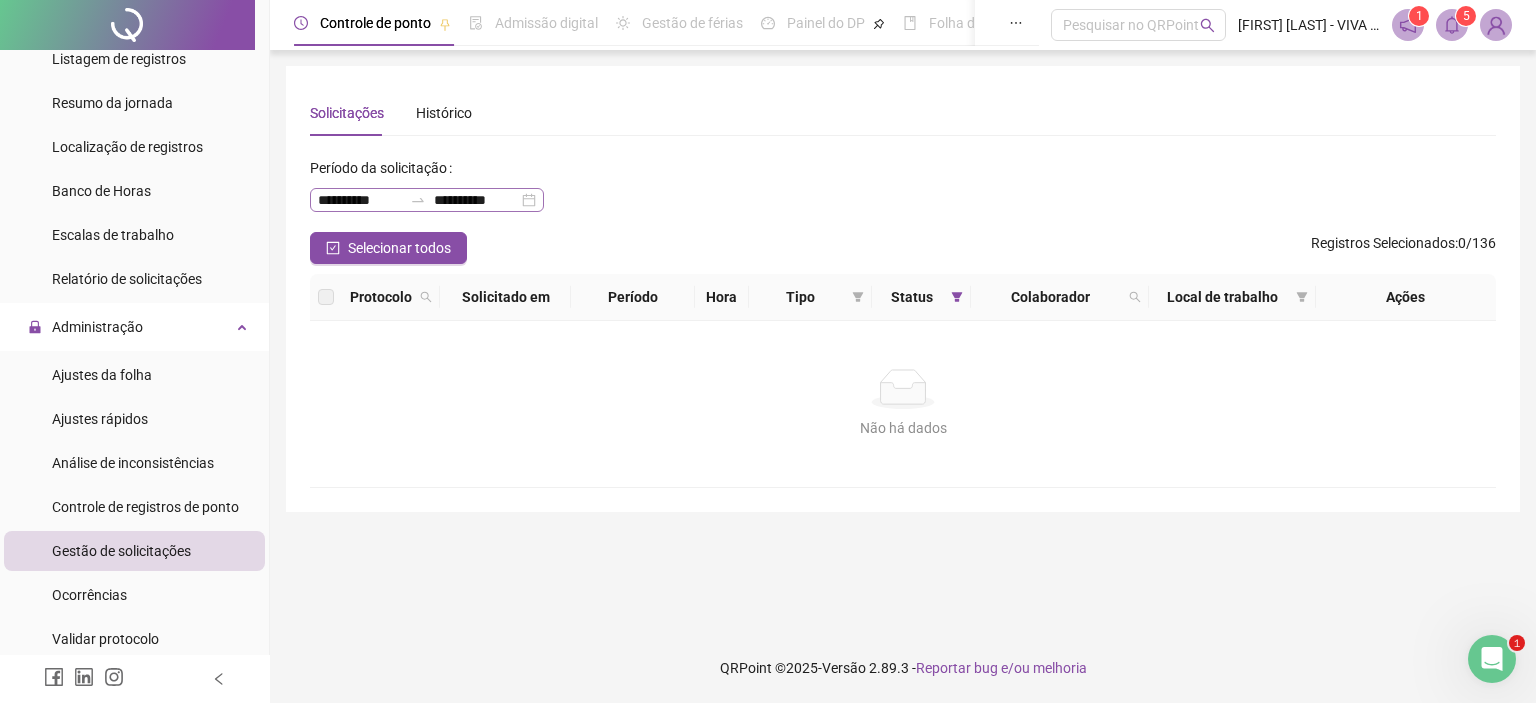 click on "**********" at bounding box center [427, 200] 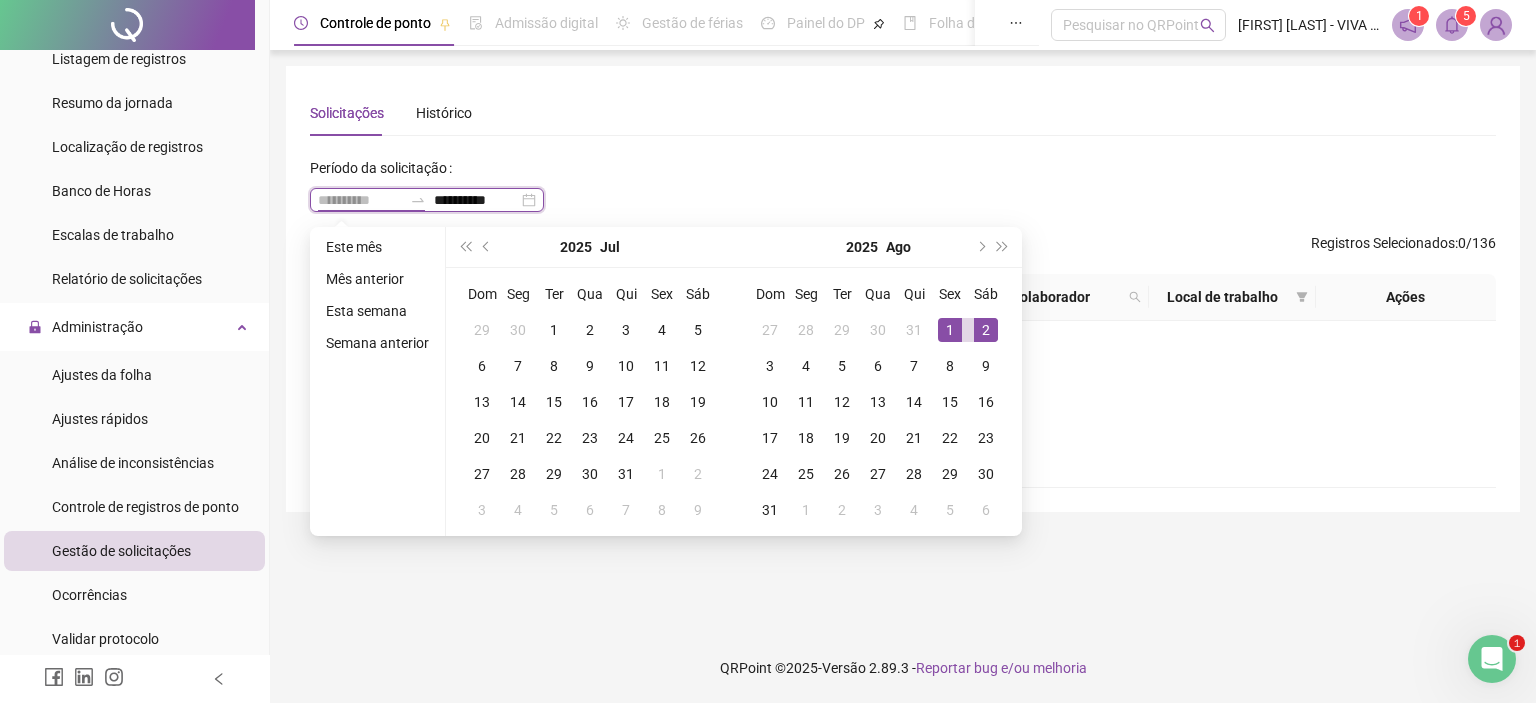 type on "**********" 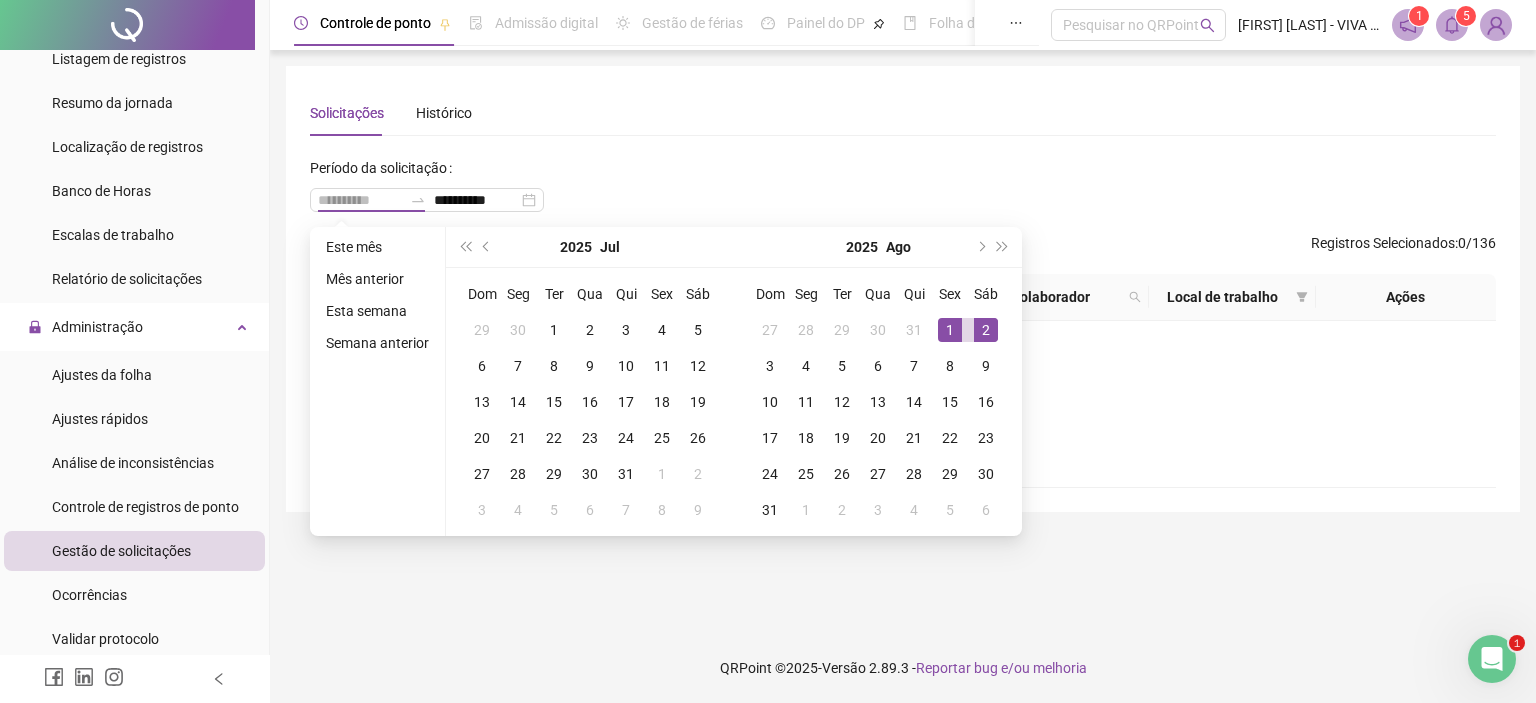 click on "1" at bounding box center [950, 330] 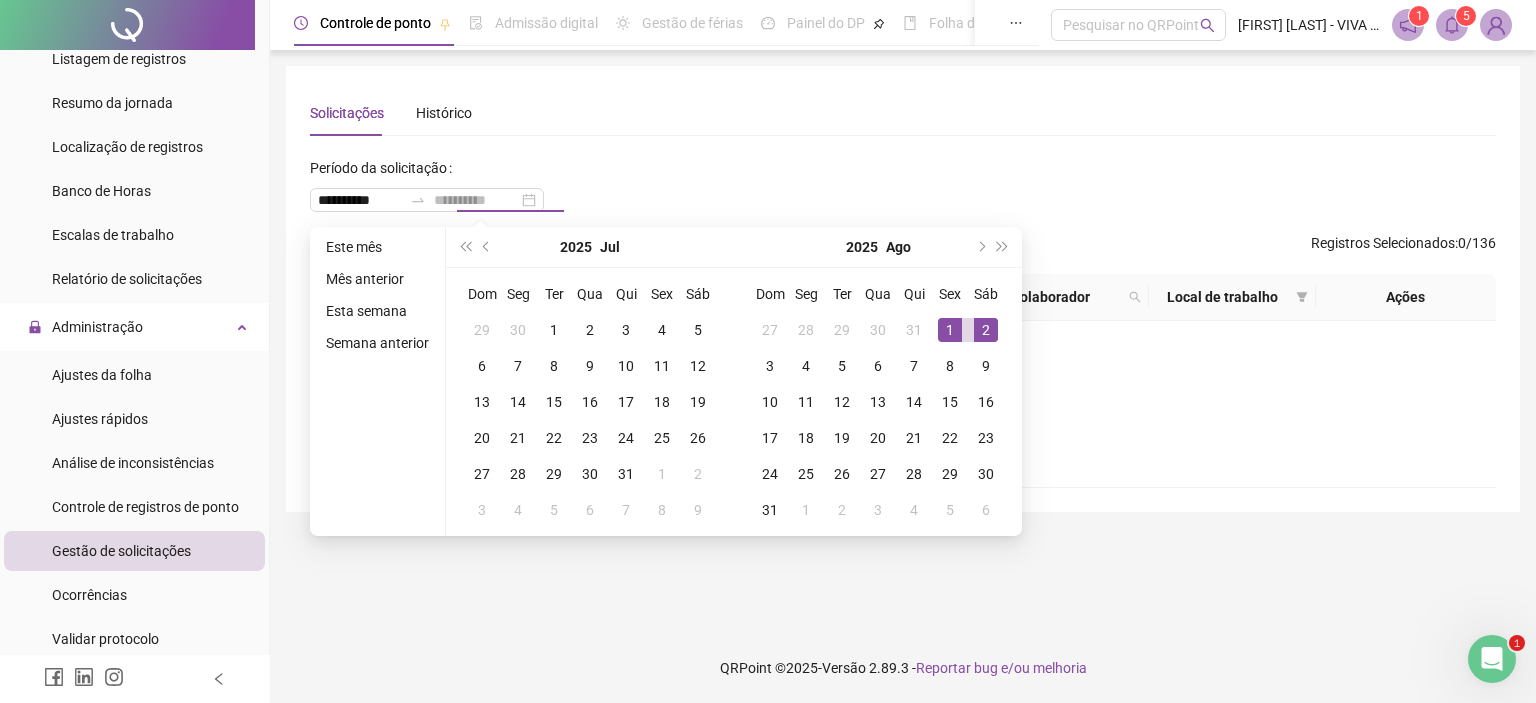 click on "2" at bounding box center [986, 330] 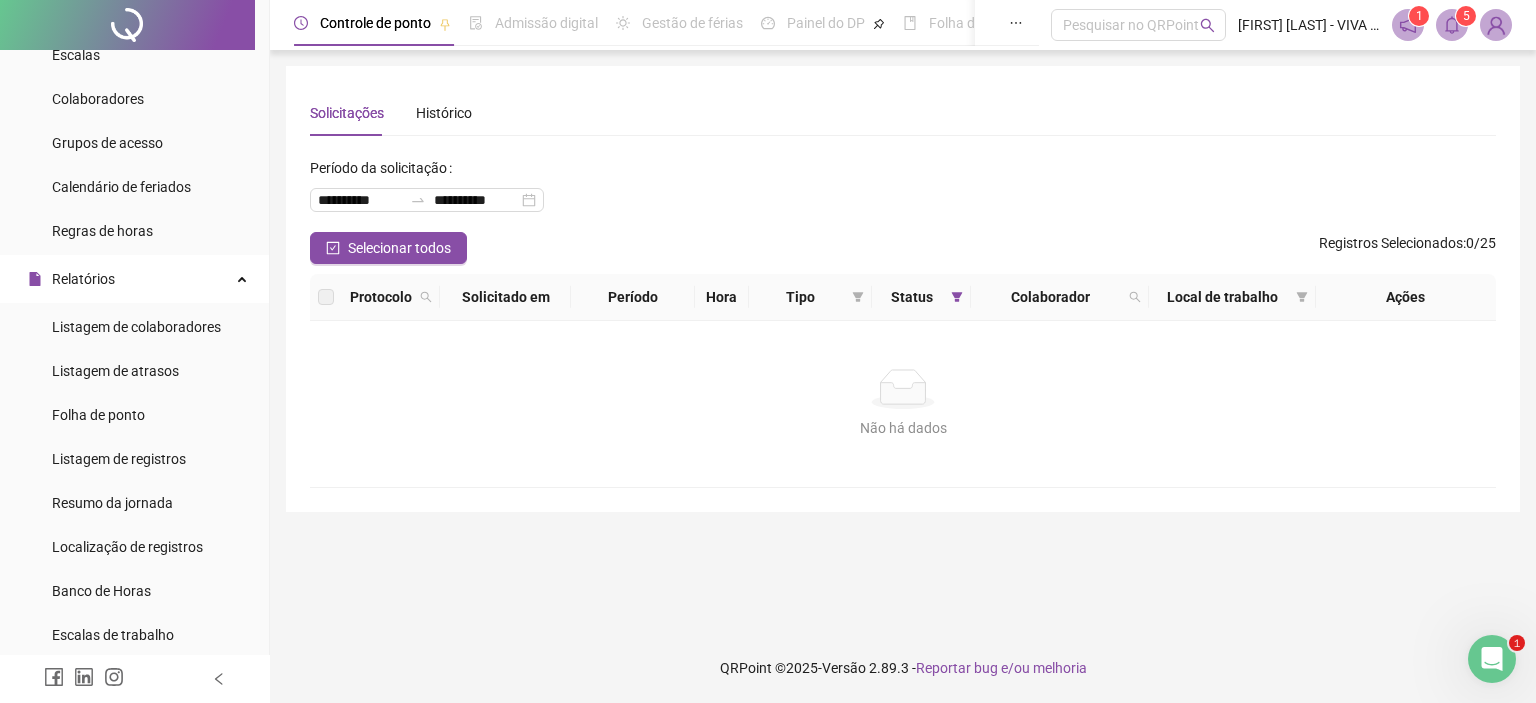 scroll, scrollTop: 0, scrollLeft: 0, axis: both 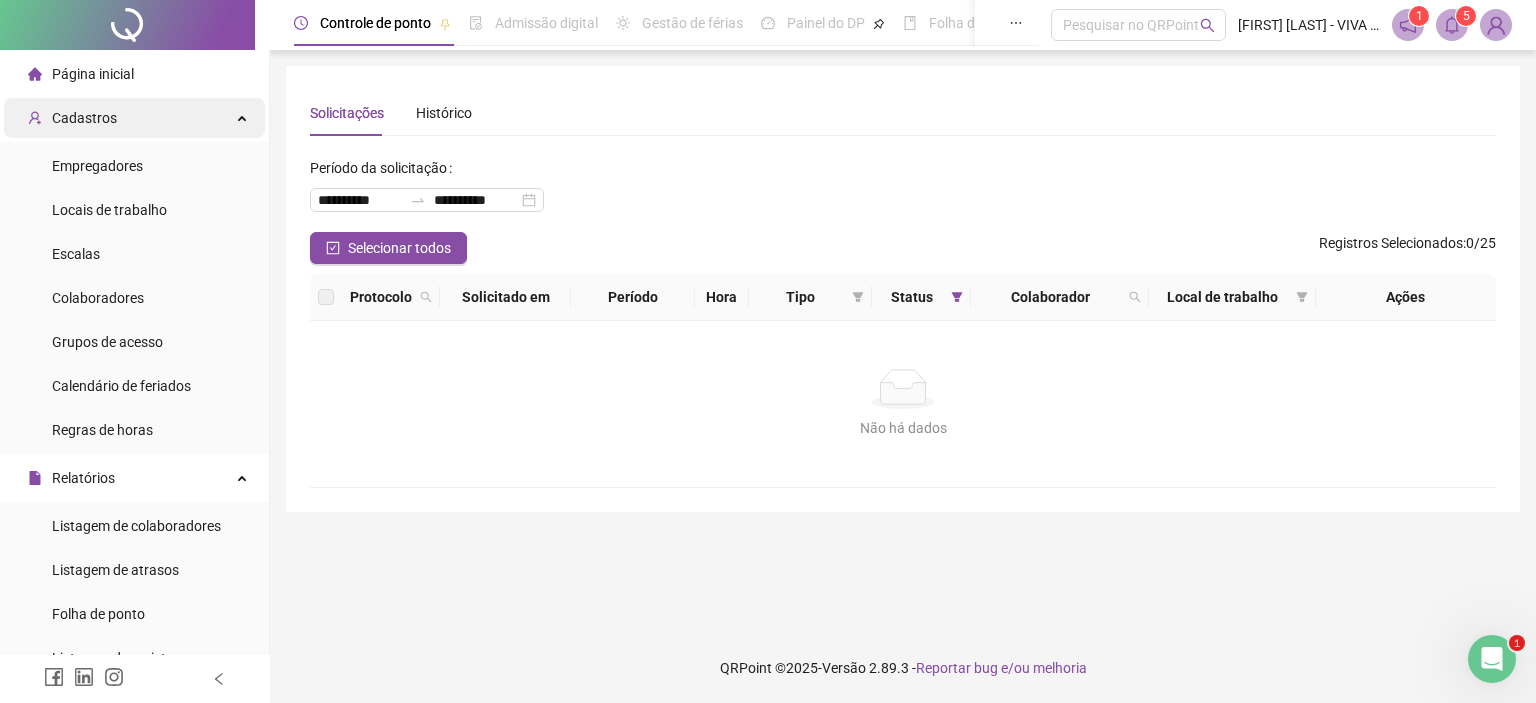click on "Cadastros" at bounding box center [84, 118] 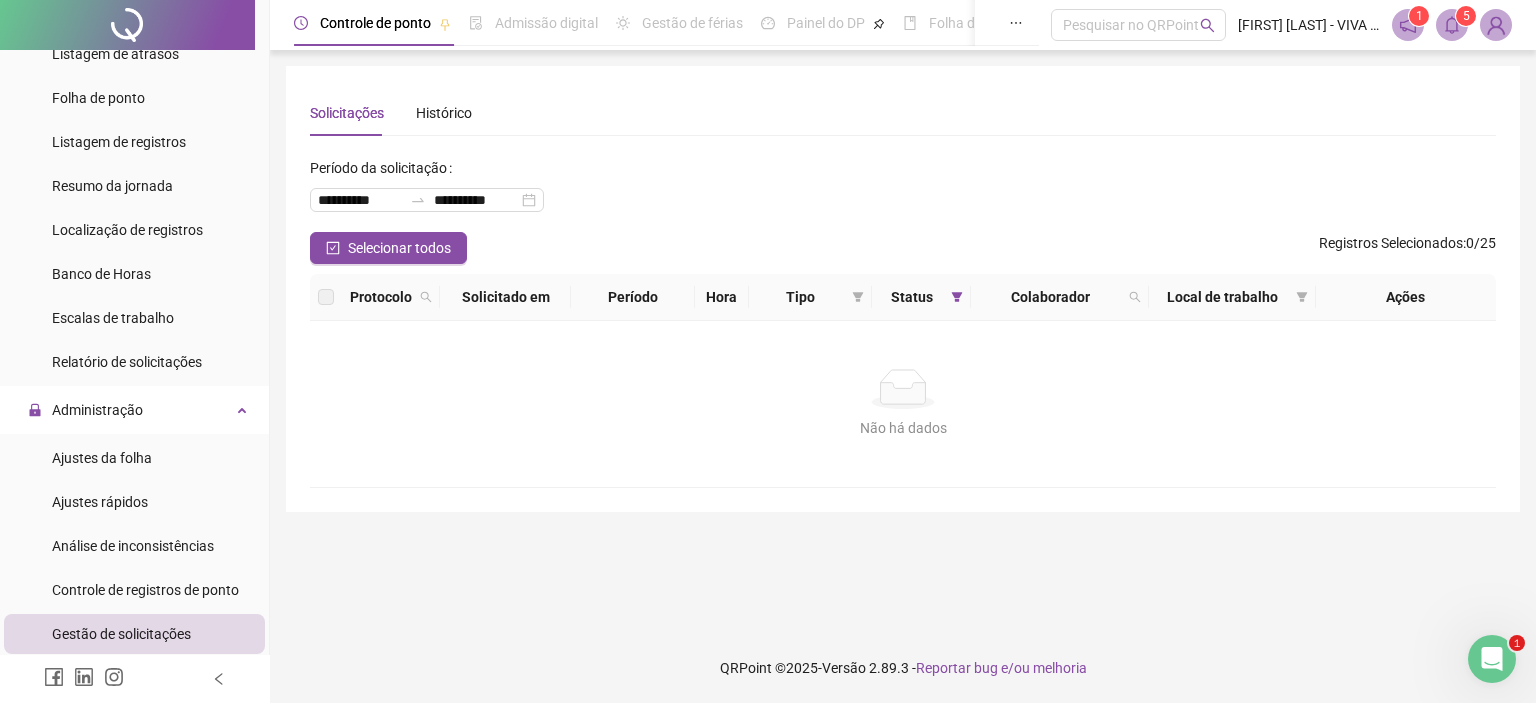 scroll, scrollTop: 0, scrollLeft: 0, axis: both 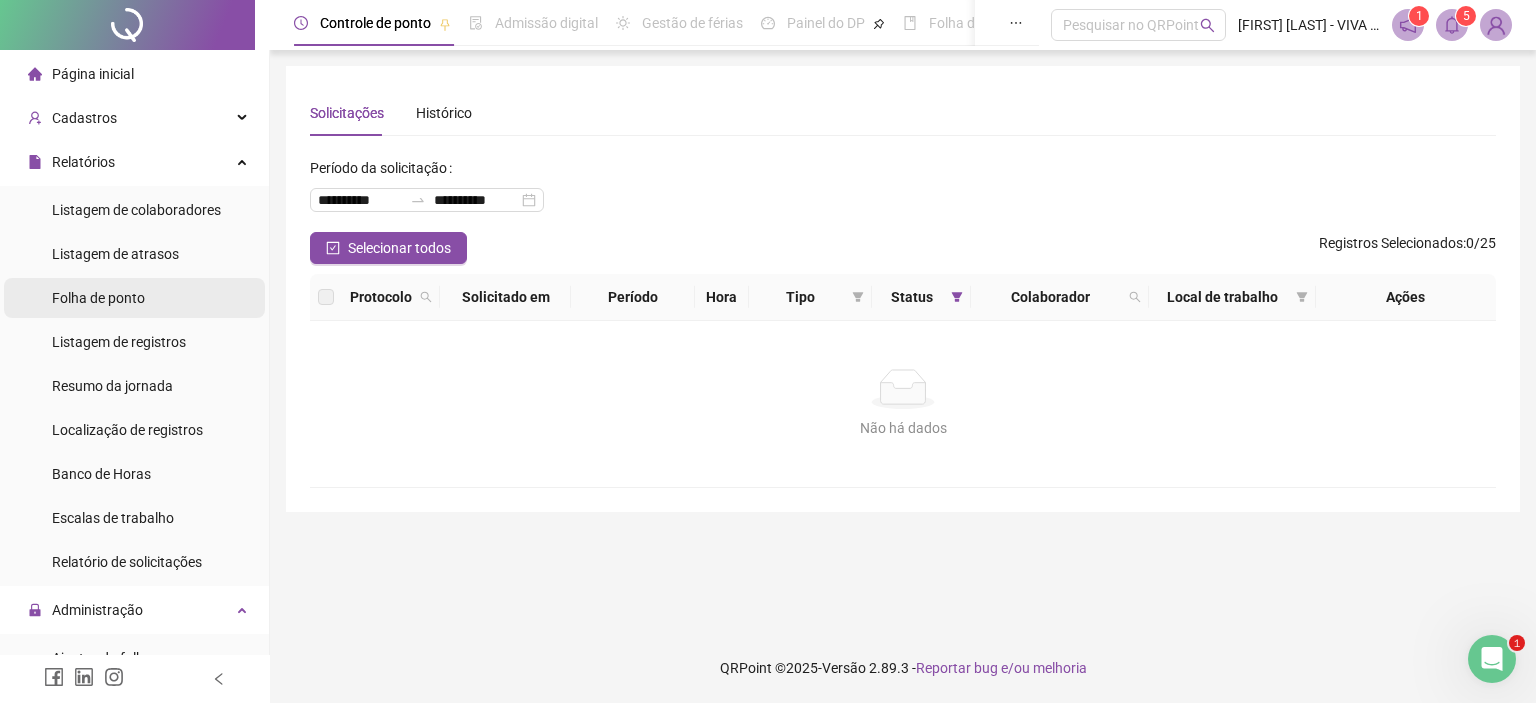 click on "Folha de ponto" at bounding box center (98, 298) 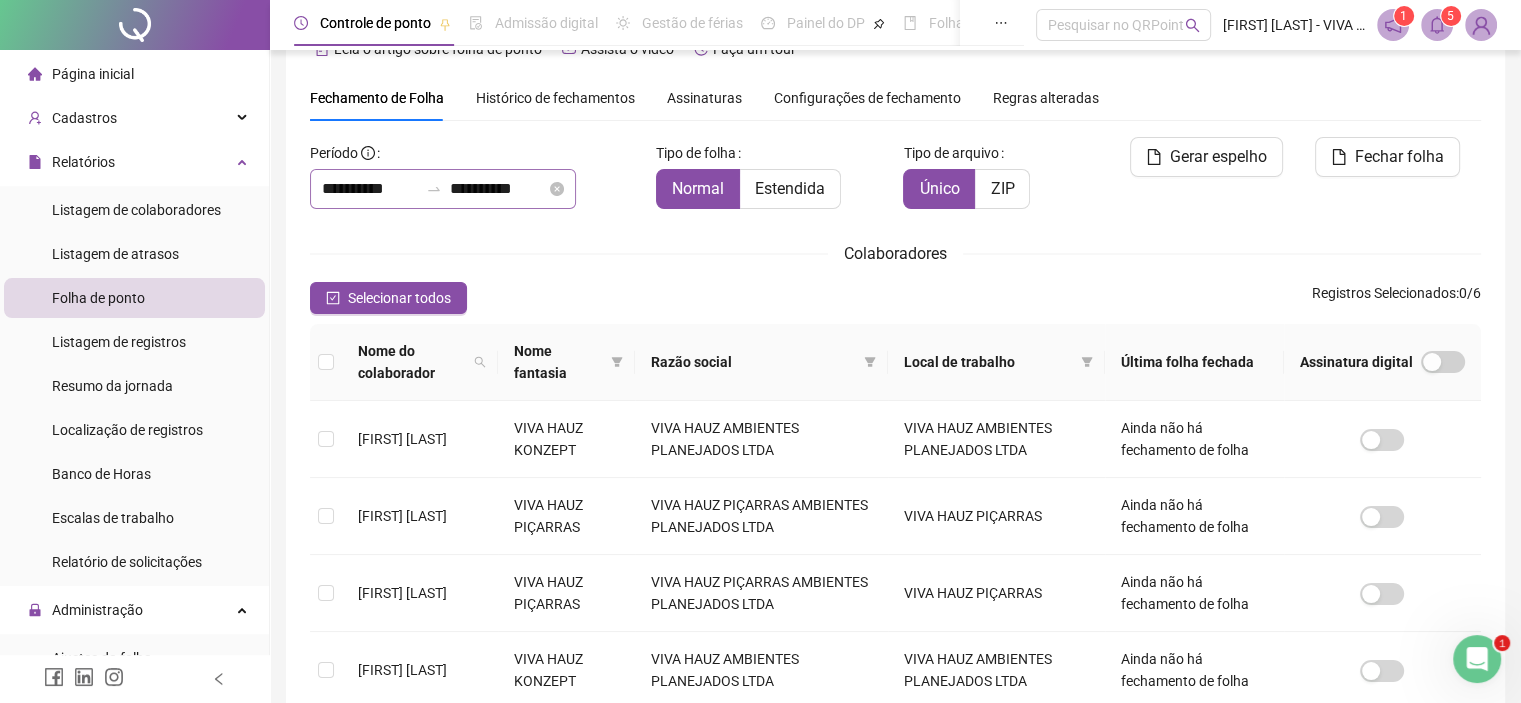 scroll, scrollTop: 57, scrollLeft: 0, axis: vertical 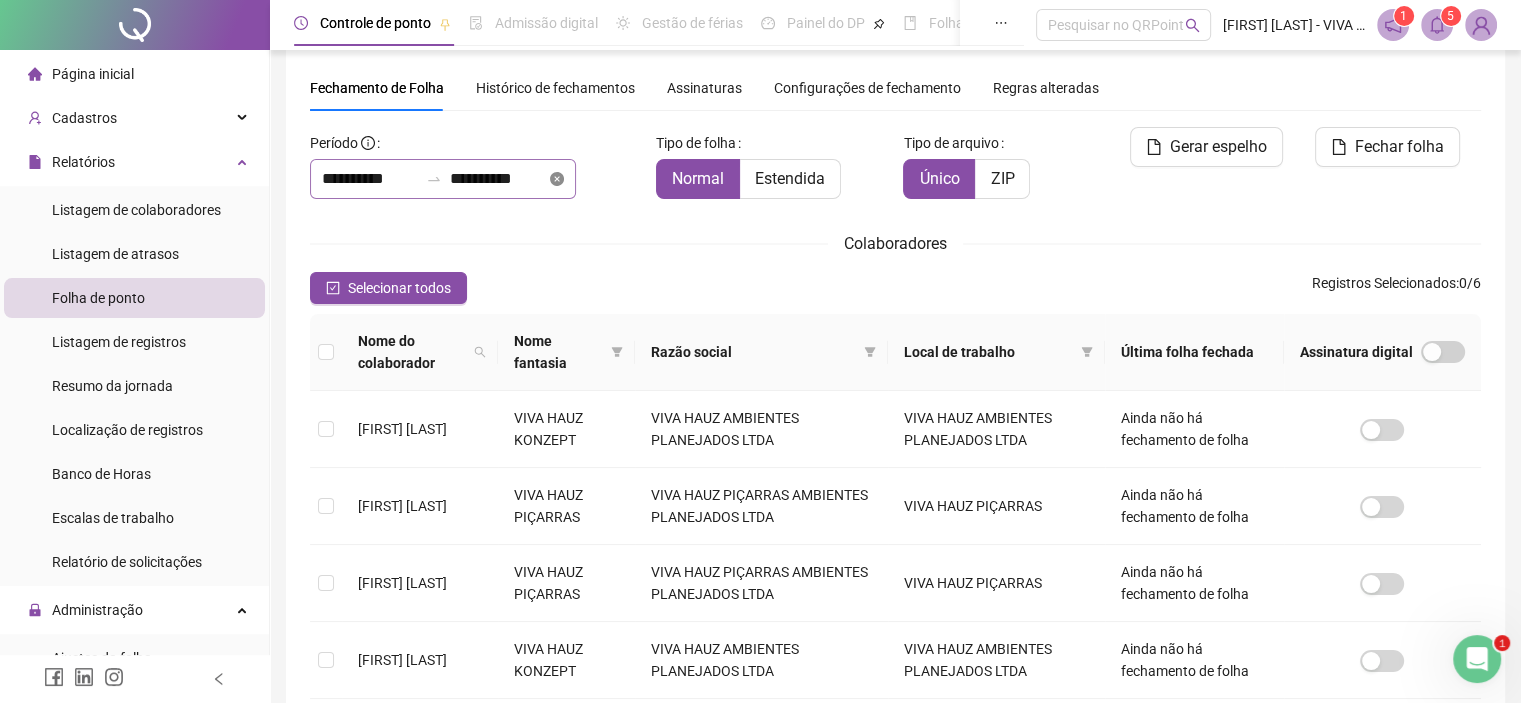 click 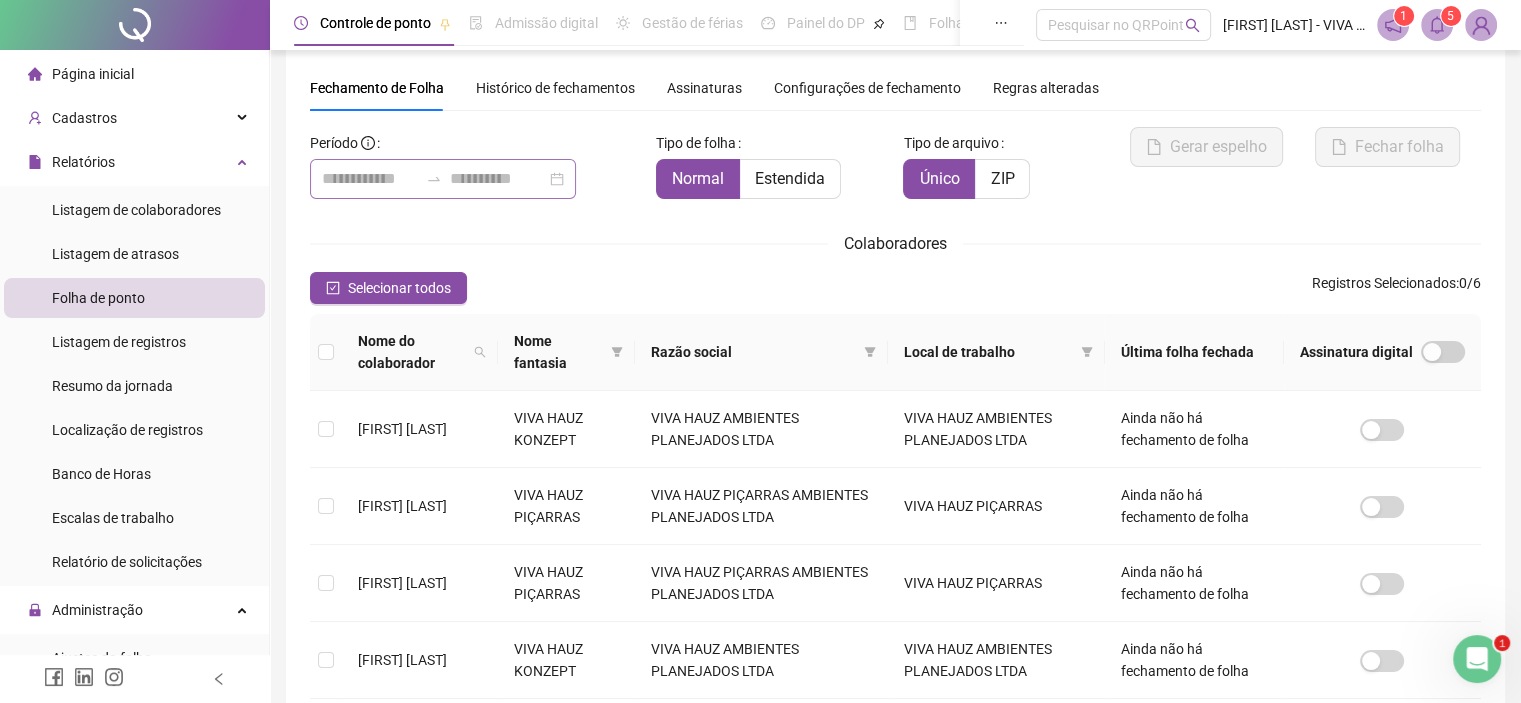 click at bounding box center [443, 179] 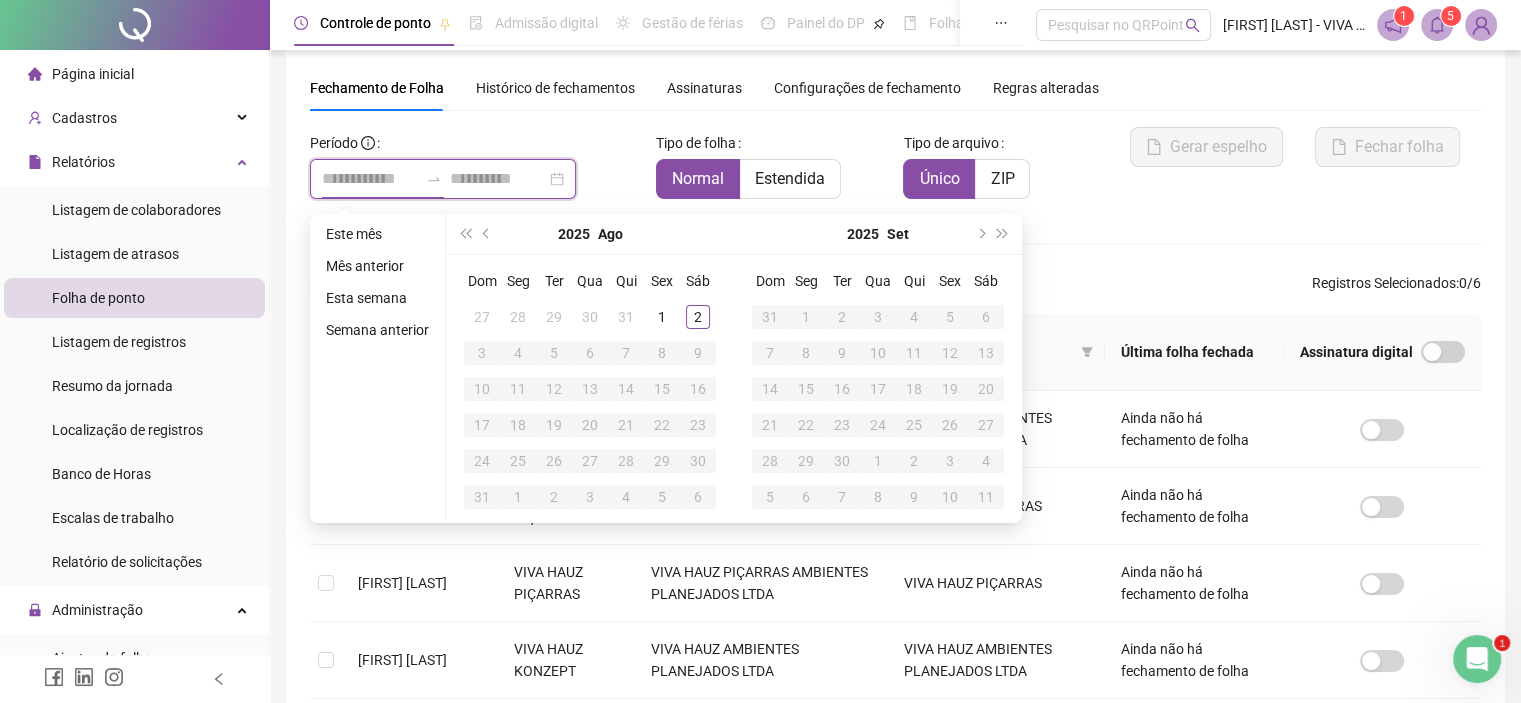 type on "**********" 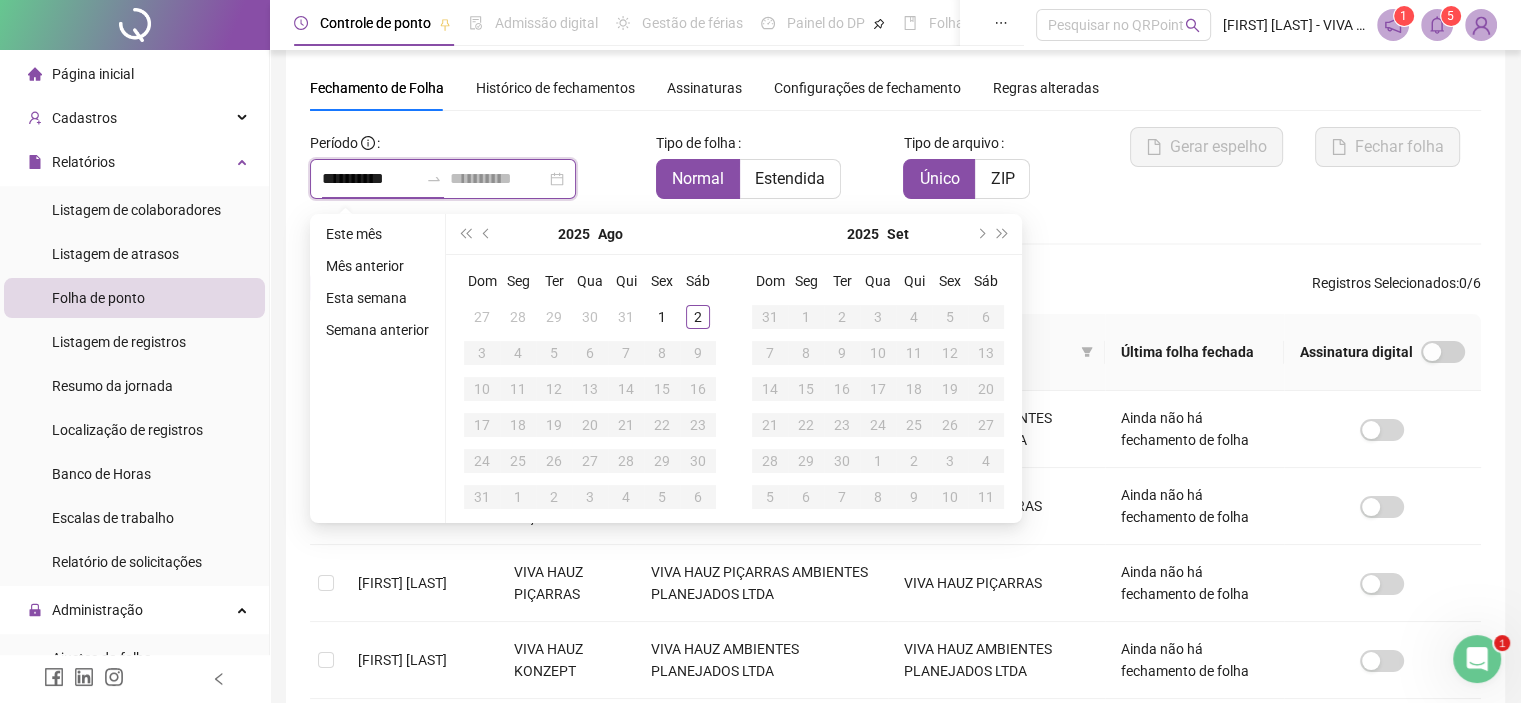 type on "**********" 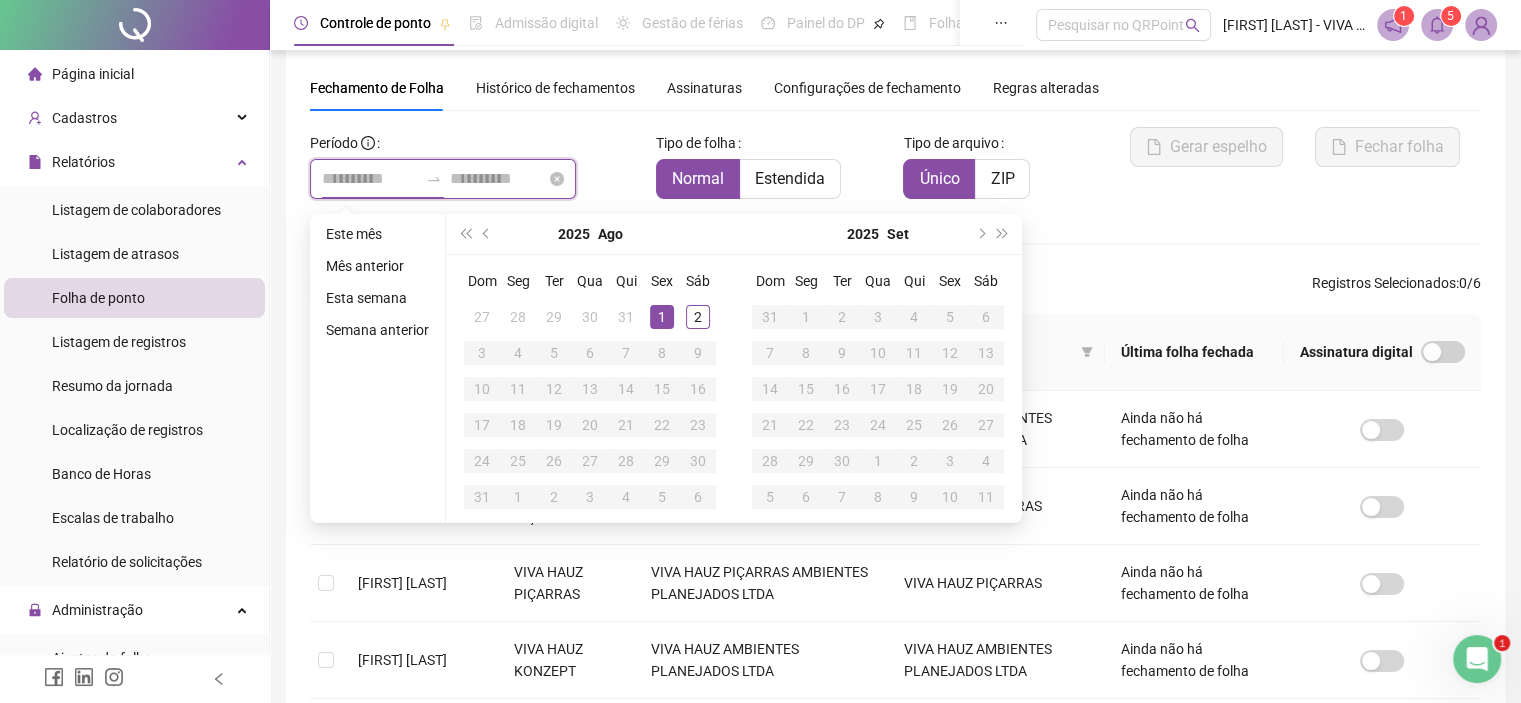 type on "**********" 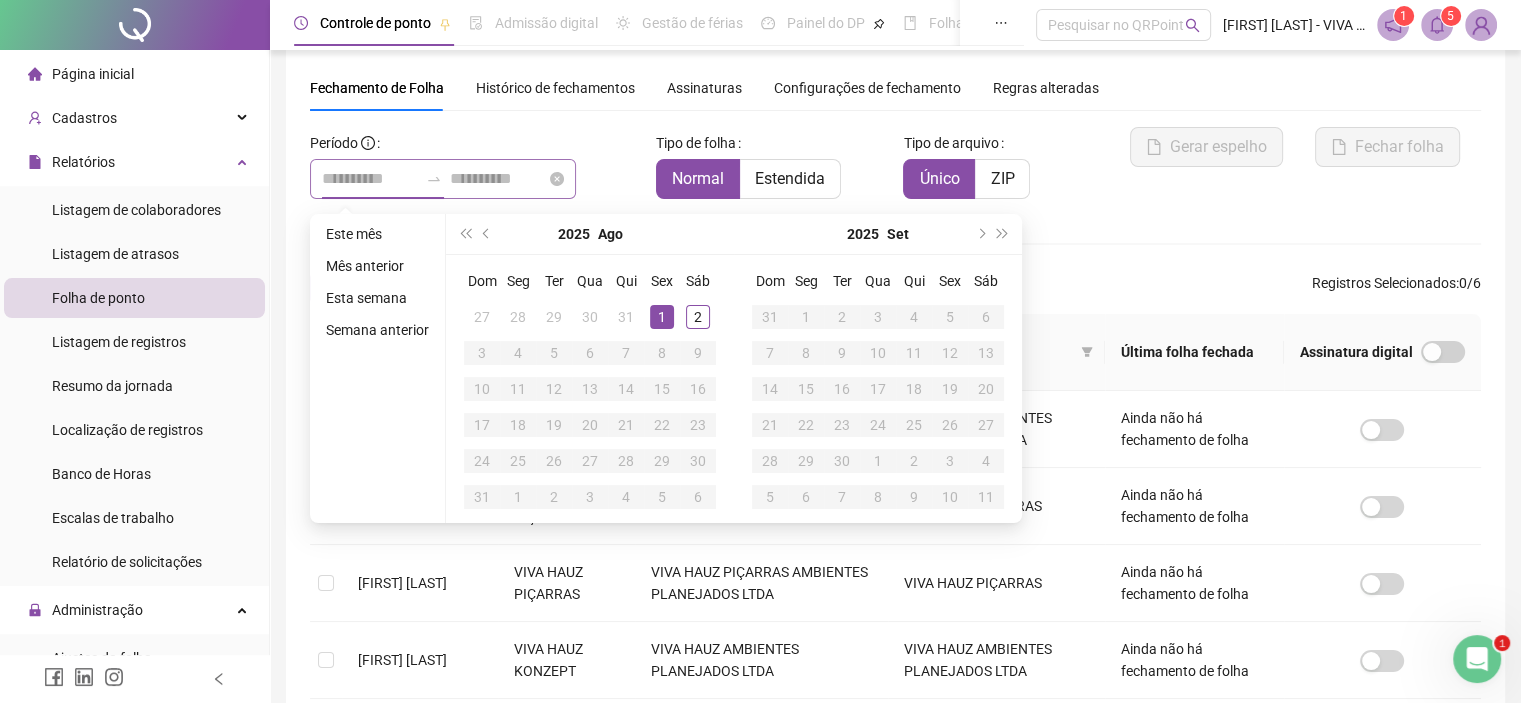 click on "1" at bounding box center [662, 317] 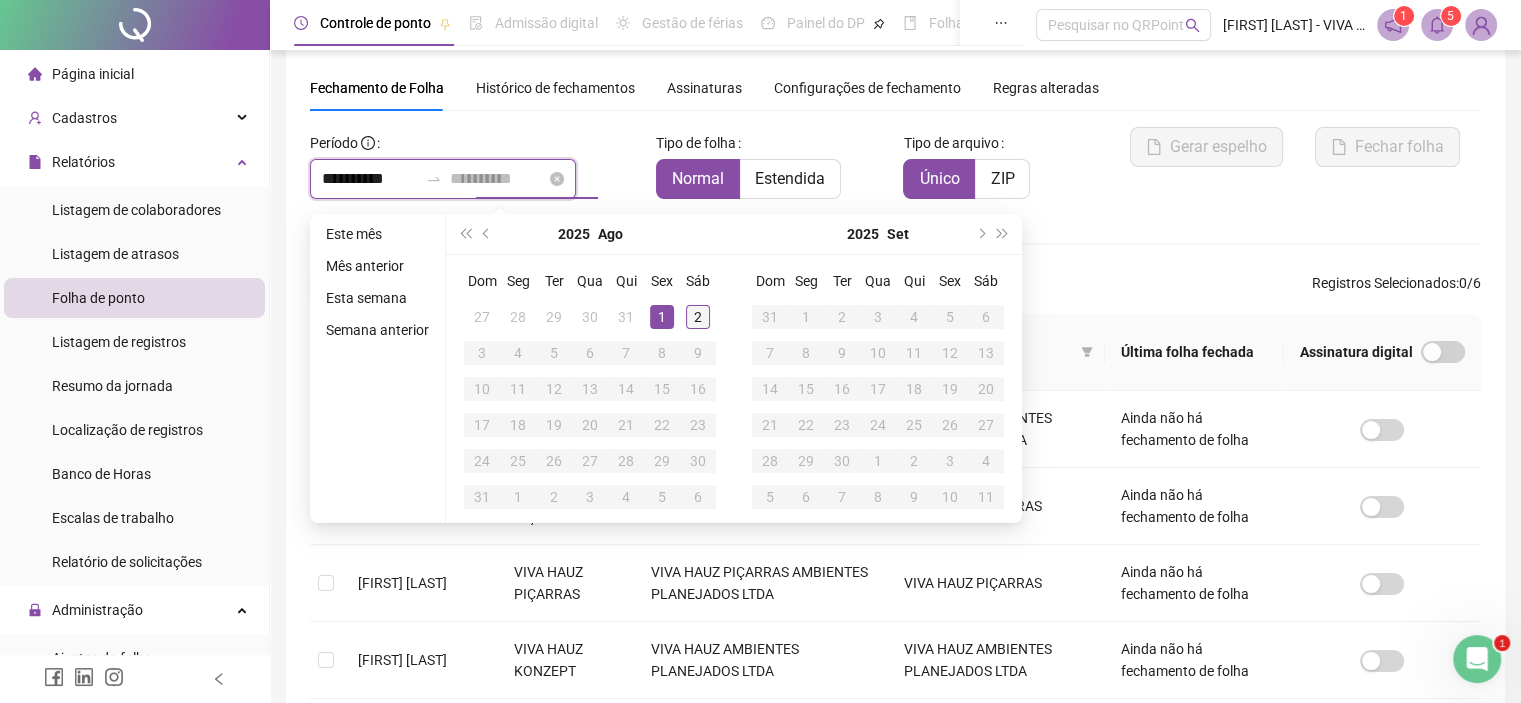 type on "**********" 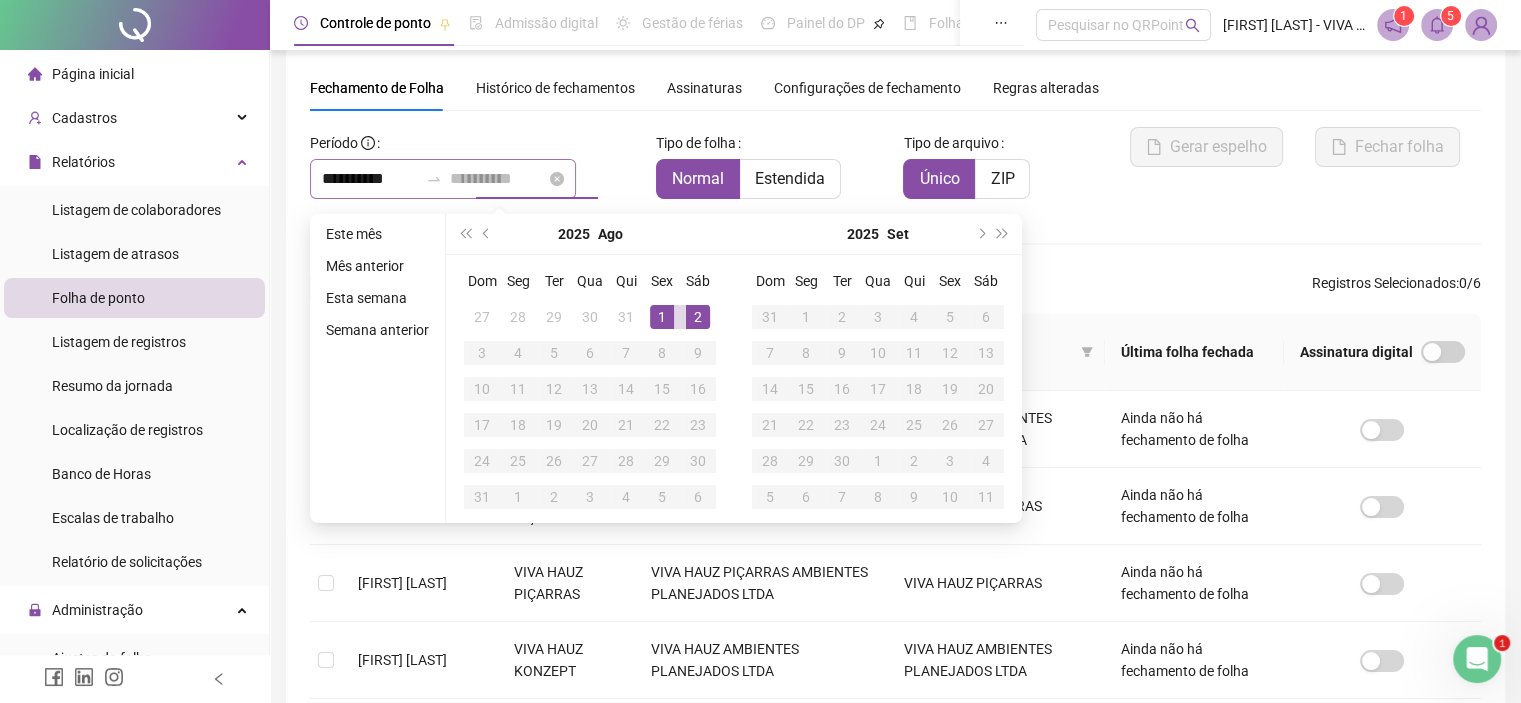 click on "2" at bounding box center (698, 317) 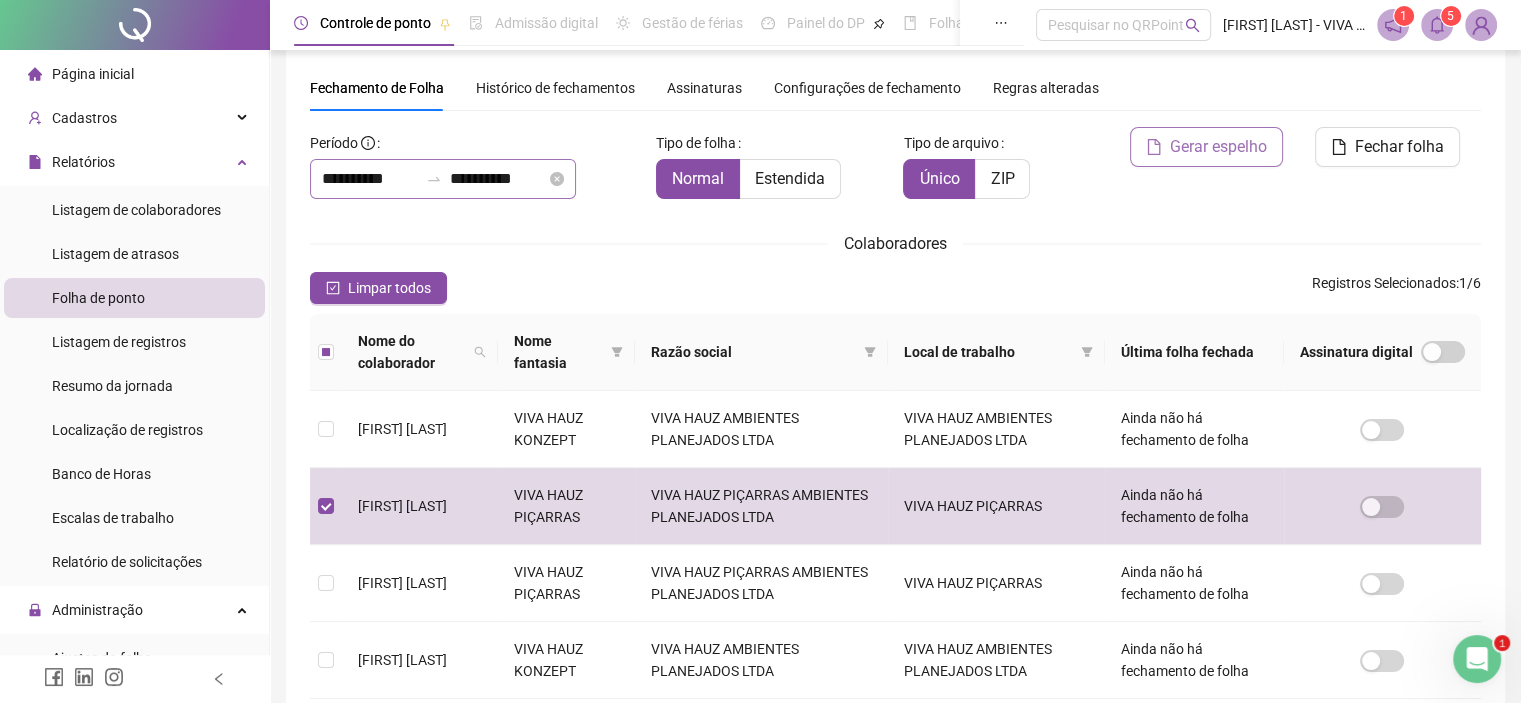 click on "Gerar espelho" at bounding box center [1218, 147] 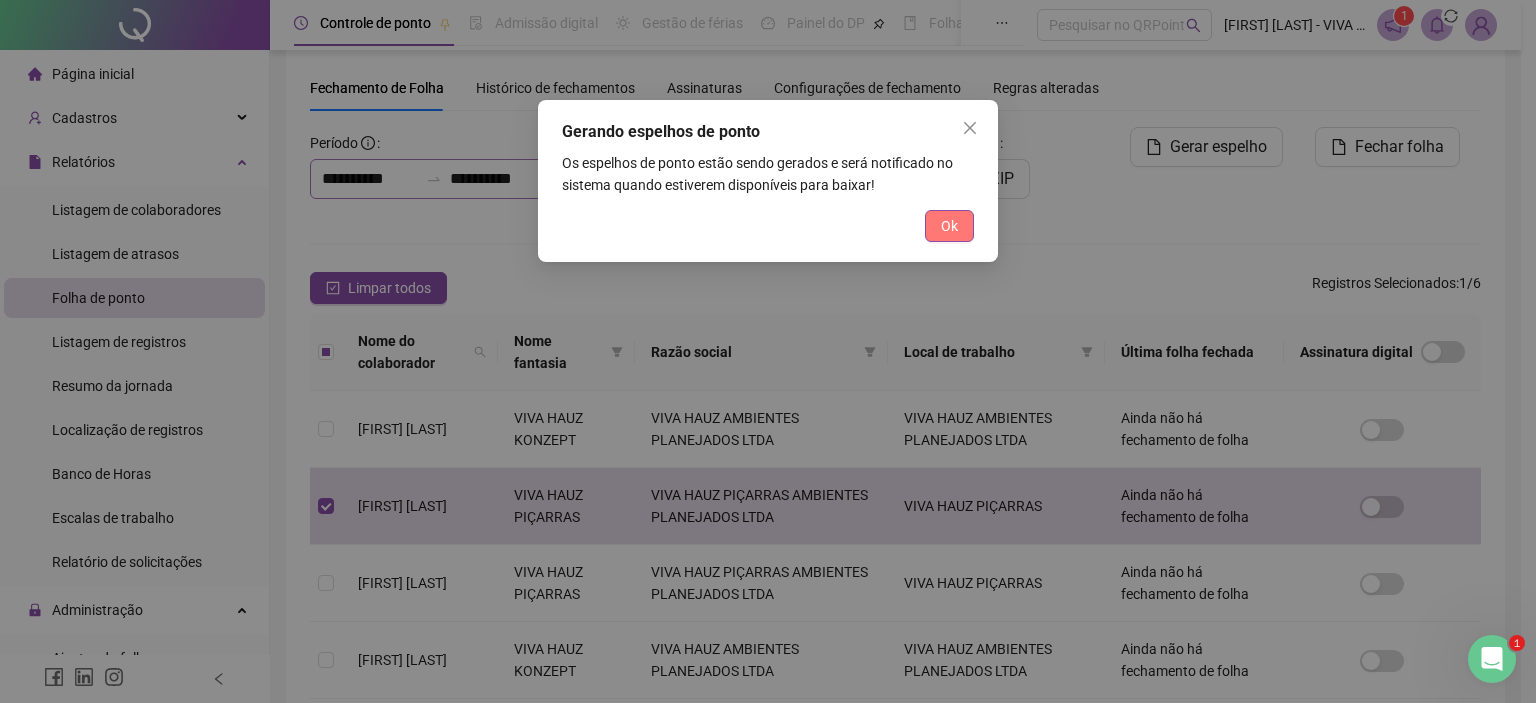 click on "Ok" at bounding box center [949, 226] 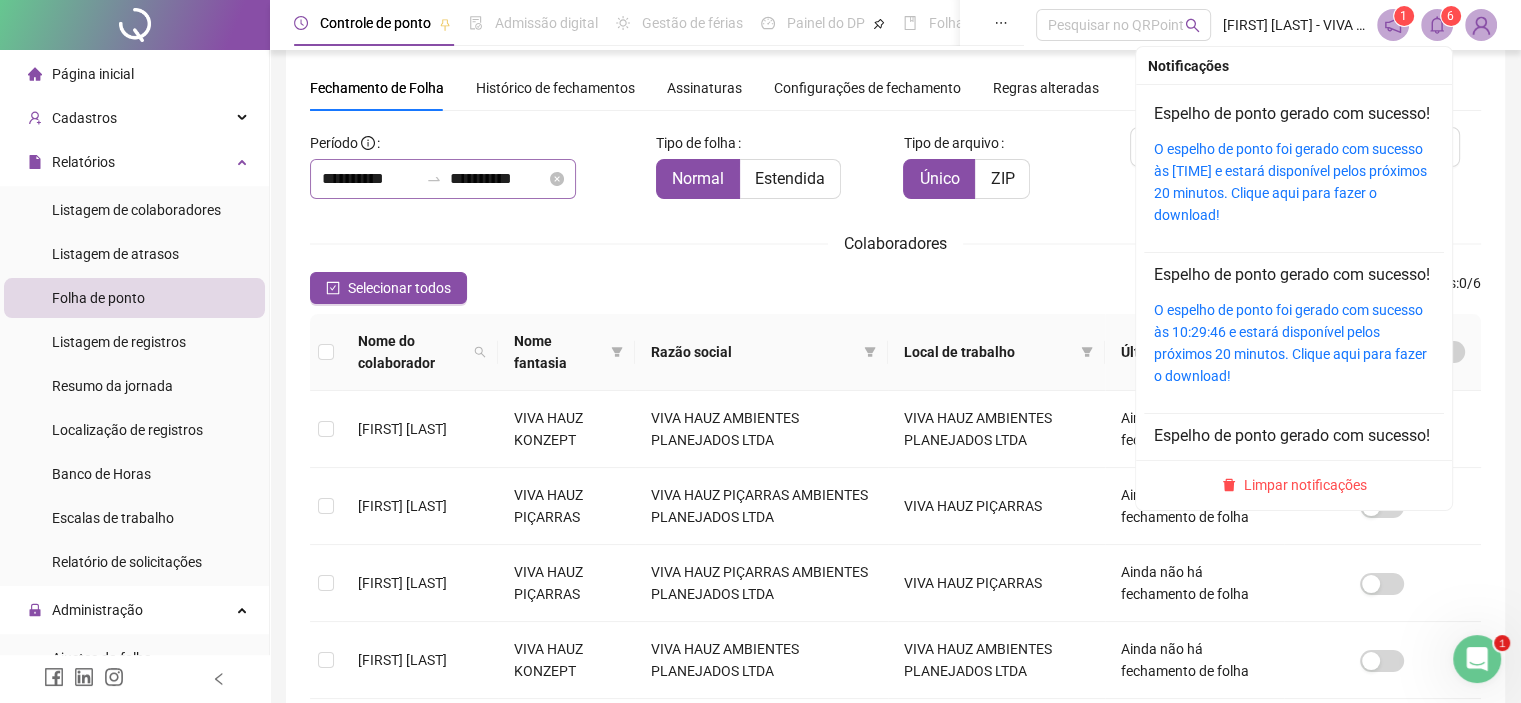 click 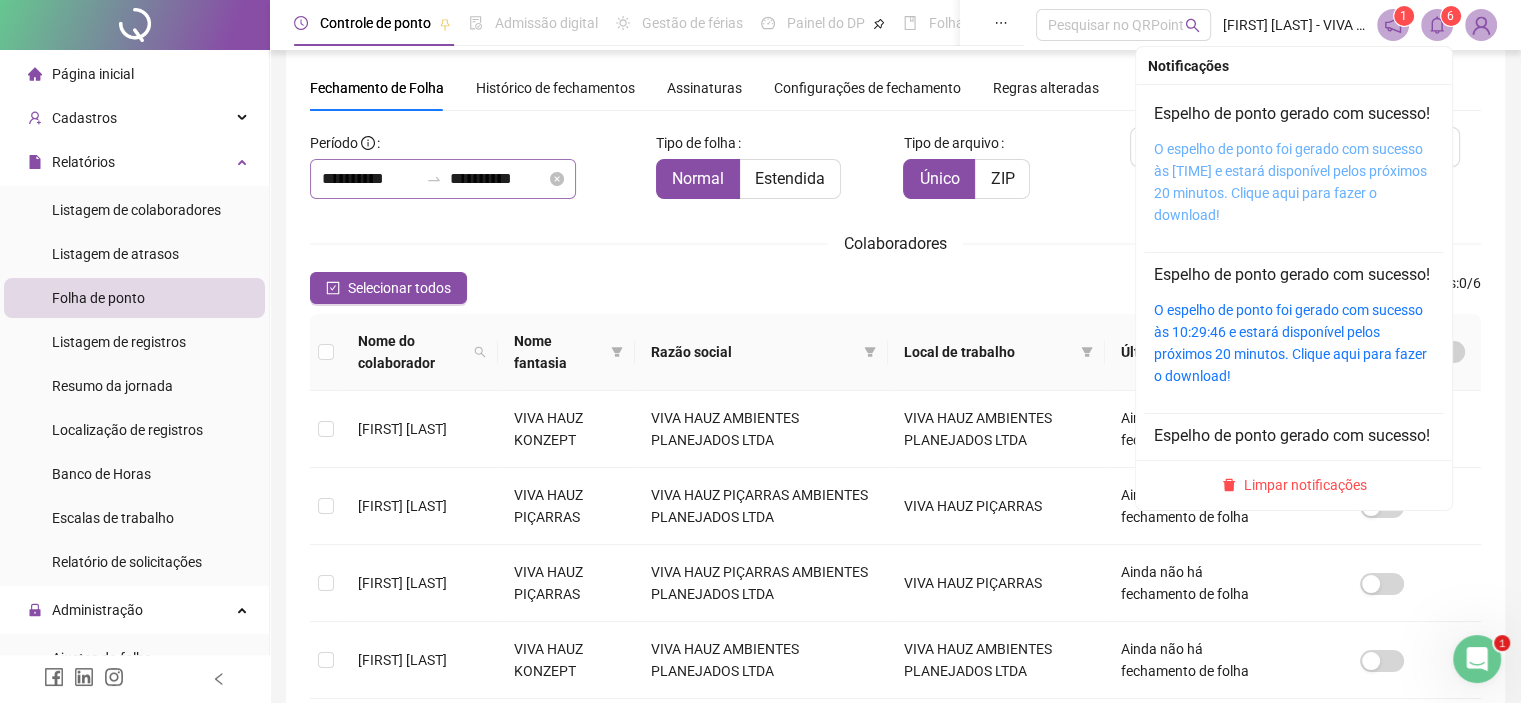 click on "O espelho de ponto foi gerado com sucesso às 10:41:38 e estará disponível pelos próximos 20 minutos.
Clique aqui para fazer o download!" at bounding box center [1290, 182] 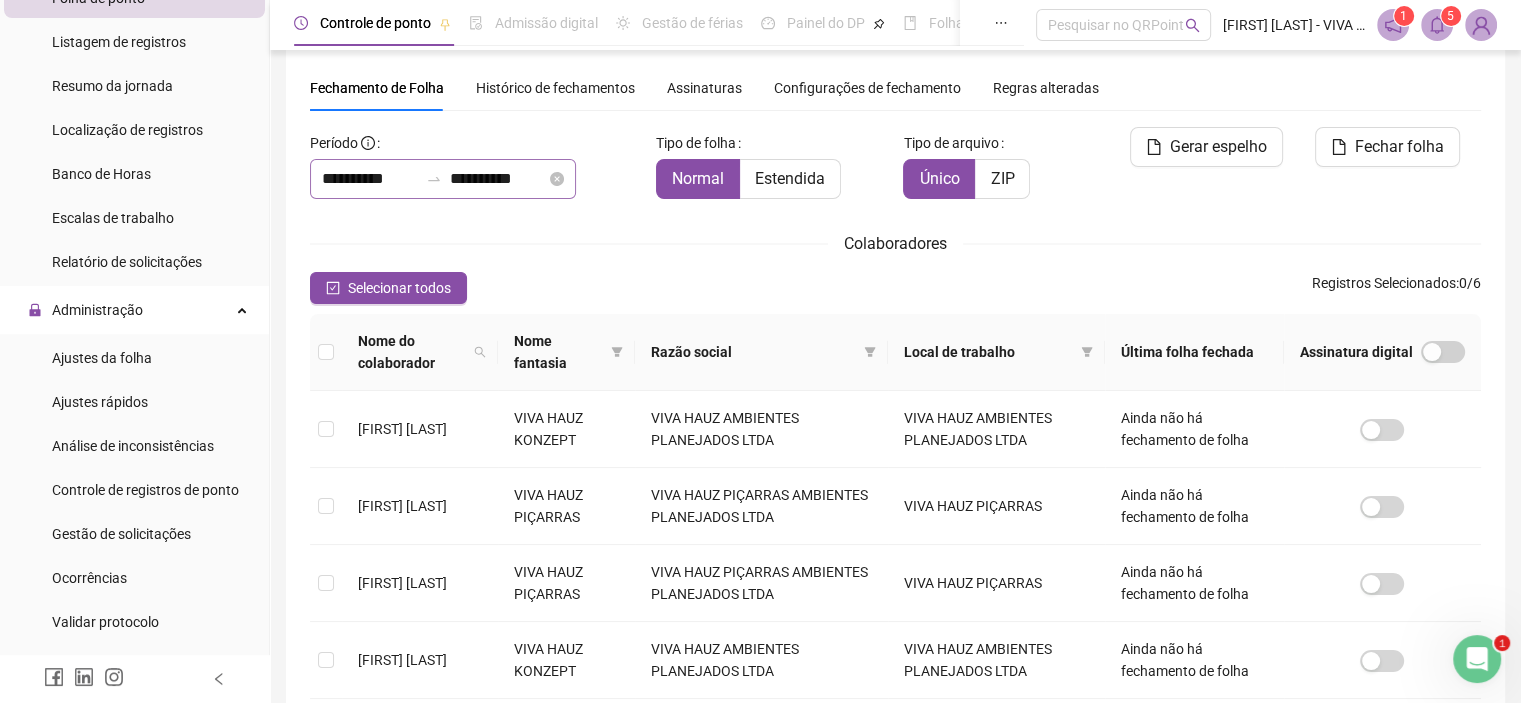 scroll, scrollTop: 0, scrollLeft: 0, axis: both 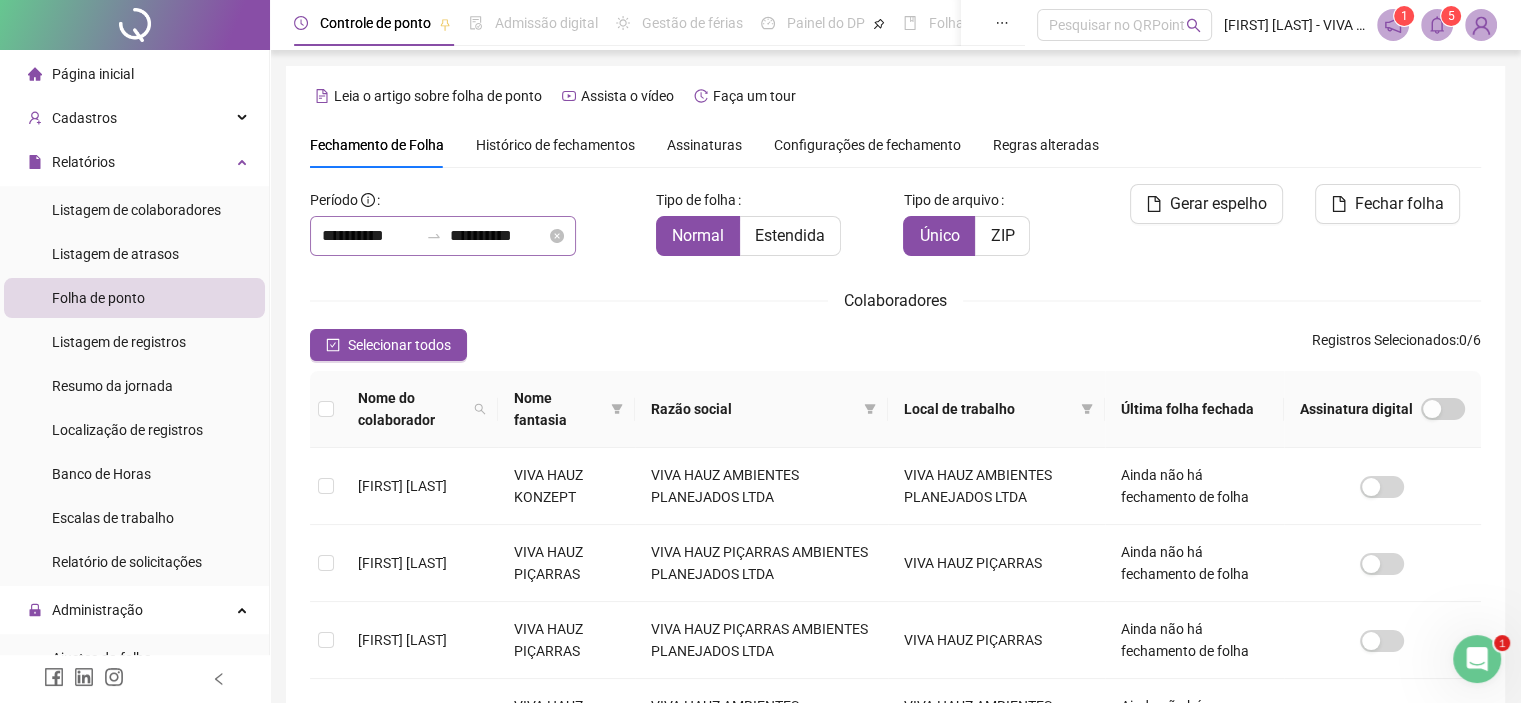 click on "Página inicial" at bounding box center (93, 74) 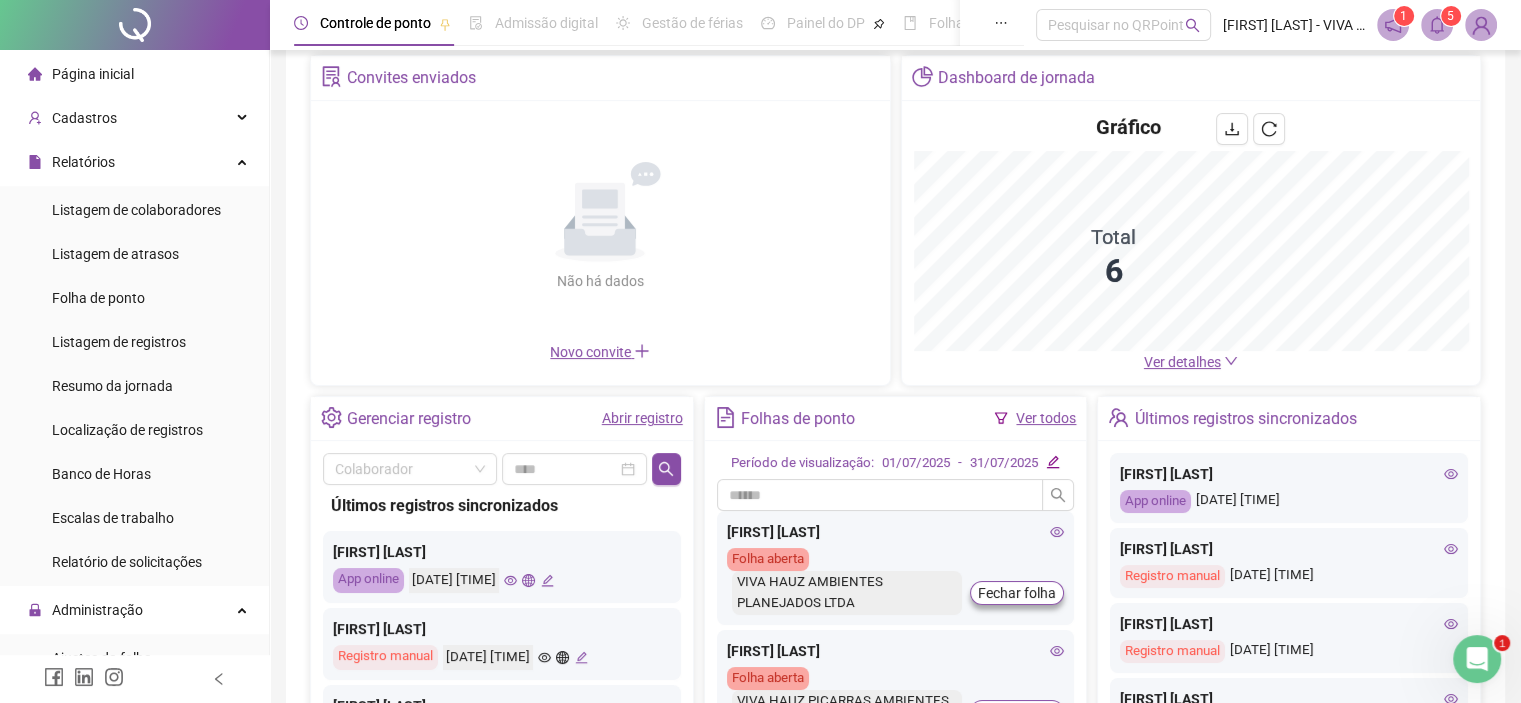 scroll, scrollTop: 200, scrollLeft: 0, axis: vertical 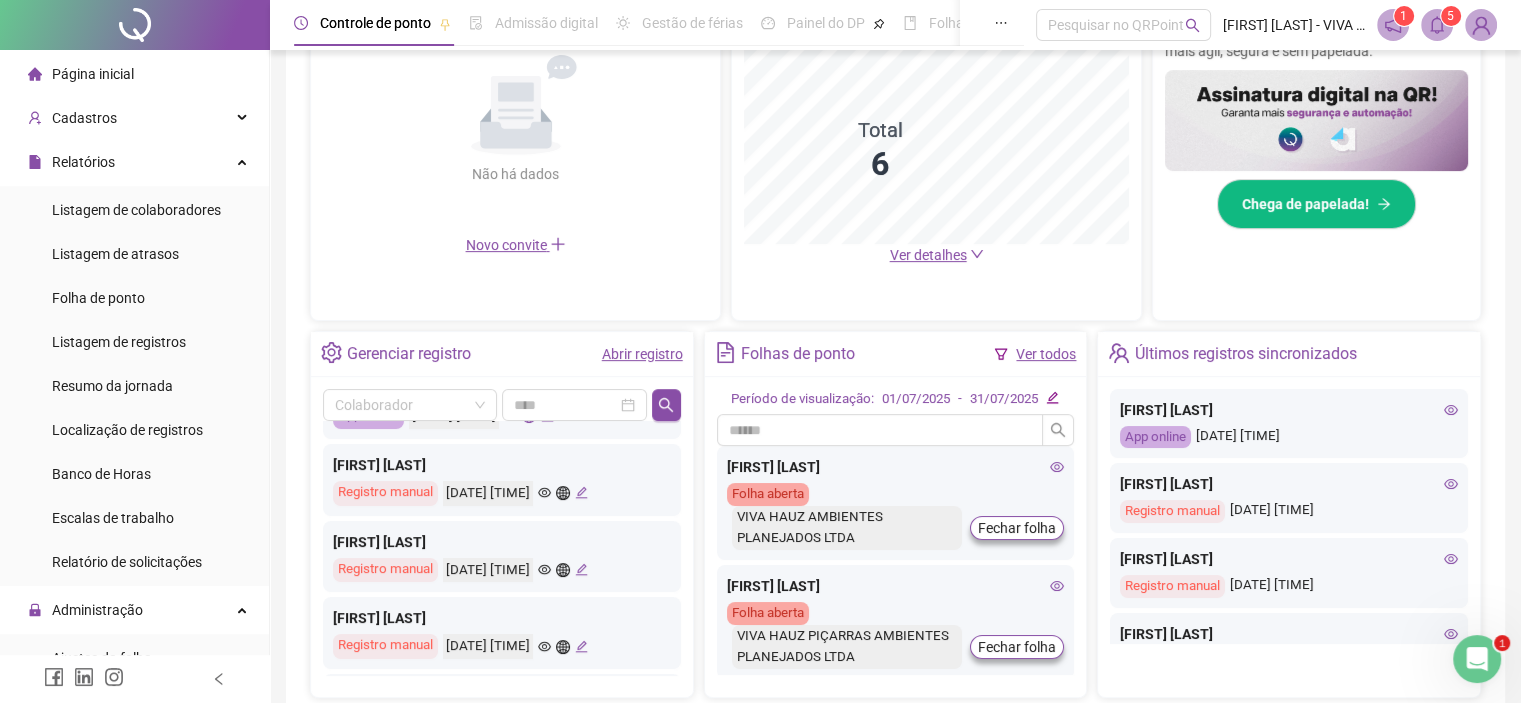 click 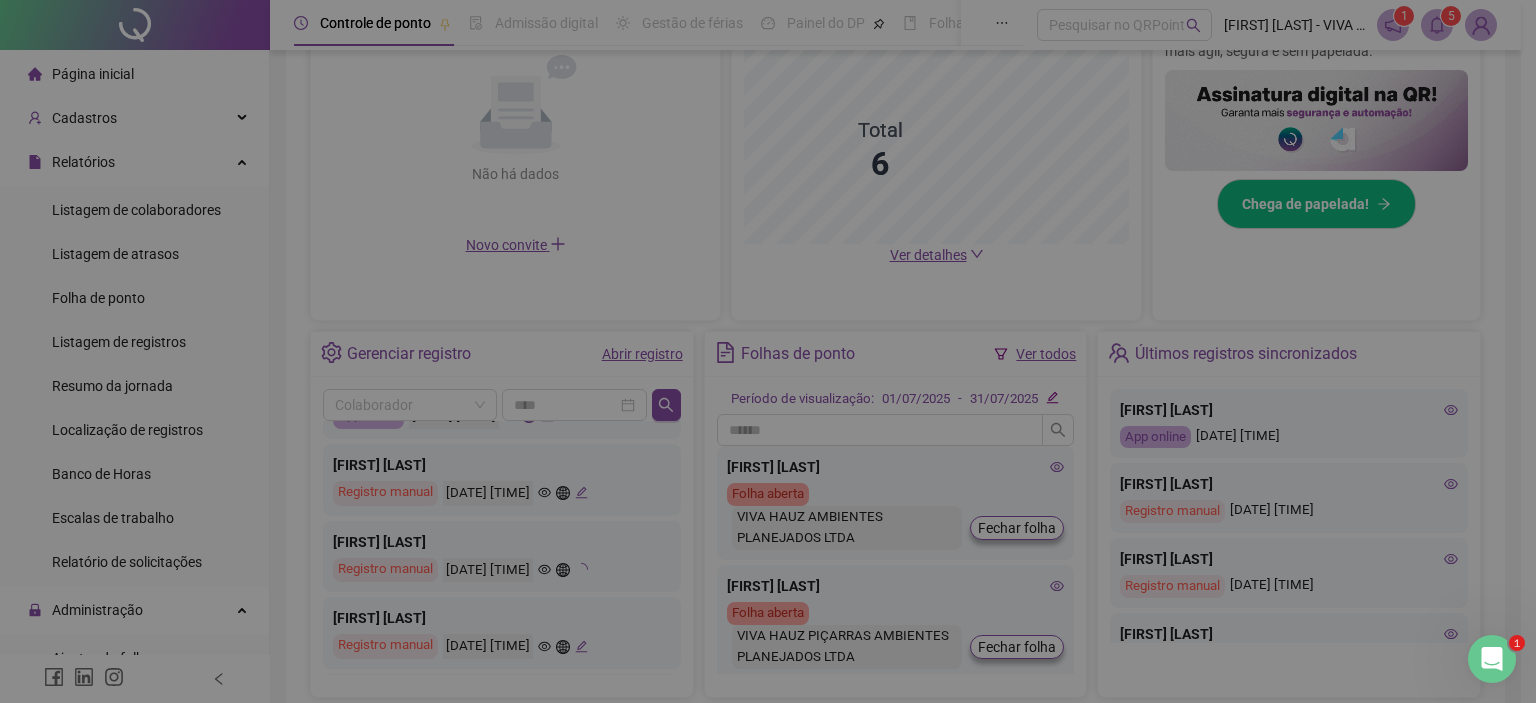 type on "**********" 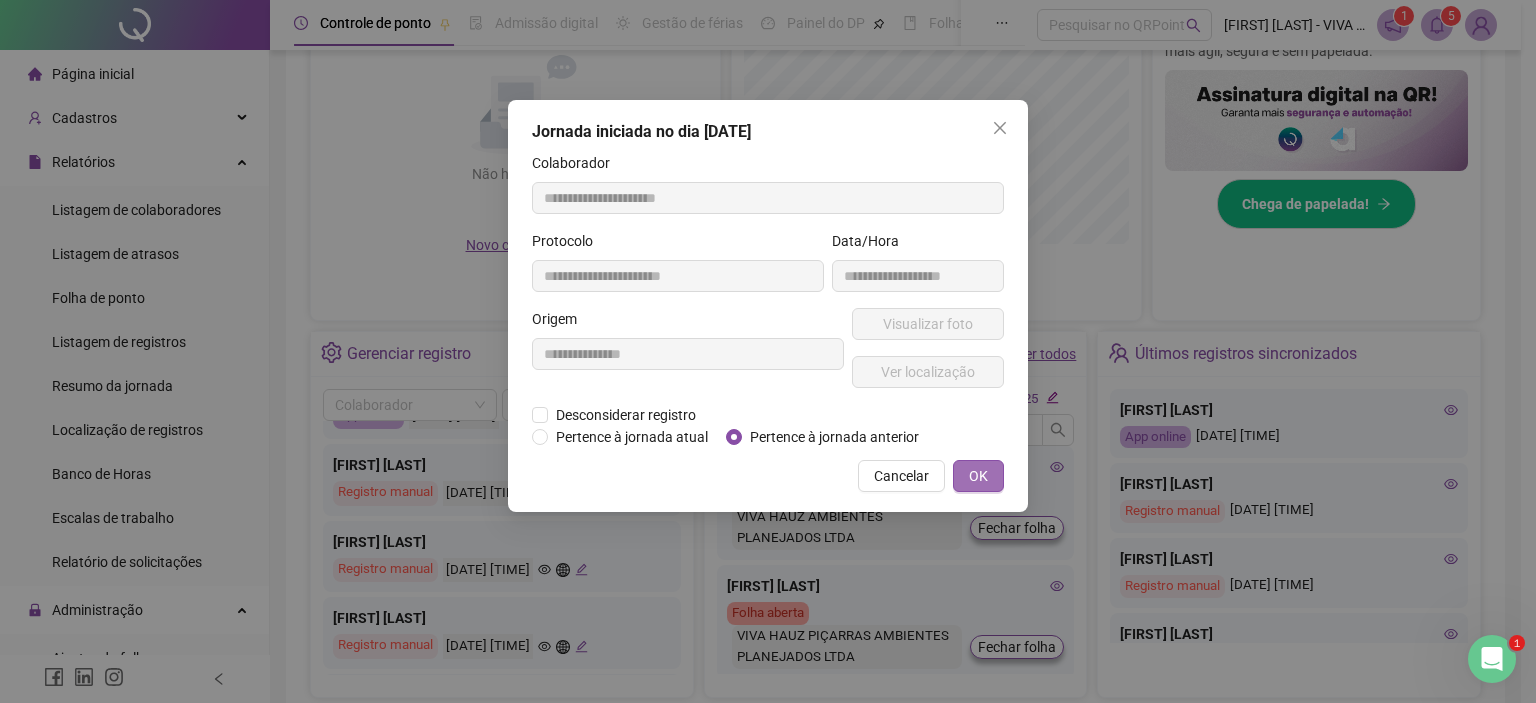 click on "OK" at bounding box center (978, 476) 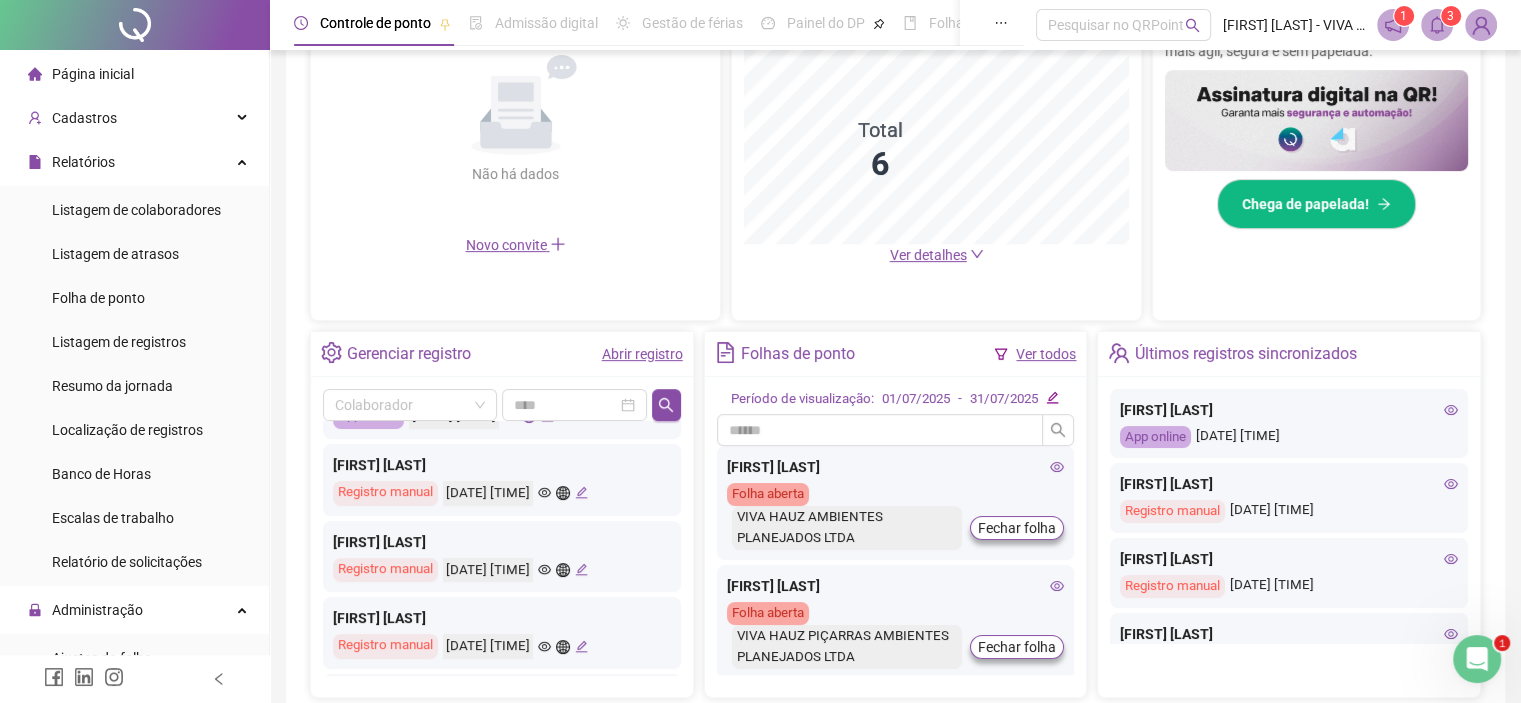 click on "Página inicial" at bounding box center [93, 74] 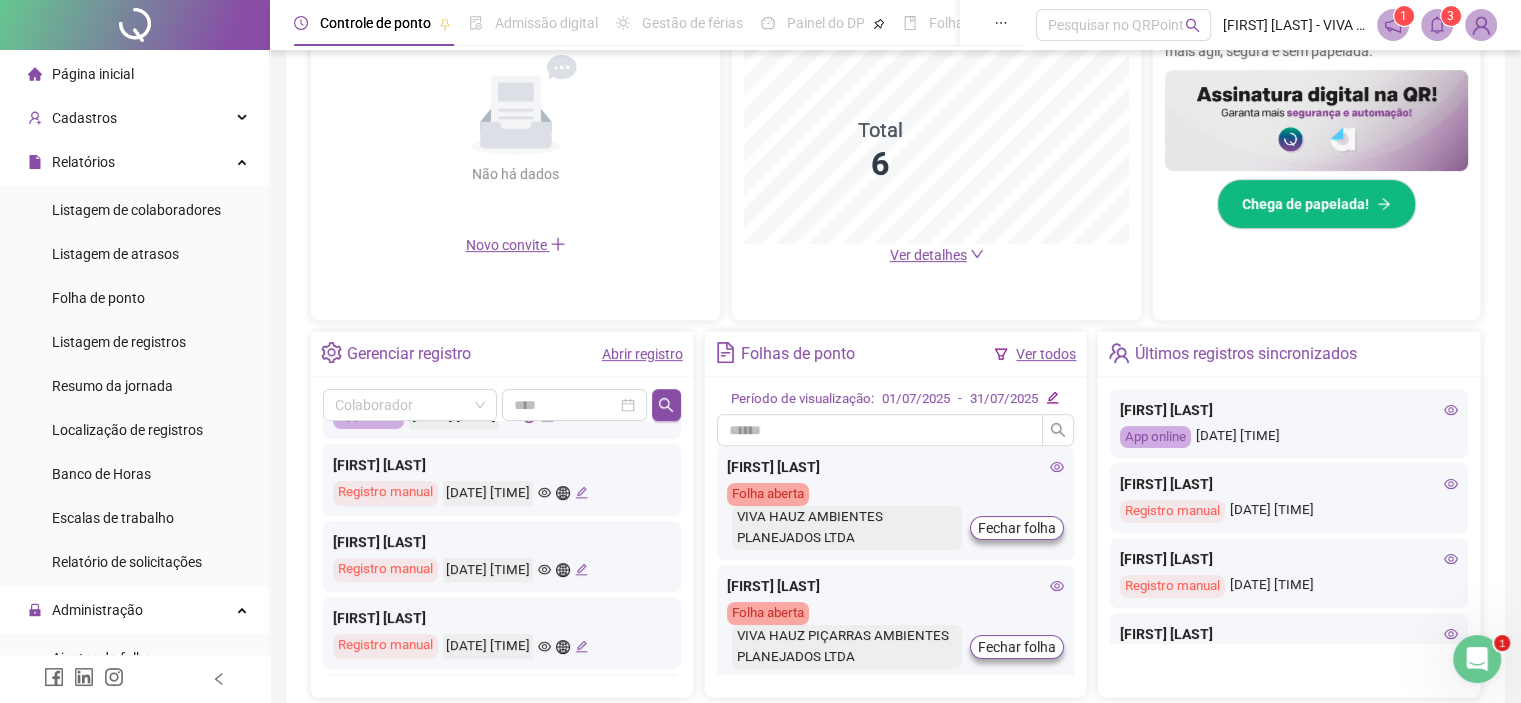 click on "Página inicial" at bounding box center (93, 74) 